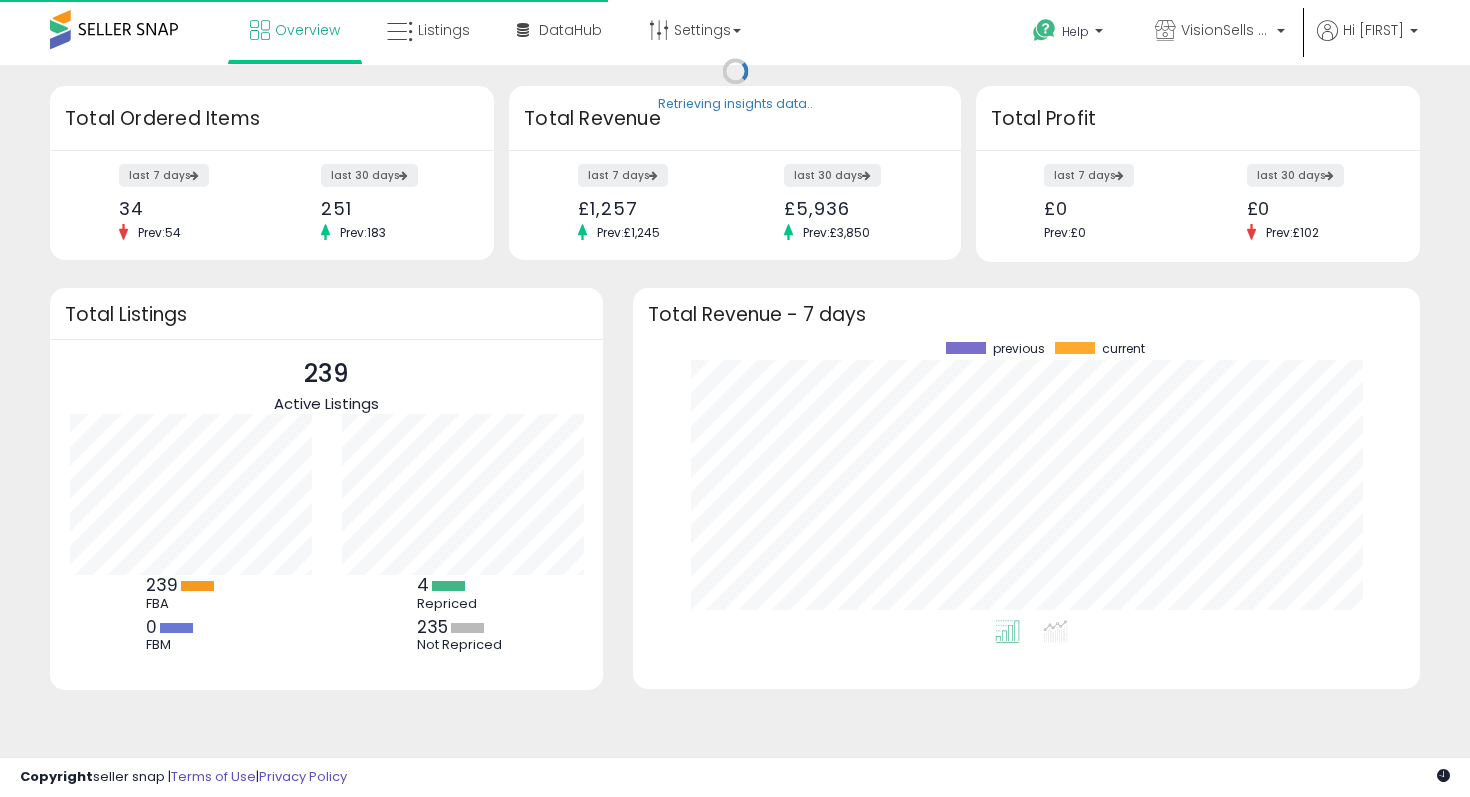 scroll, scrollTop: 0, scrollLeft: 0, axis: both 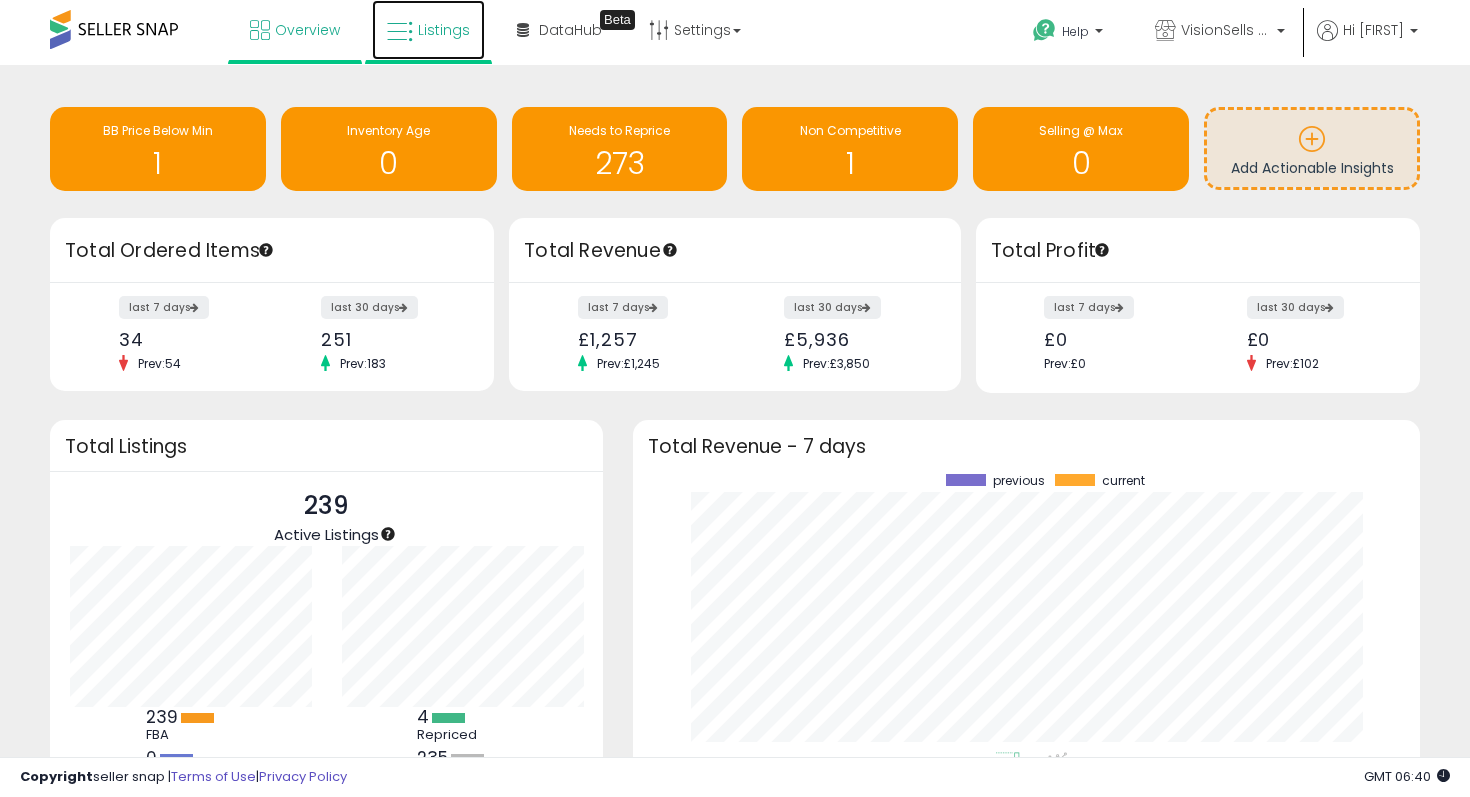 click on "Listings" at bounding box center (428, 30) 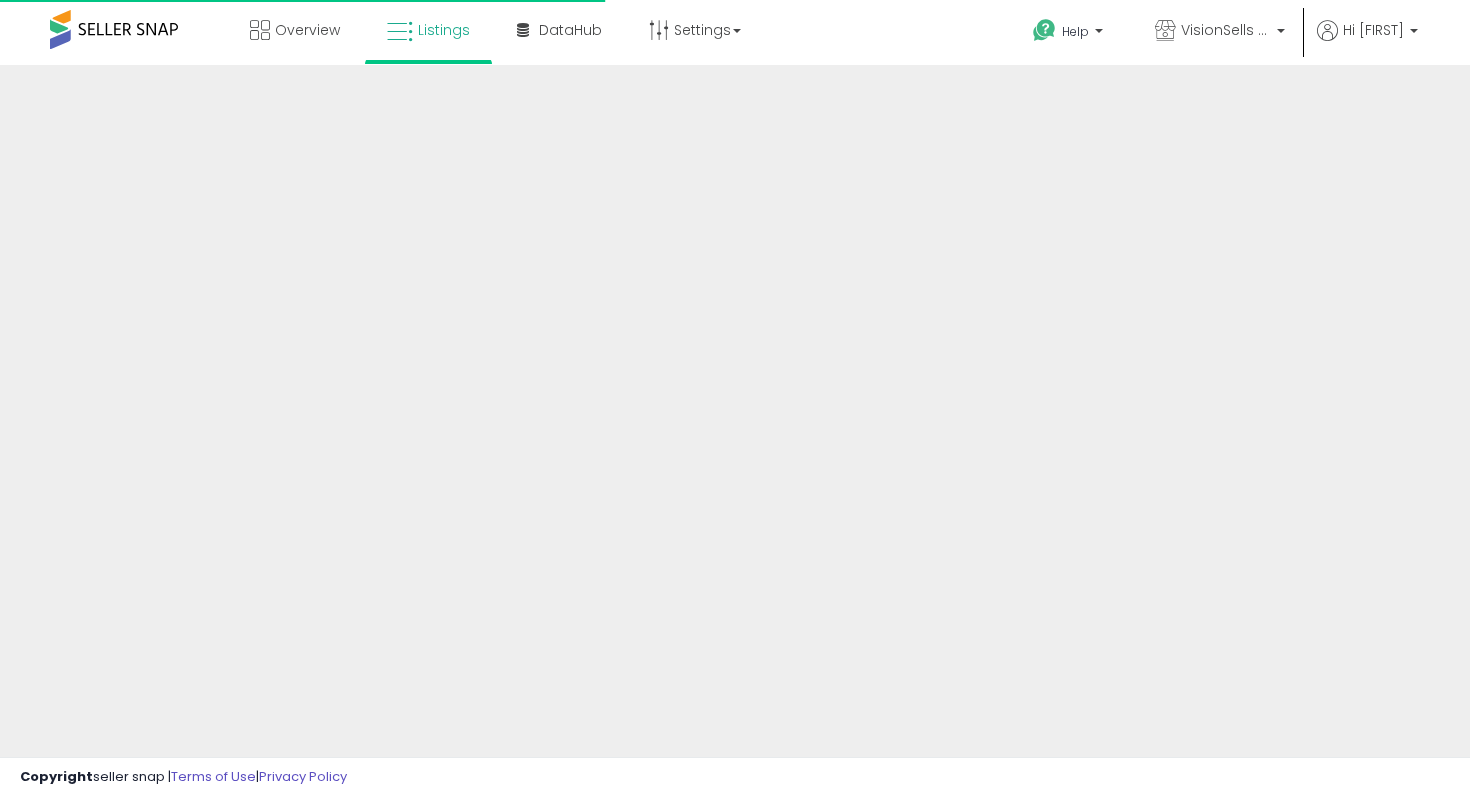scroll, scrollTop: 0, scrollLeft: 0, axis: both 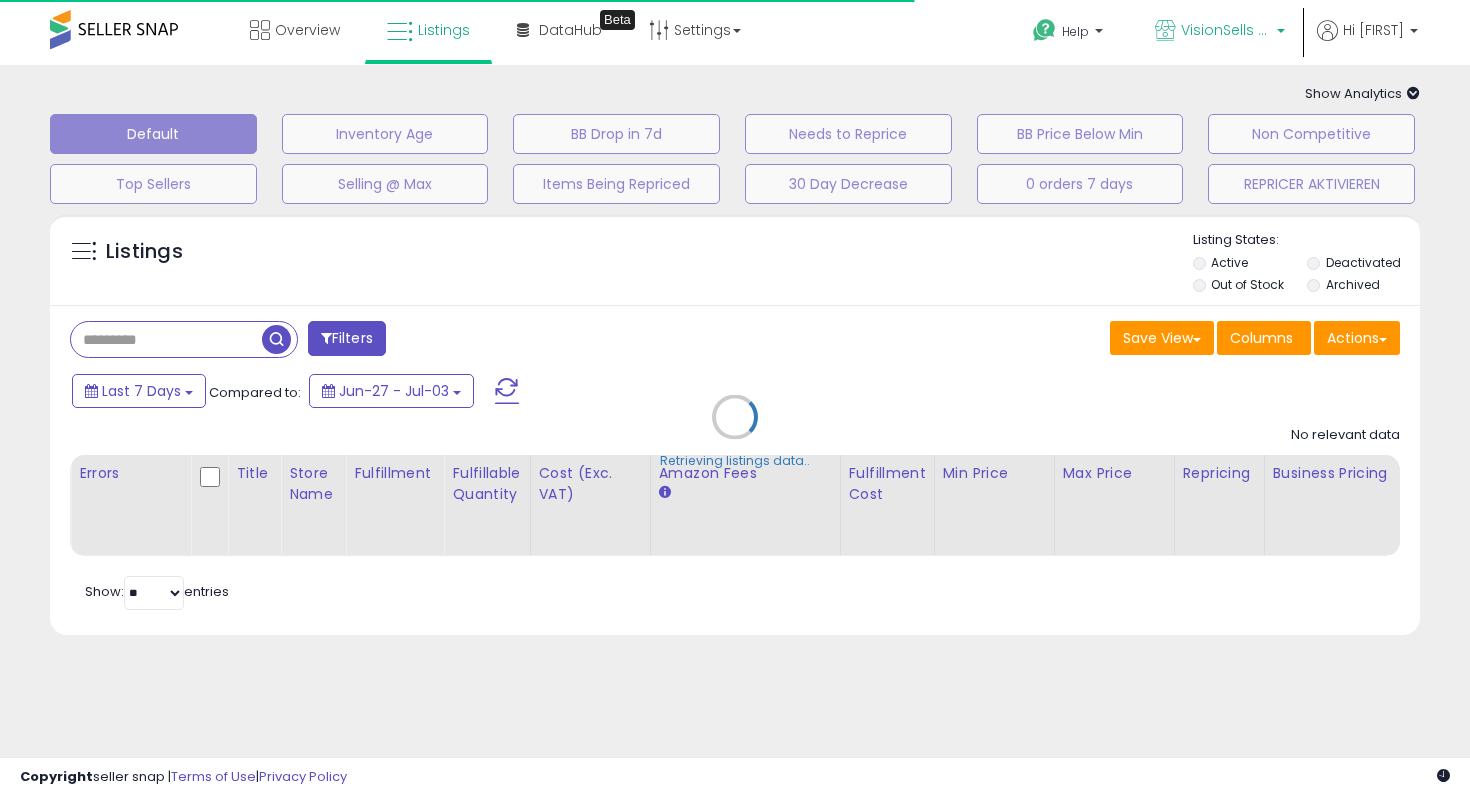 click on "VisionSells UK" at bounding box center (1226, 30) 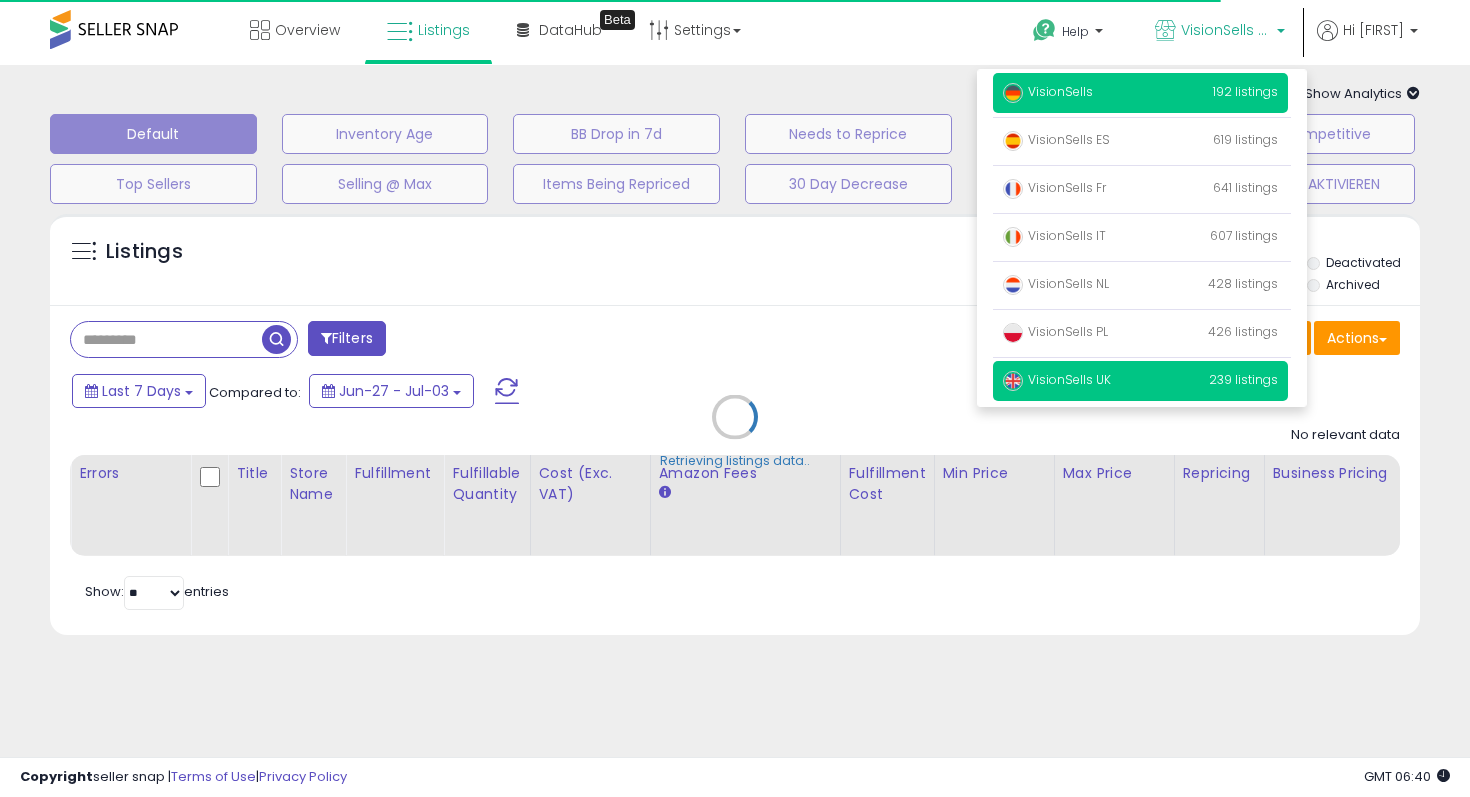 click on "VisionSells
192
listings" at bounding box center [1140, 93] 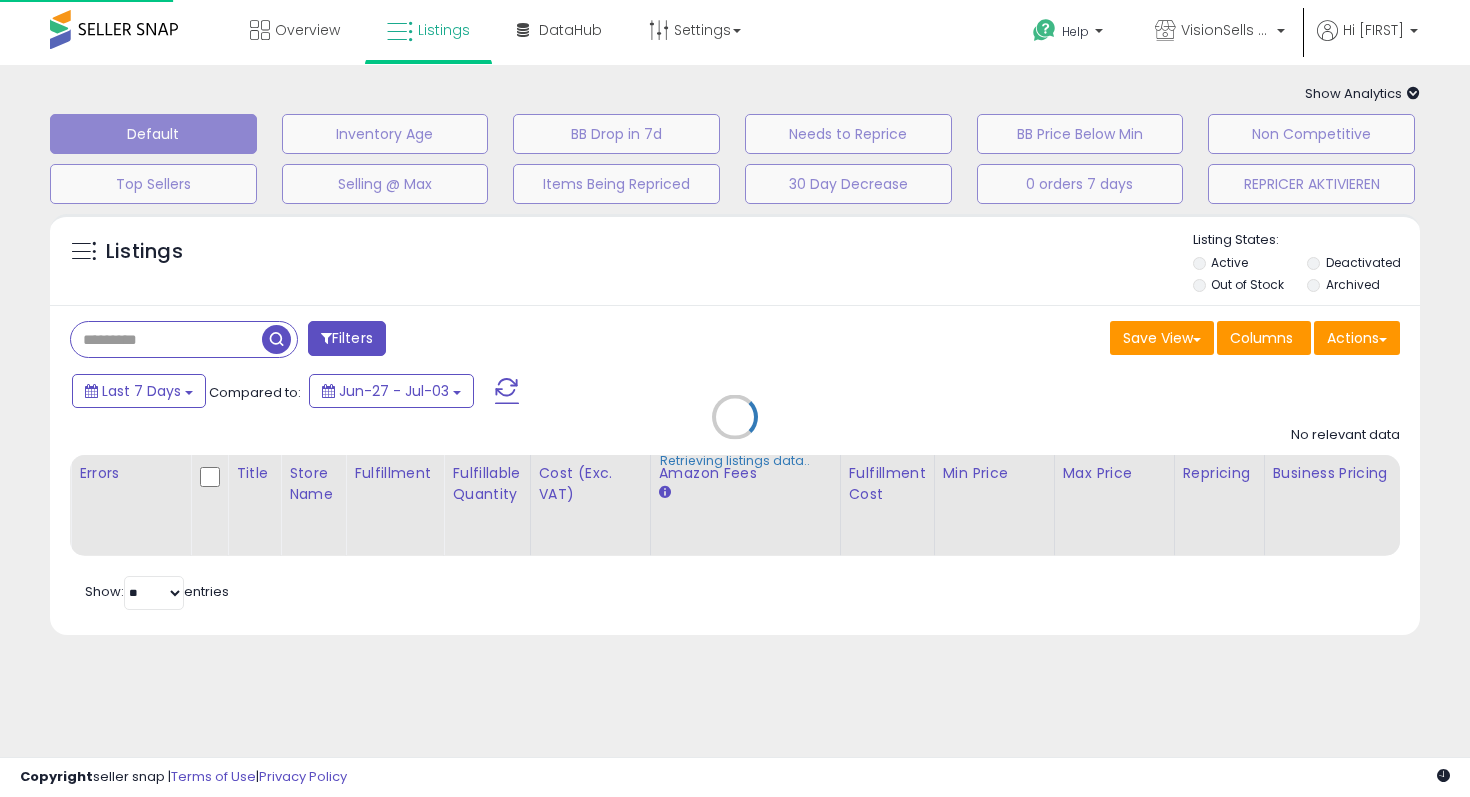 scroll, scrollTop: 0, scrollLeft: 0, axis: both 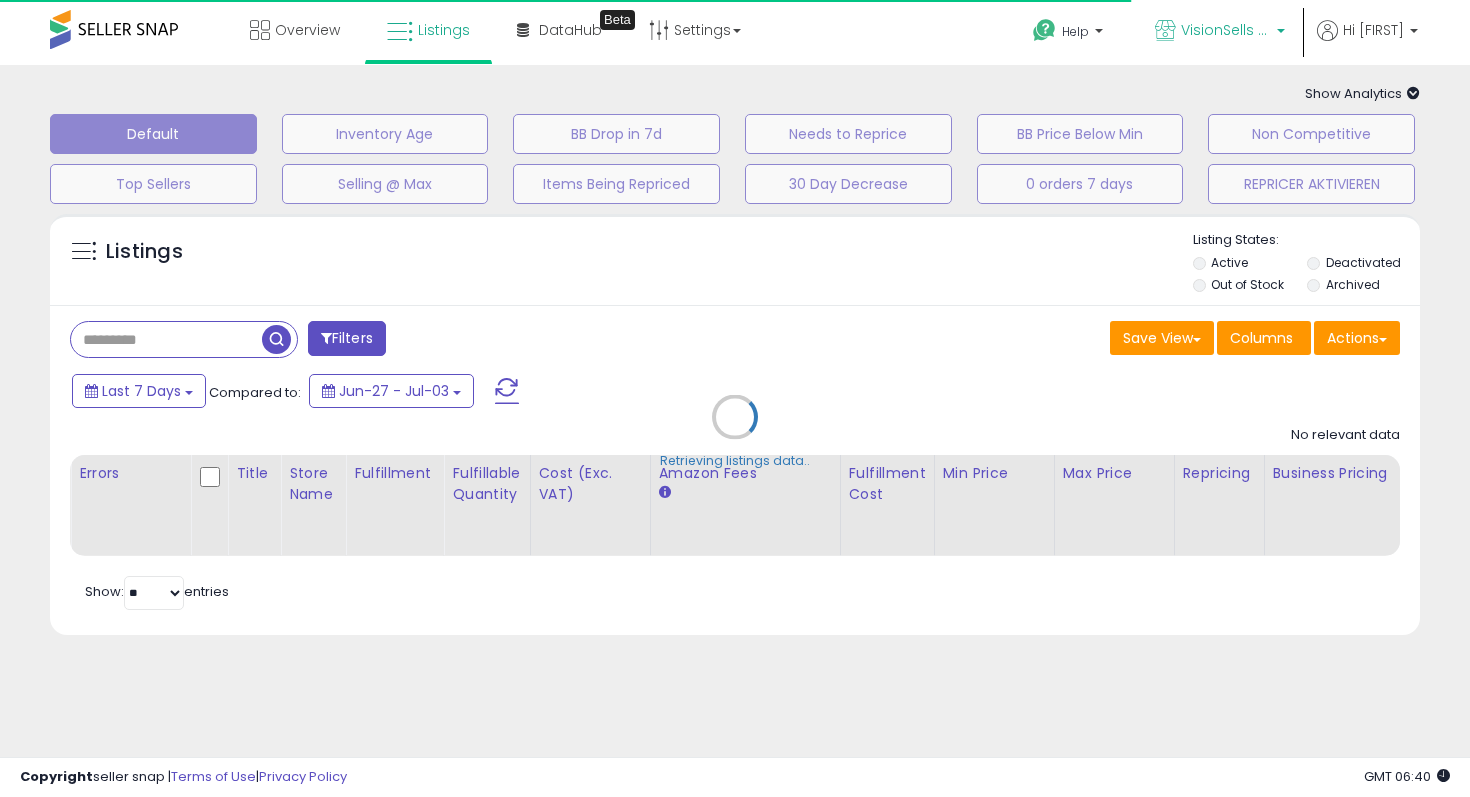 click on "VisionSells UK" at bounding box center [1226, 30] 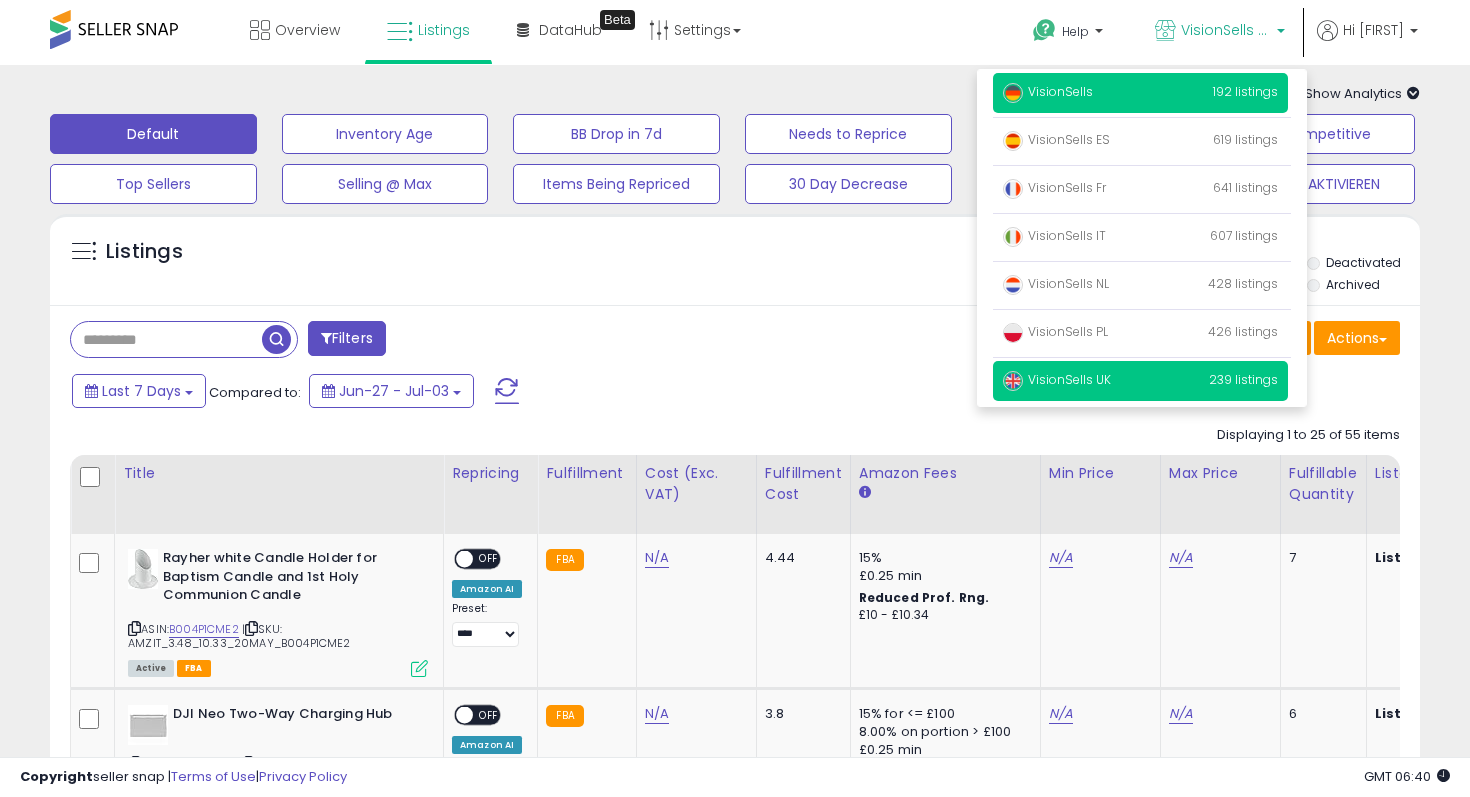 click on "VisionSells" at bounding box center [1048, 91] 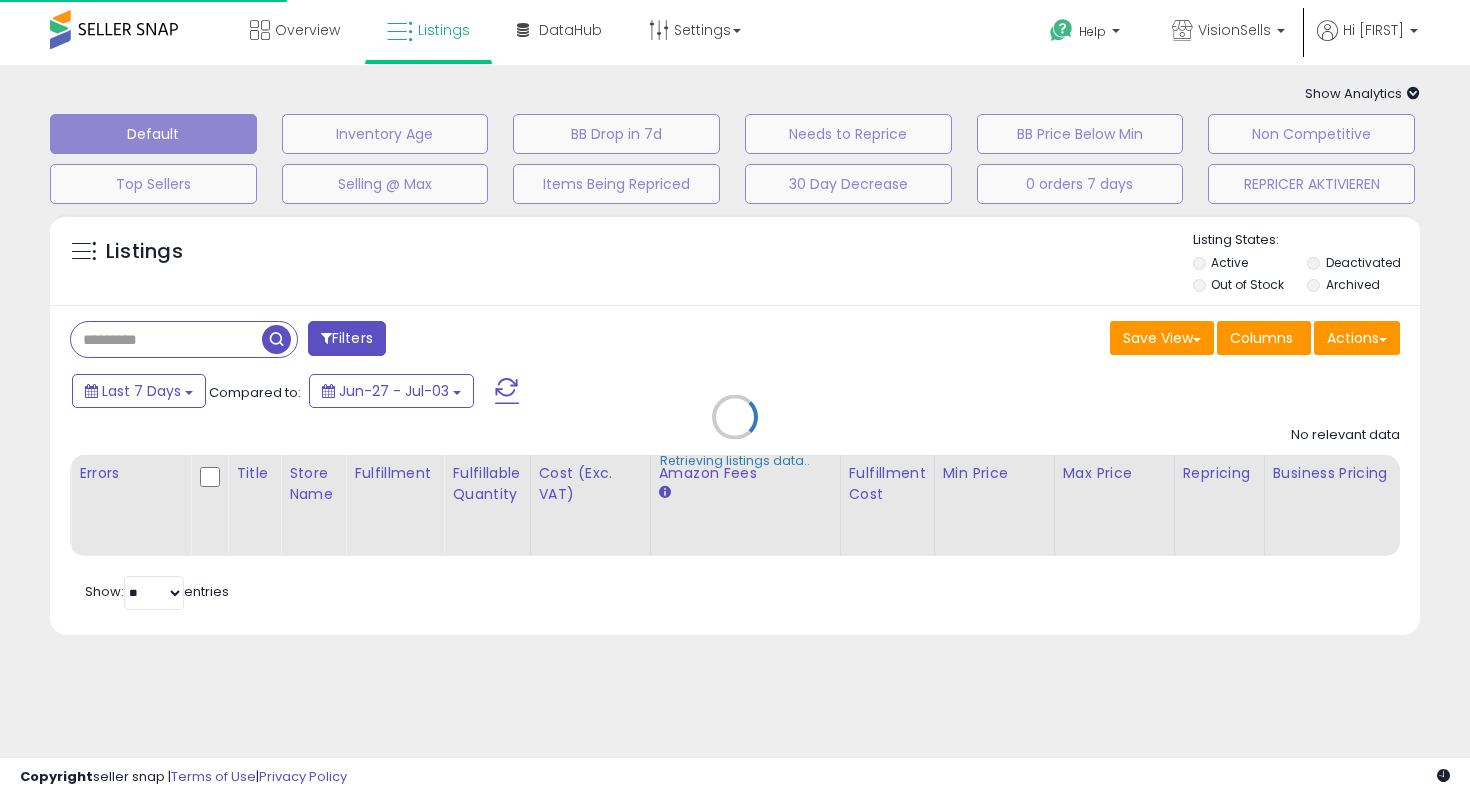 scroll, scrollTop: 0, scrollLeft: 0, axis: both 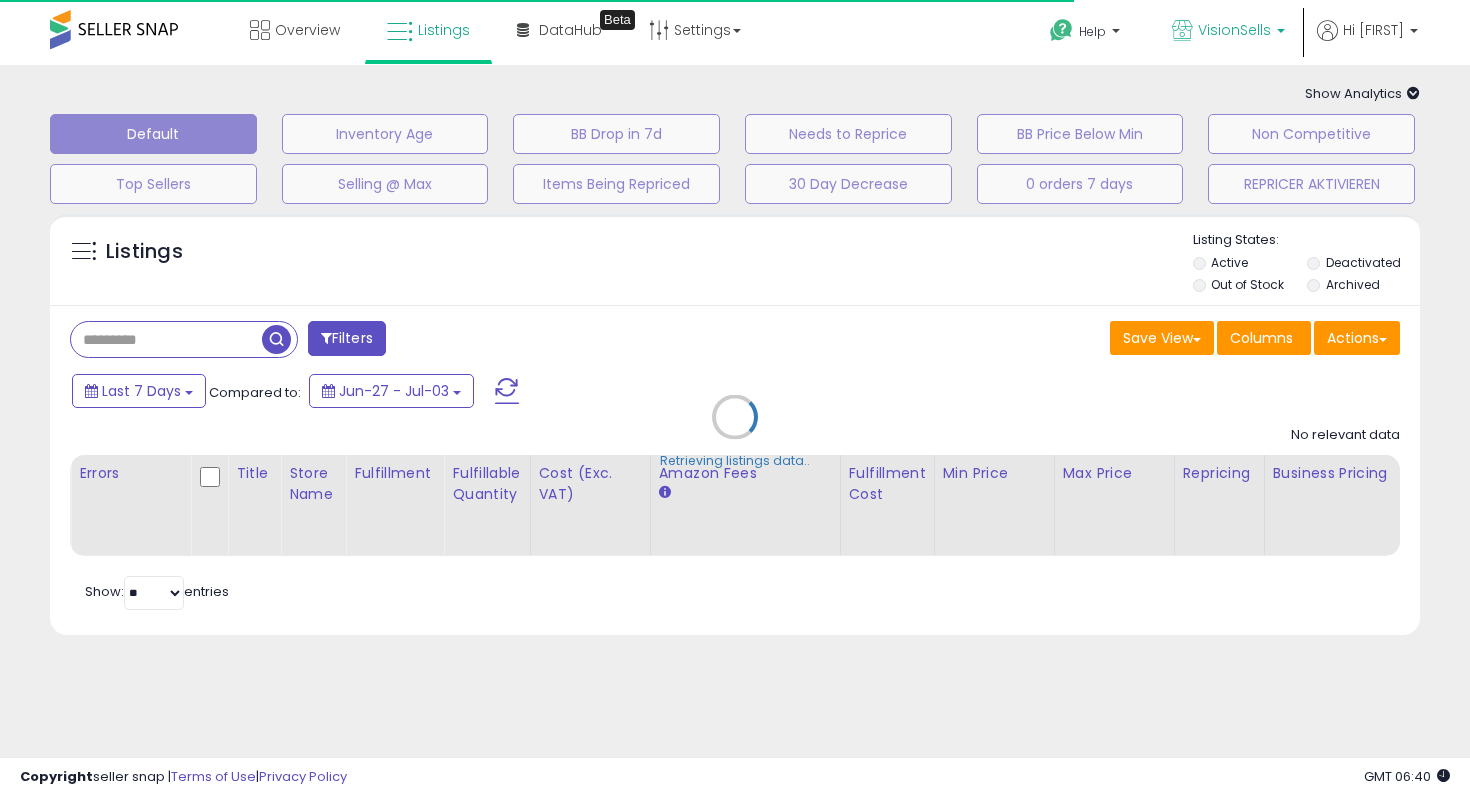 click on "VisionSells" at bounding box center [1234, 30] 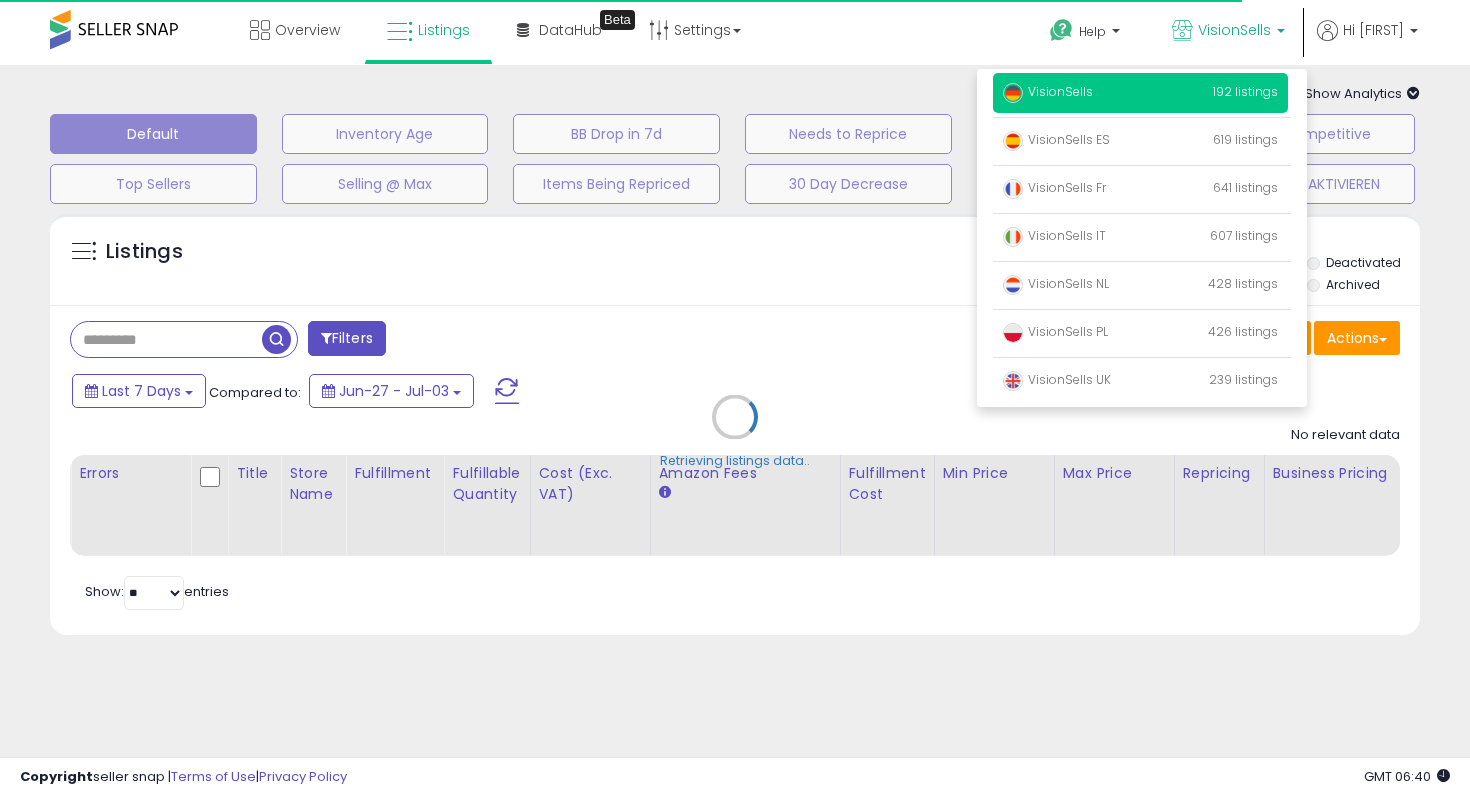 click on "Overview
Listings
Beta" at bounding box center [470, 42] 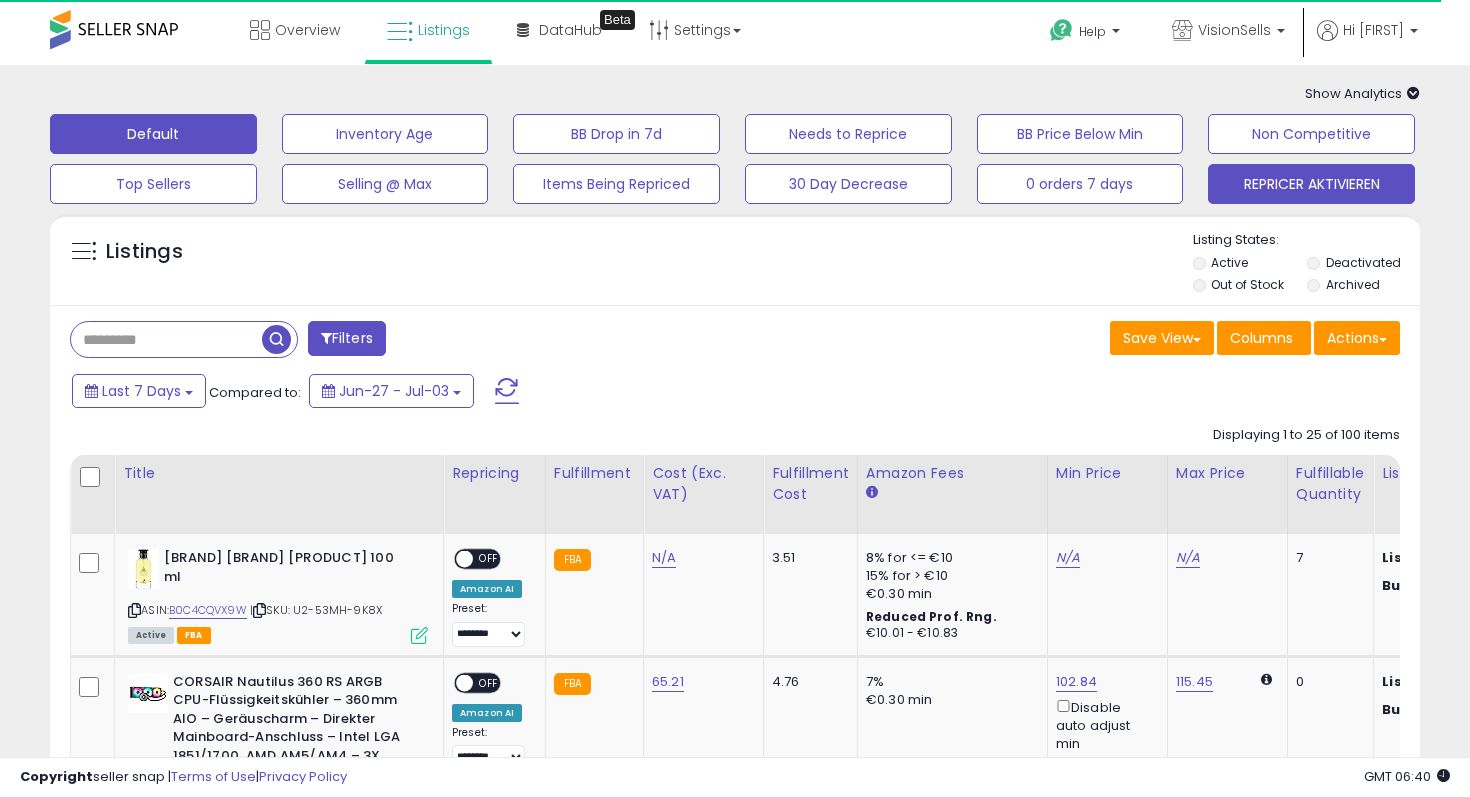click on "REPRICER AKTIVIEREN" at bounding box center [385, 134] 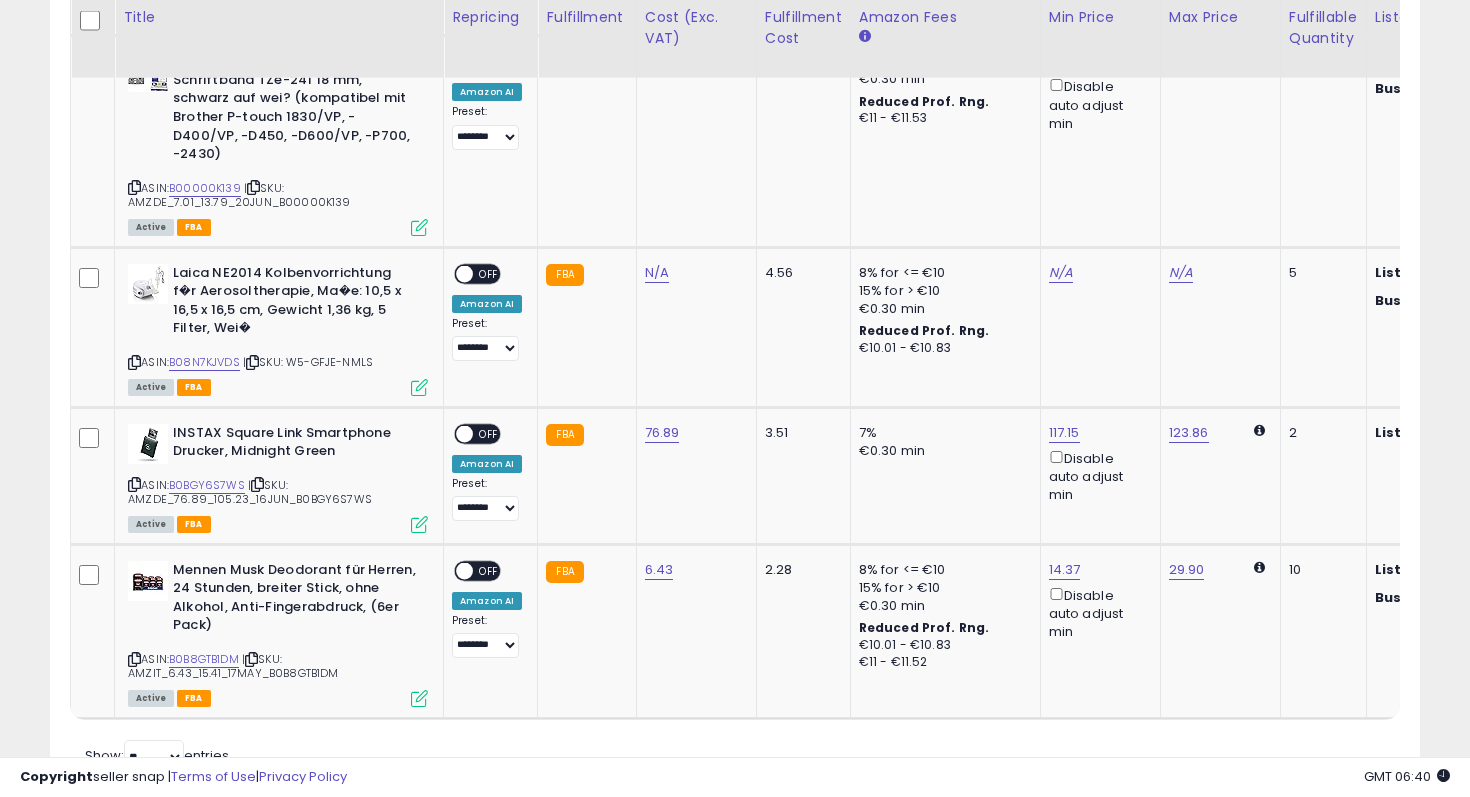 scroll, scrollTop: 3497, scrollLeft: 0, axis: vertical 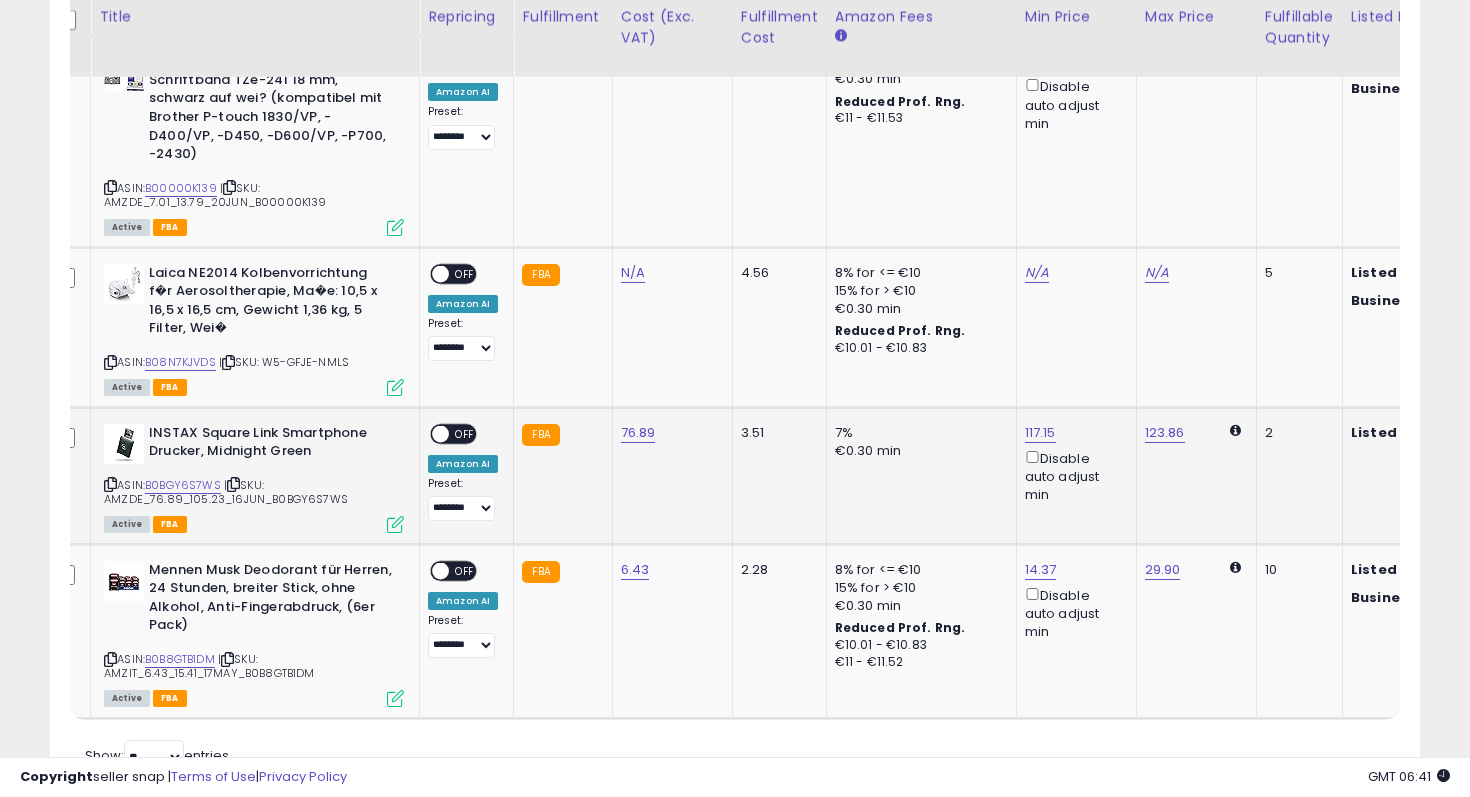 click on "OFF" at bounding box center [465, 433] 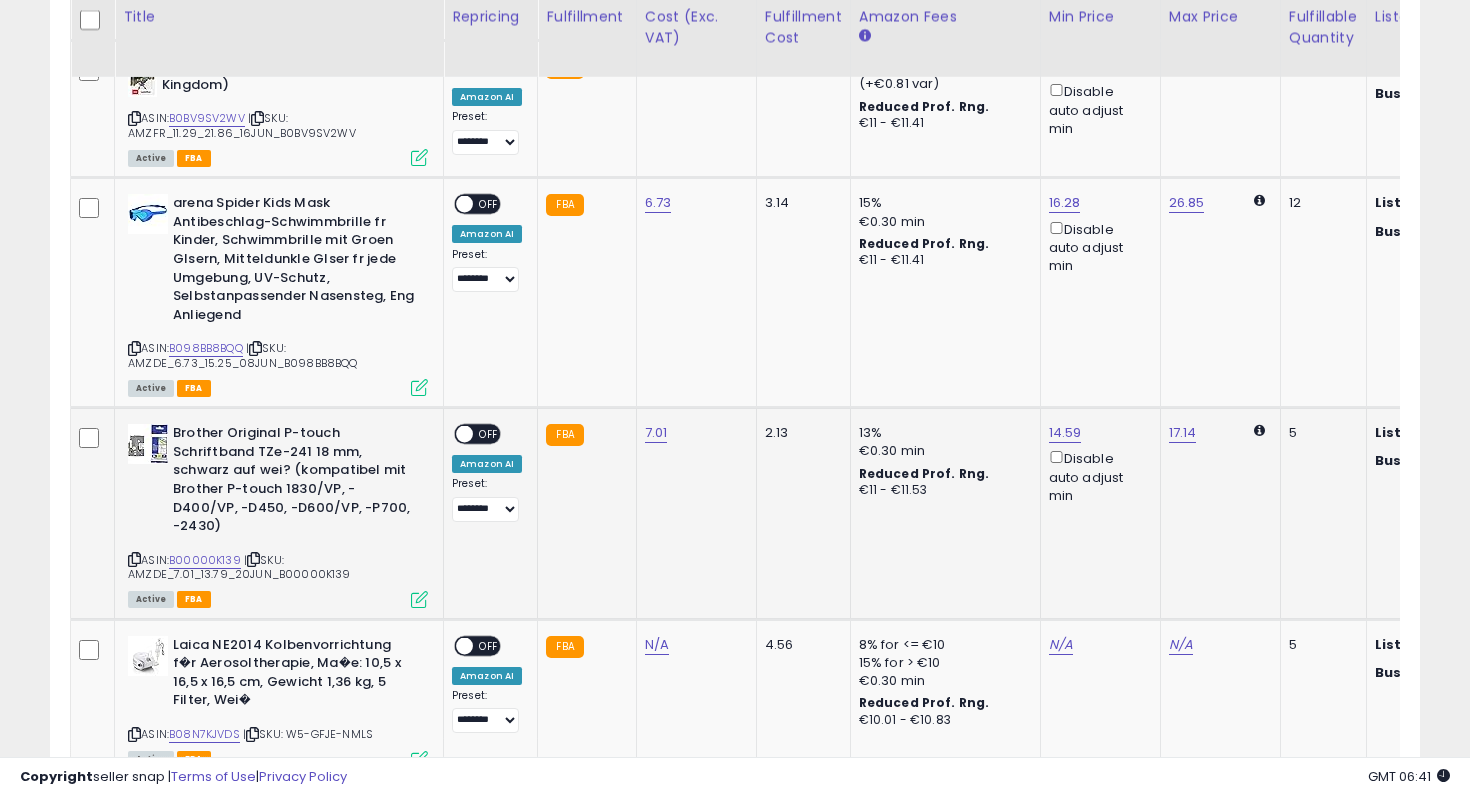 click on "OFF" at bounding box center [489, 434] 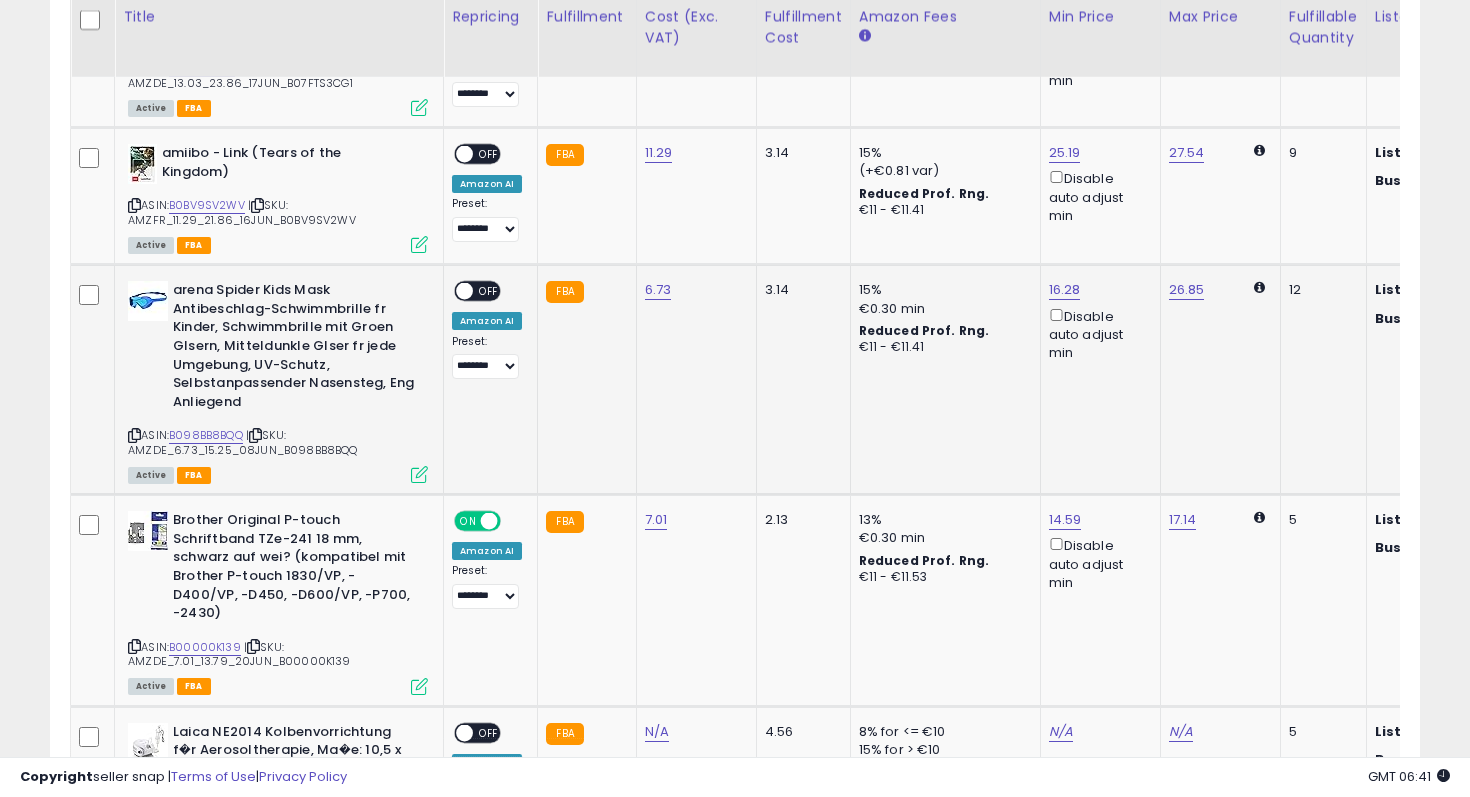 click on "OFF" at bounding box center [489, 291] 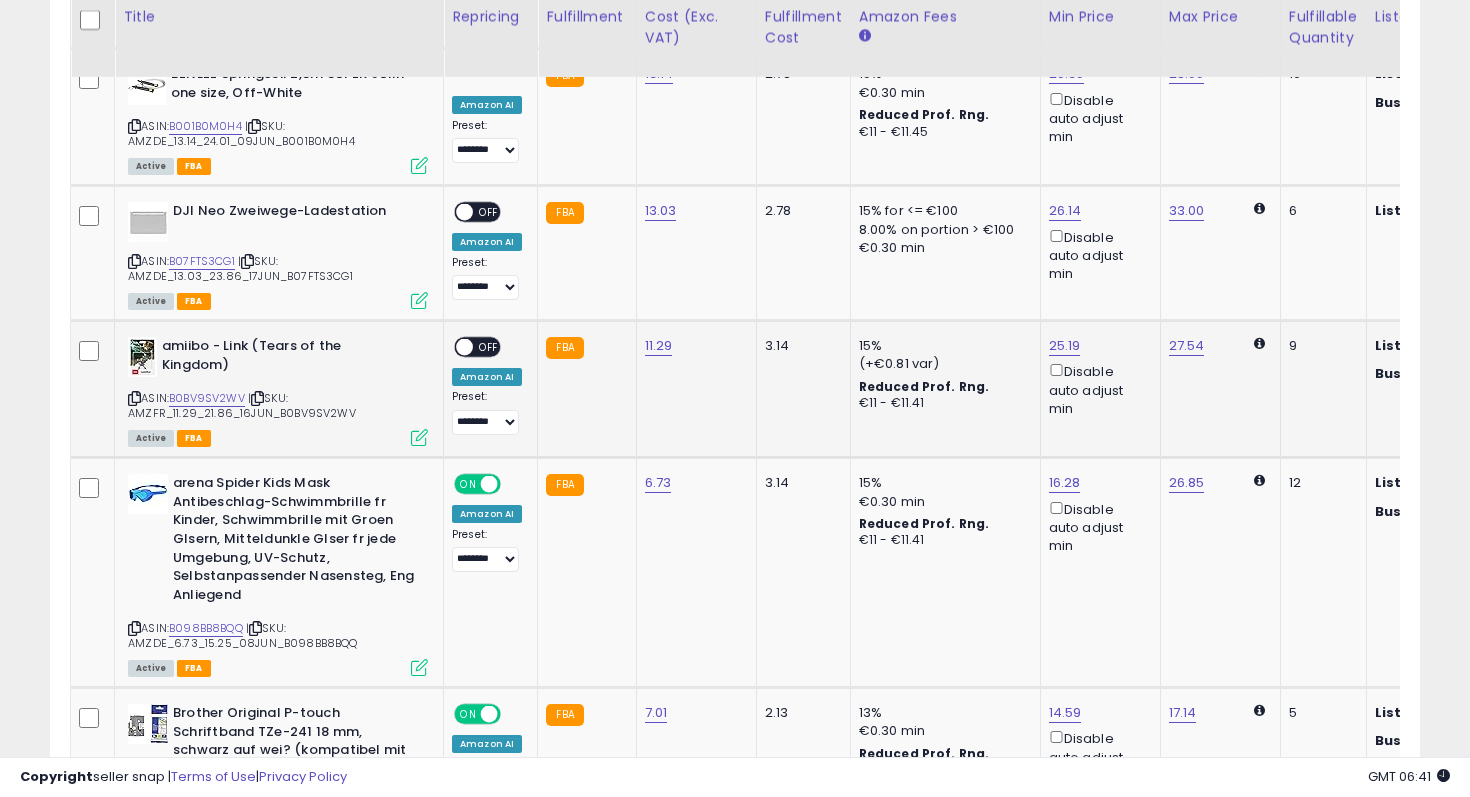 click at bounding box center (464, 347) 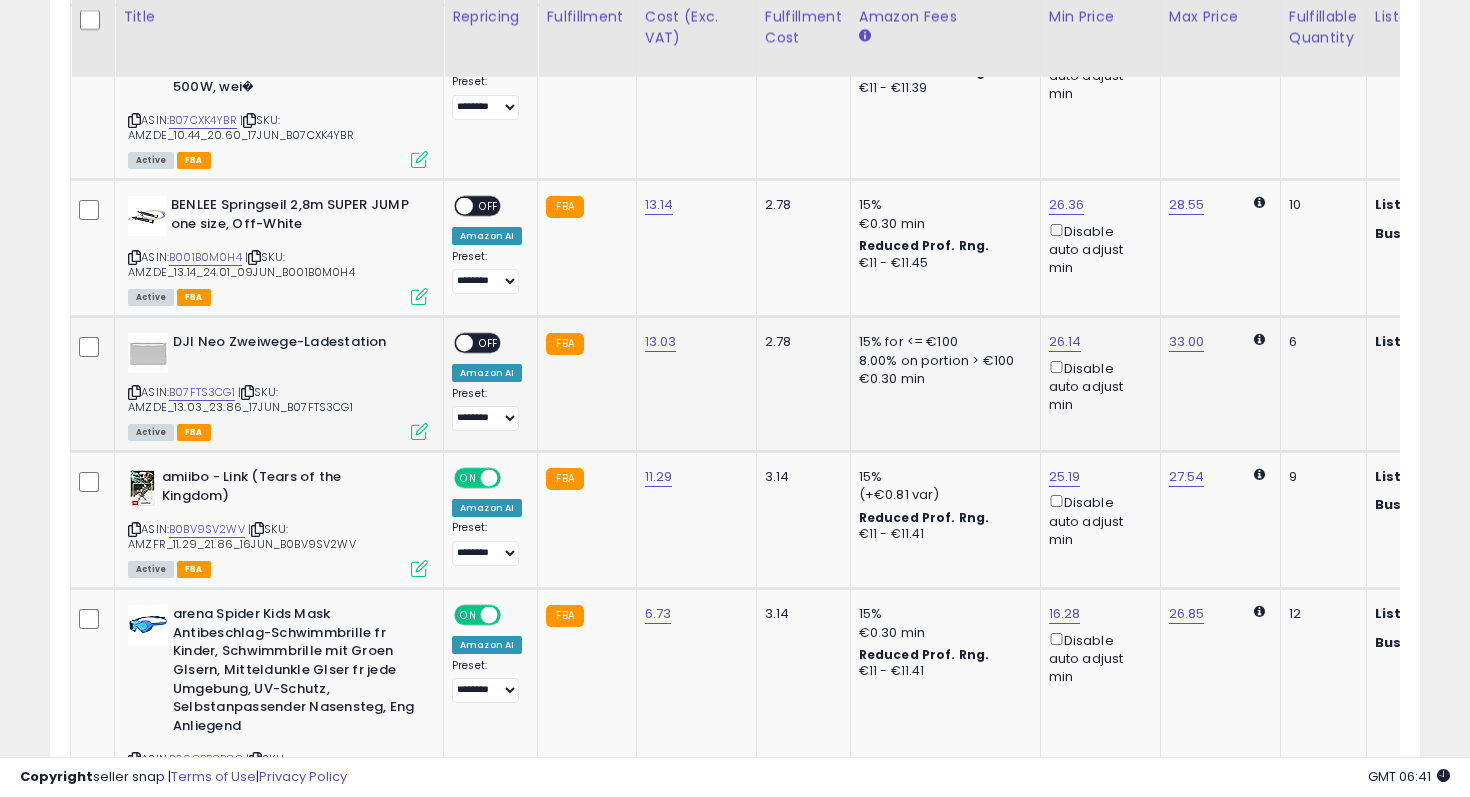 click at bounding box center (464, 343) 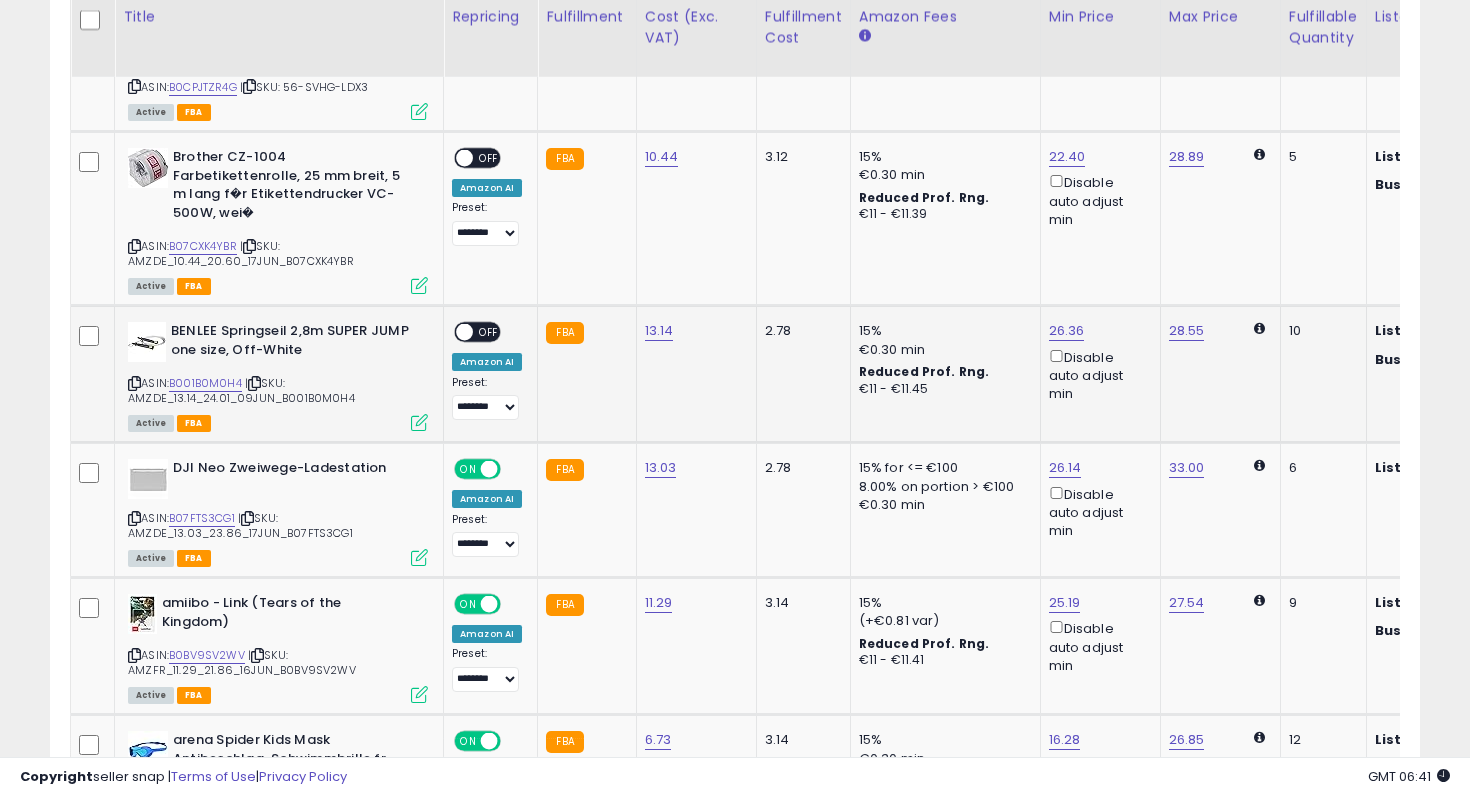 click on "ON   OFF" at bounding box center (477, 332) 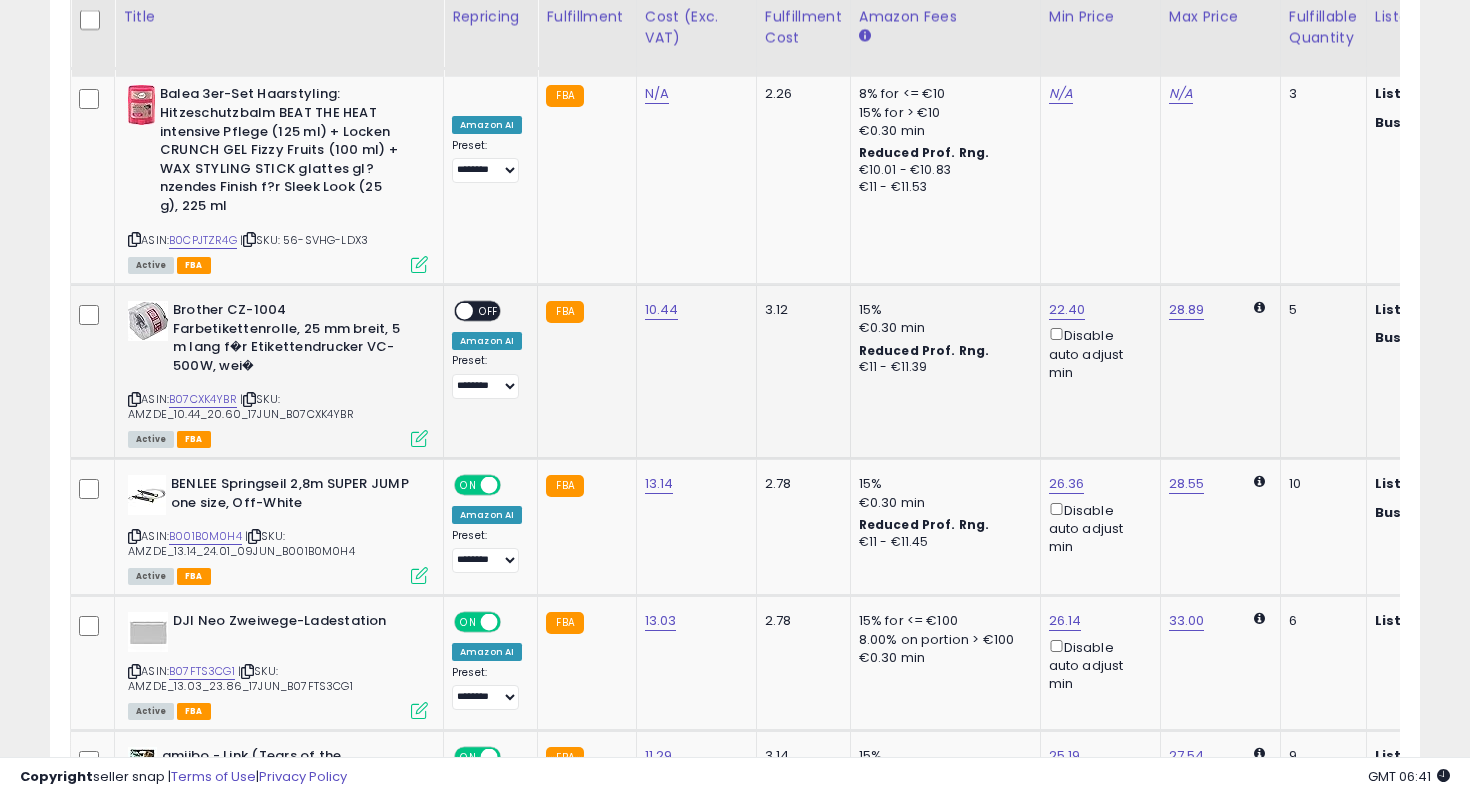 click on "OFF" at bounding box center (489, 311) 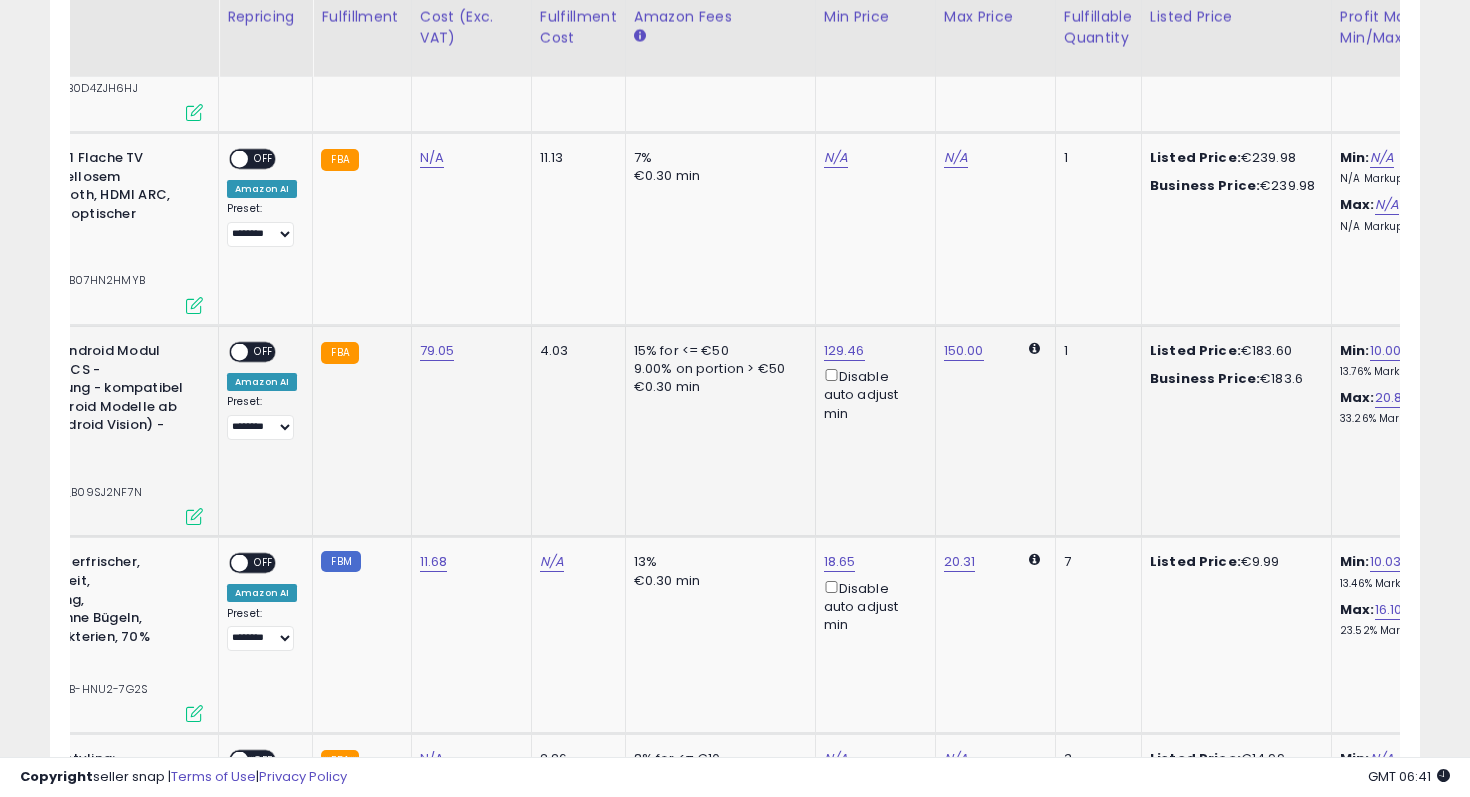click on "OFF" at bounding box center [264, 352] 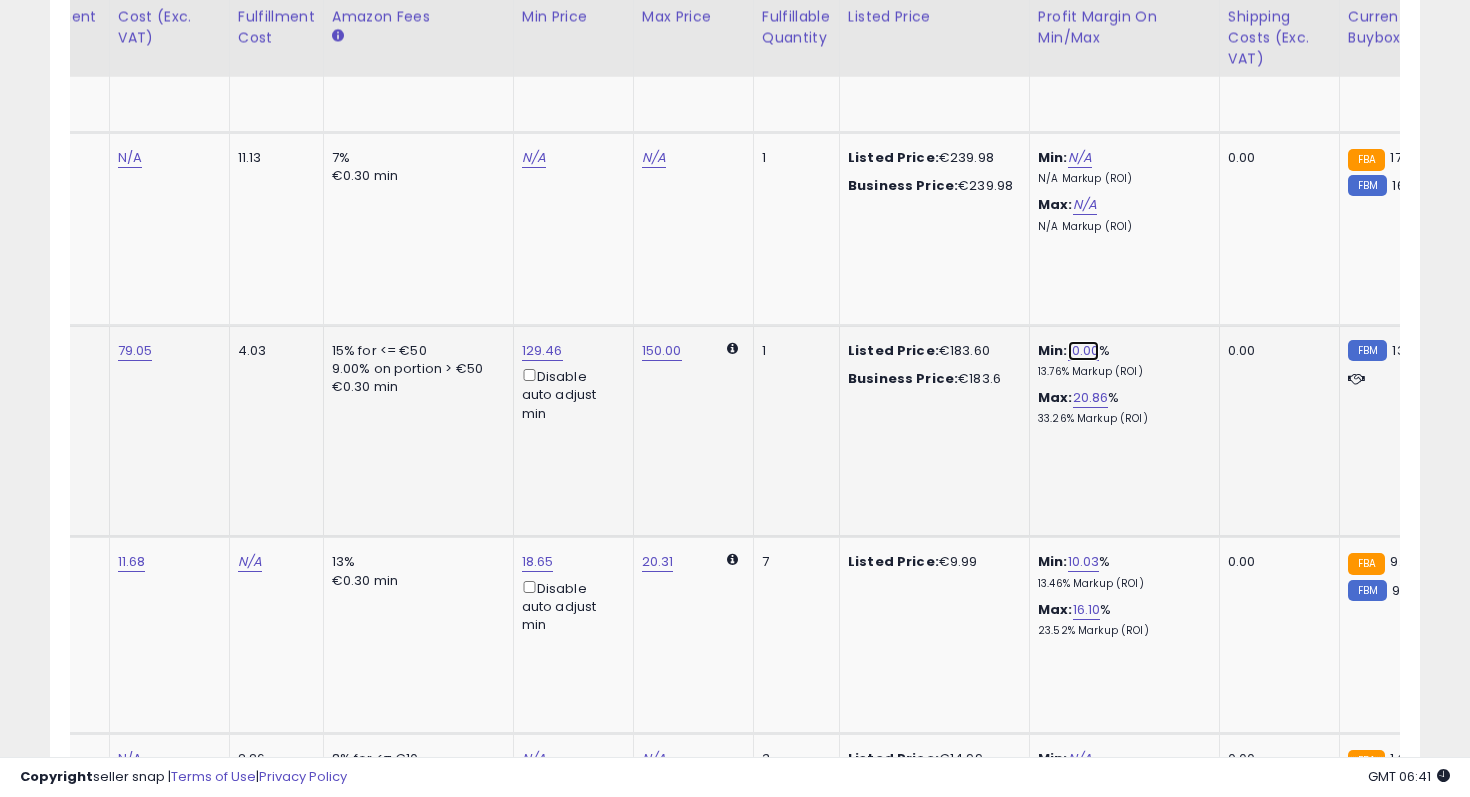 click on "10.00" at bounding box center (1084, 351) 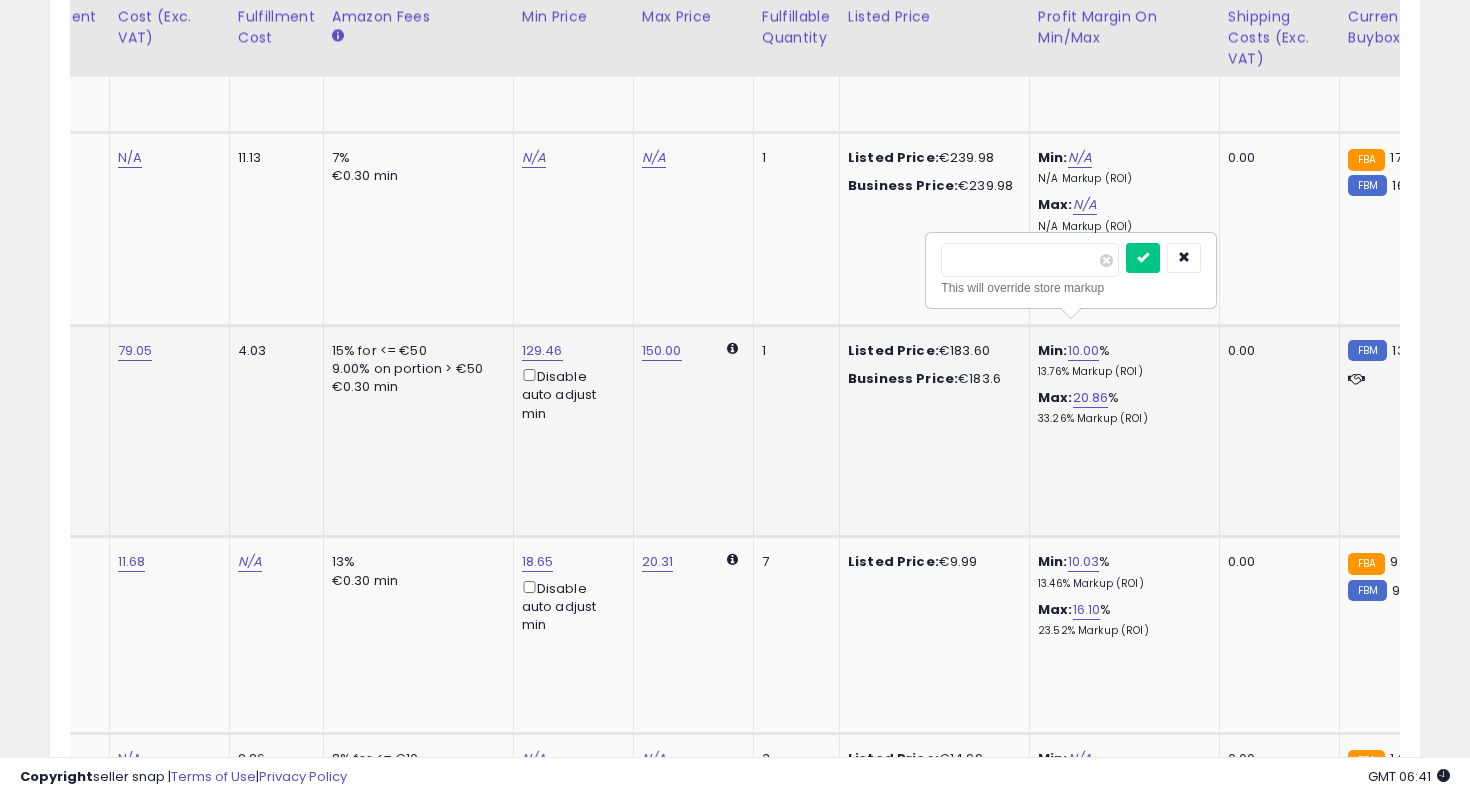 click on "*****" at bounding box center [1030, 260] 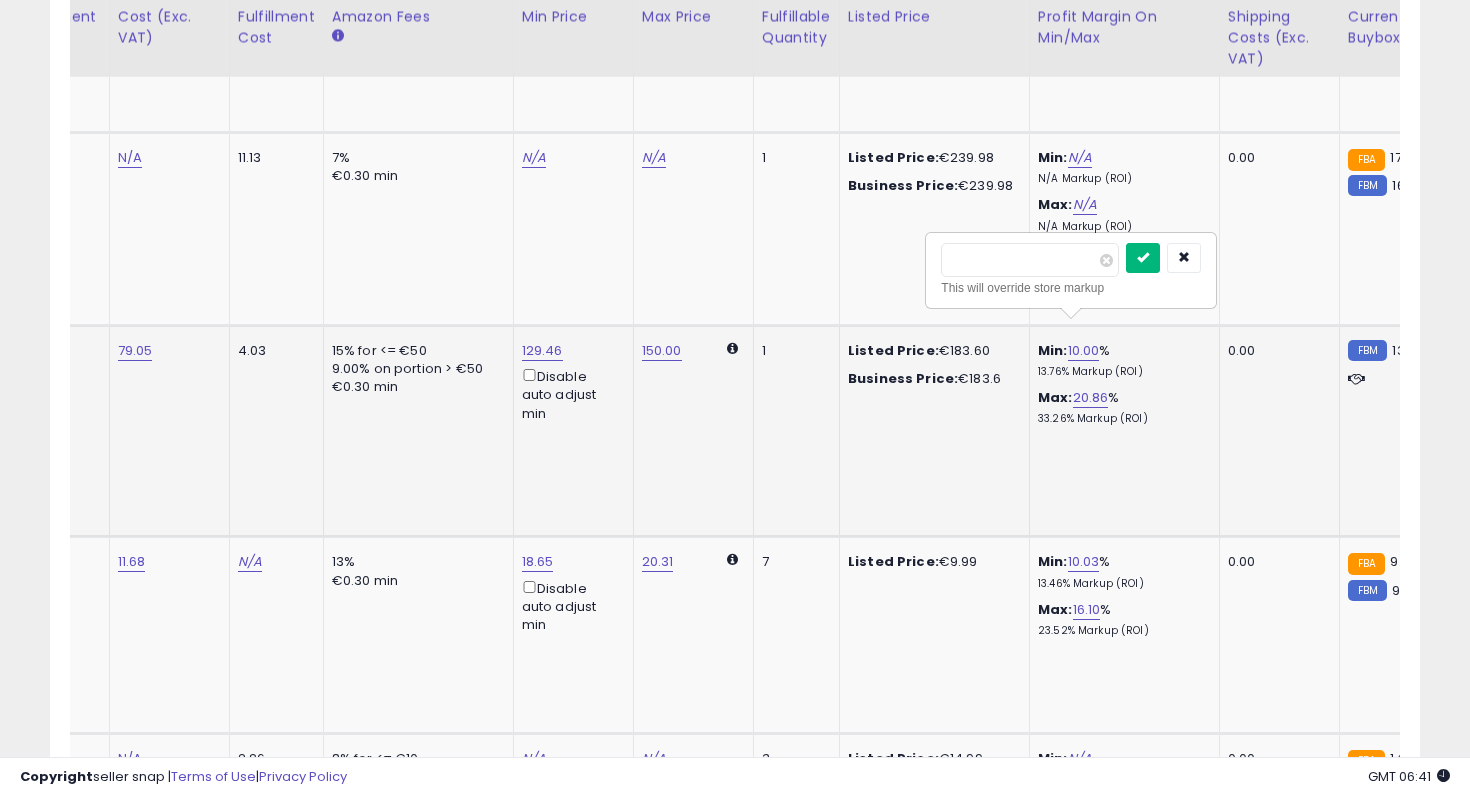 type on "**" 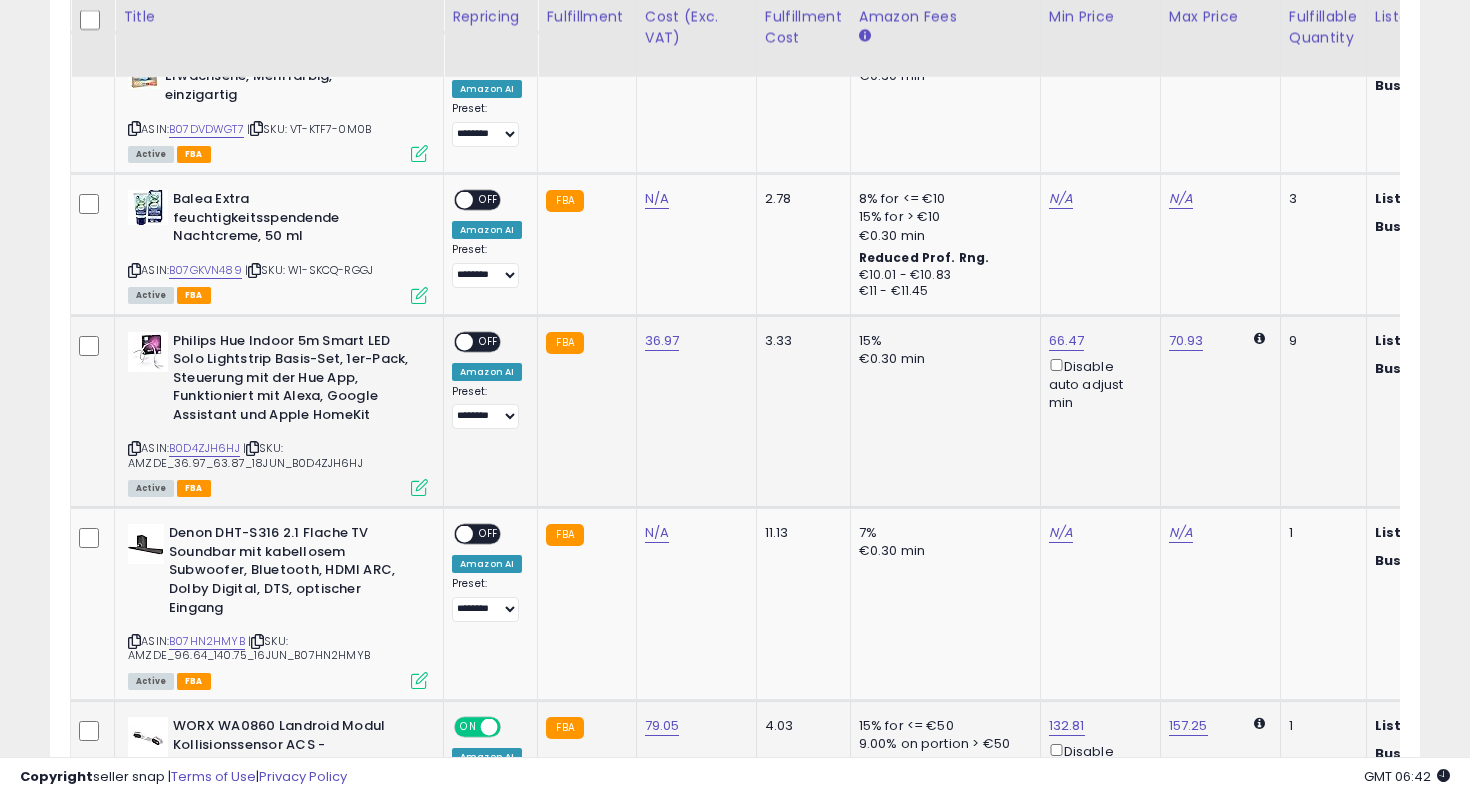 click on "ON   OFF" at bounding box center (455, 341) 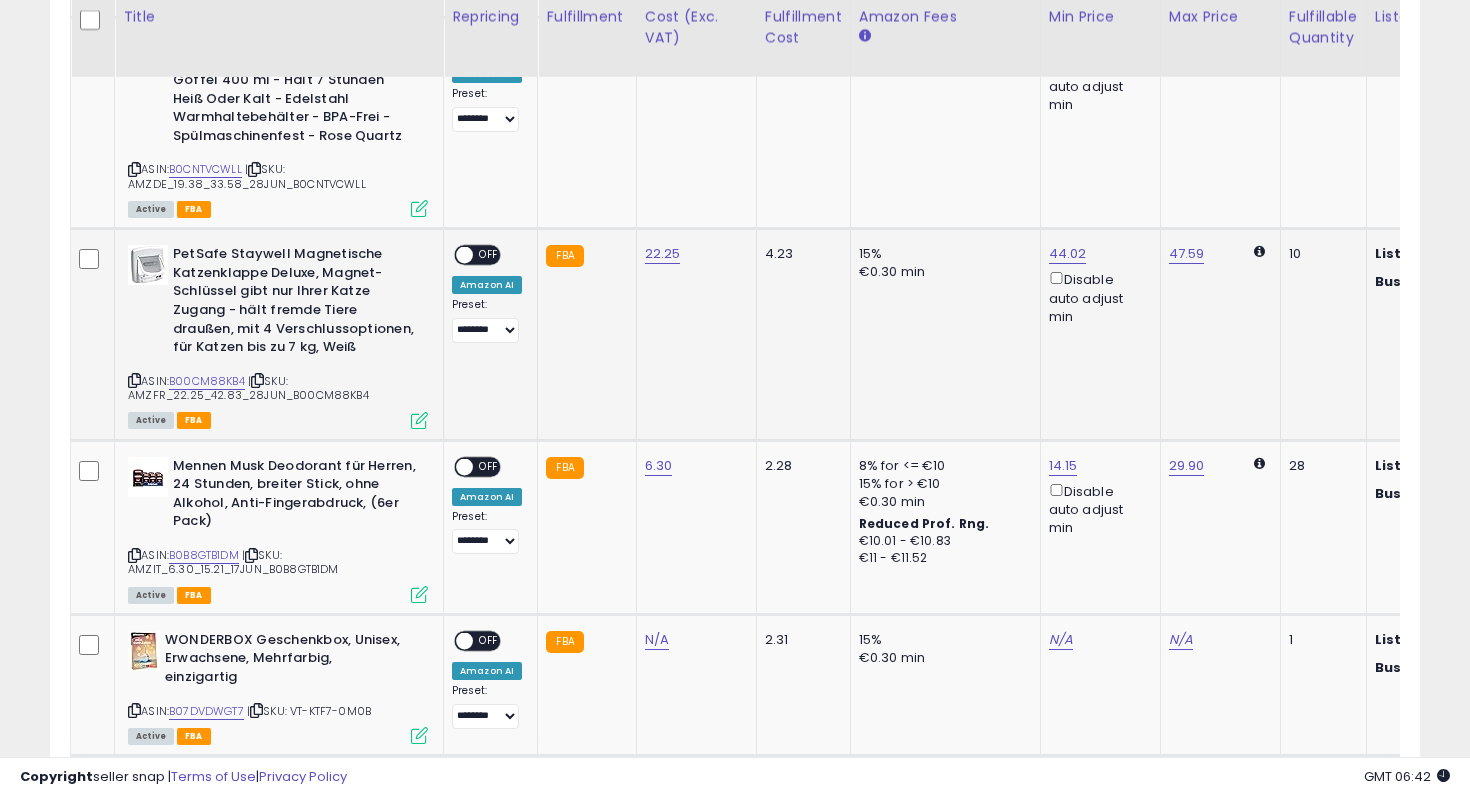 click on "OFF" at bounding box center (489, 255) 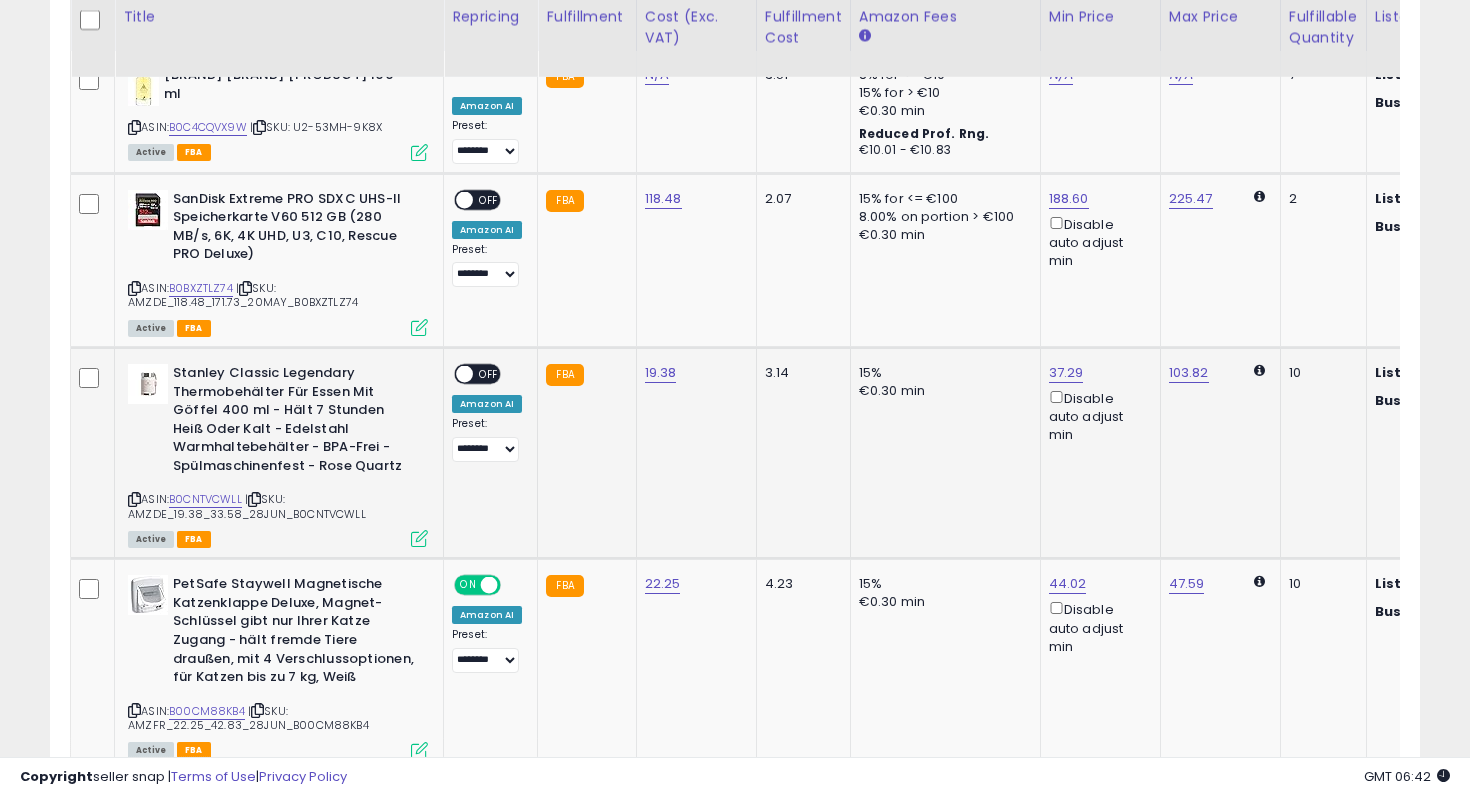 click on "OFF" at bounding box center (489, 374) 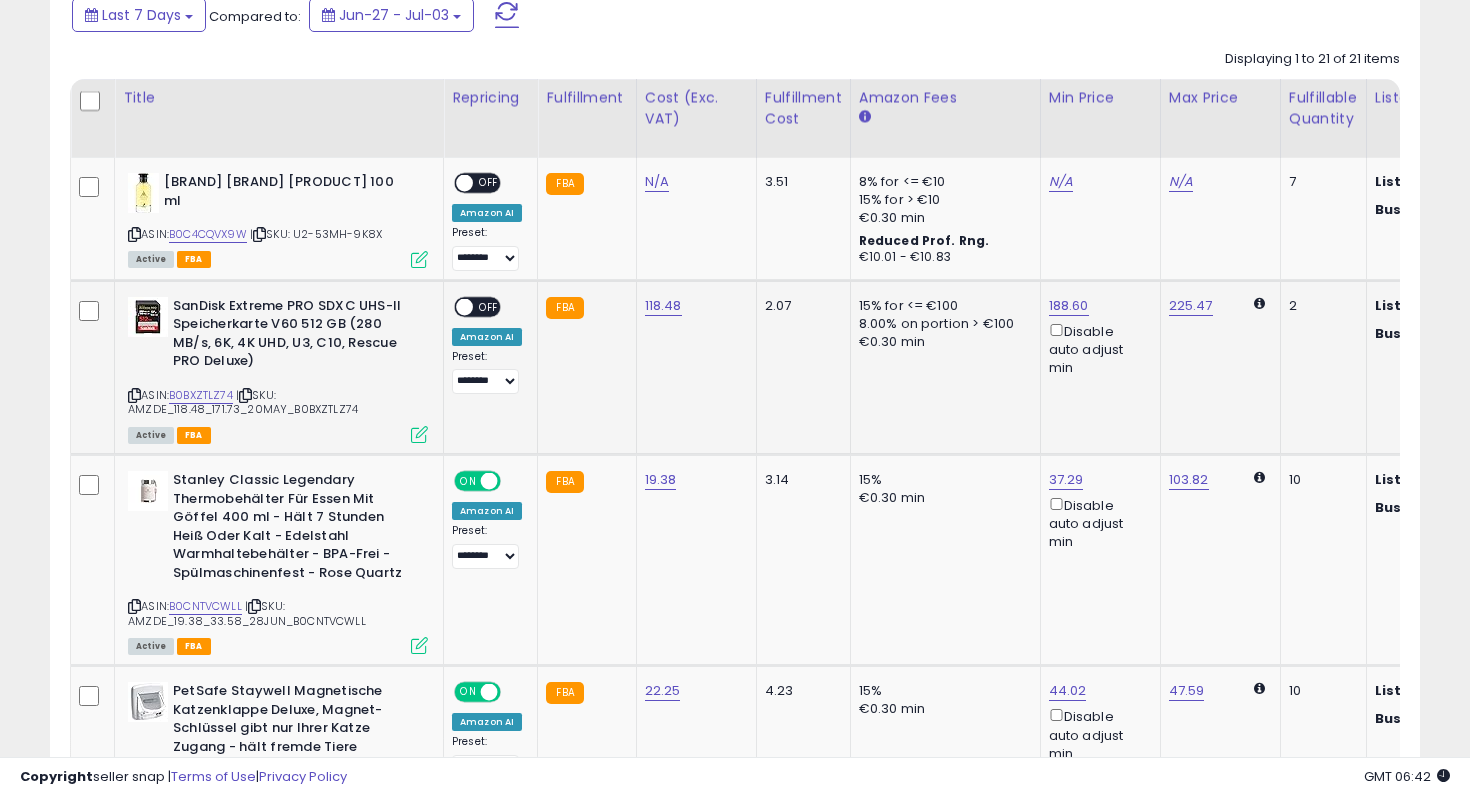 click on "OFF" at bounding box center (489, 306) 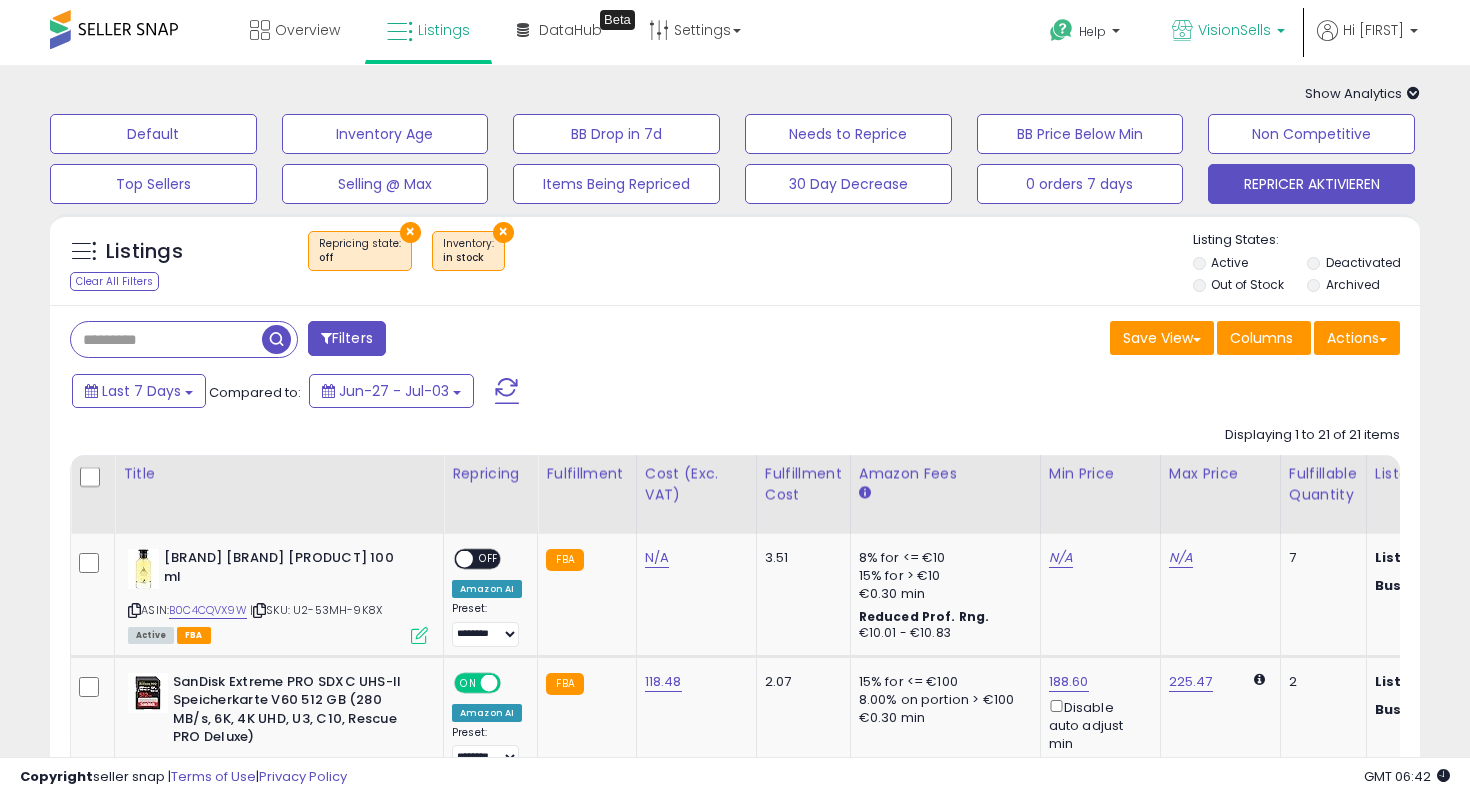 click on "VisionSells" at bounding box center [1228, 32] 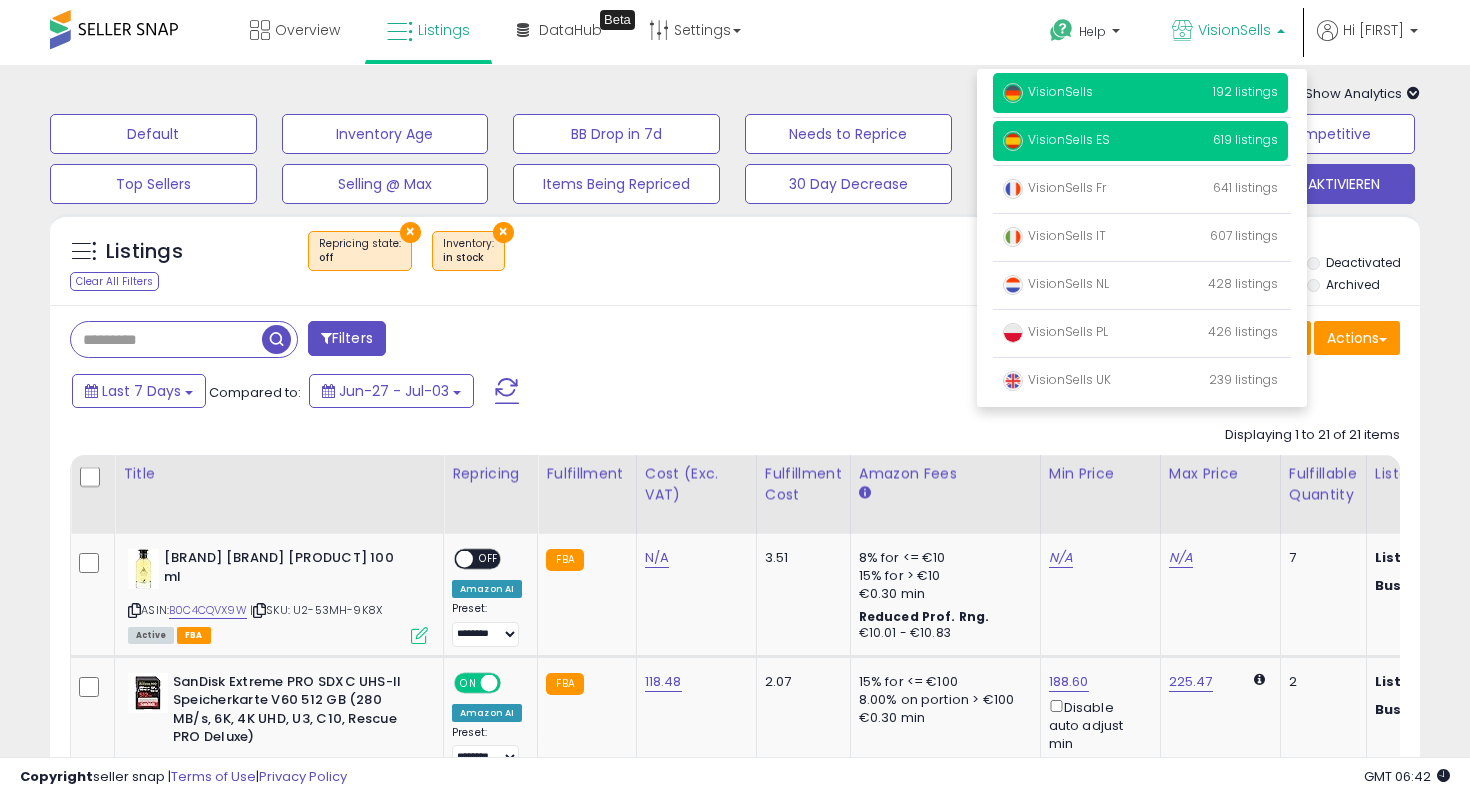 click on "VisionSells ES" at bounding box center [1056, 139] 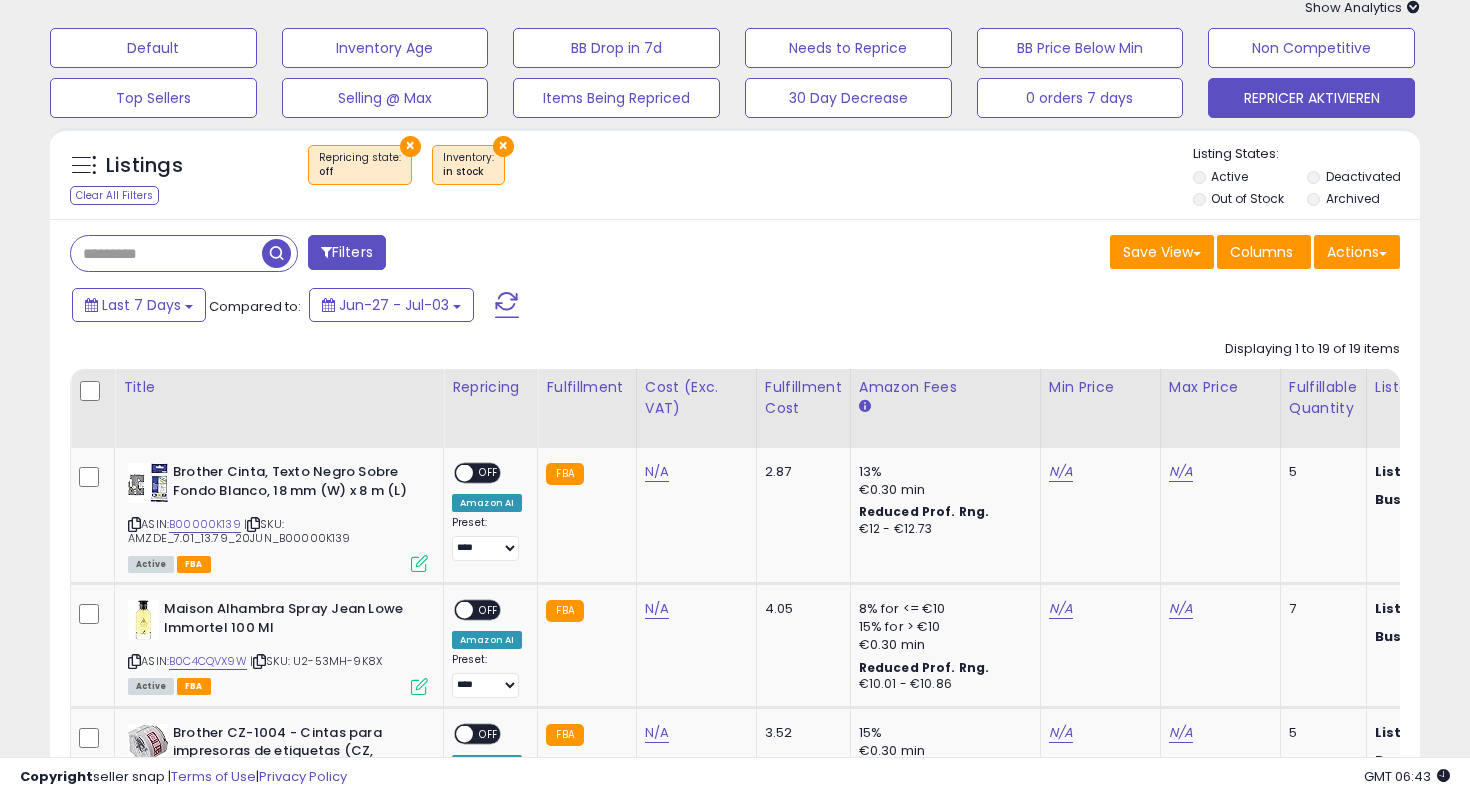 scroll, scrollTop: 85, scrollLeft: 0, axis: vertical 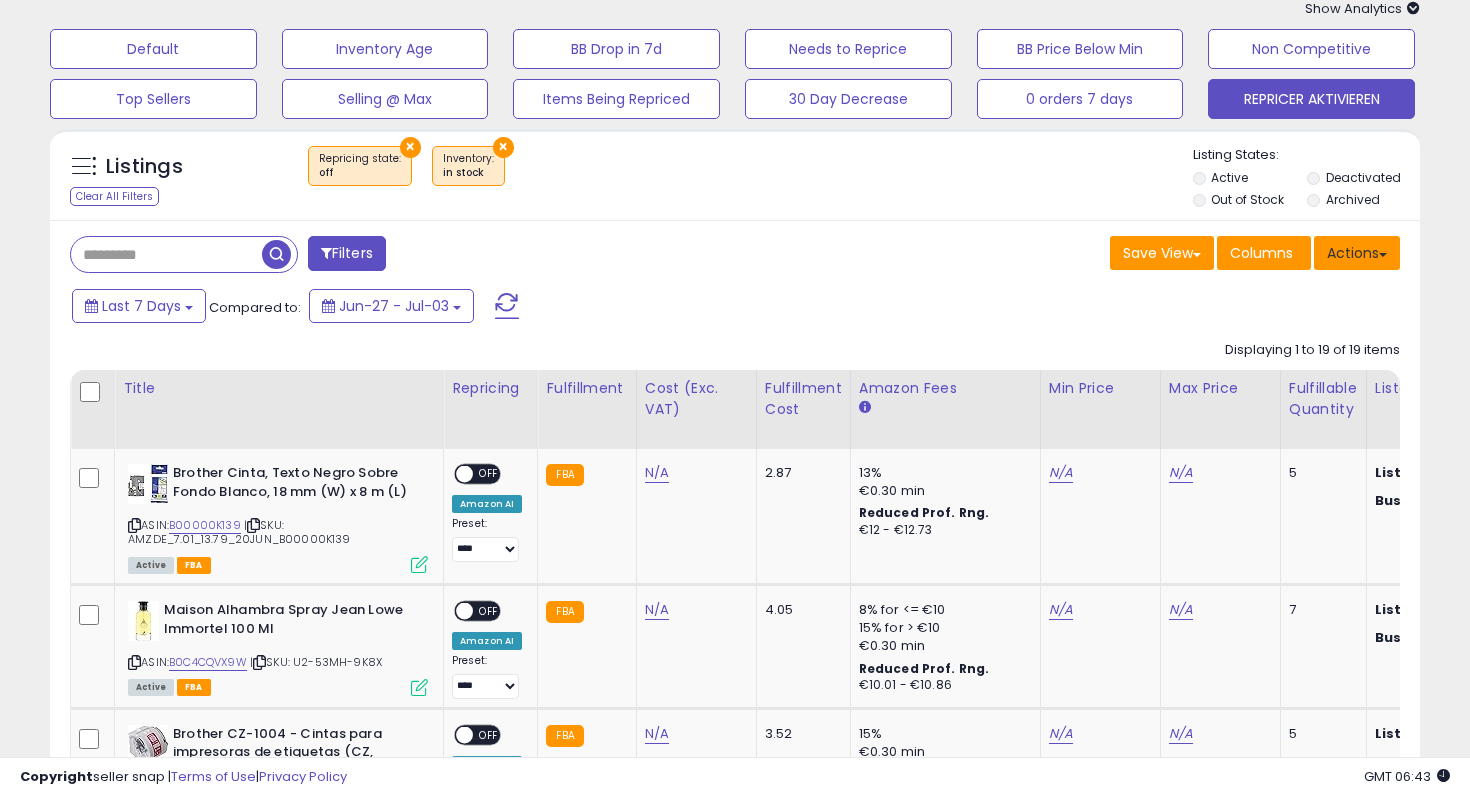 click on "Actions" at bounding box center [1357, 253] 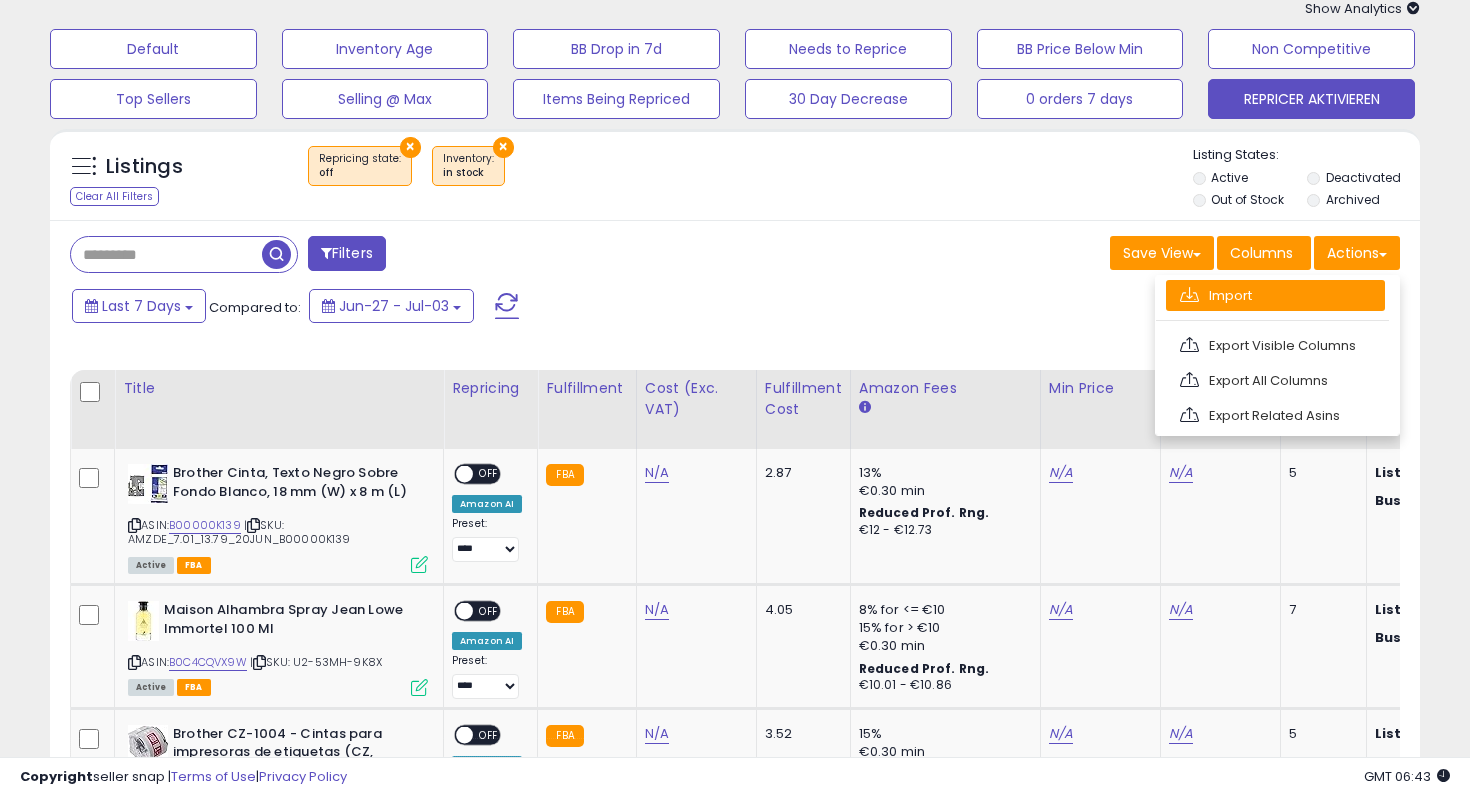 click on "Import" at bounding box center (1275, 295) 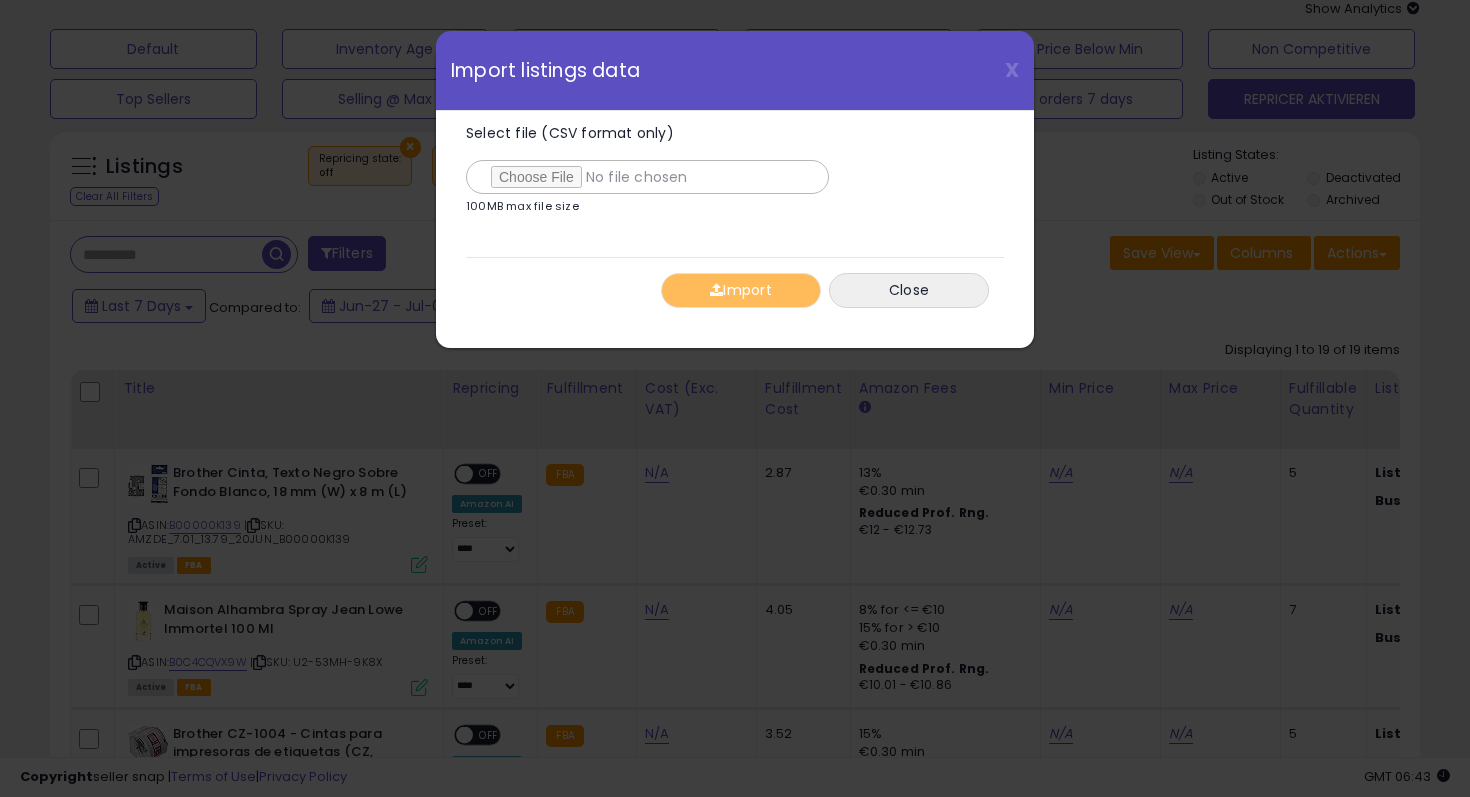 type on "**********" 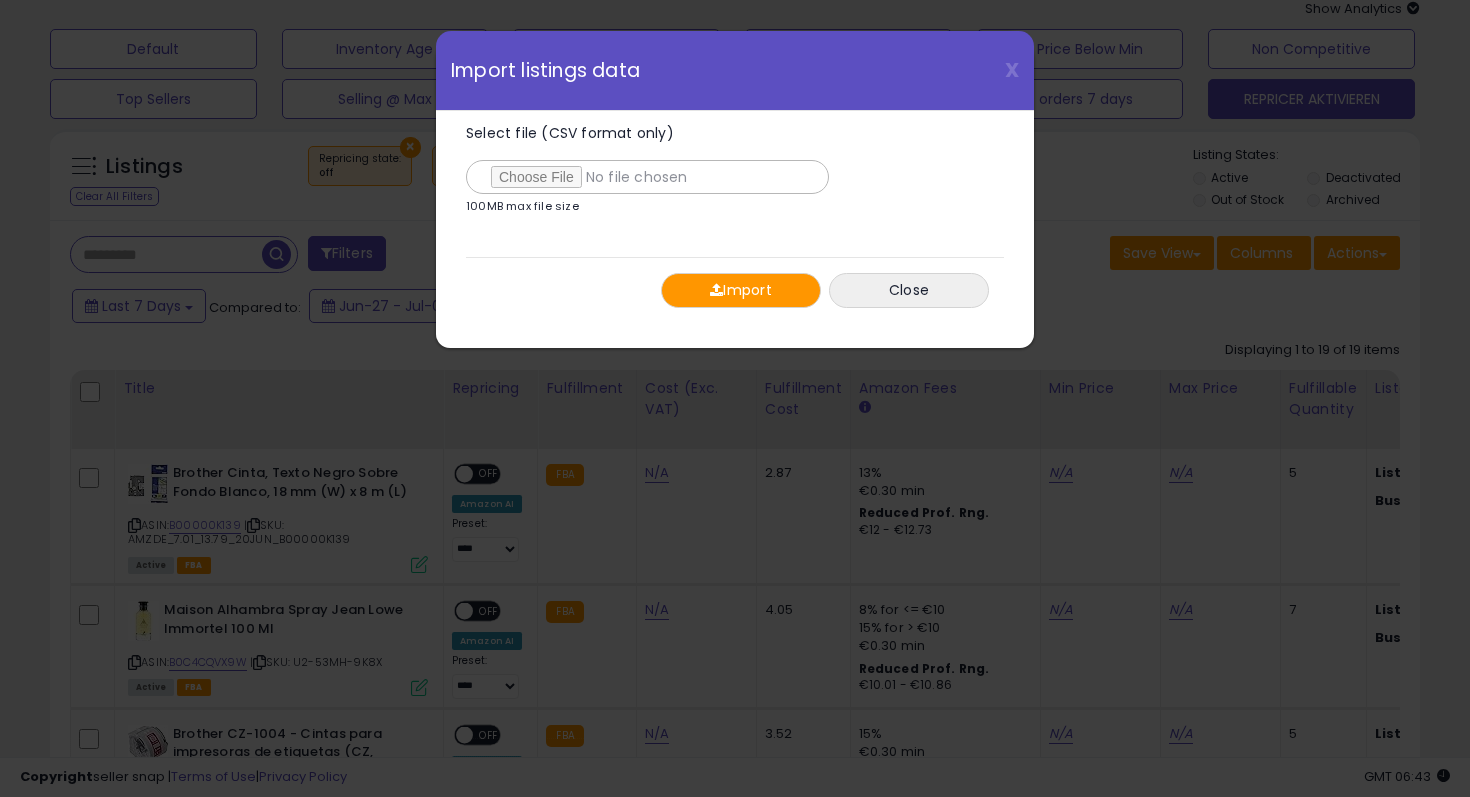 click on "Import" at bounding box center (741, 290) 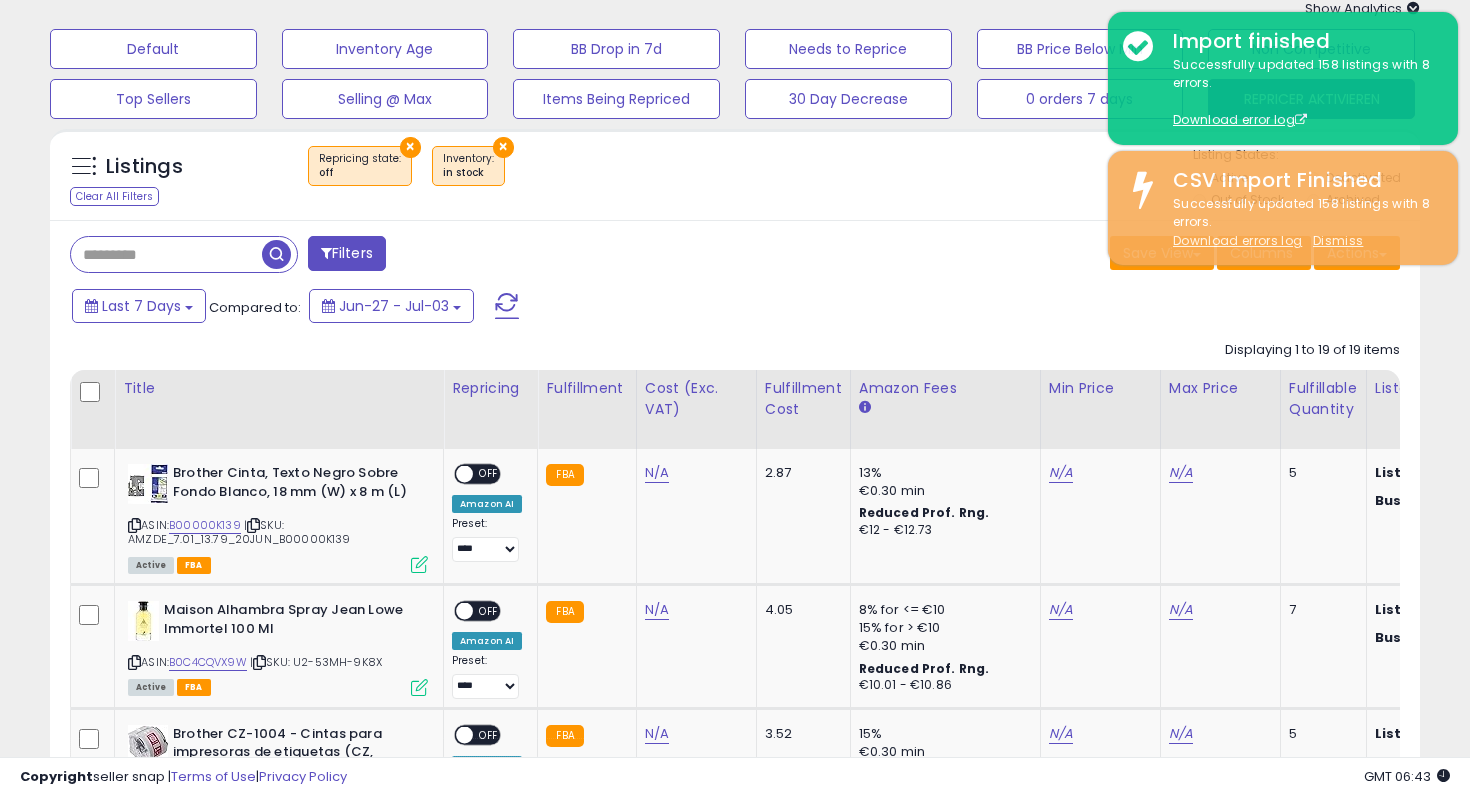 click on "×
Repricing state :
off
× Inventory in stock" at bounding box center [738, 174] 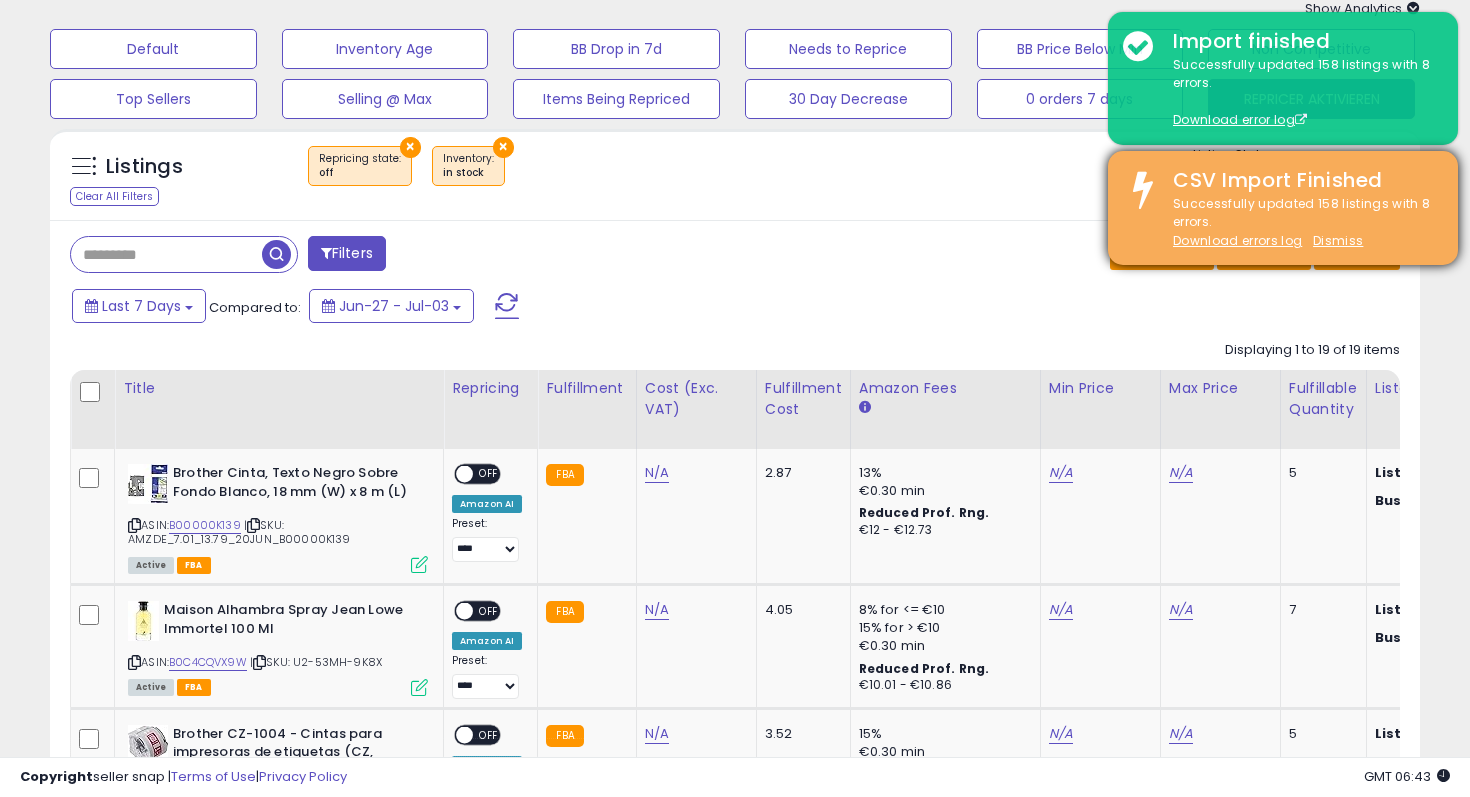 click on "Successfully updated 158 listings with 8 errors.  Download errors log Dismiss" at bounding box center [1300, 223] 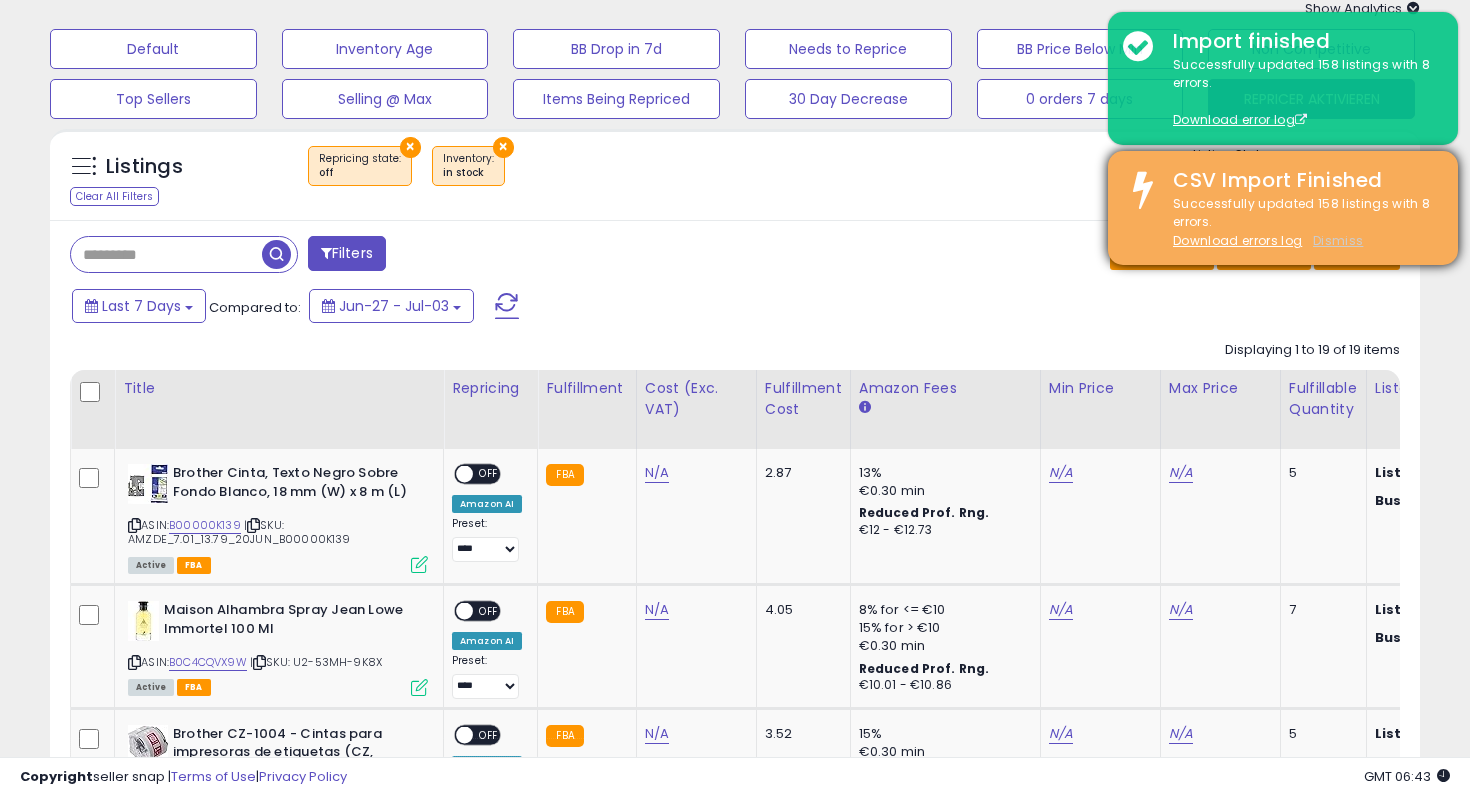 click on "Dismiss" at bounding box center [1338, 240] 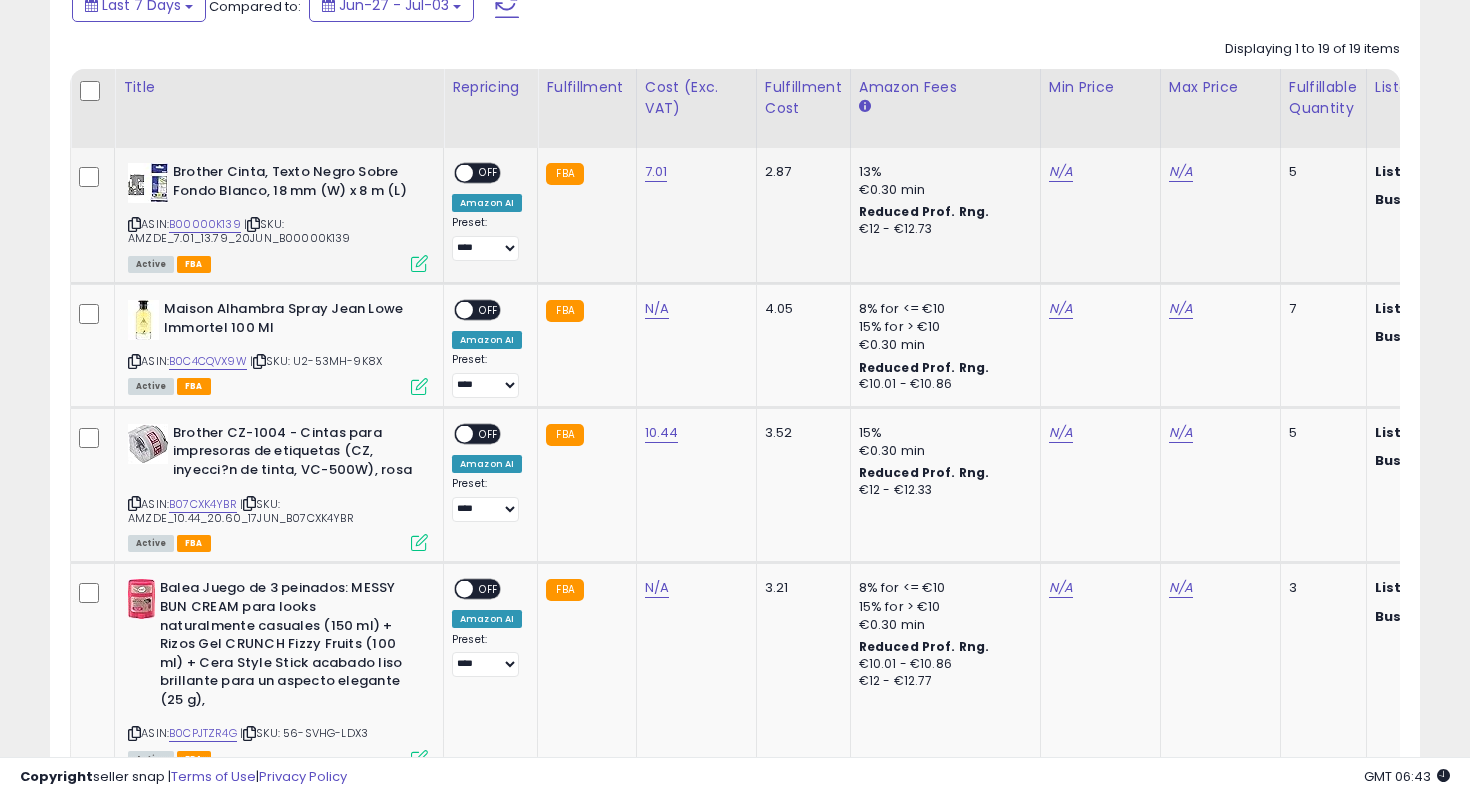scroll, scrollTop: 368, scrollLeft: 0, axis: vertical 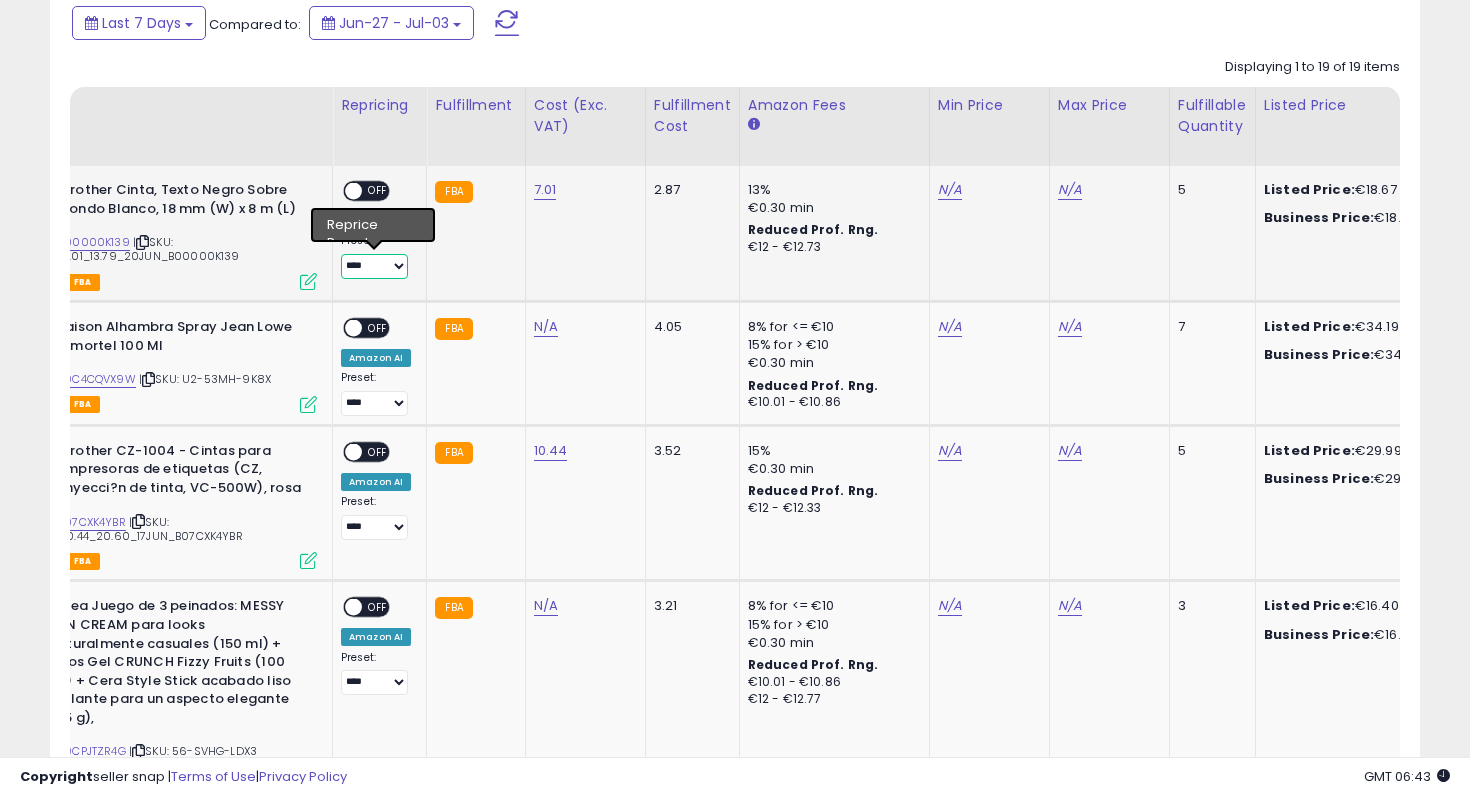 click on "**** ********" at bounding box center (374, 266) 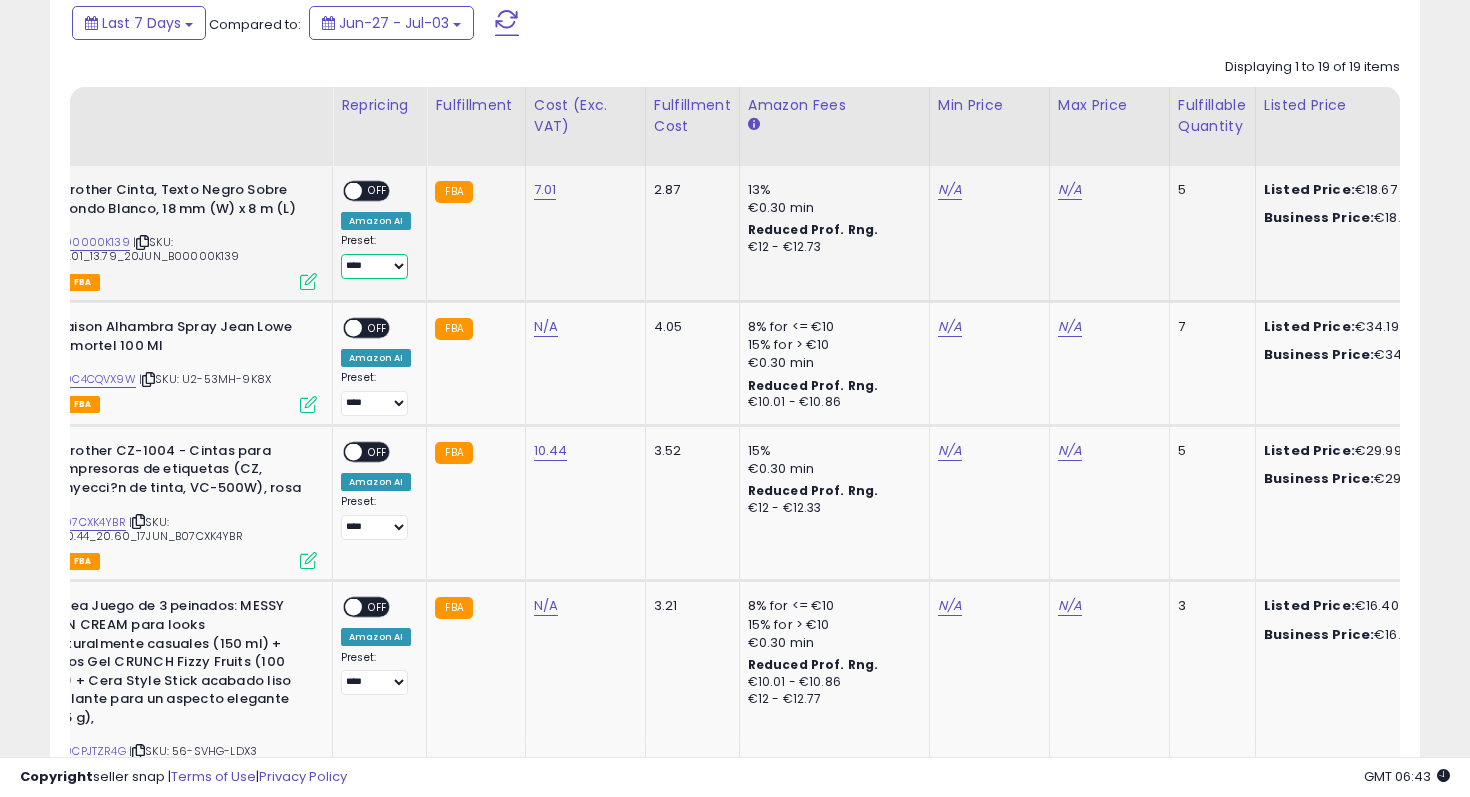 select on "********" 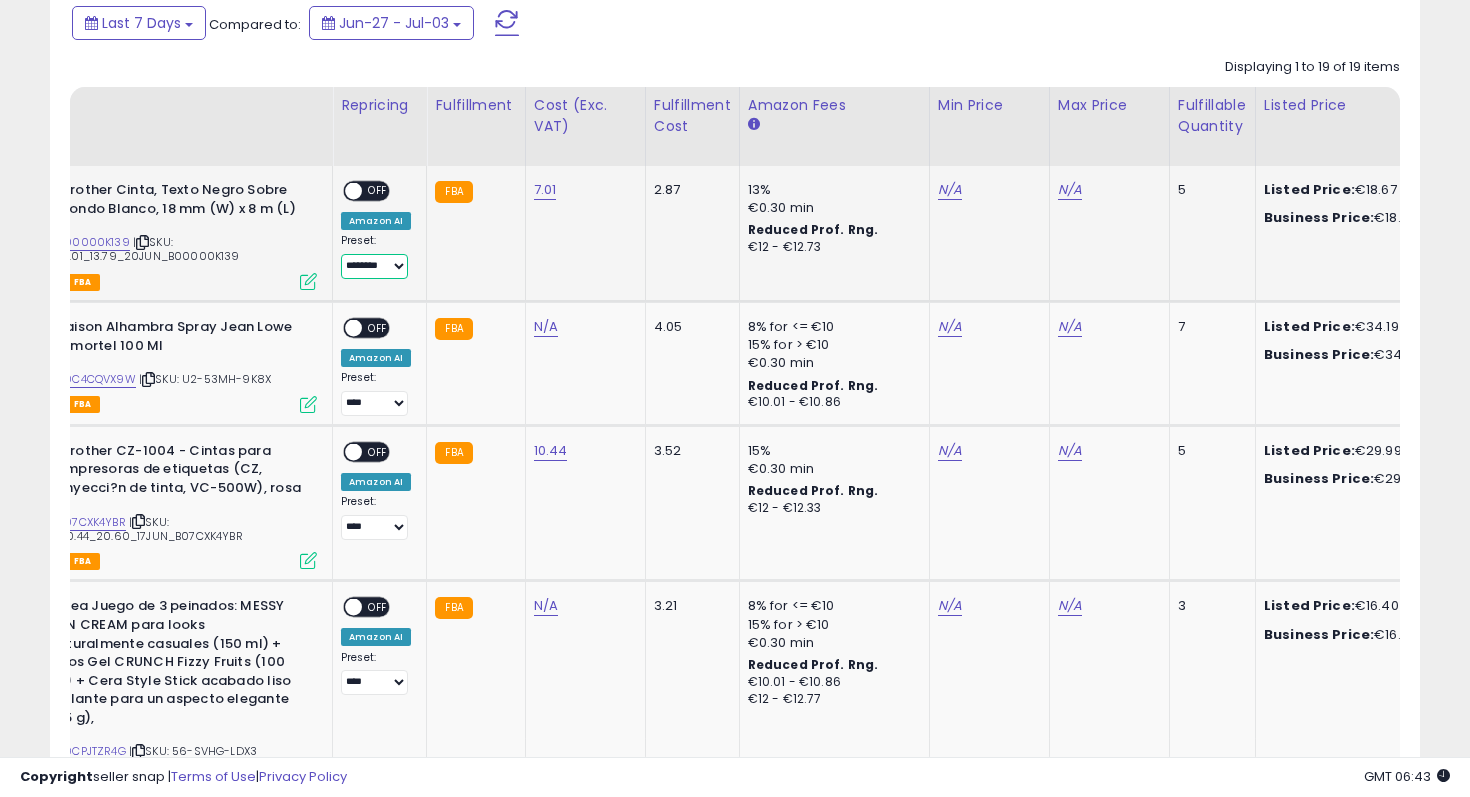 scroll, scrollTop: 343, scrollLeft: 0, axis: vertical 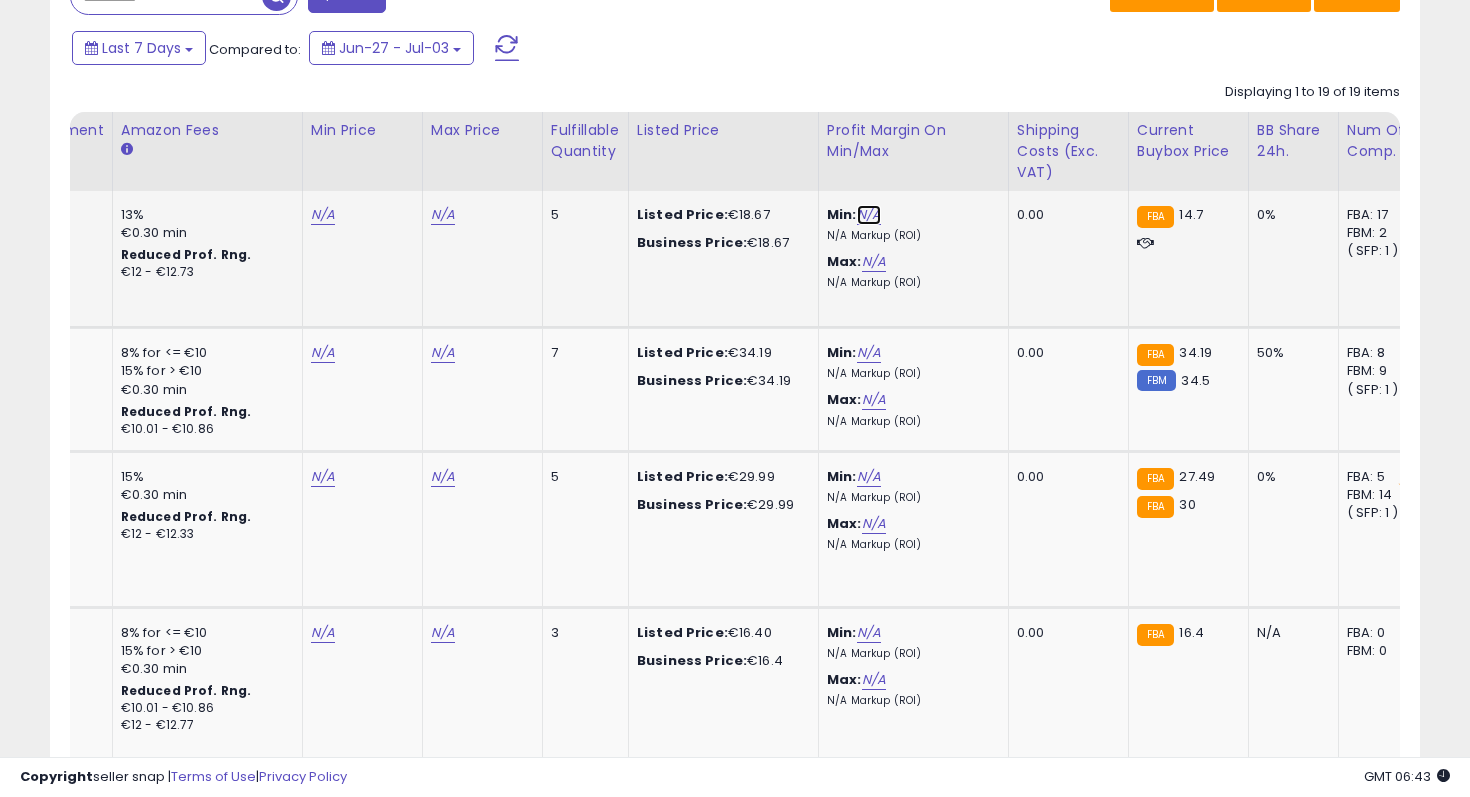 click on "N/A" at bounding box center [869, 215] 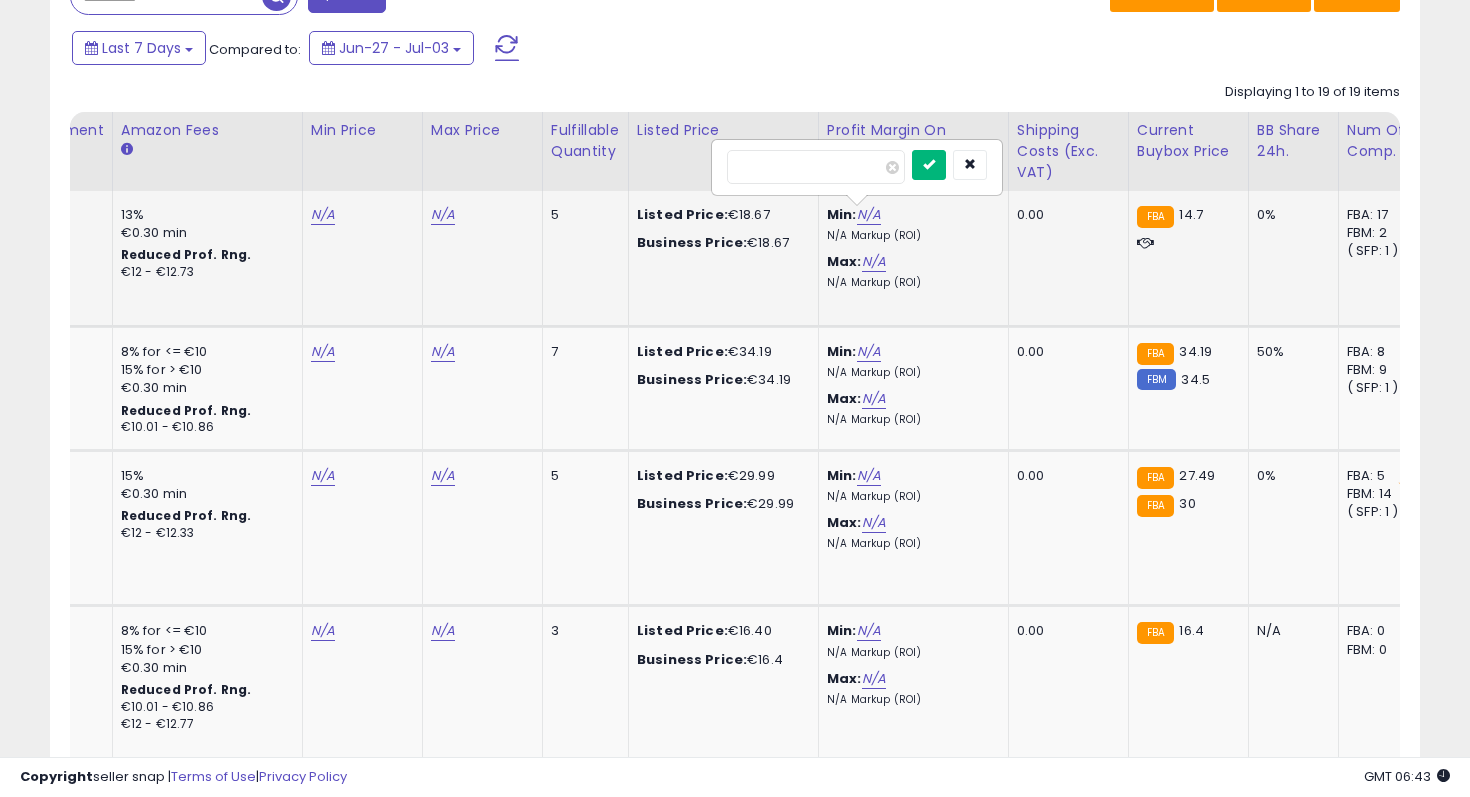 type on "**" 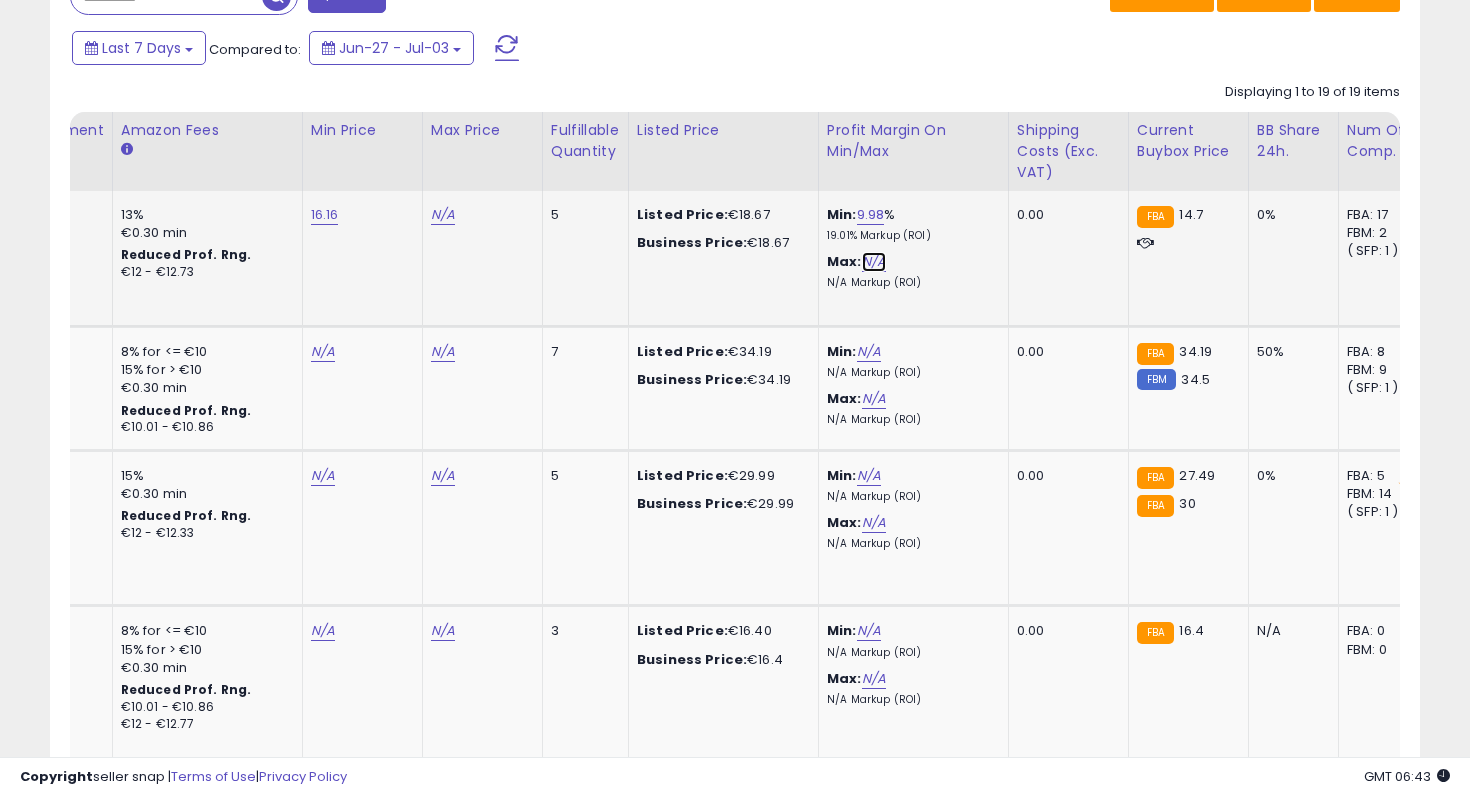 click on "N/A" at bounding box center [874, 262] 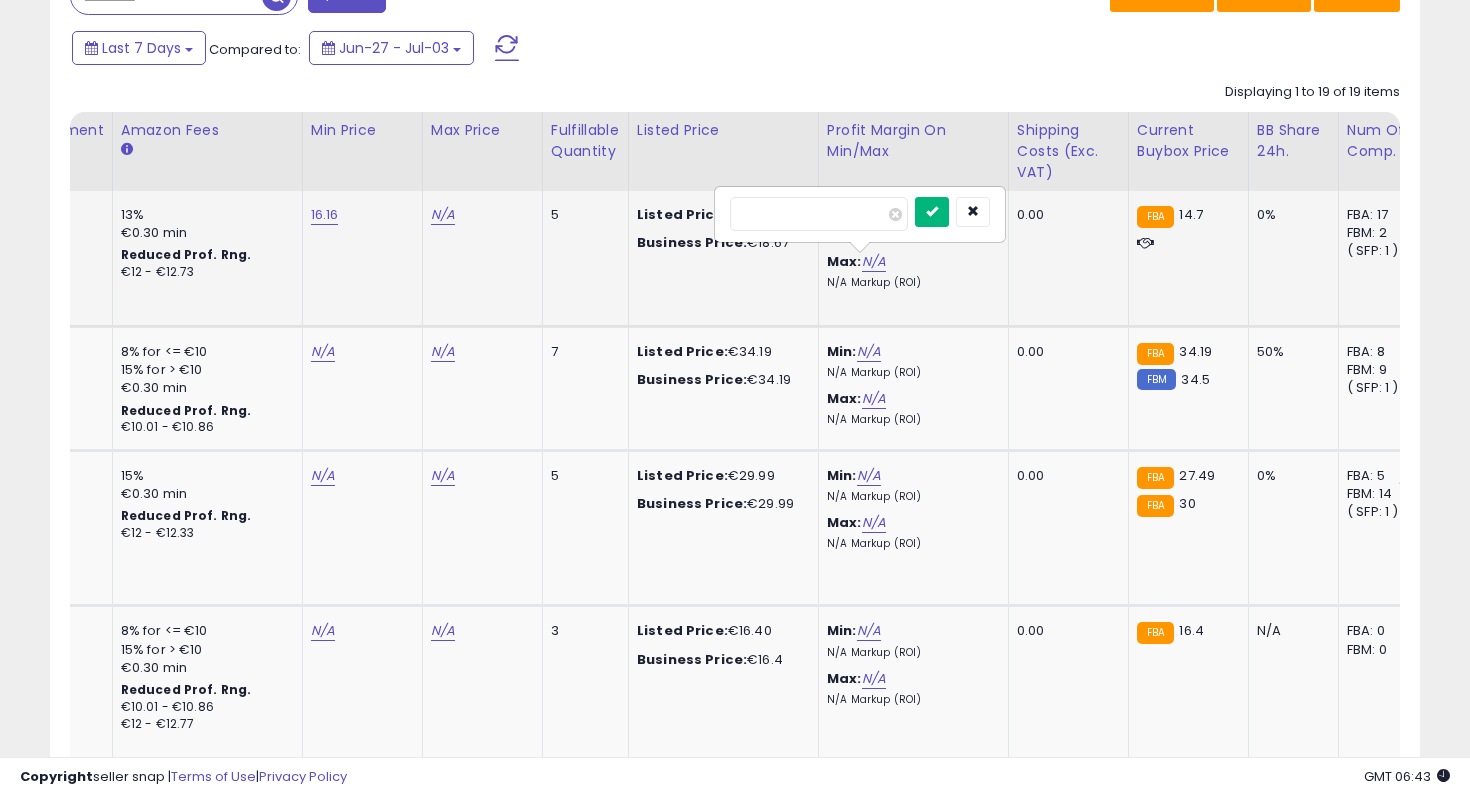 type on "**" 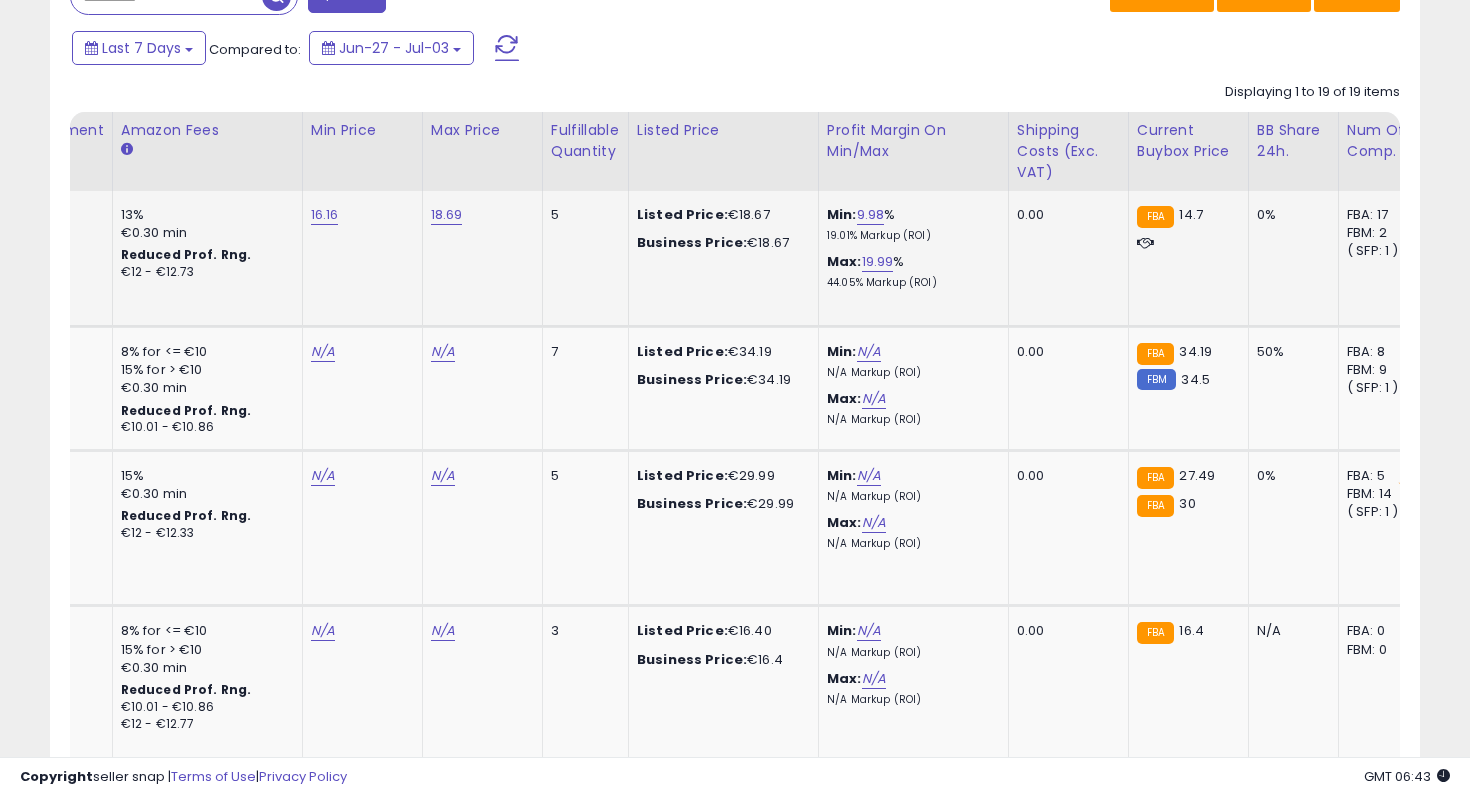 scroll, scrollTop: 0, scrollLeft: 108, axis: horizontal 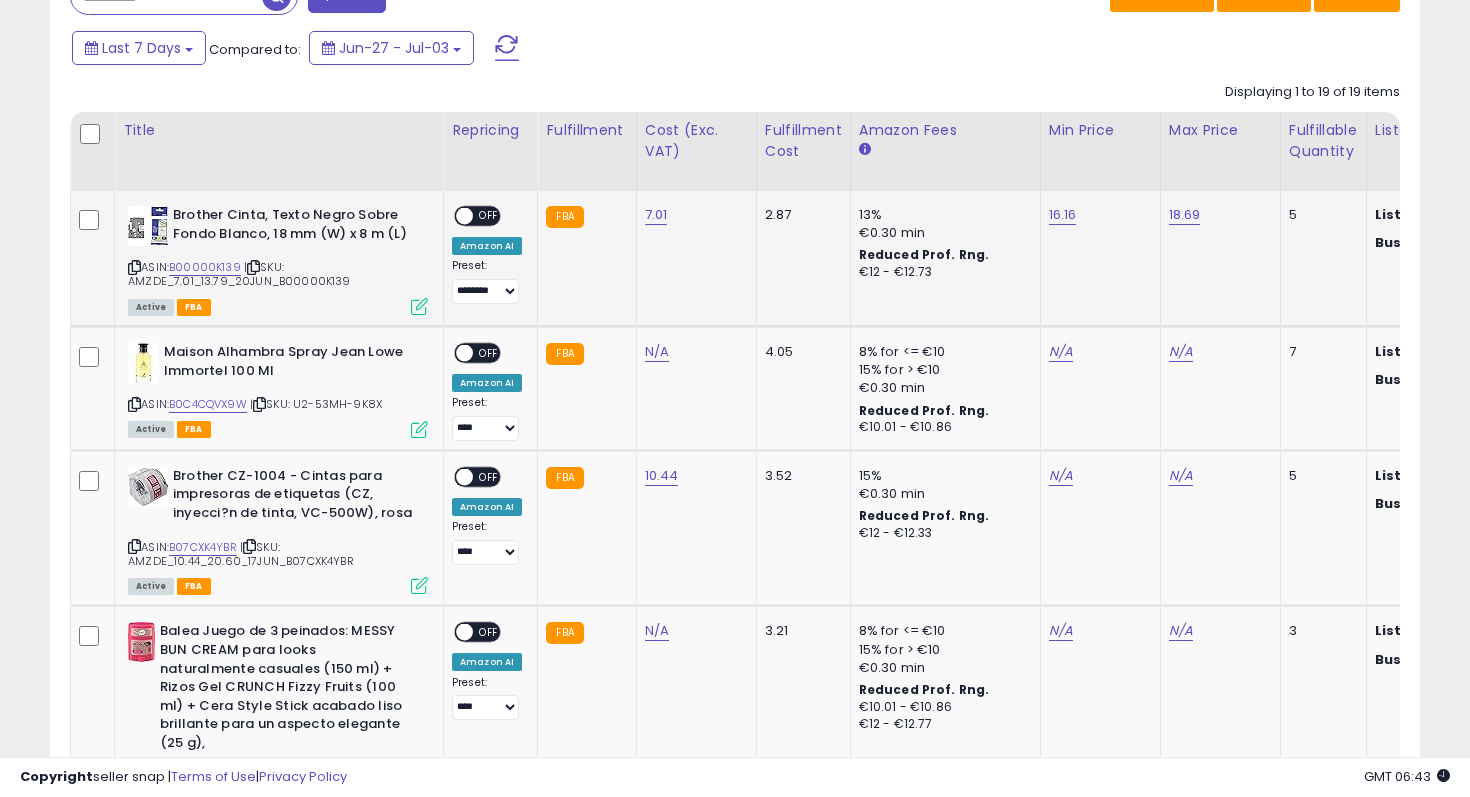 click at bounding box center (464, 216) 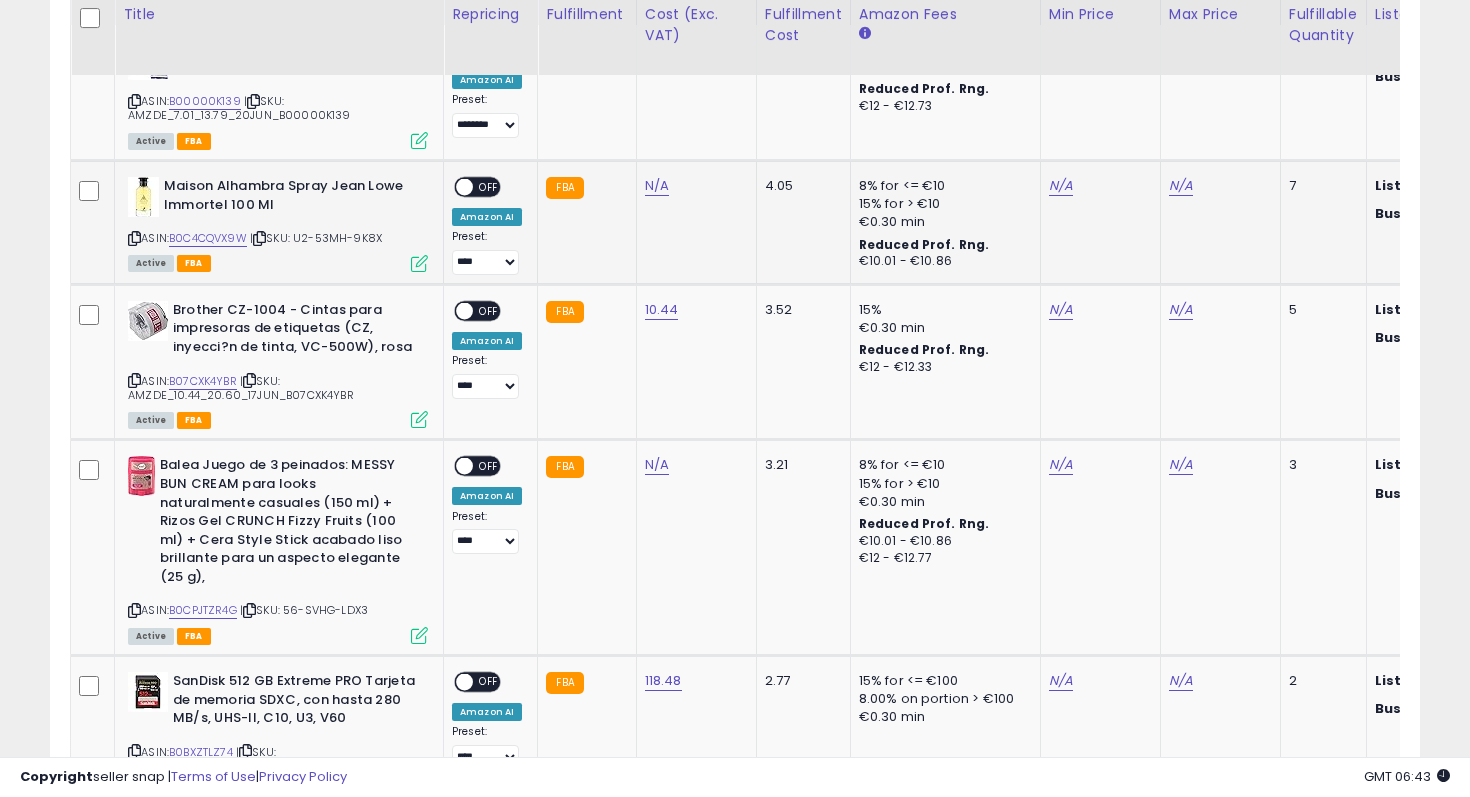 scroll, scrollTop: 508, scrollLeft: 0, axis: vertical 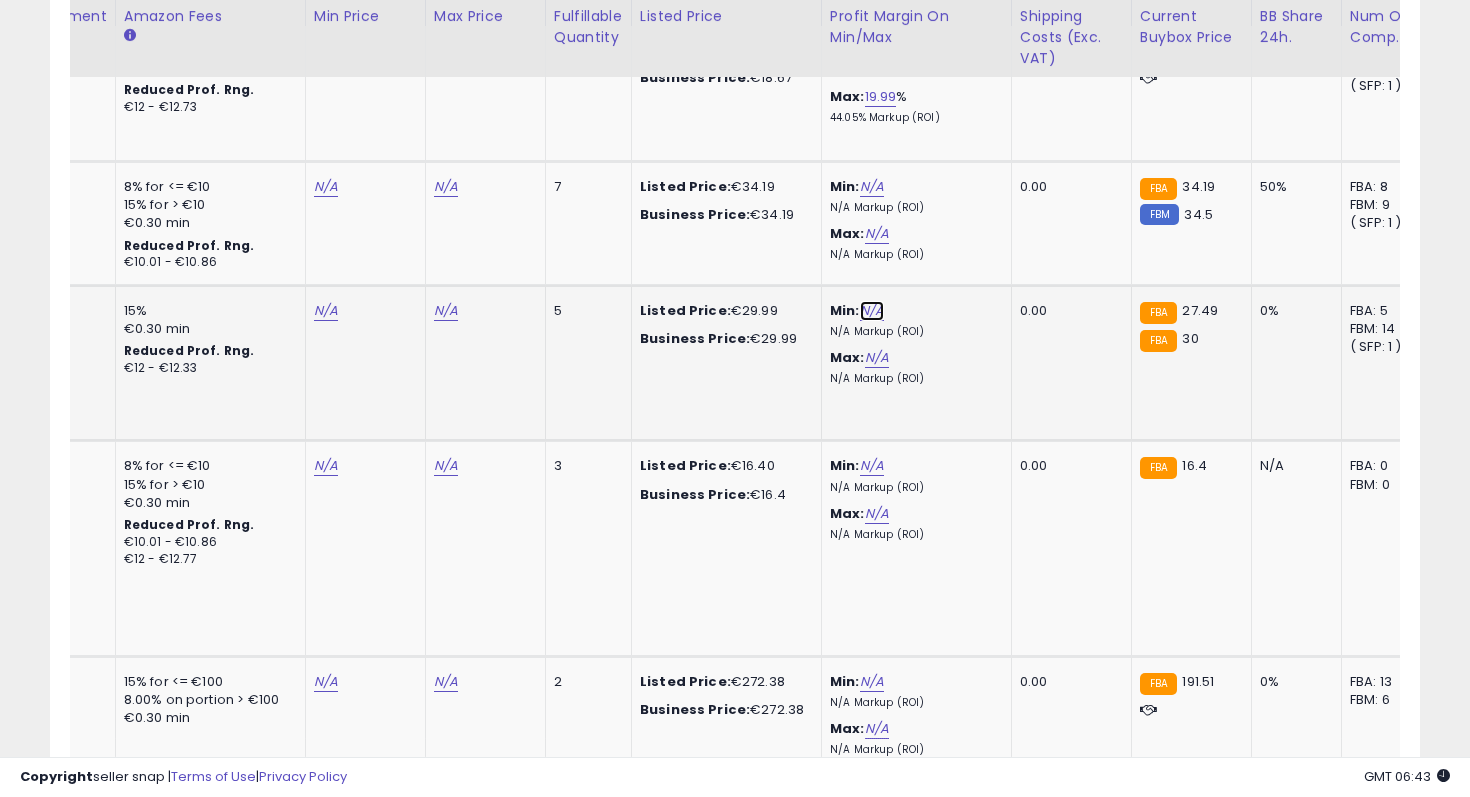 click on "N/A" at bounding box center (872, 311) 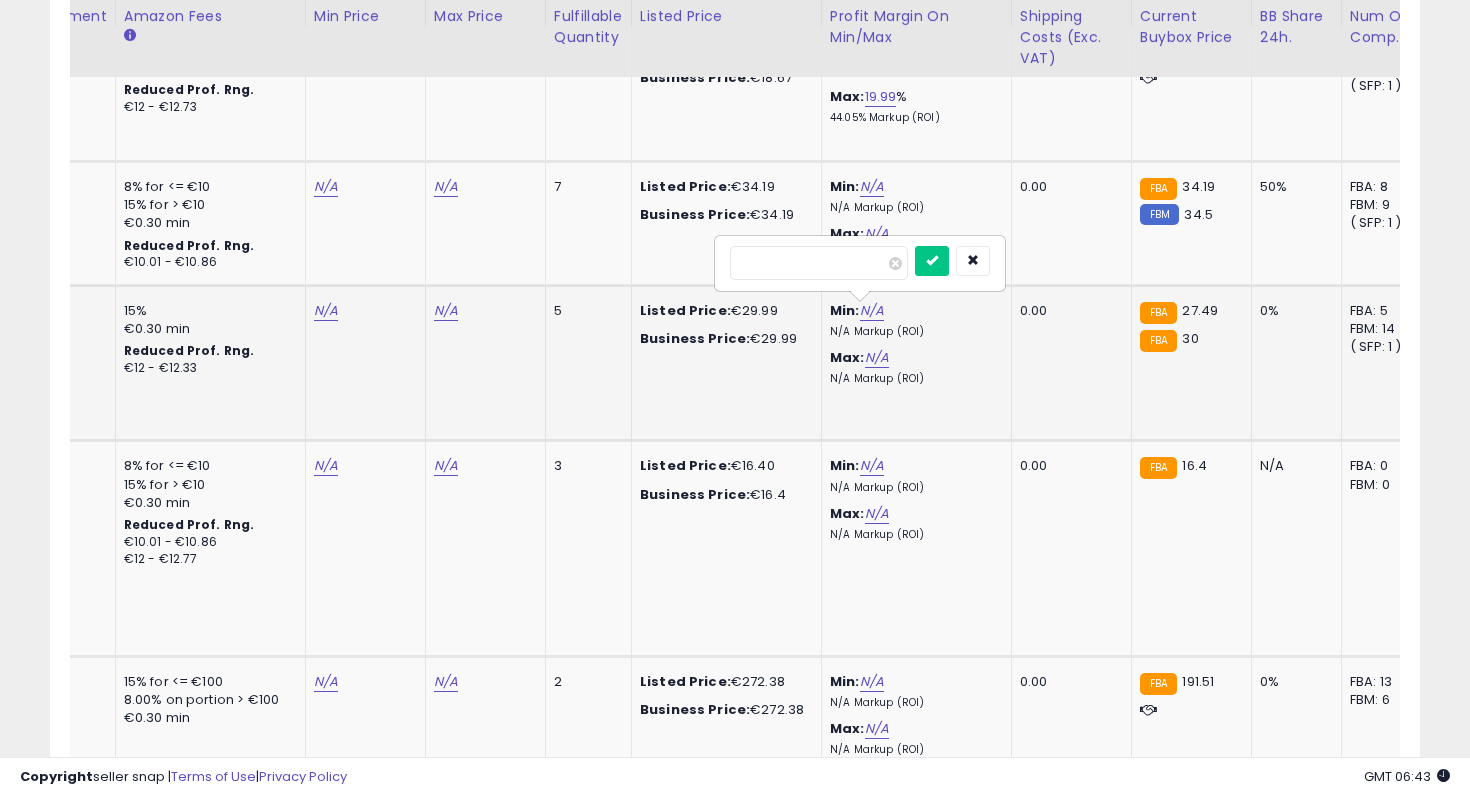 click on "**" at bounding box center (819, 263) 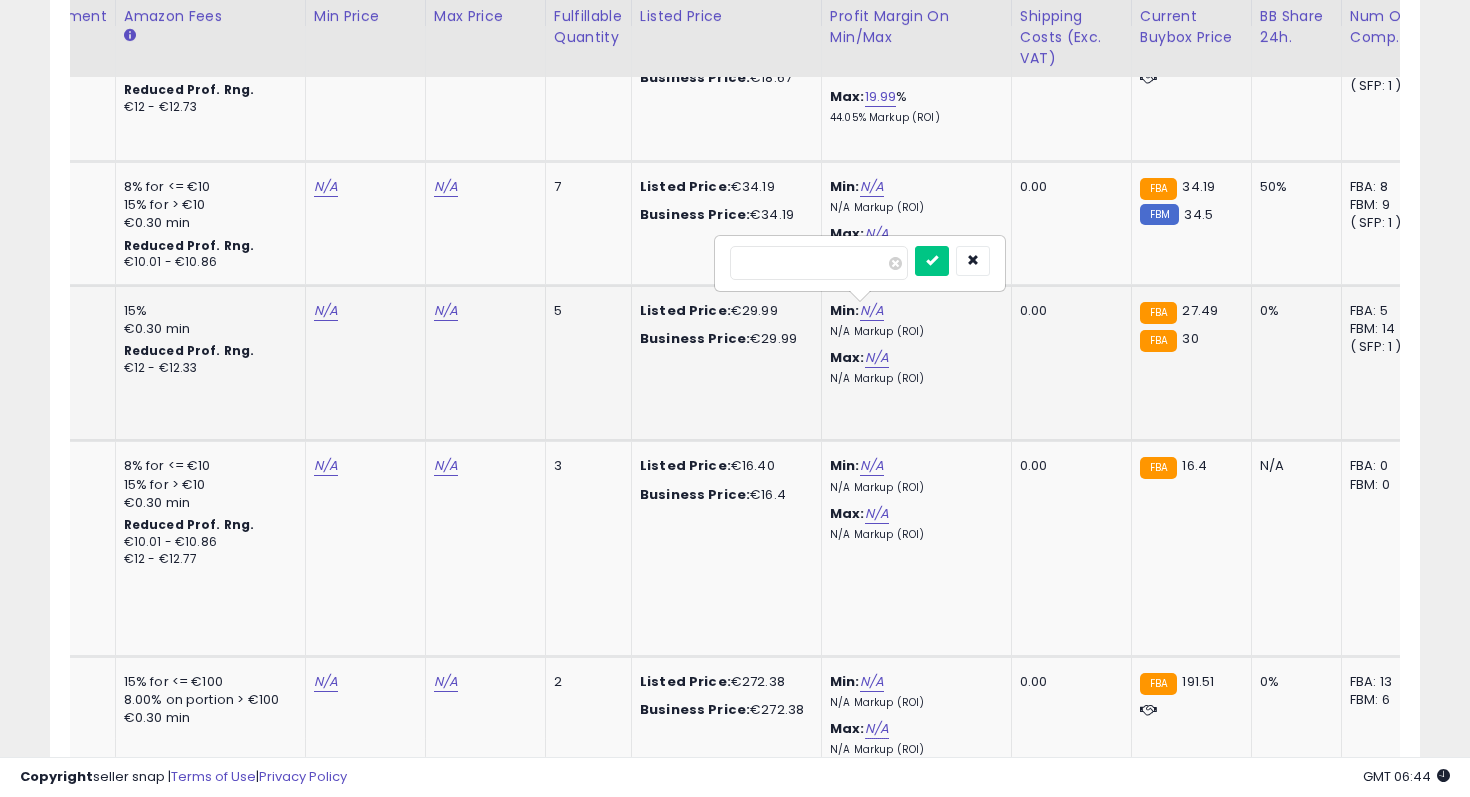 click on "***" at bounding box center [819, 263] 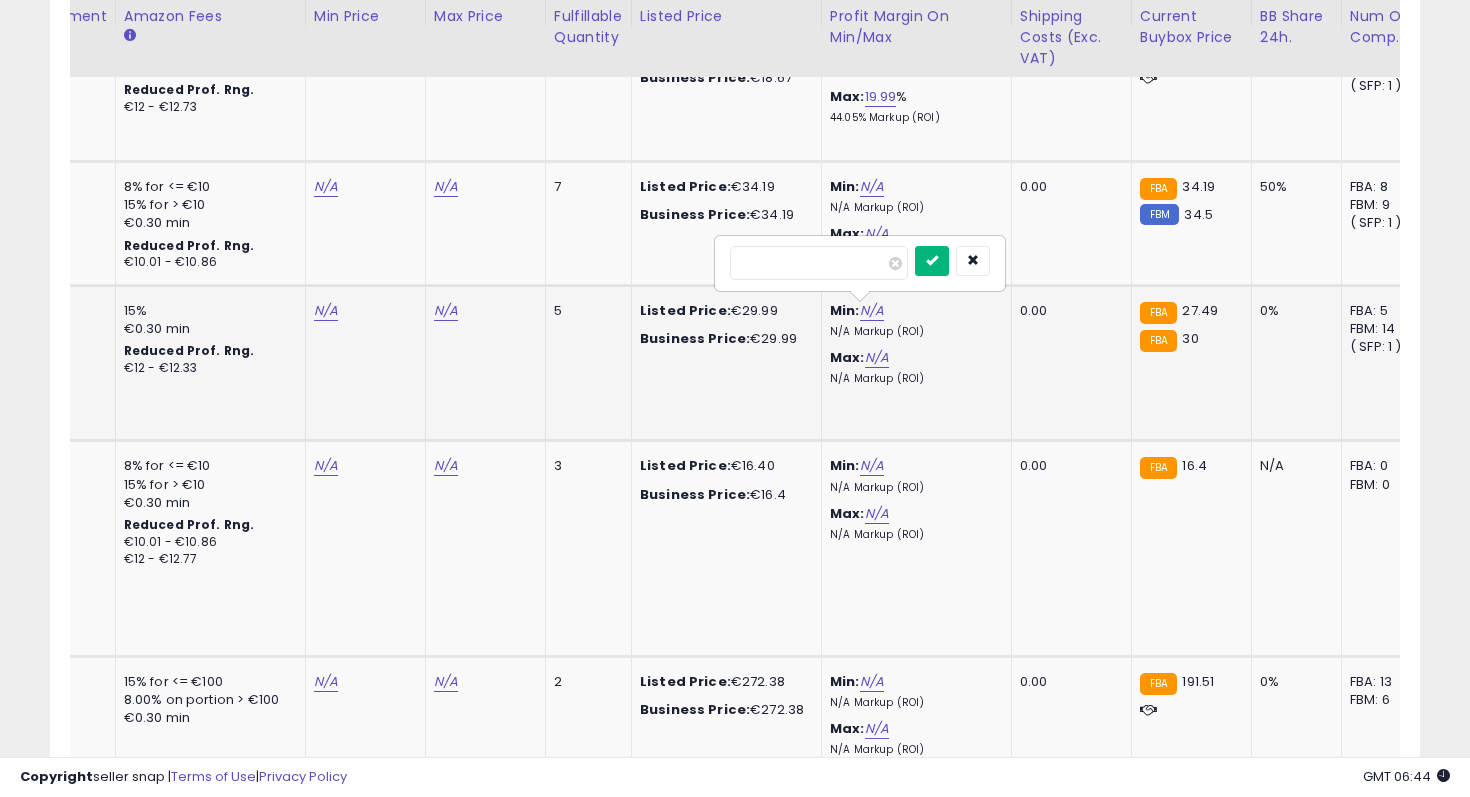 type on "**" 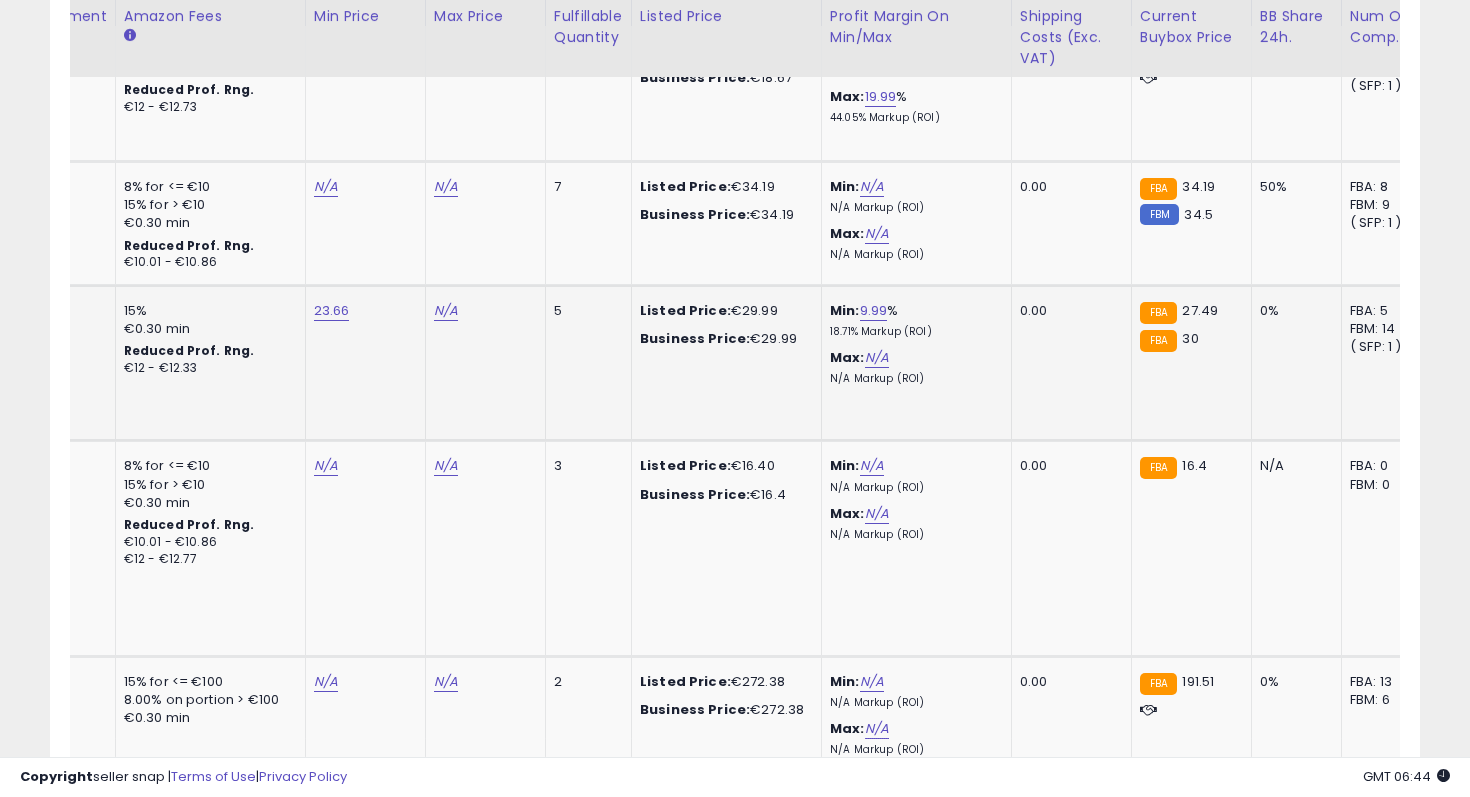 click on "N/A" at bounding box center (877, 358) 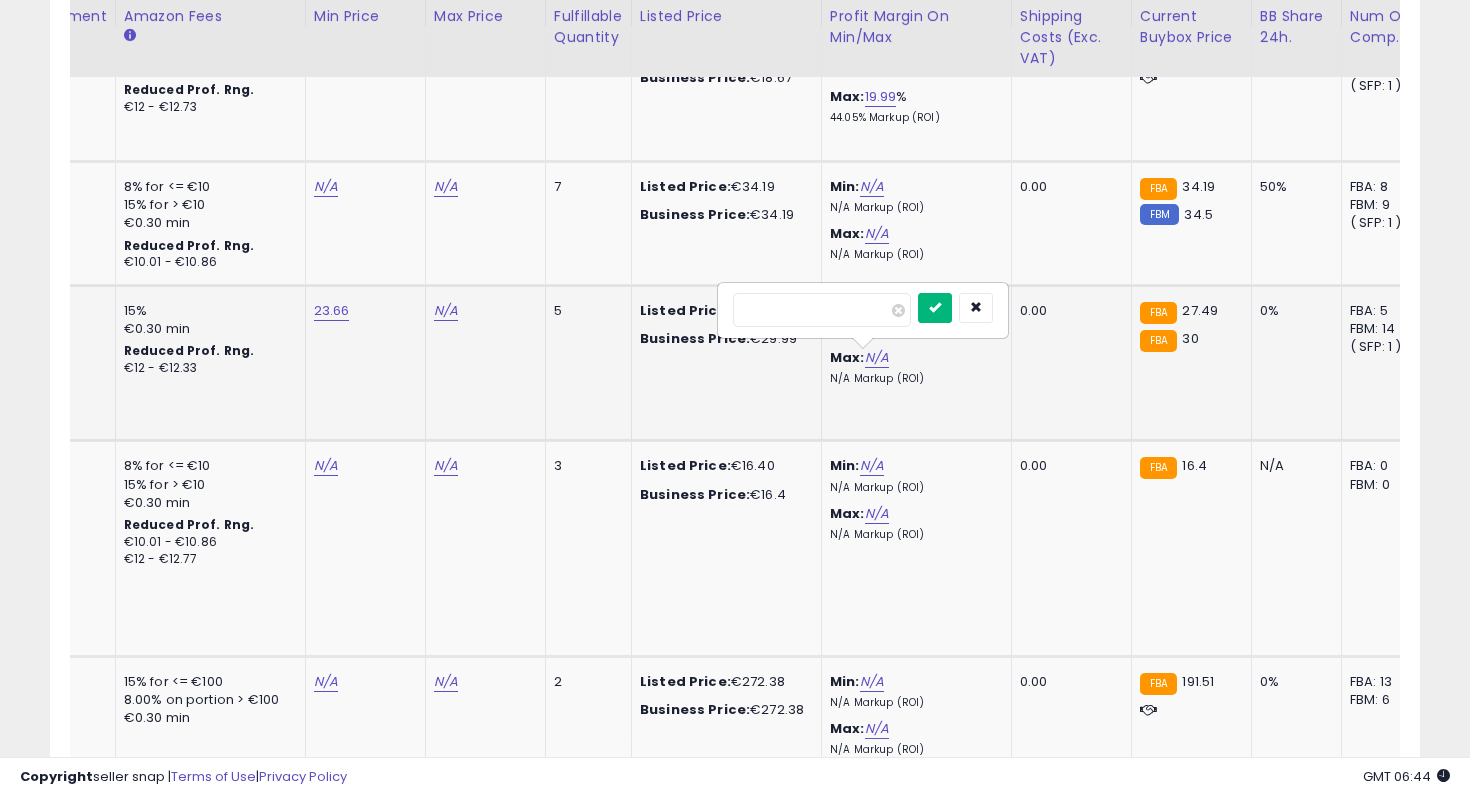 type on "**" 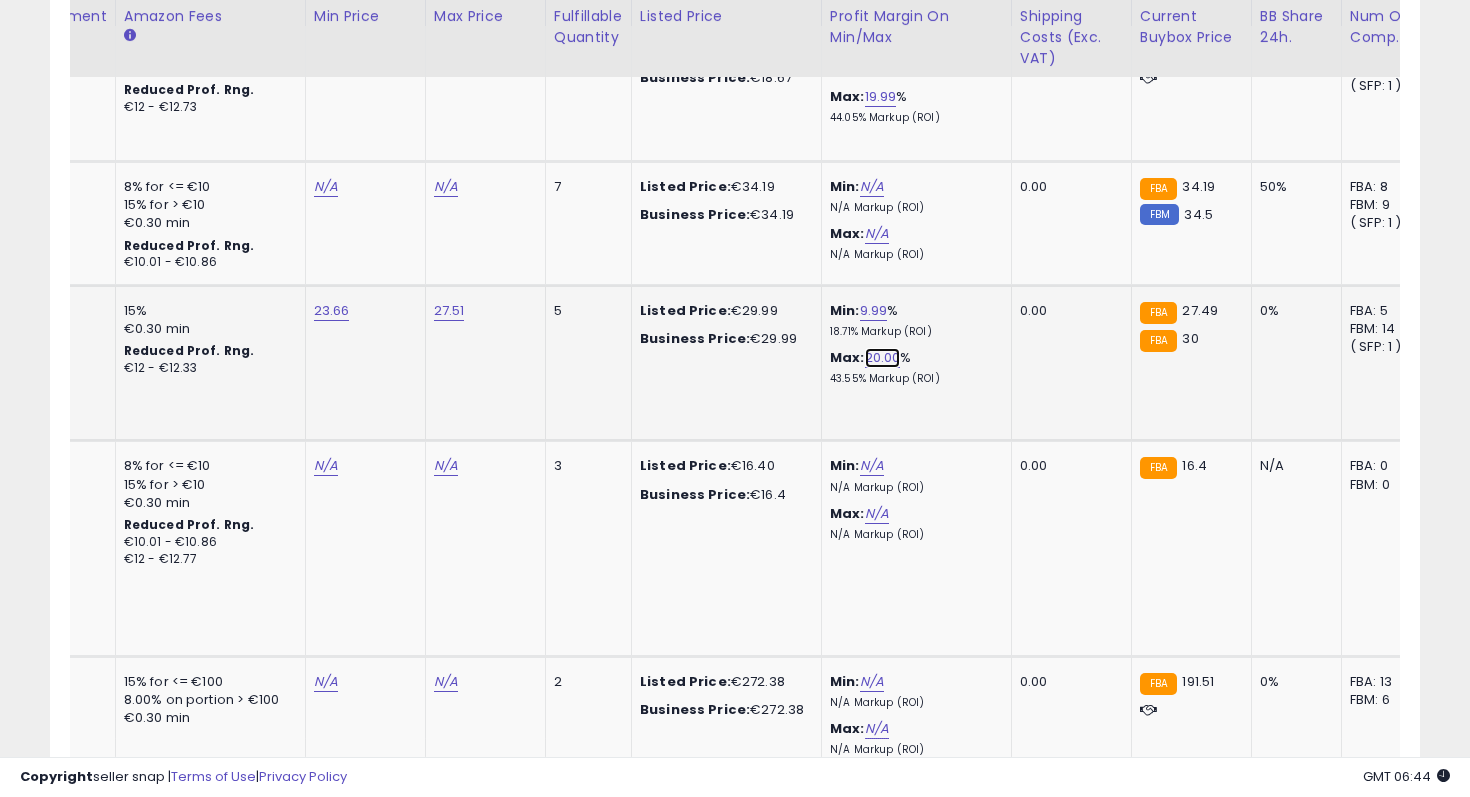 click on "20.00" at bounding box center [883, 358] 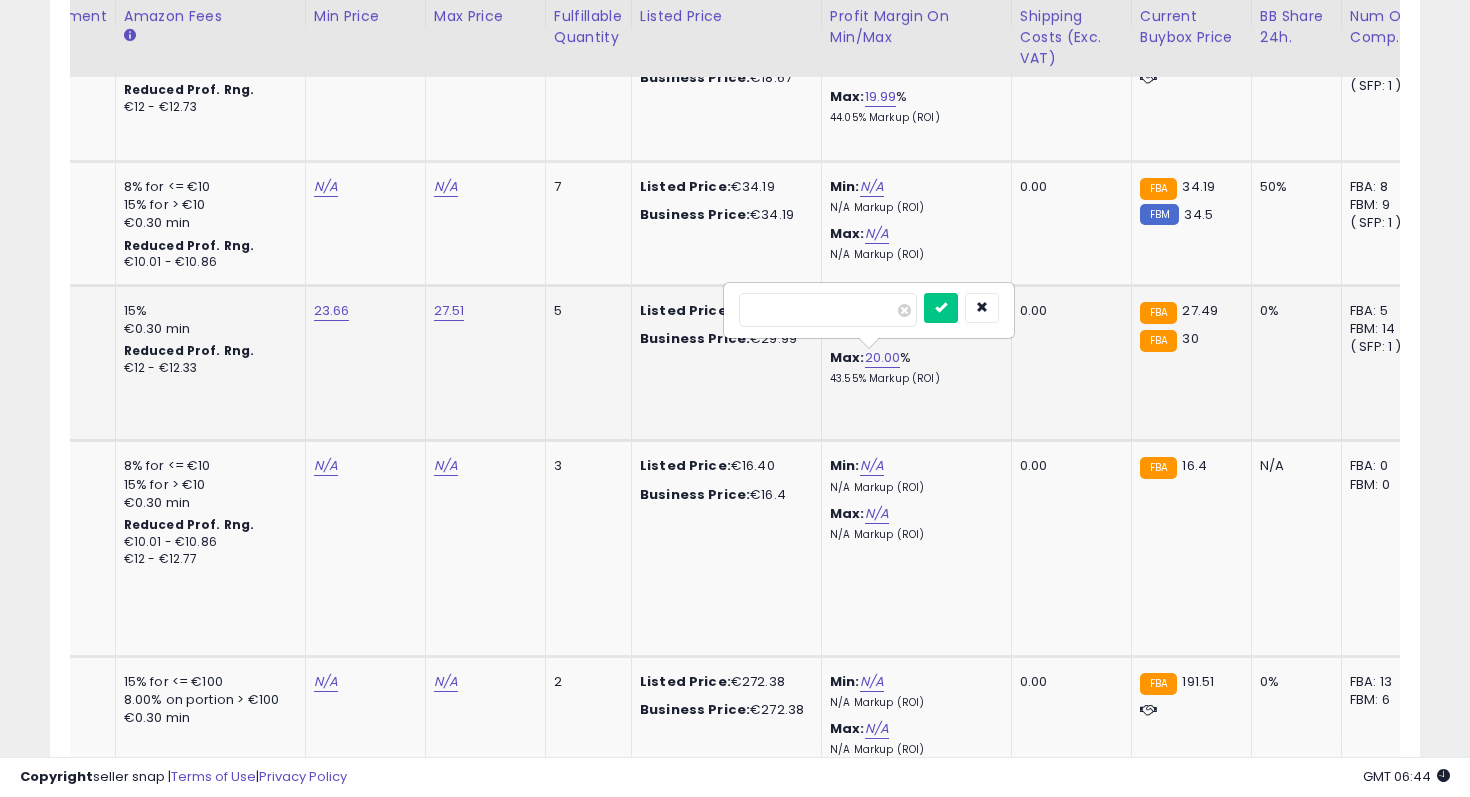 click on "*****" at bounding box center [828, 310] 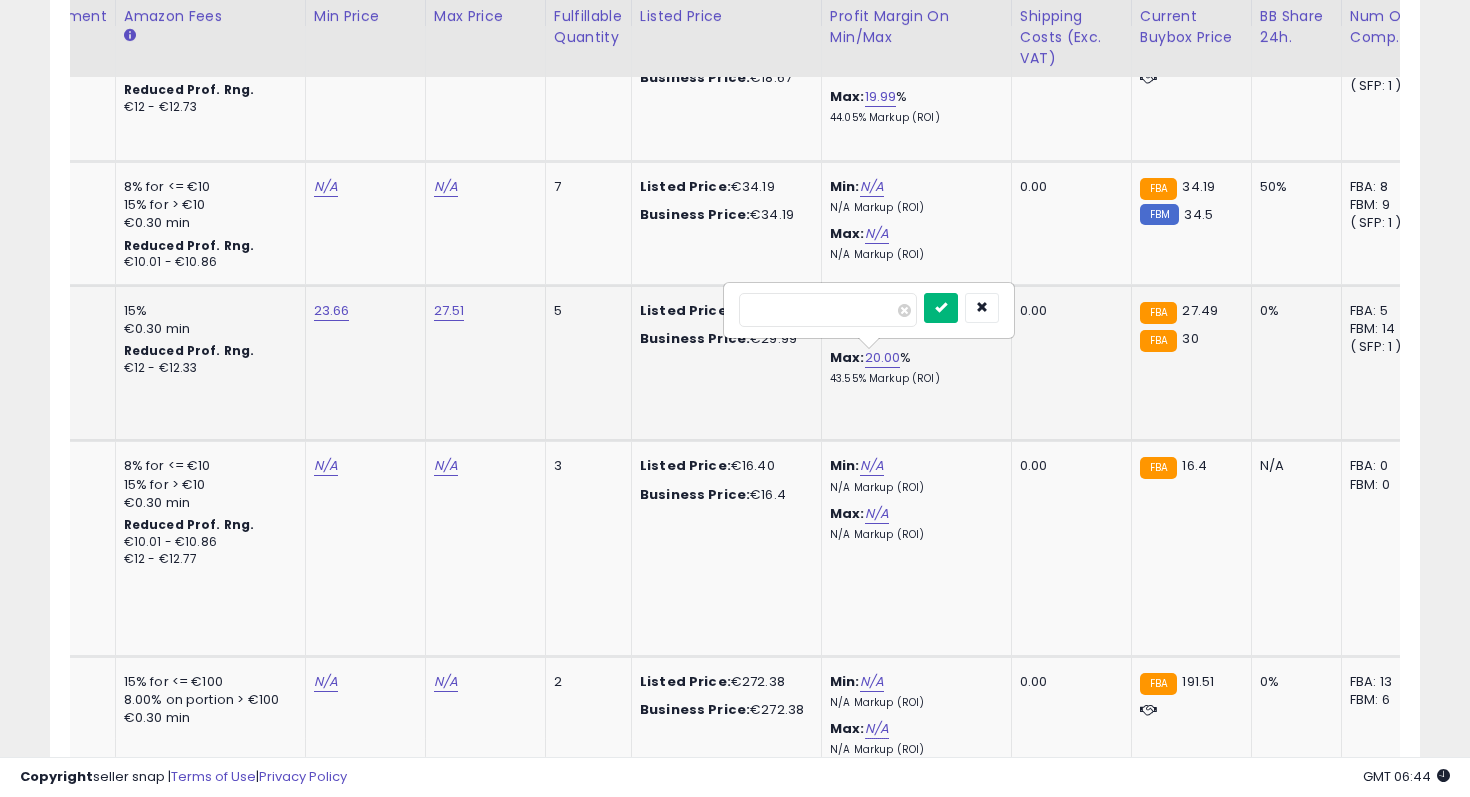 type on "**" 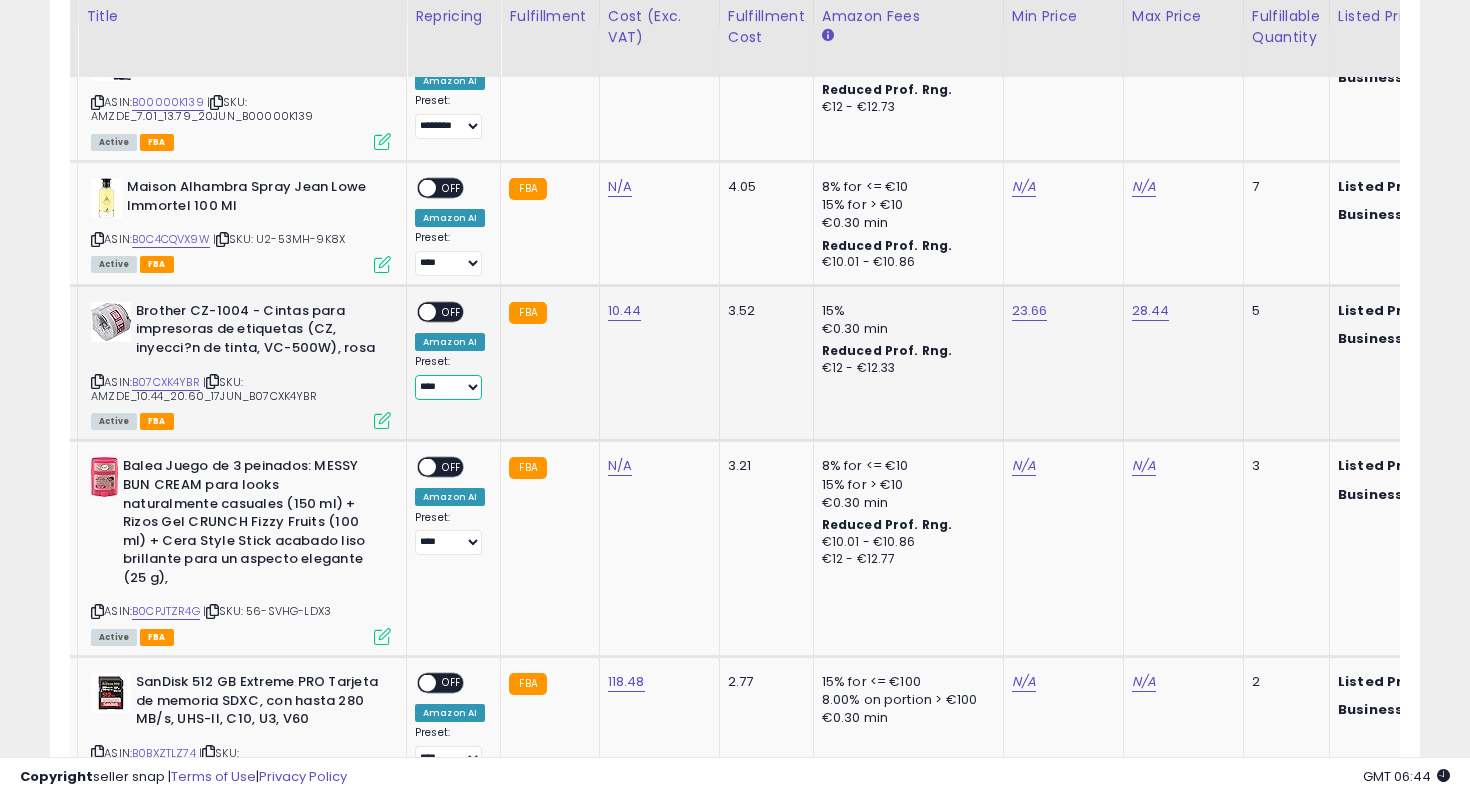 click on "**** ********" at bounding box center [448, 387] 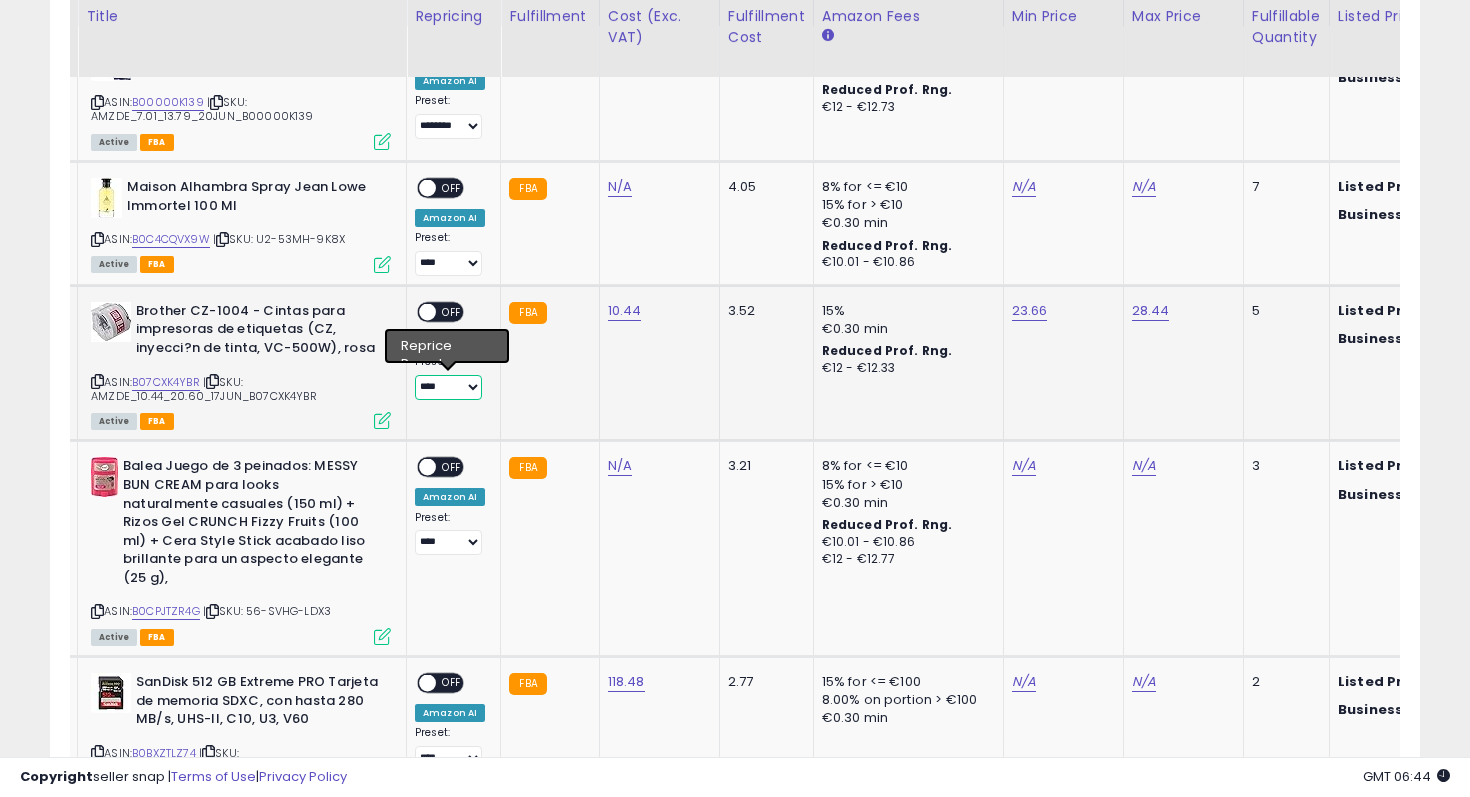 select on "********" 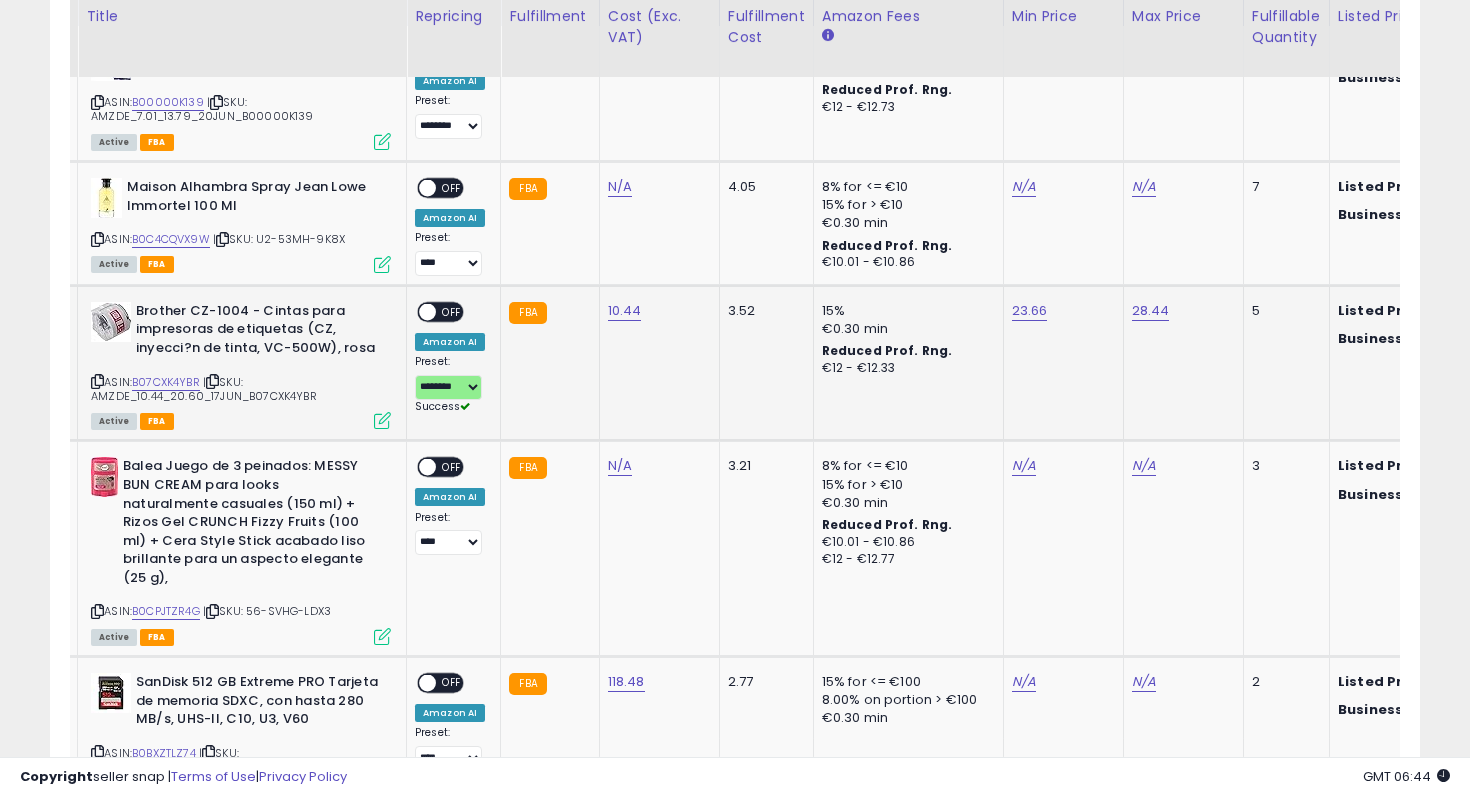 click on "ON   OFF Amazon AI Preset:
**** ******** Success
Error" at bounding box center (450, 358) 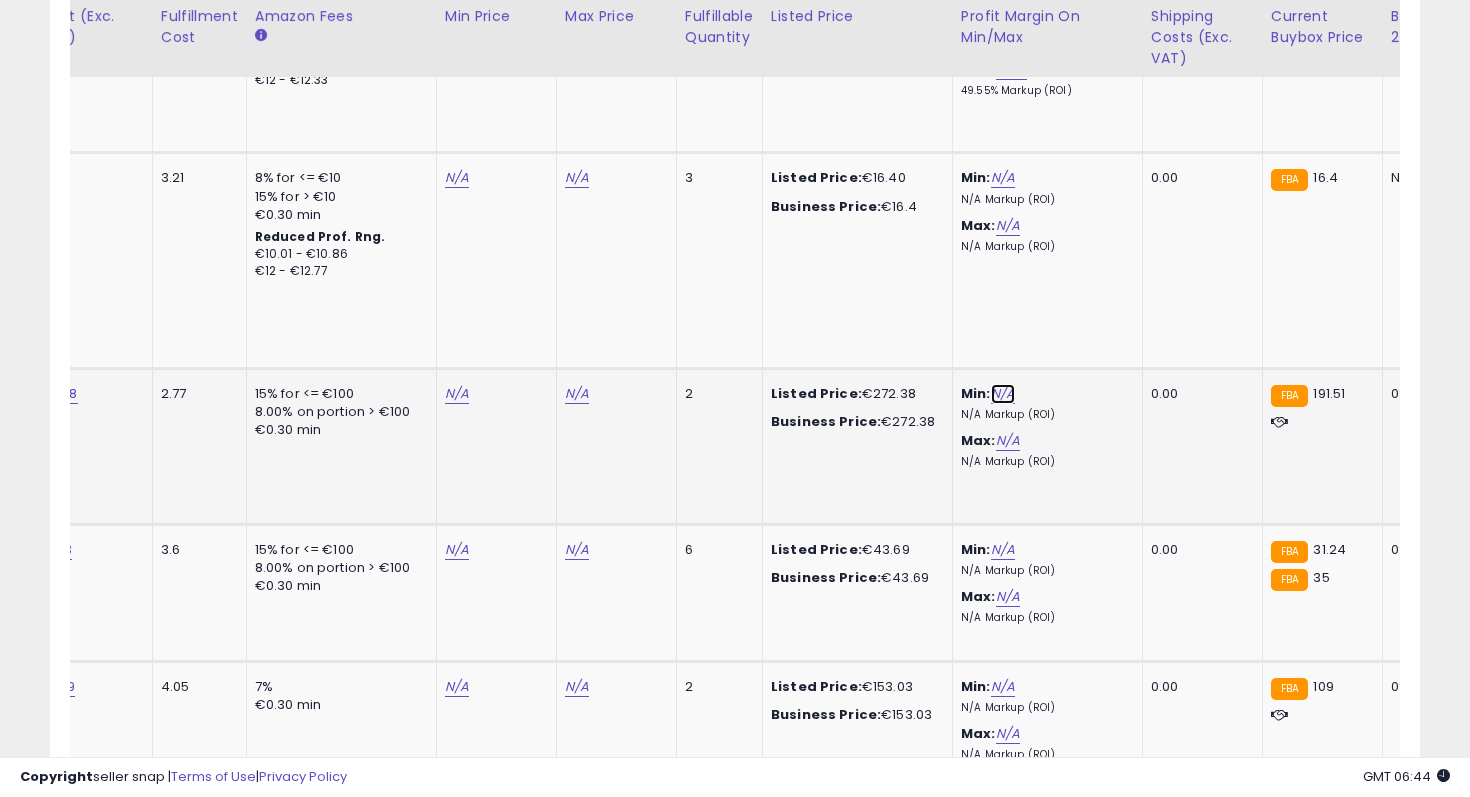 click on "N/A" at bounding box center [1003, 394] 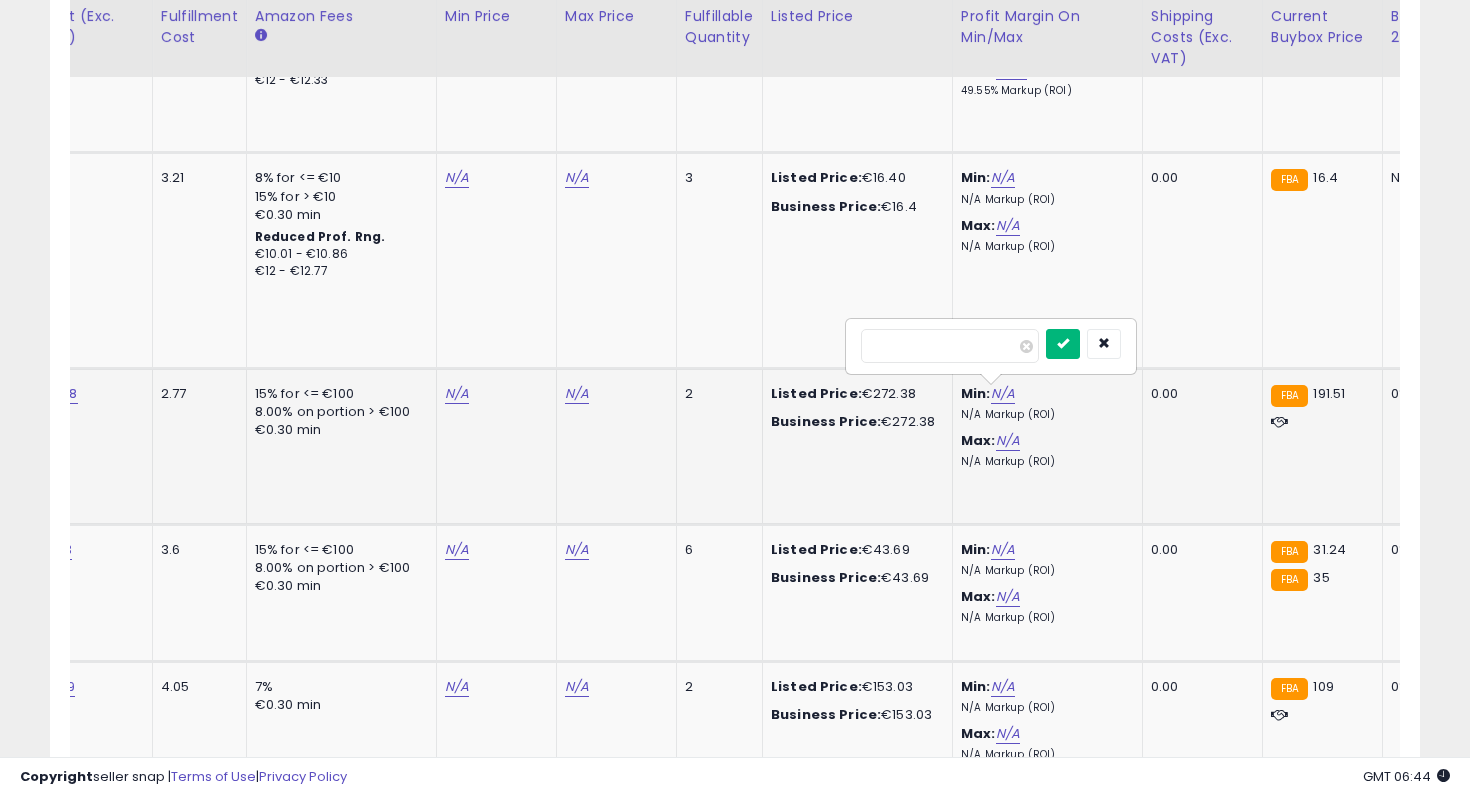 type on "**" 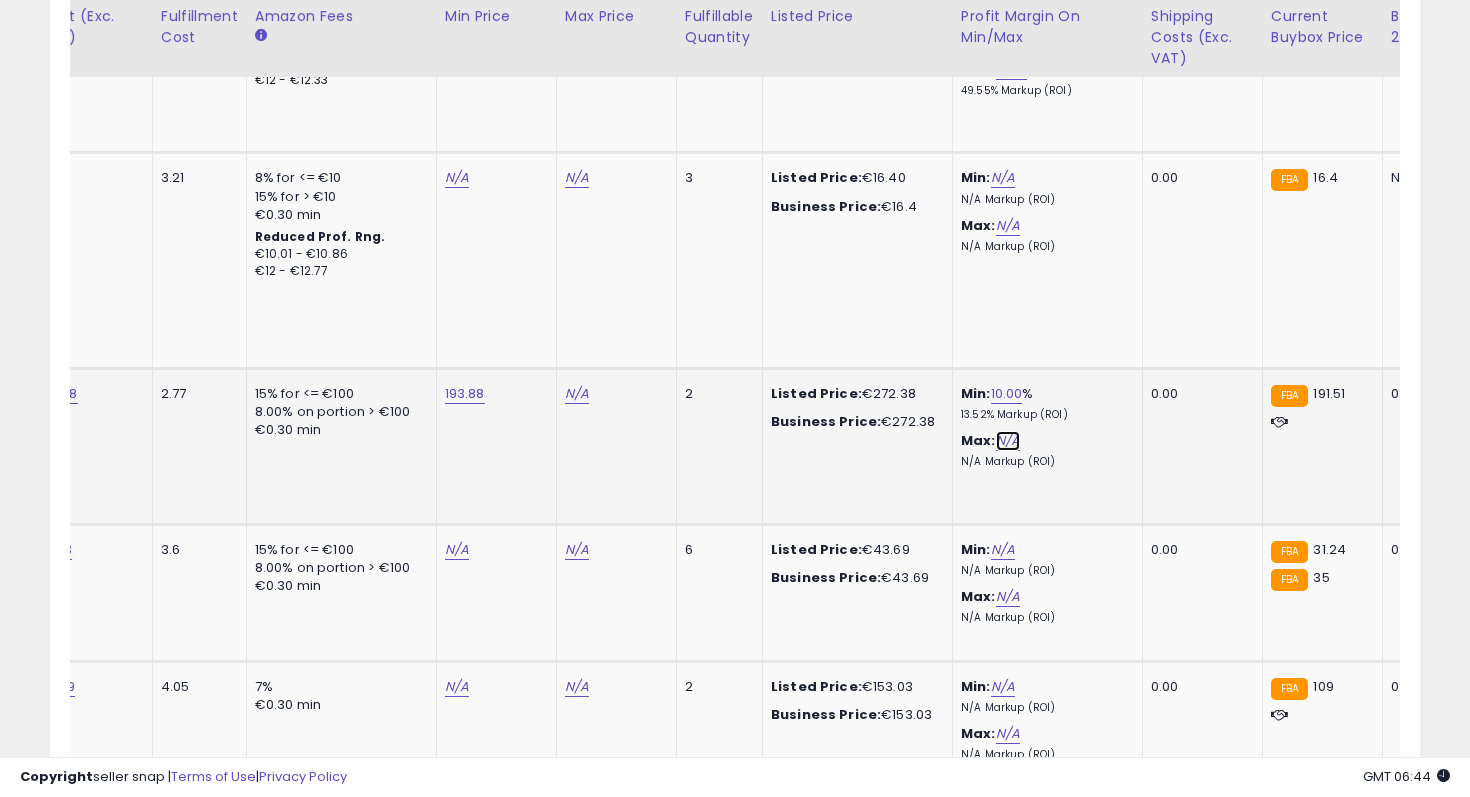 click on "N/A" at bounding box center [1008, 441] 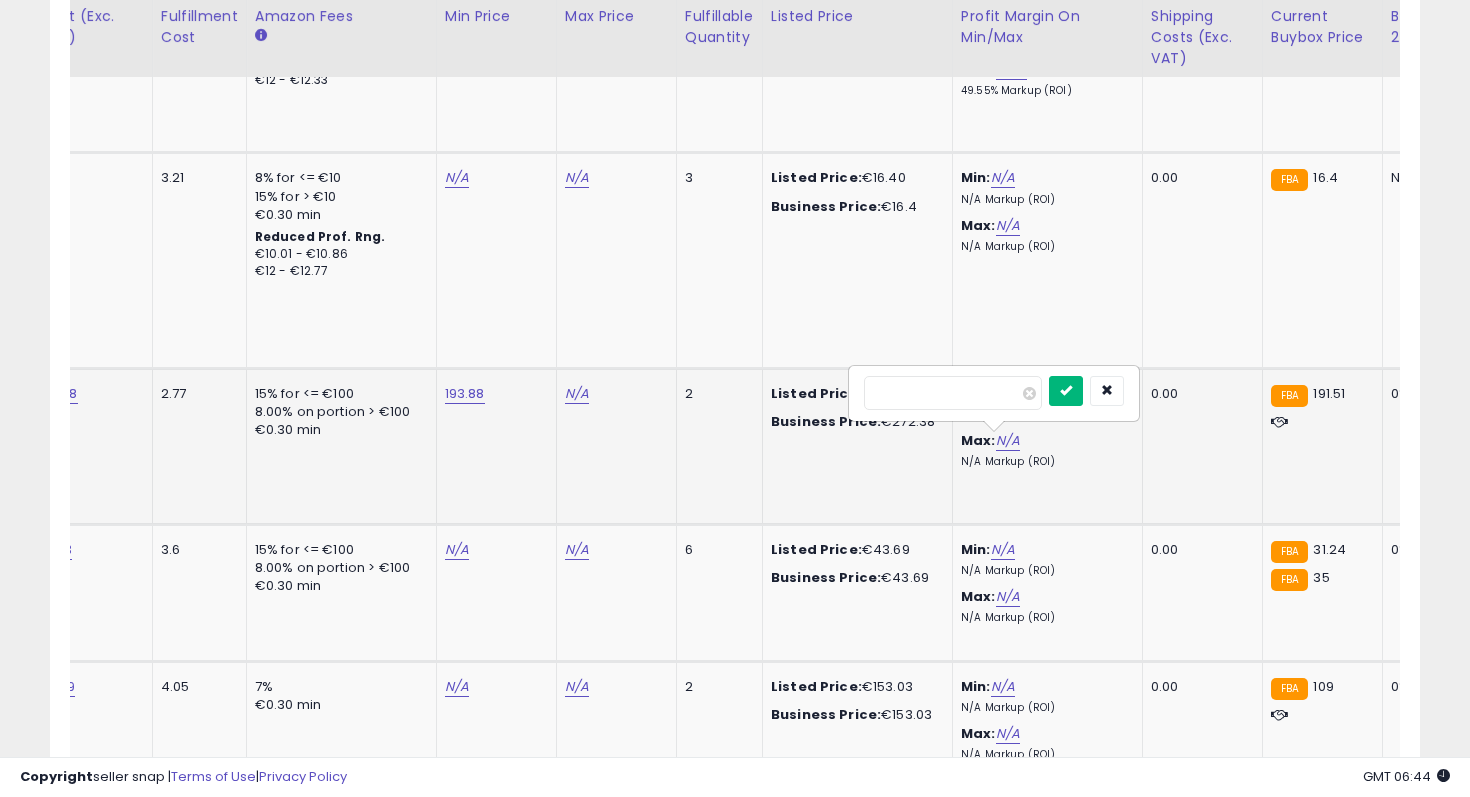 type on "**" 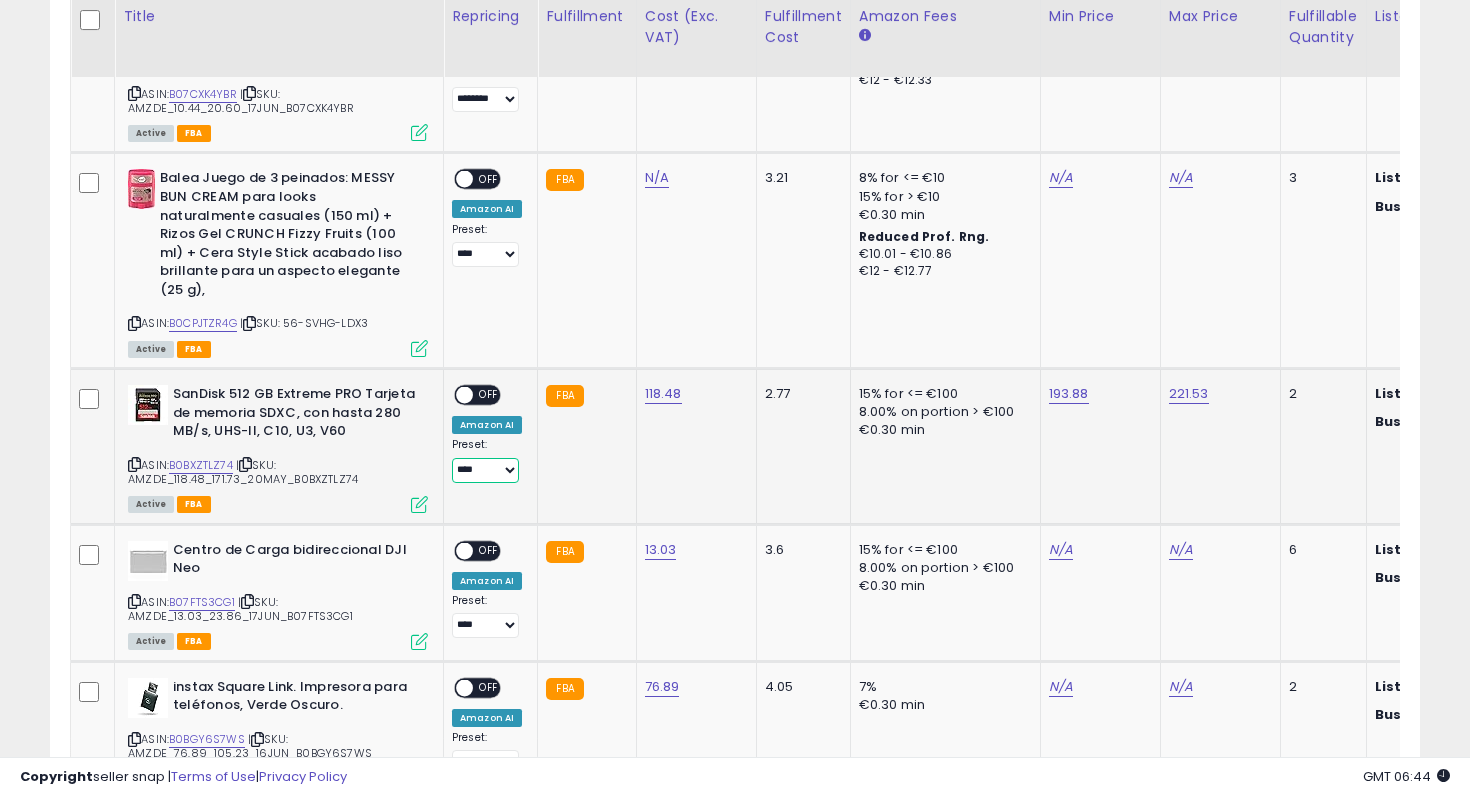 click on "**** ********" at bounding box center (485, 470) 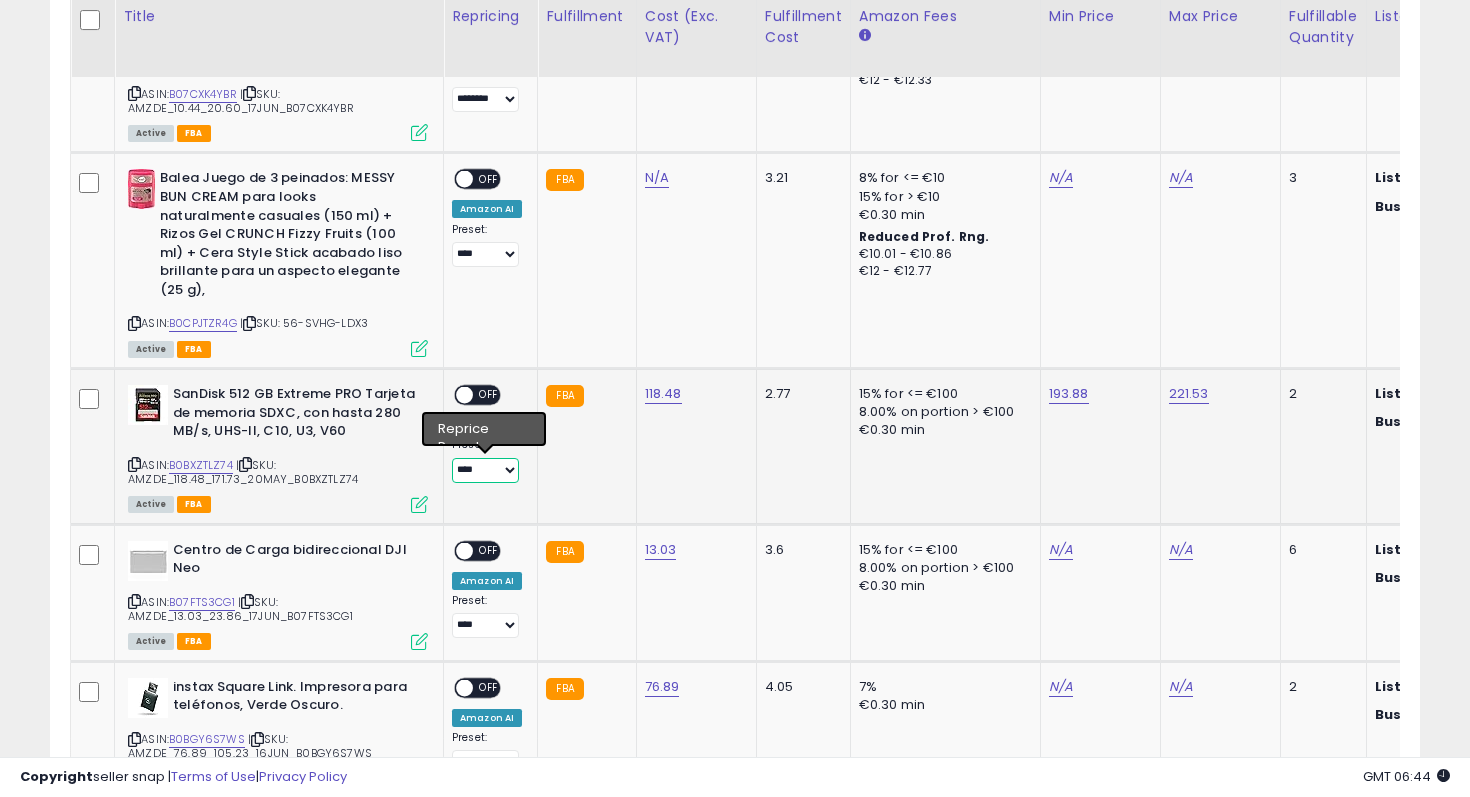 select on "********" 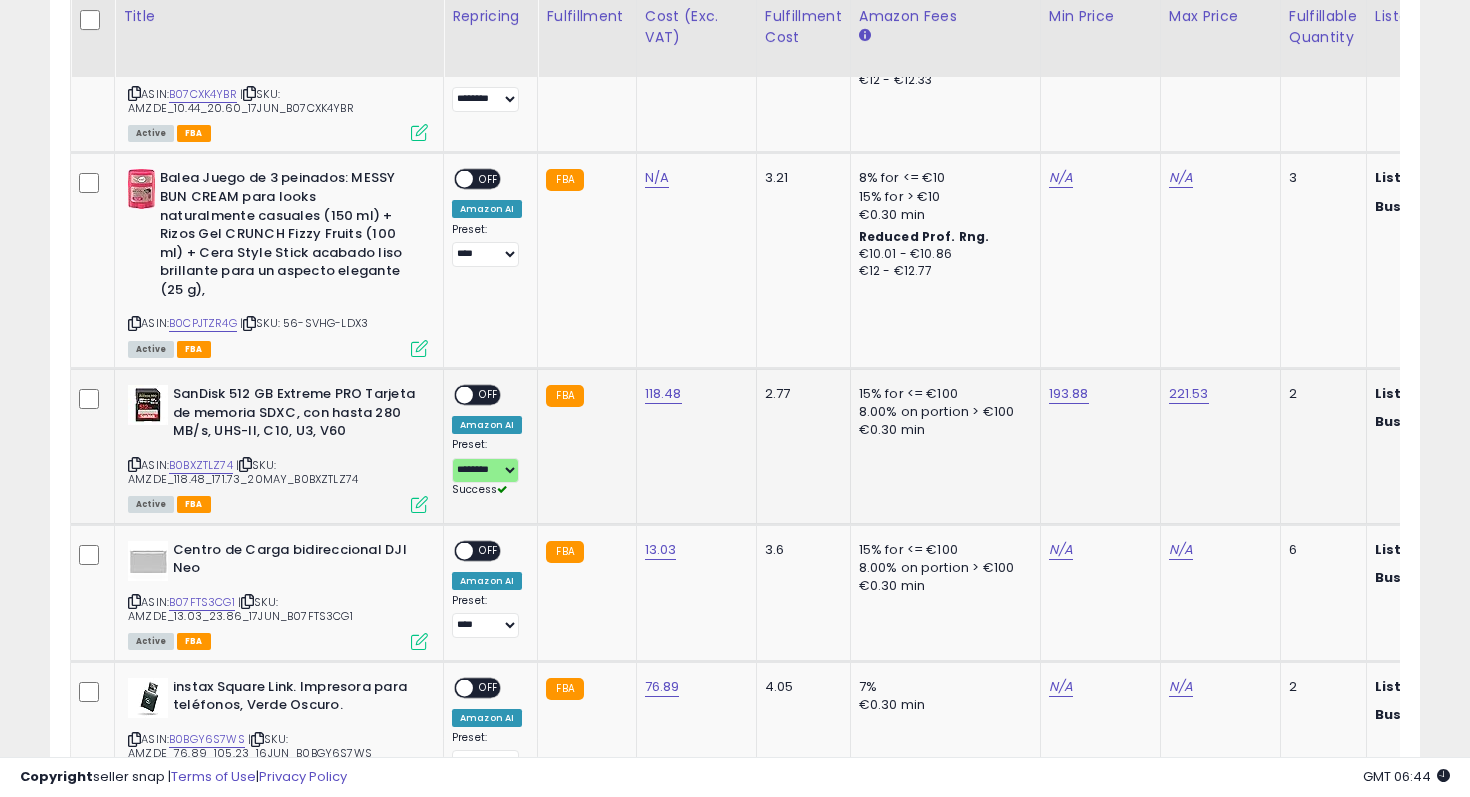 click on "OFF" at bounding box center (489, 395) 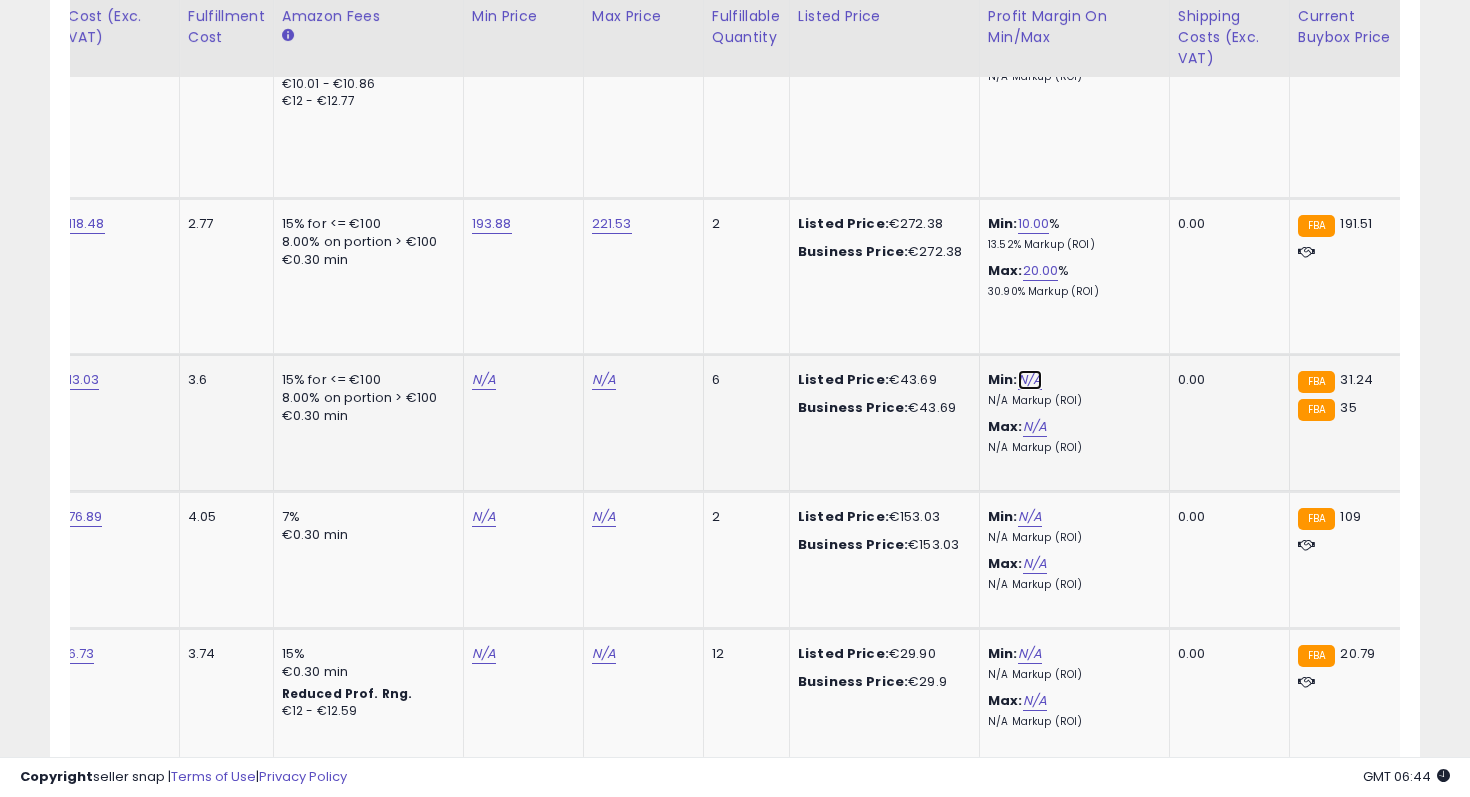 click on "N/A" at bounding box center [1030, 380] 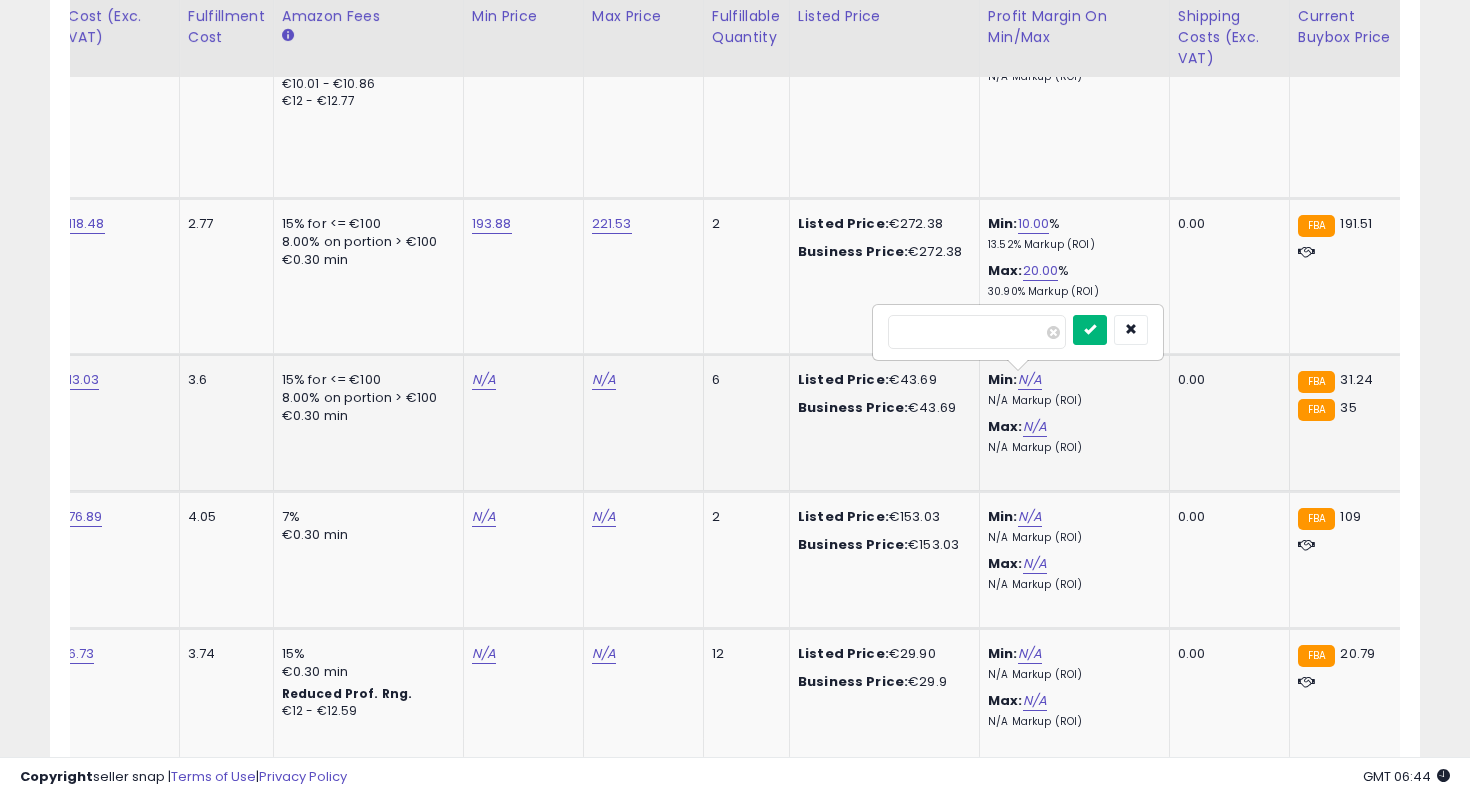 type on "**" 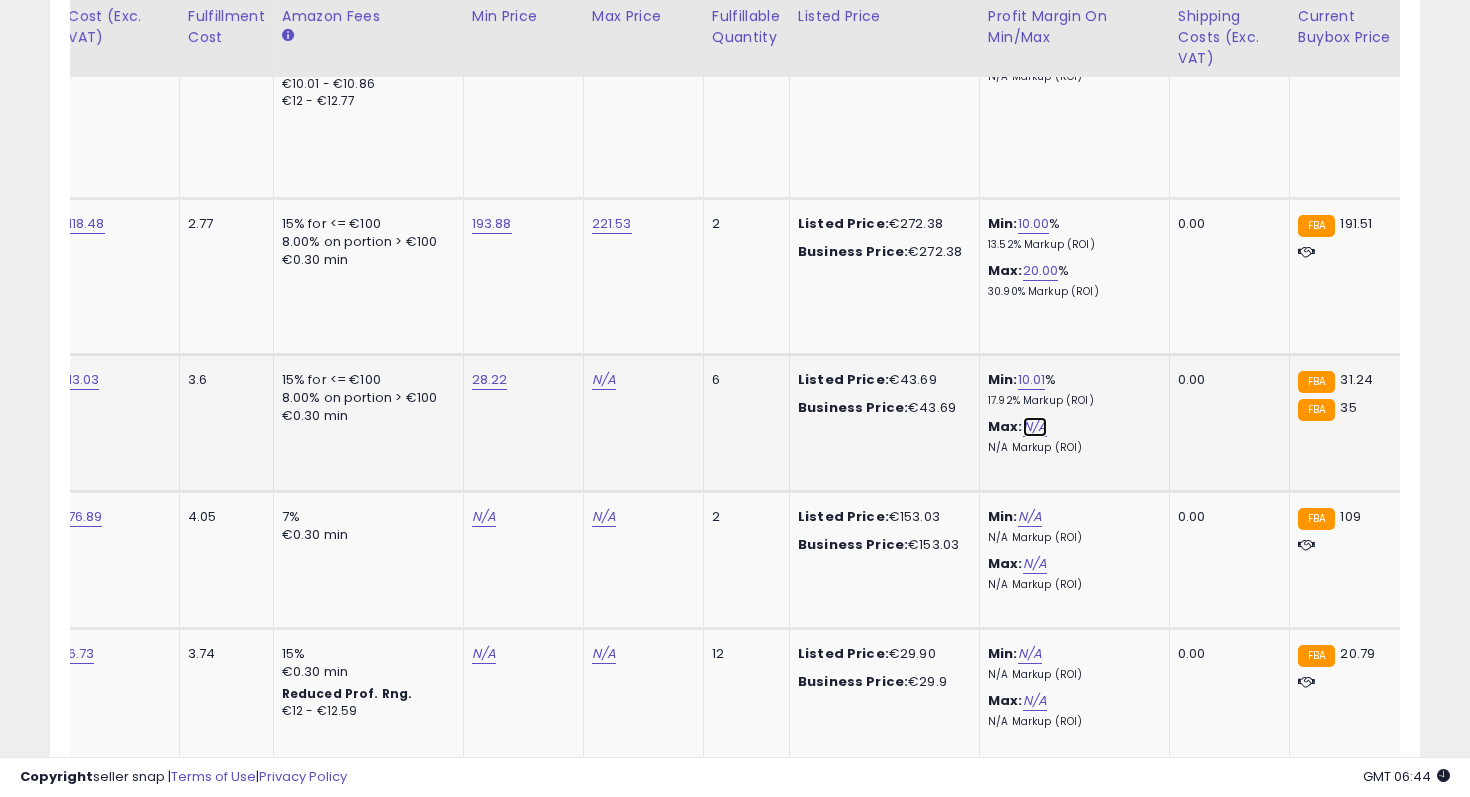 click on "N/A" at bounding box center [1035, 427] 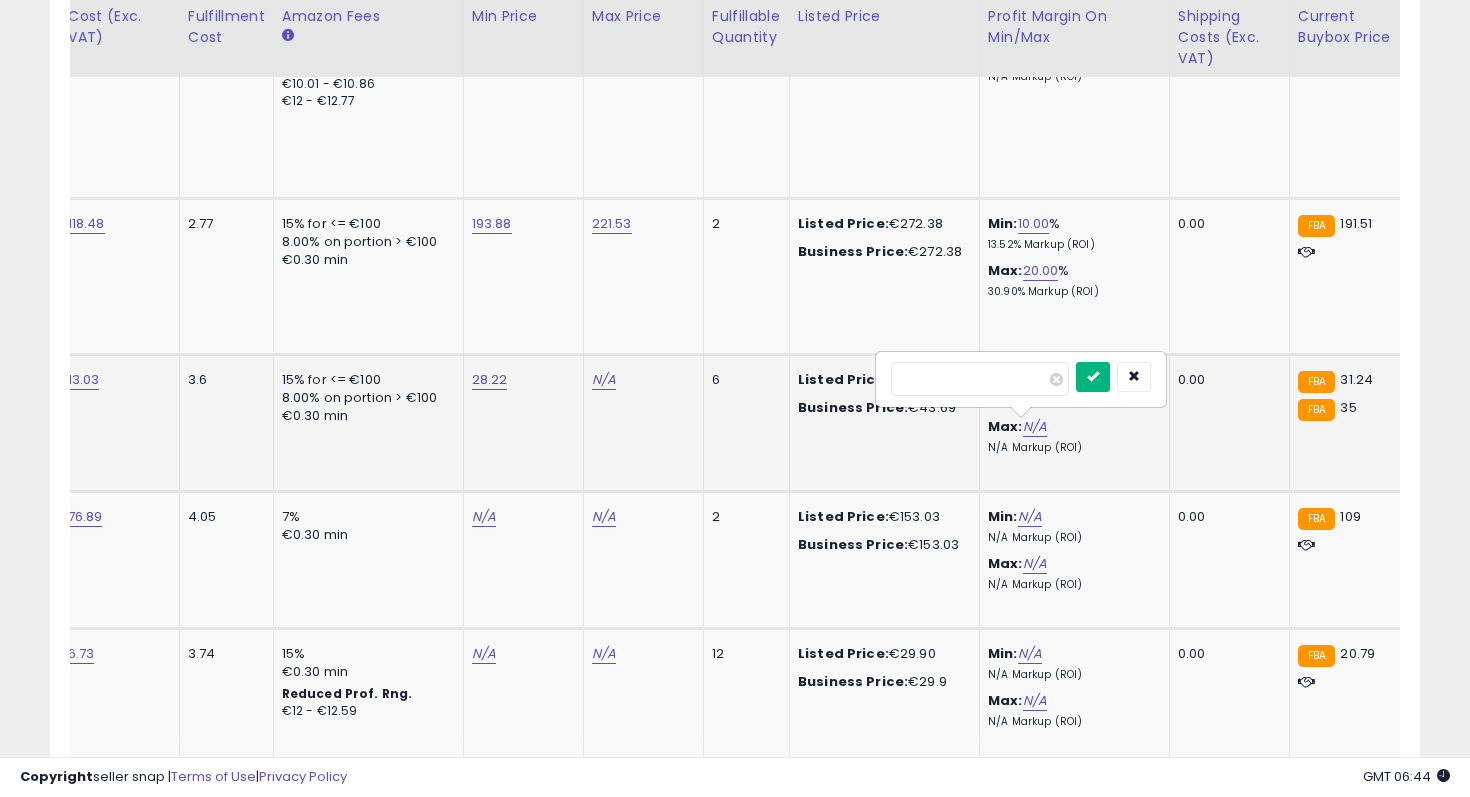 type on "**" 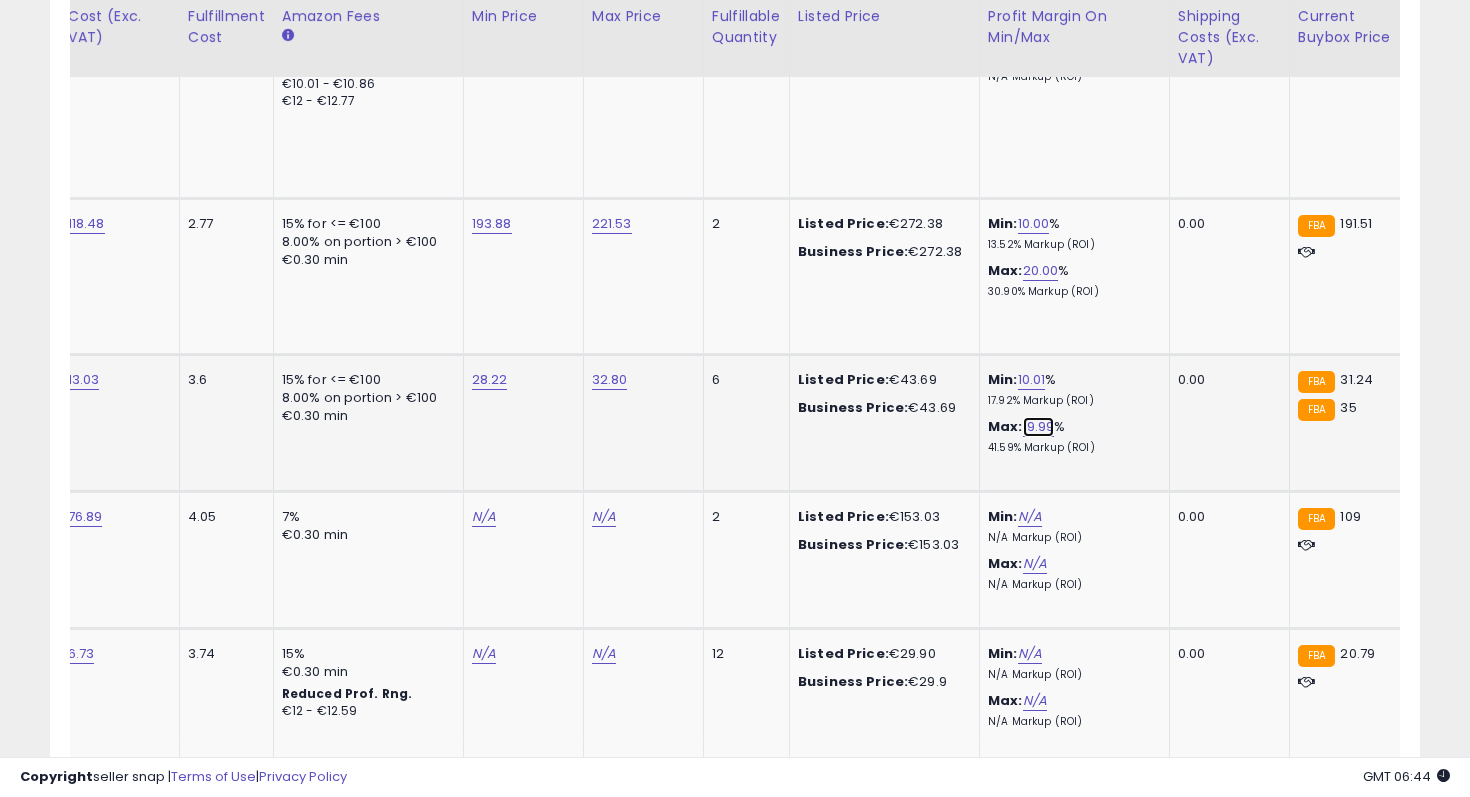 click on "19.99" at bounding box center (1039, 427) 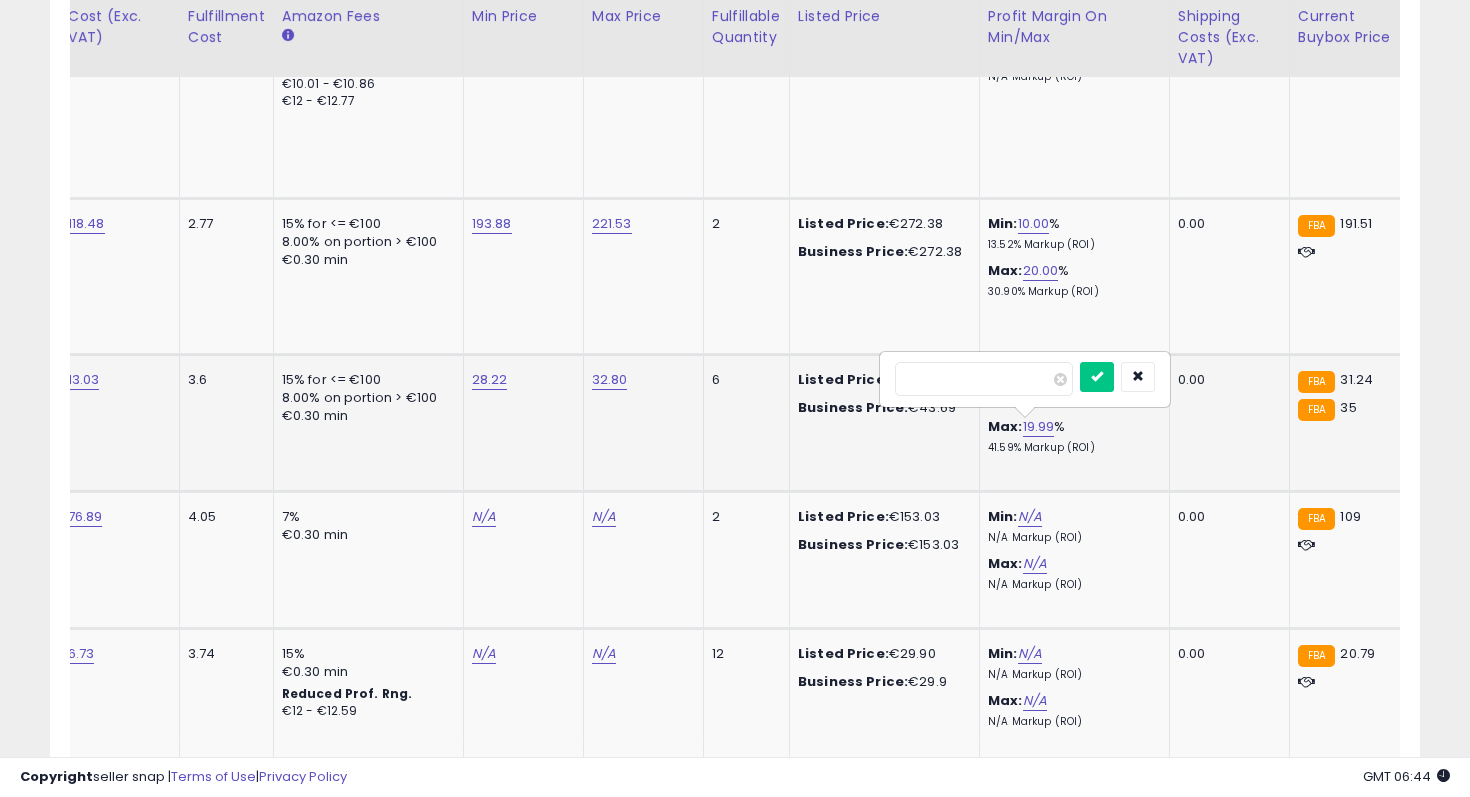 click on "*****" at bounding box center [984, 379] 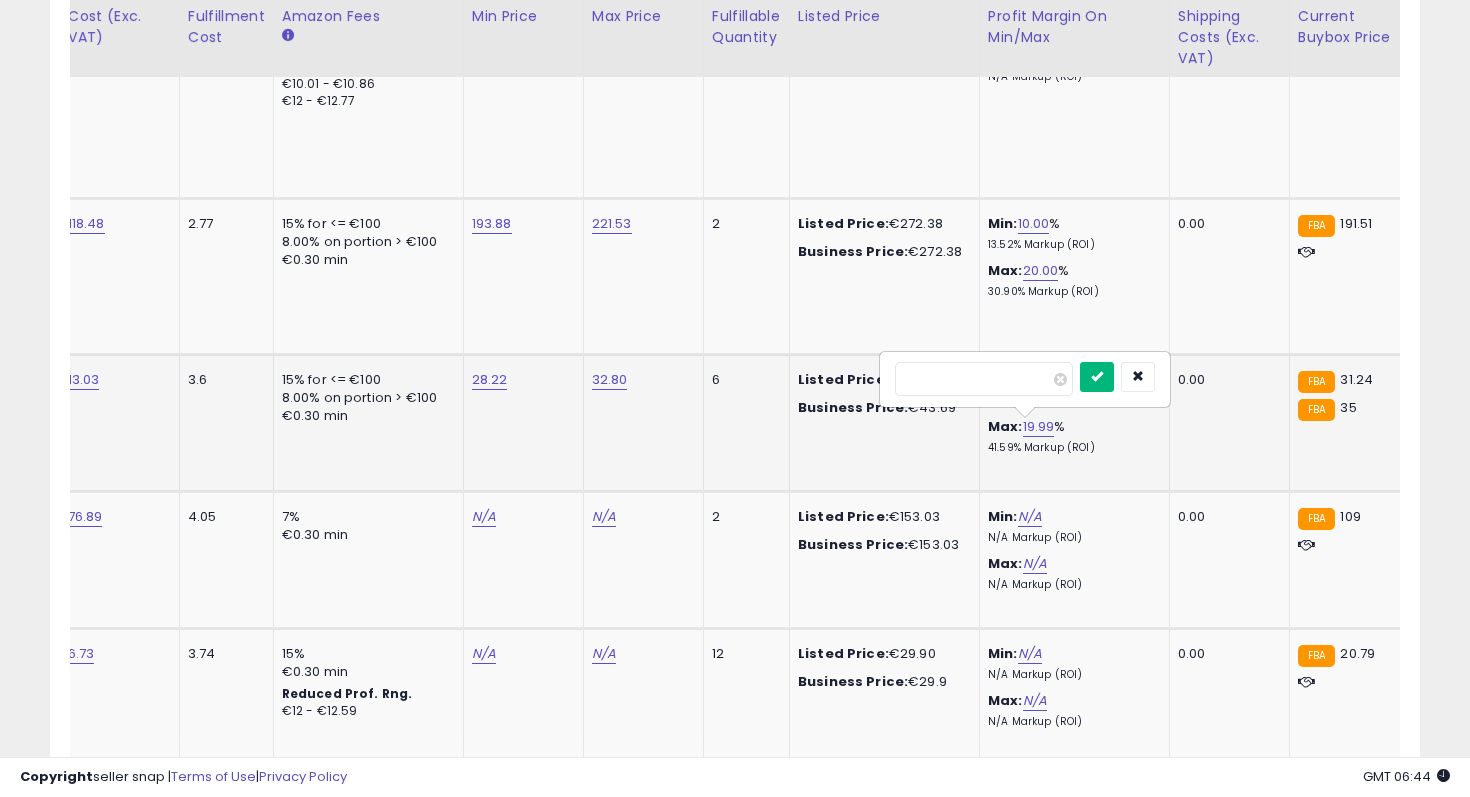 type on "**" 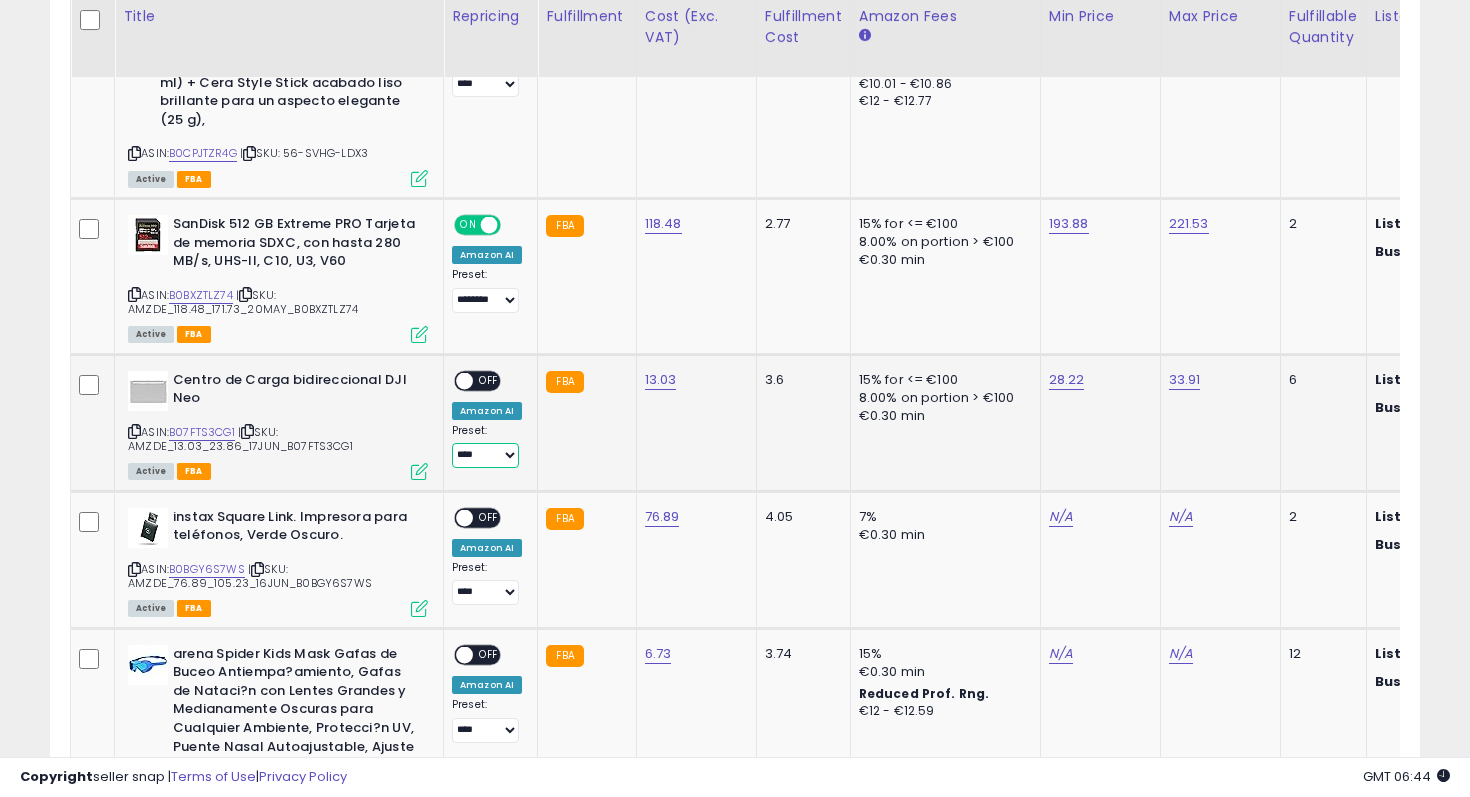 click on "**** ********" at bounding box center (485, 455) 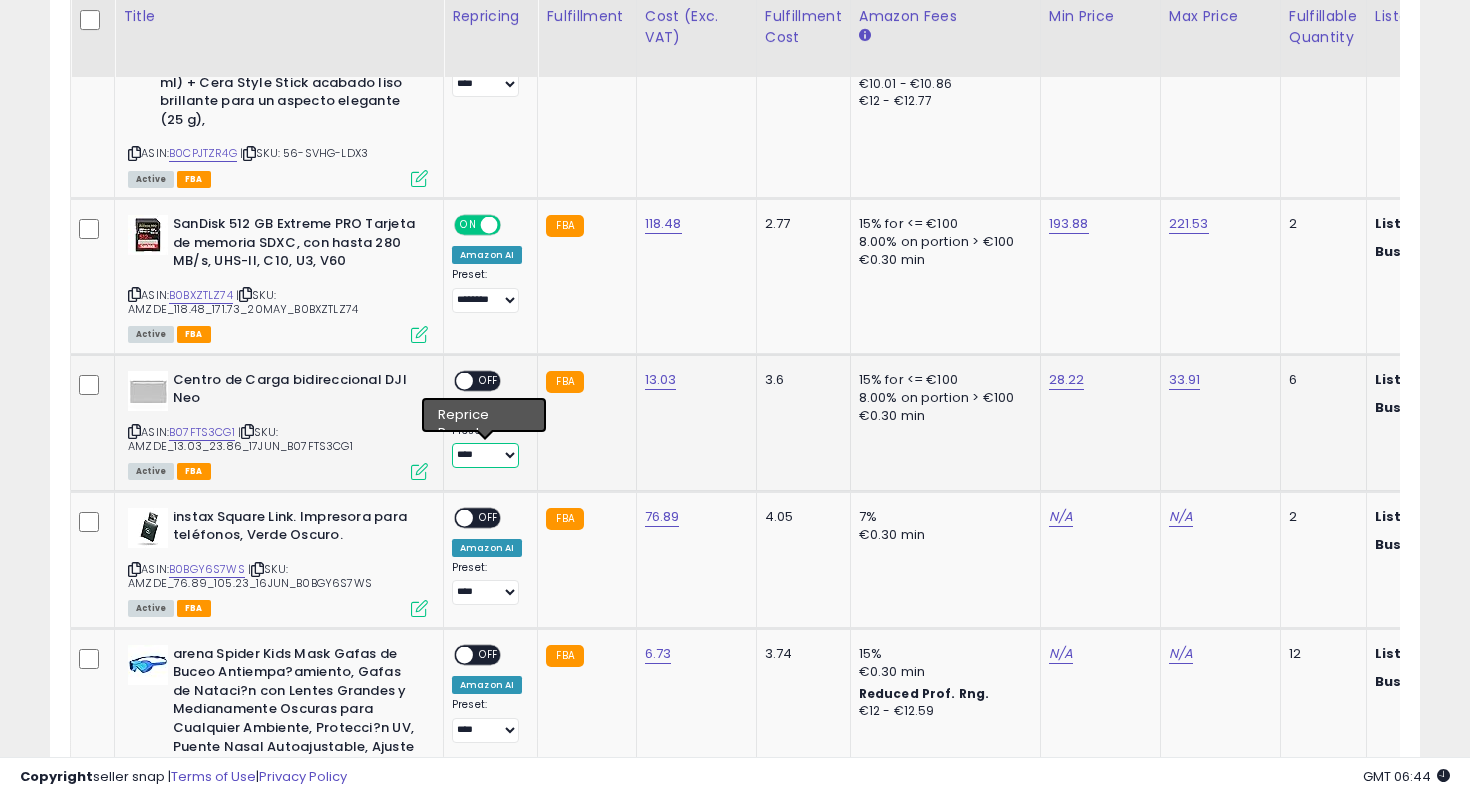 select on "********" 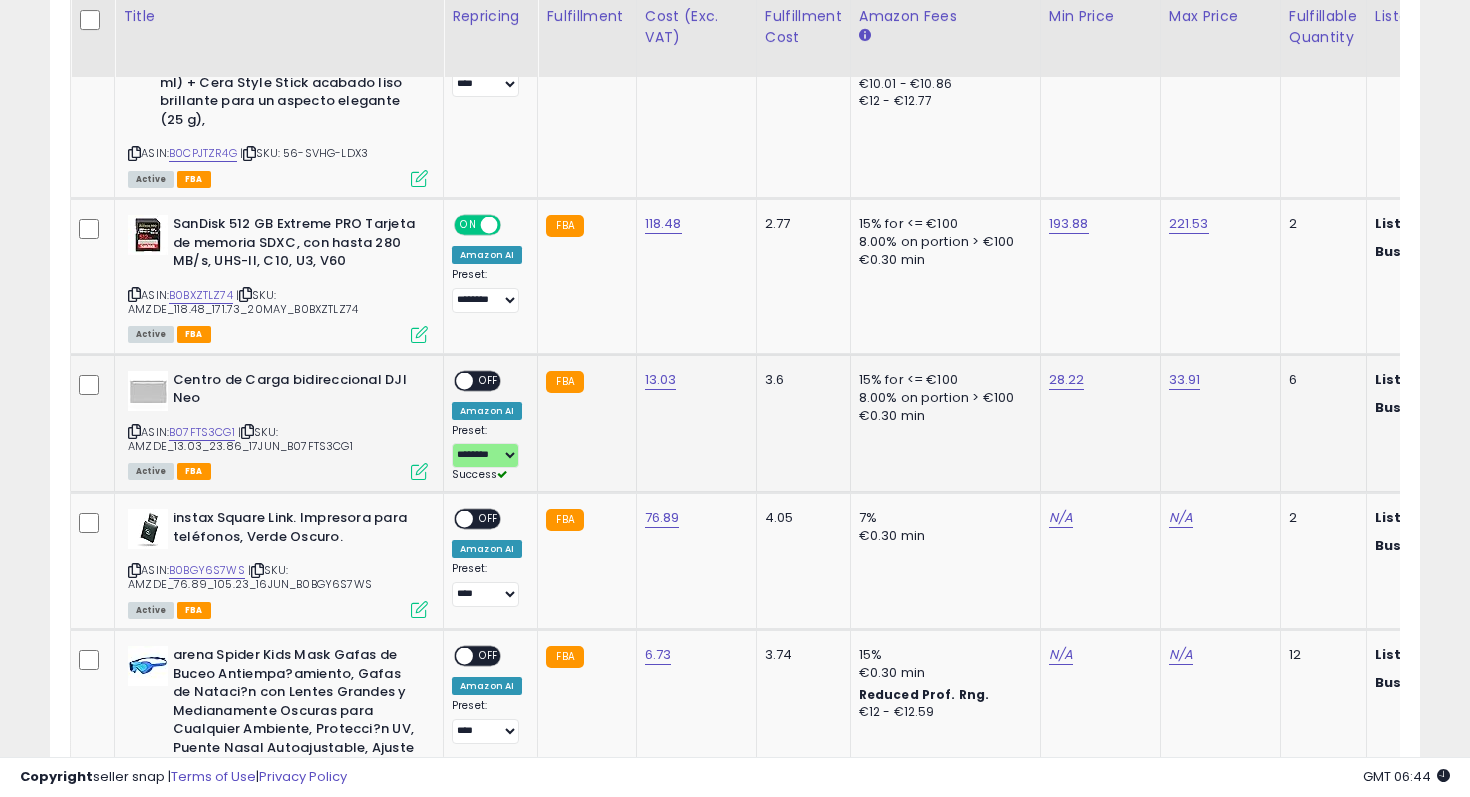 click on "OFF" at bounding box center [489, 380] 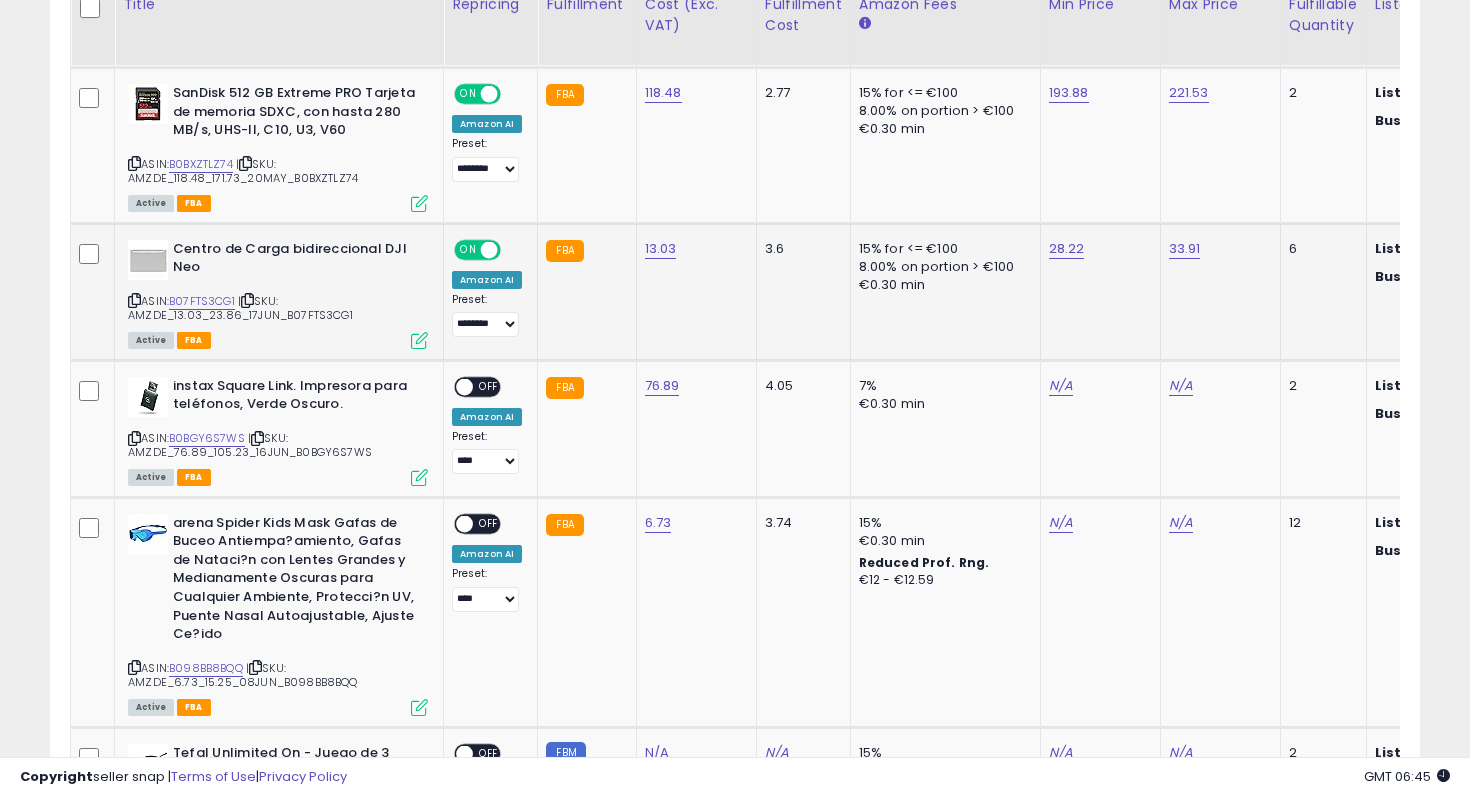 scroll, scrollTop: 1099, scrollLeft: 0, axis: vertical 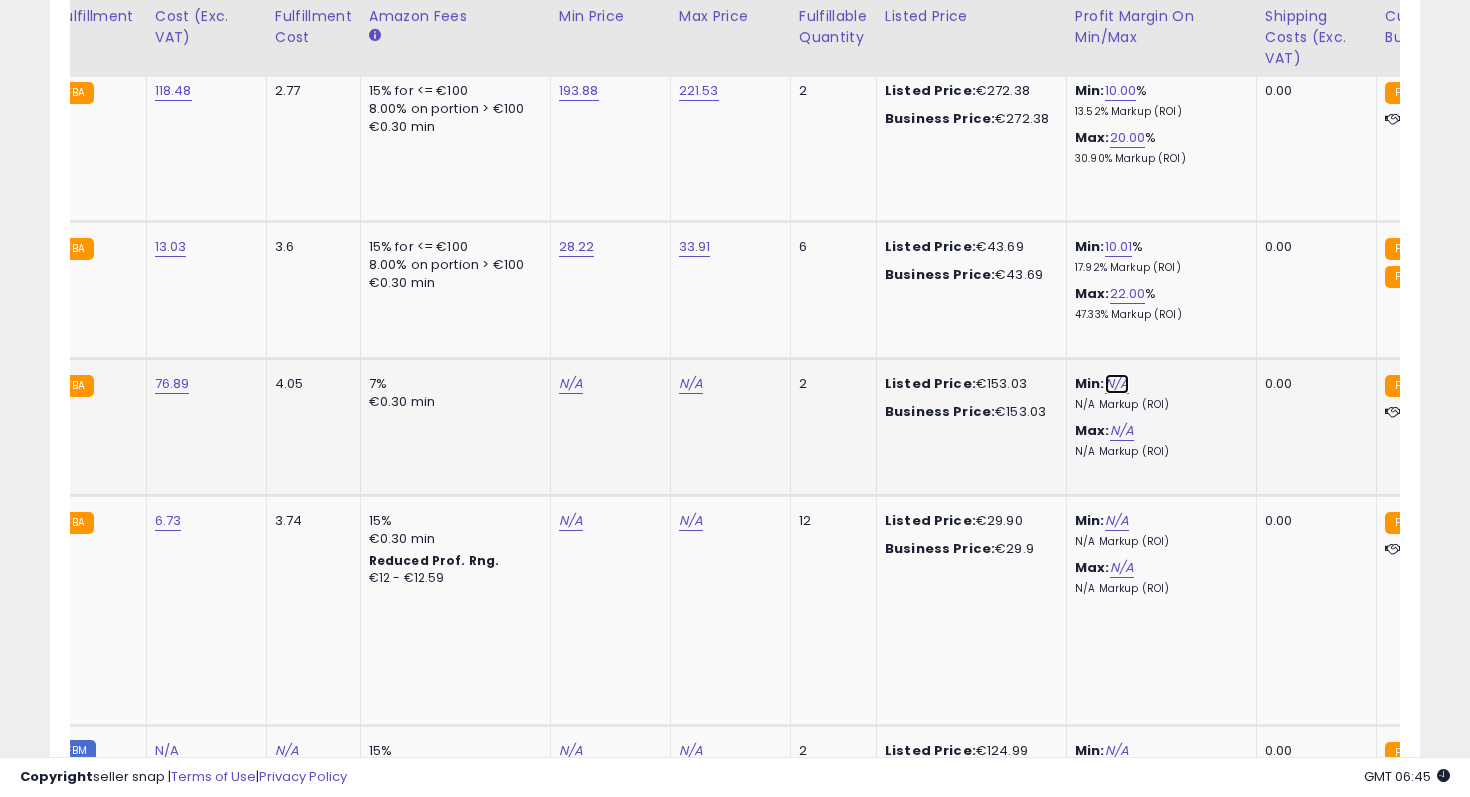 click on "N/A" at bounding box center (1117, 384) 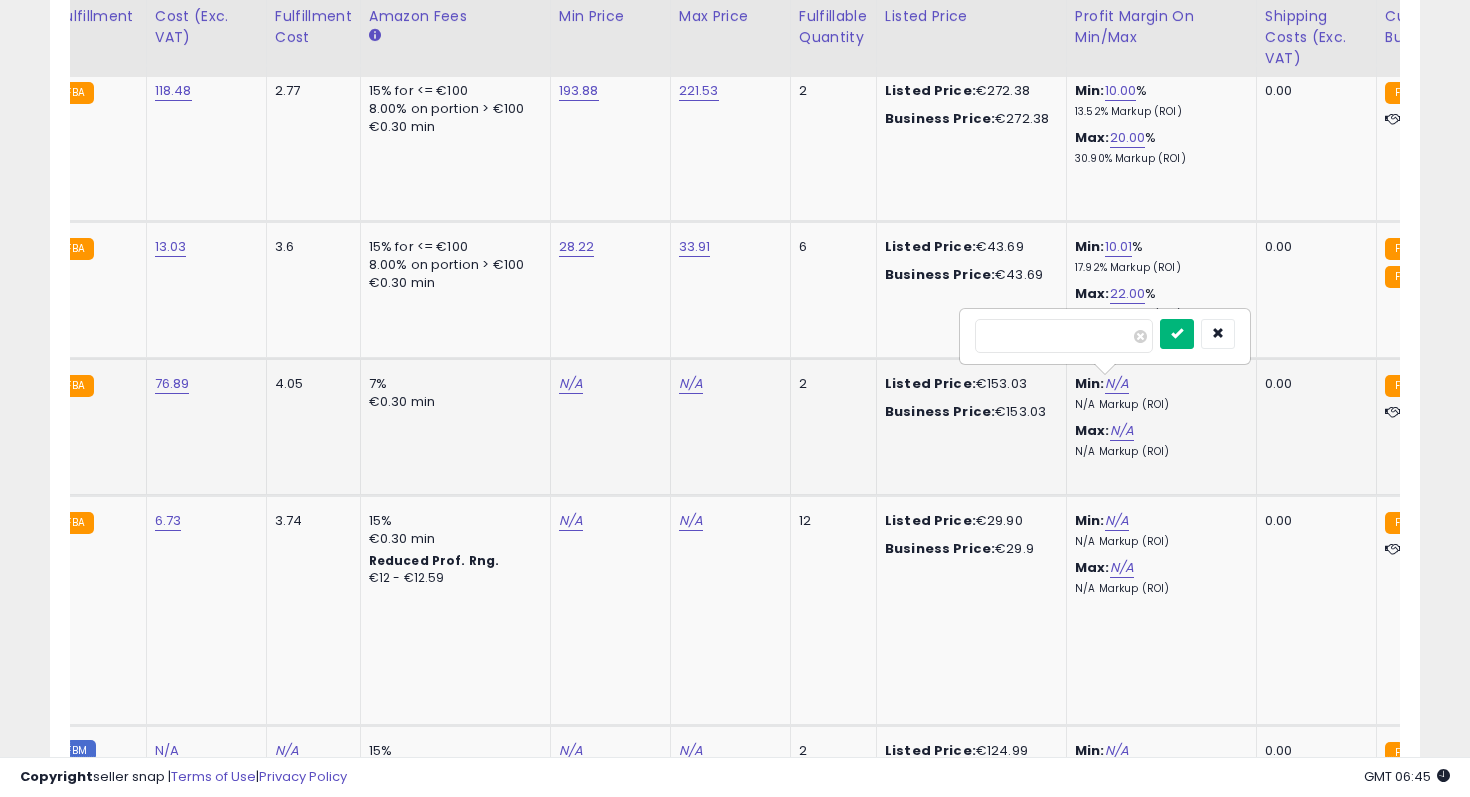 type on "**" 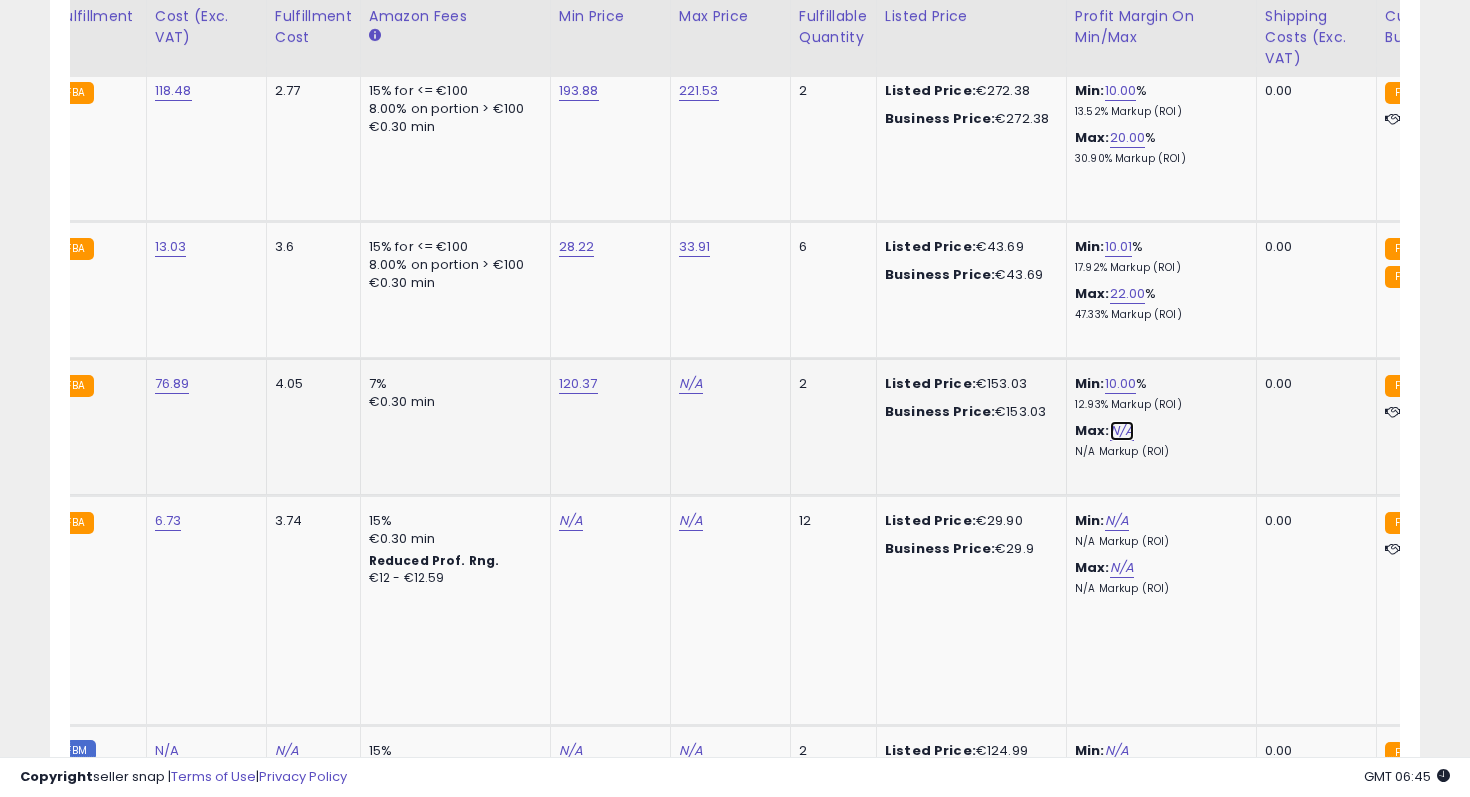 click on "N/A" at bounding box center [1122, 431] 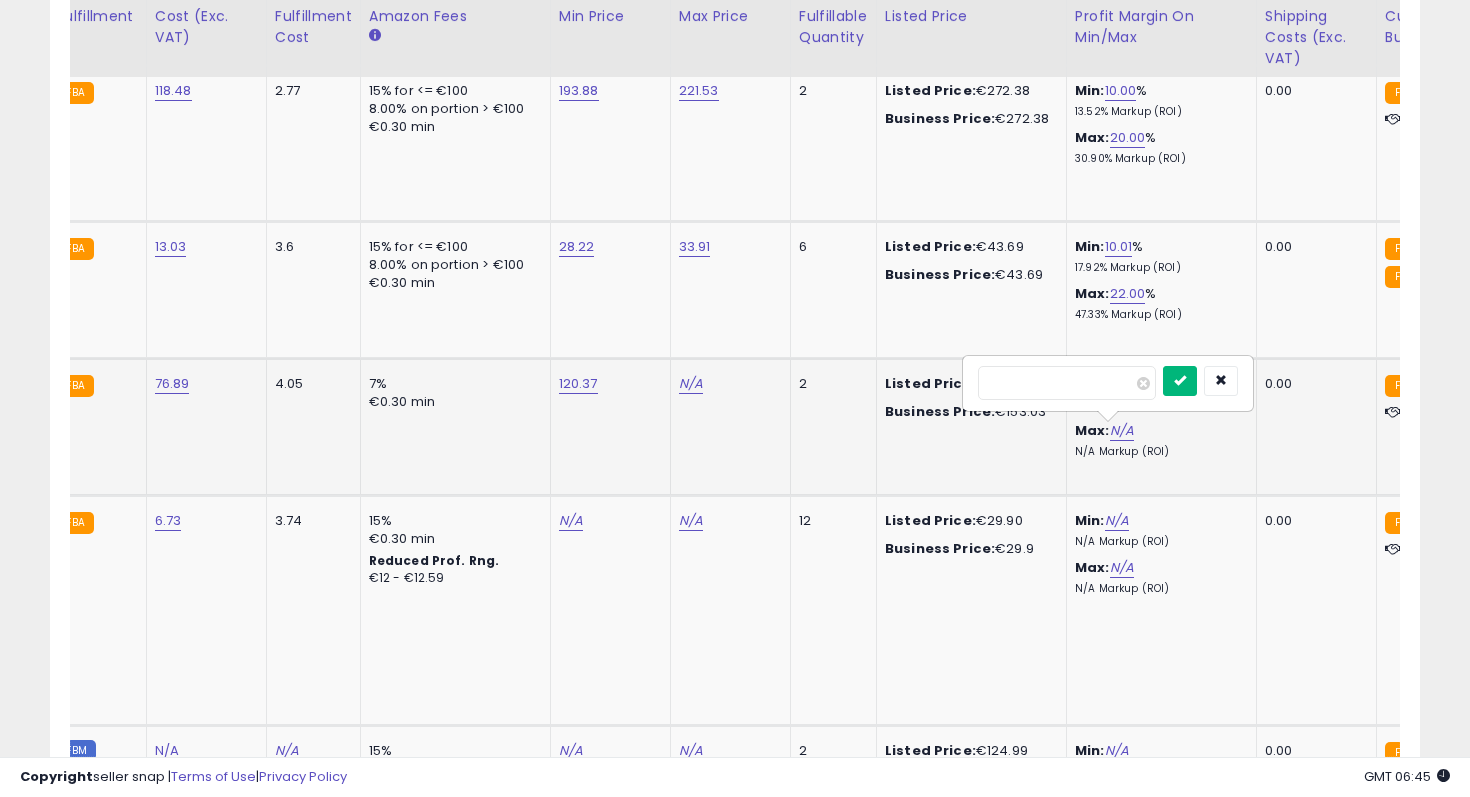 type on "**" 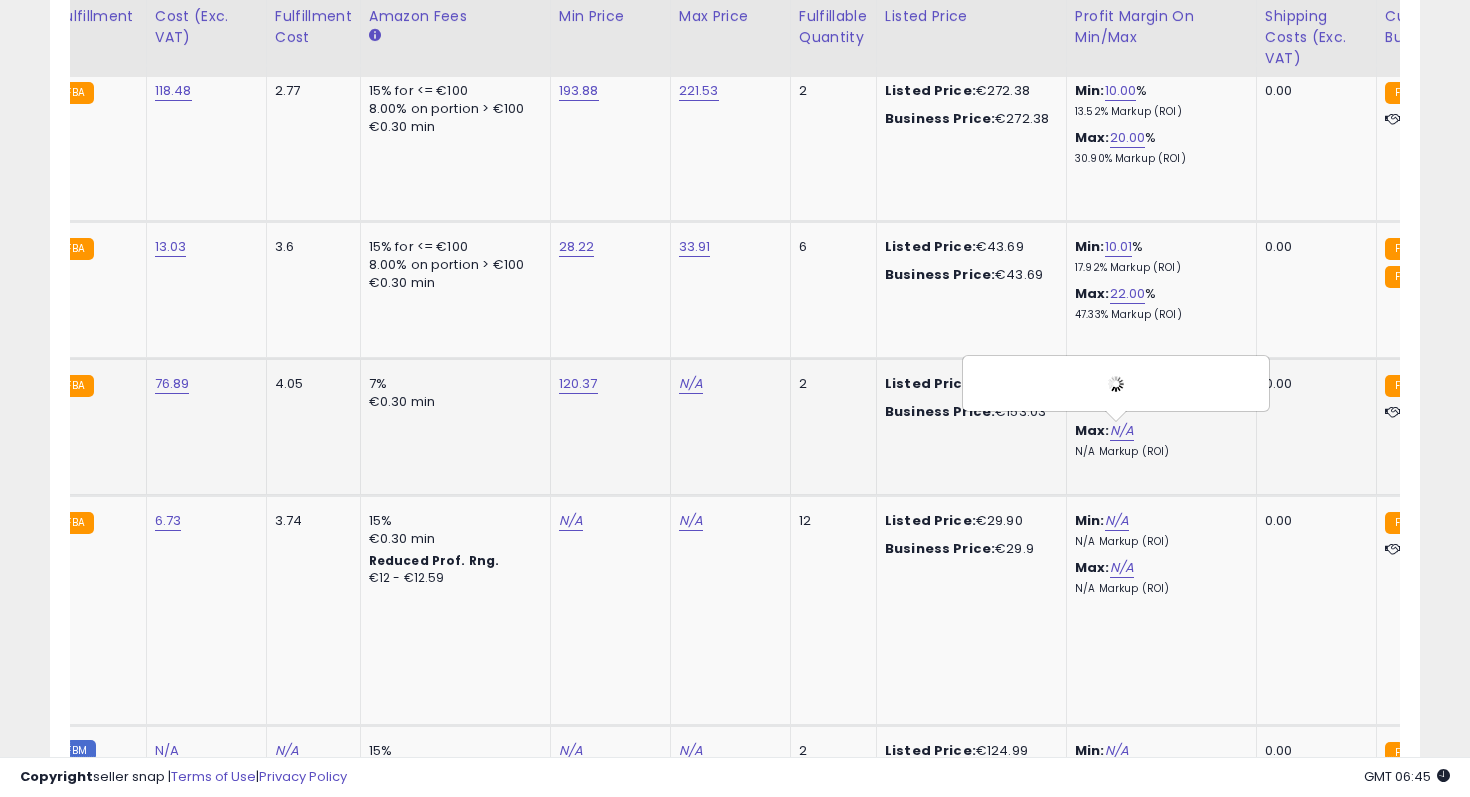 scroll, scrollTop: 0, scrollLeft: 593, axis: horizontal 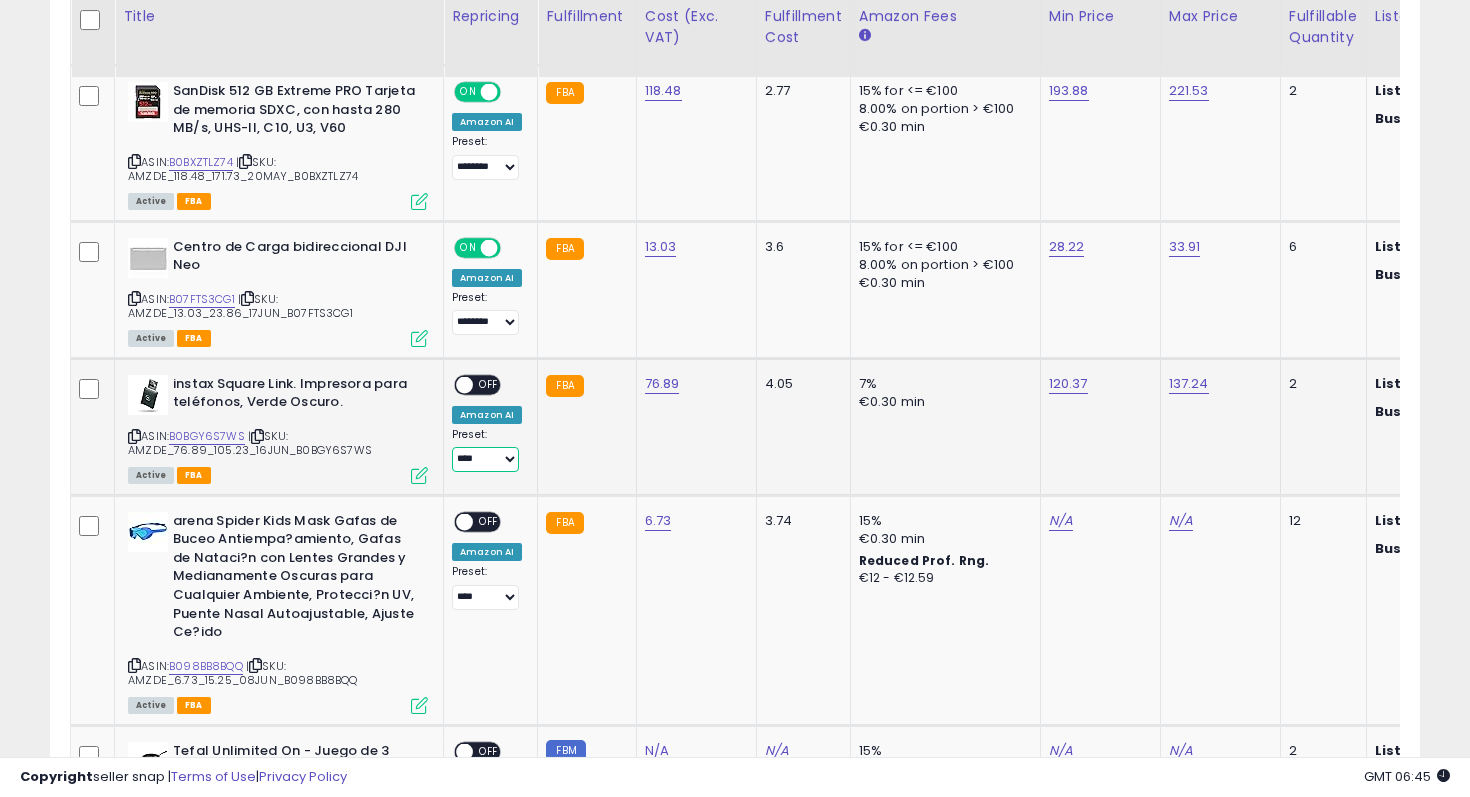 click on "**** ********" at bounding box center [485, 459] 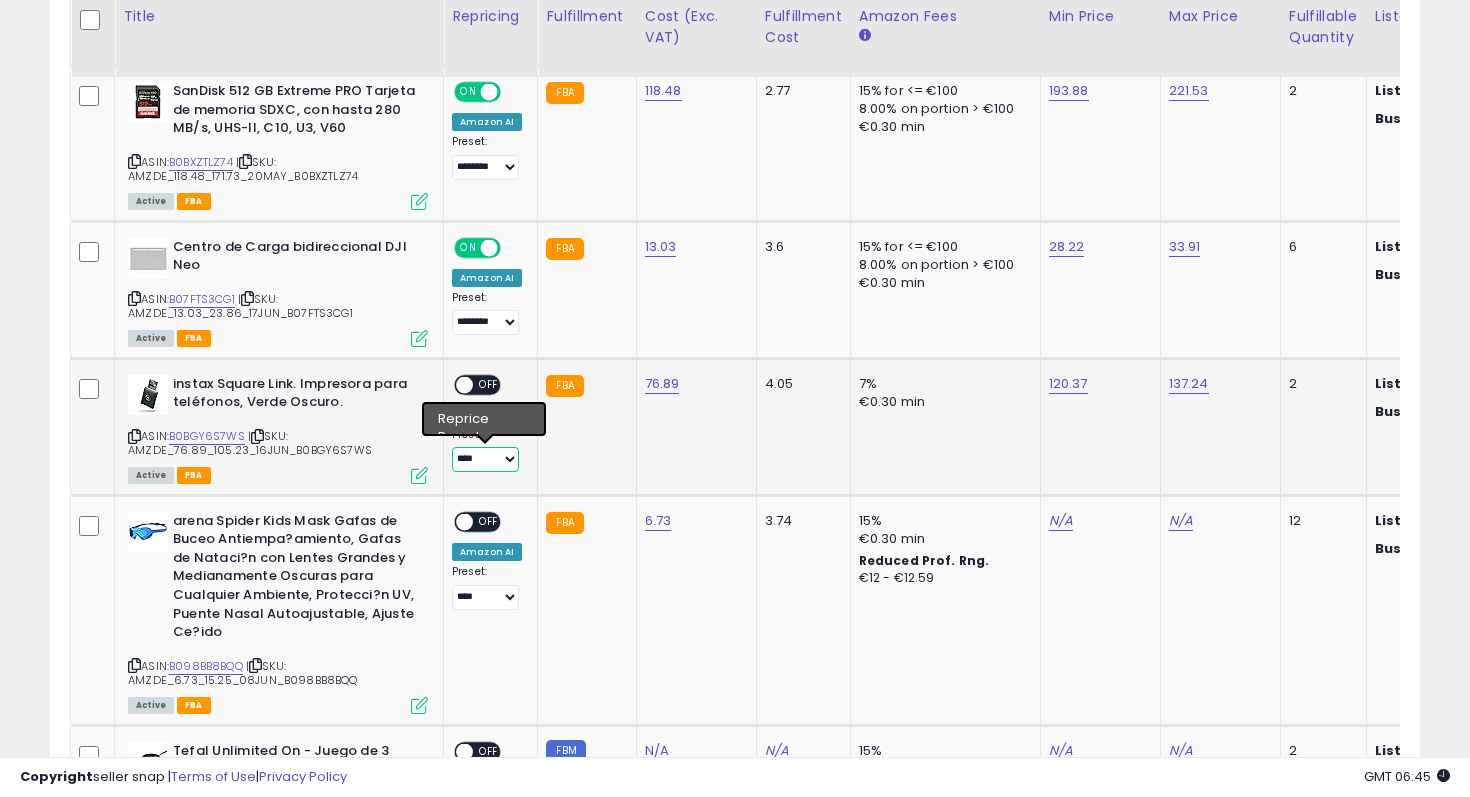 select on "********" 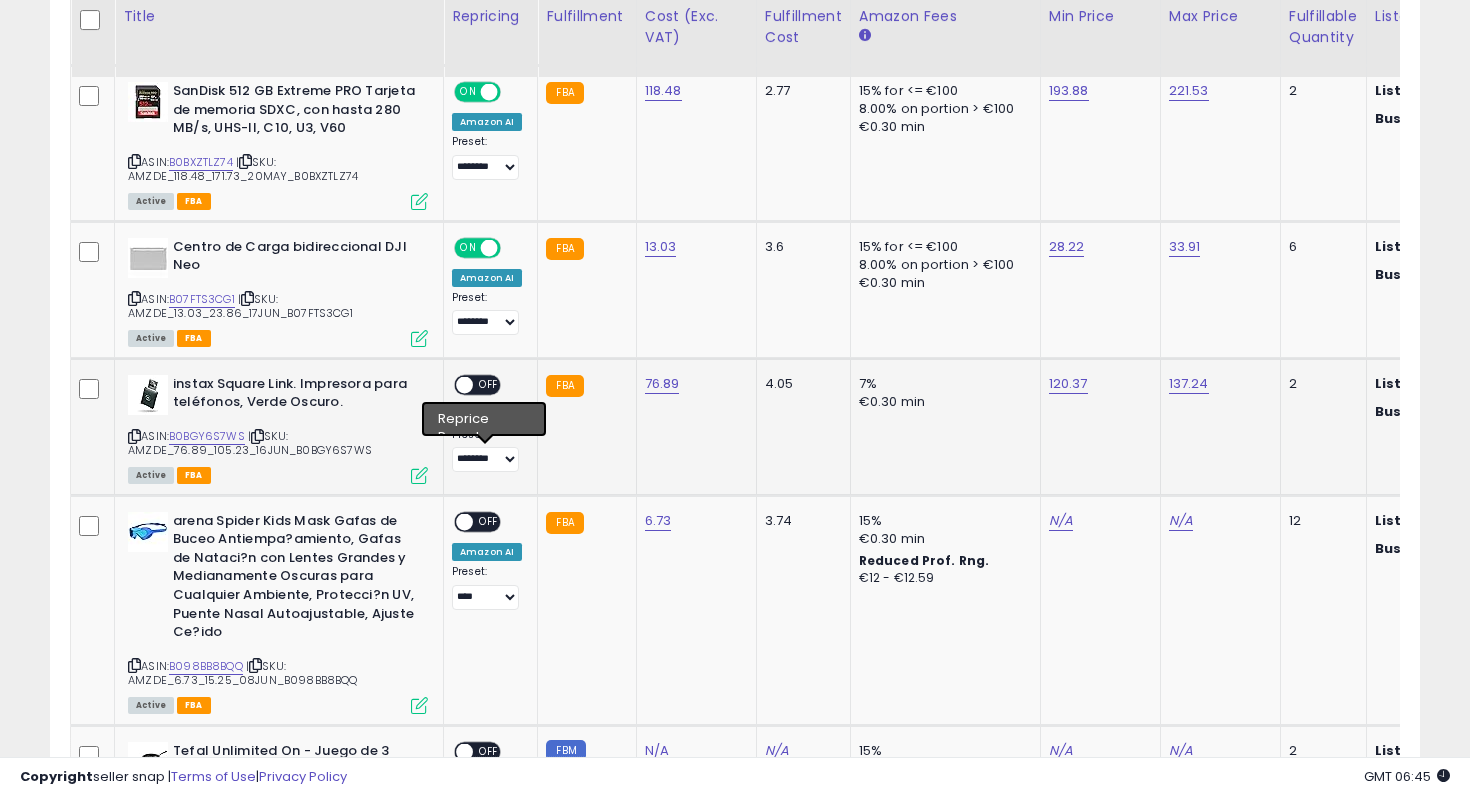 click on "OFF" at bounding box center (489, 384) 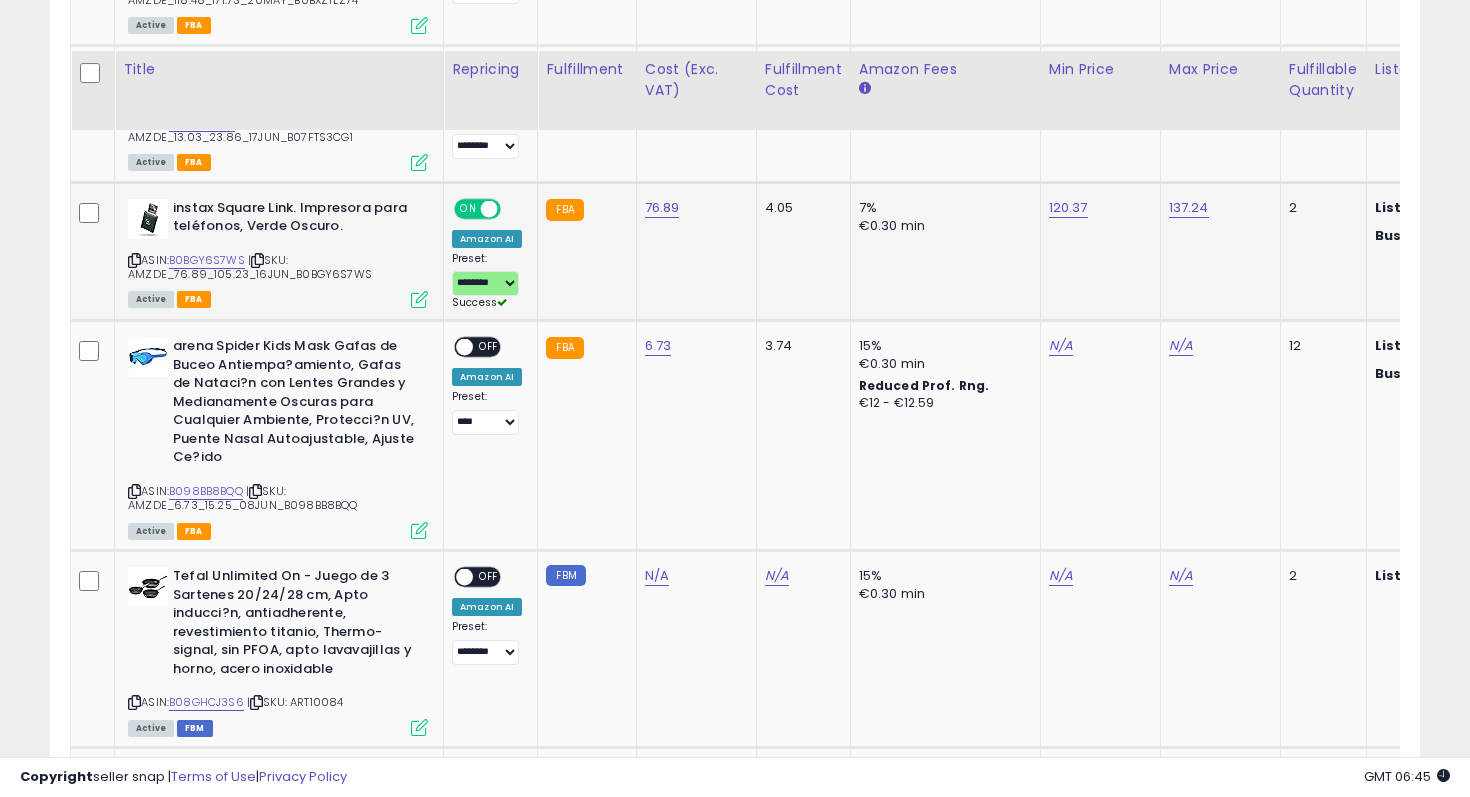 scroll, scrollTop: 1328, scrollLeft: 0, axis: vertical 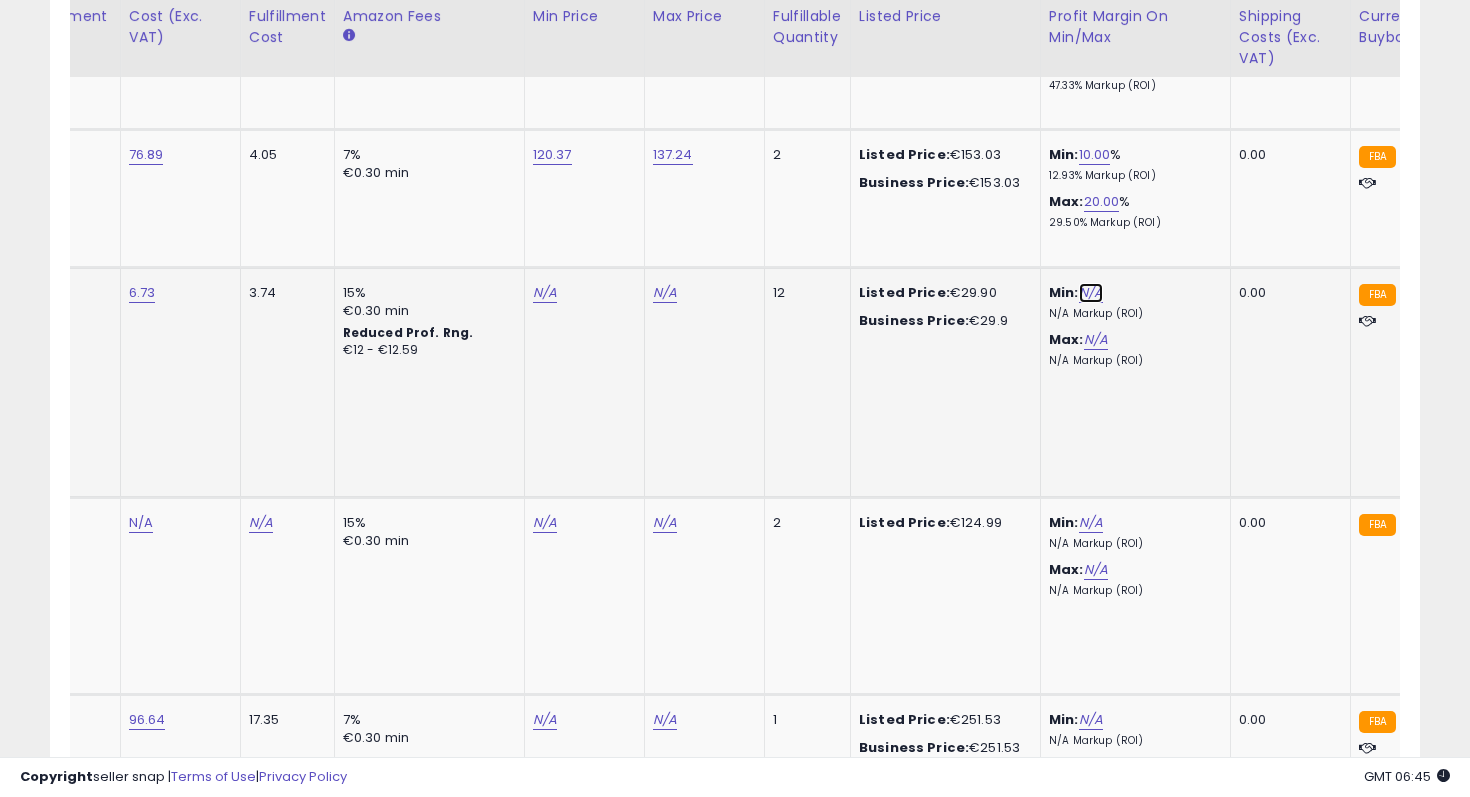 click on "N/A" at bounding box center [1091, 293] 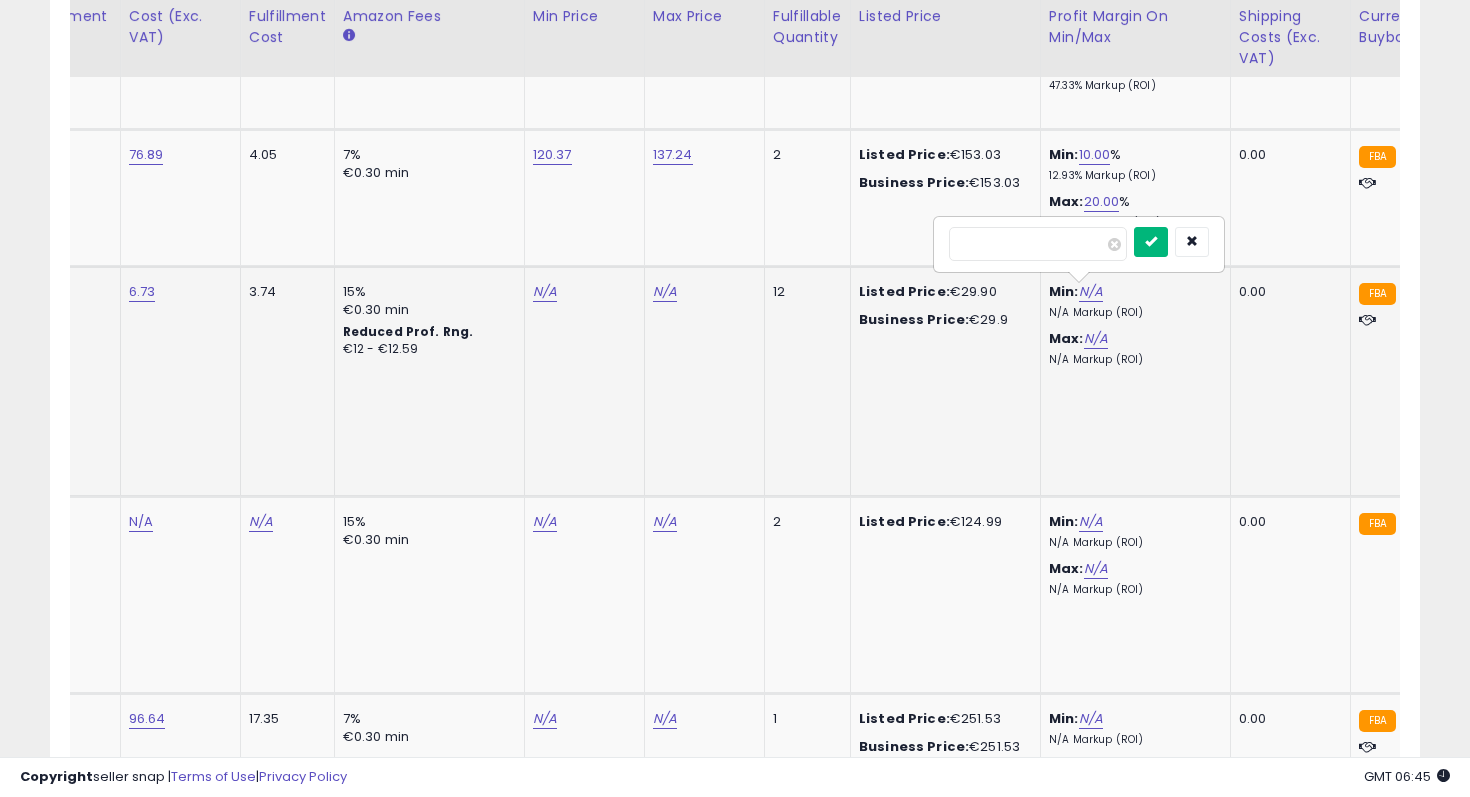 type on "**" 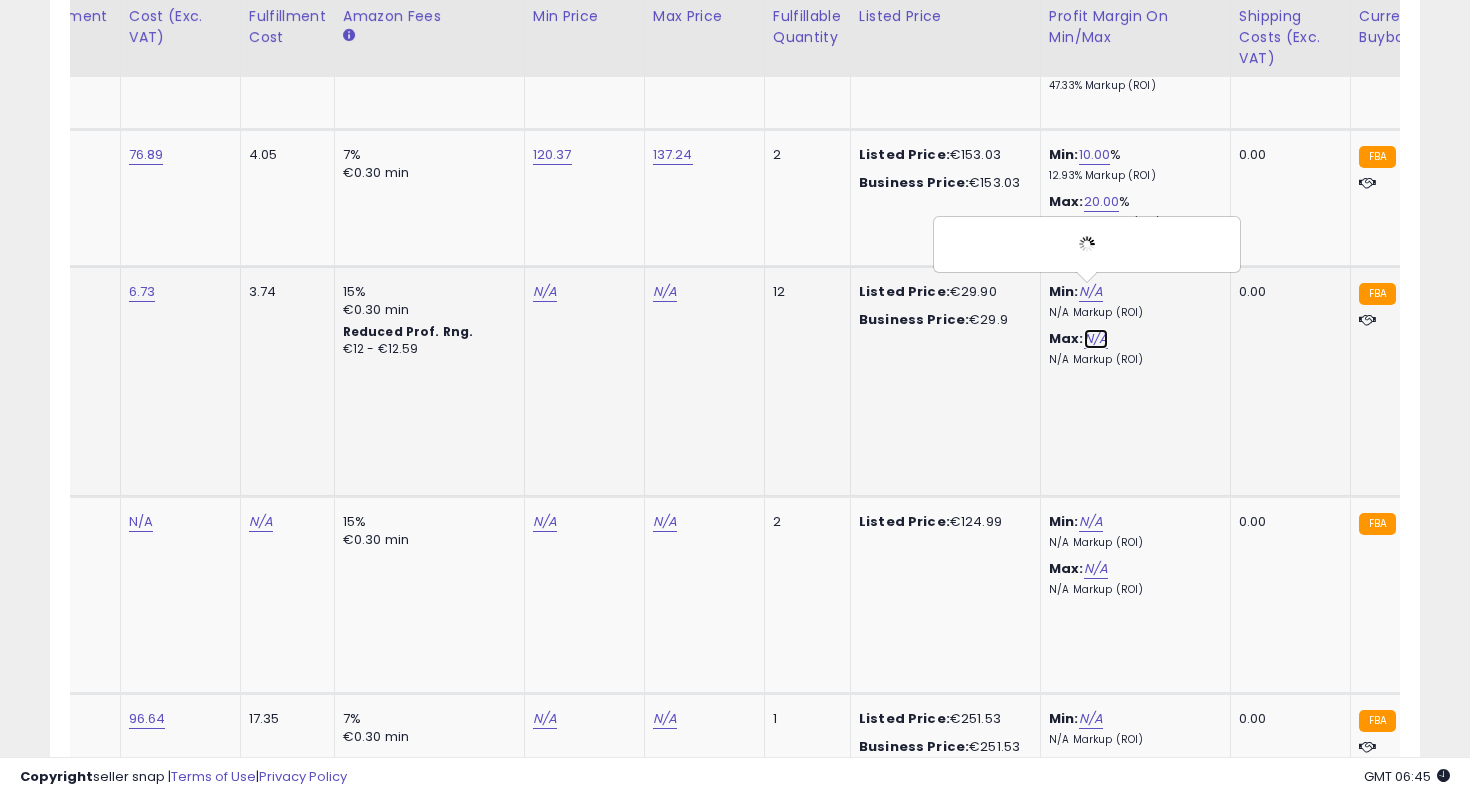 click on "N/A" at bounding box center [1096, 339] 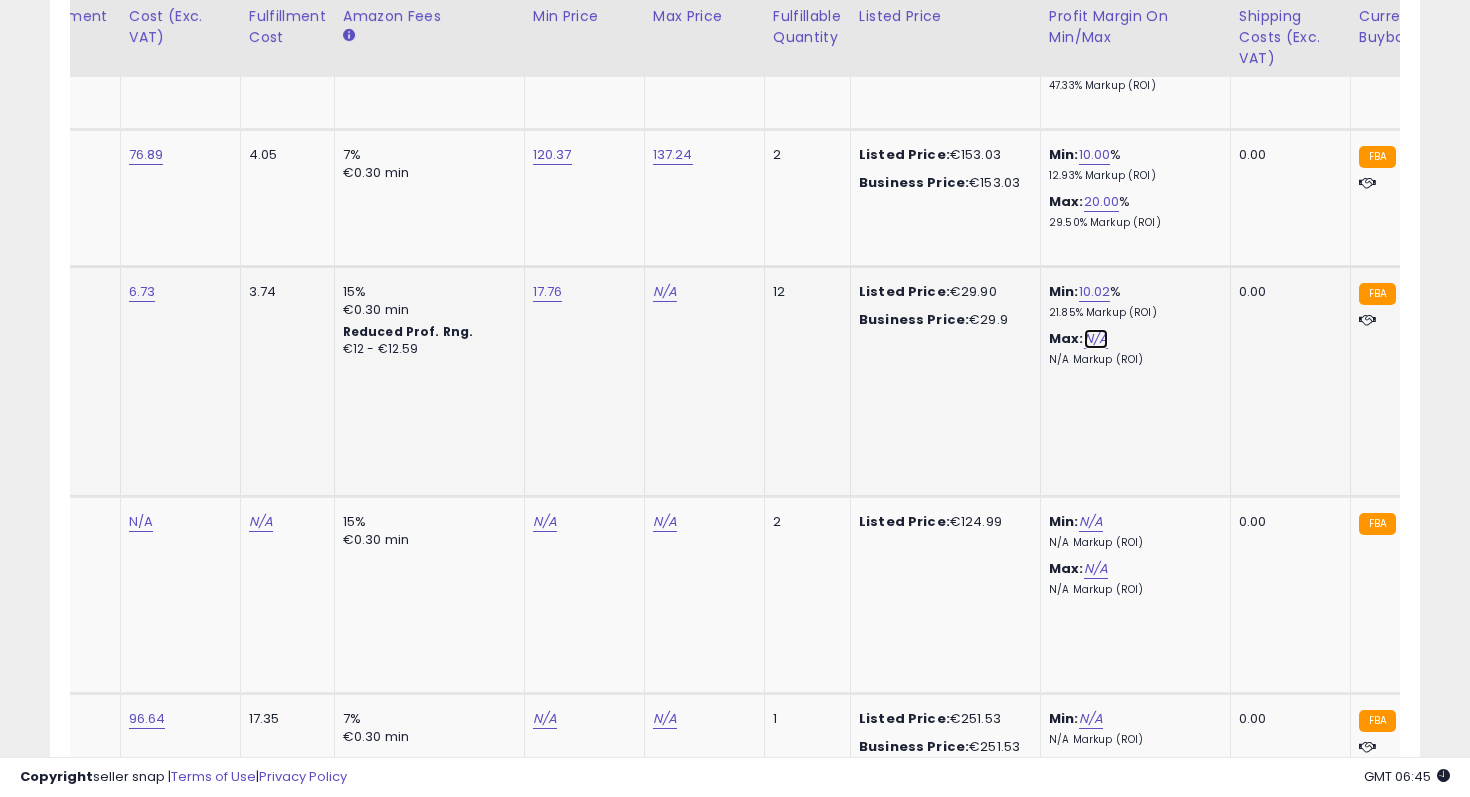 click on "N/A" at bounding box center [1096, 339] 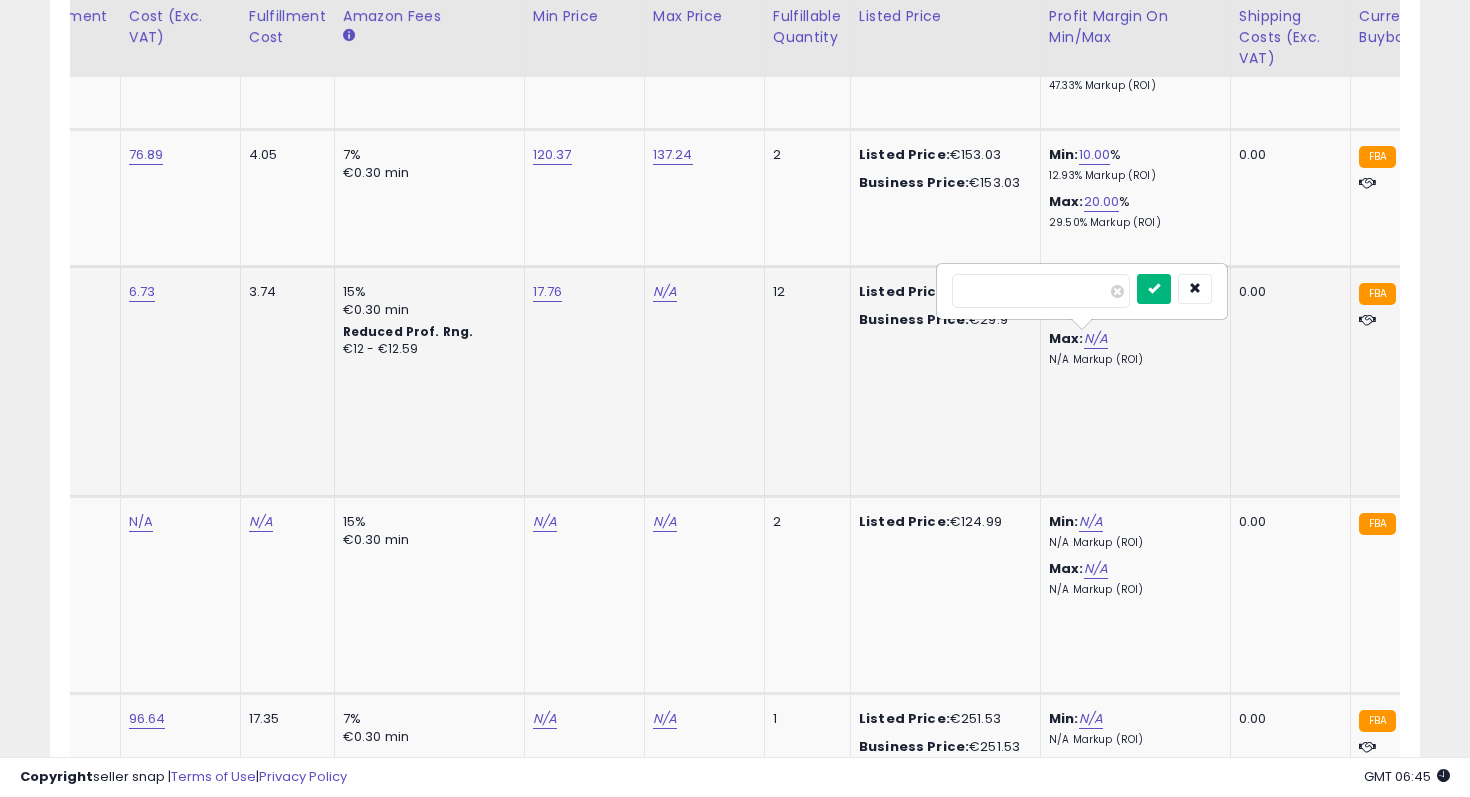 type on "**" 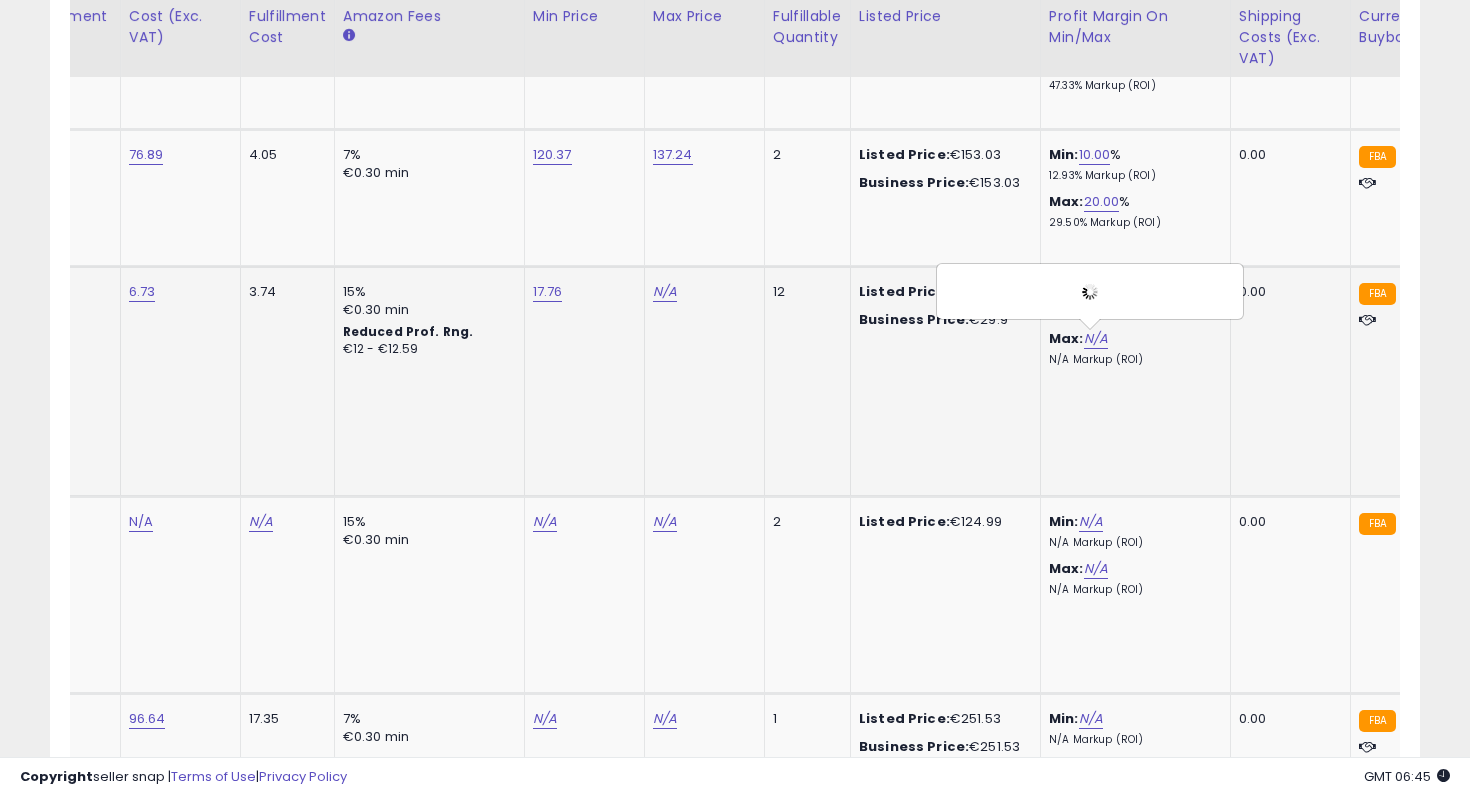 scroll, scrollTop: 0, scrollLeft: 629, axis: horizontal 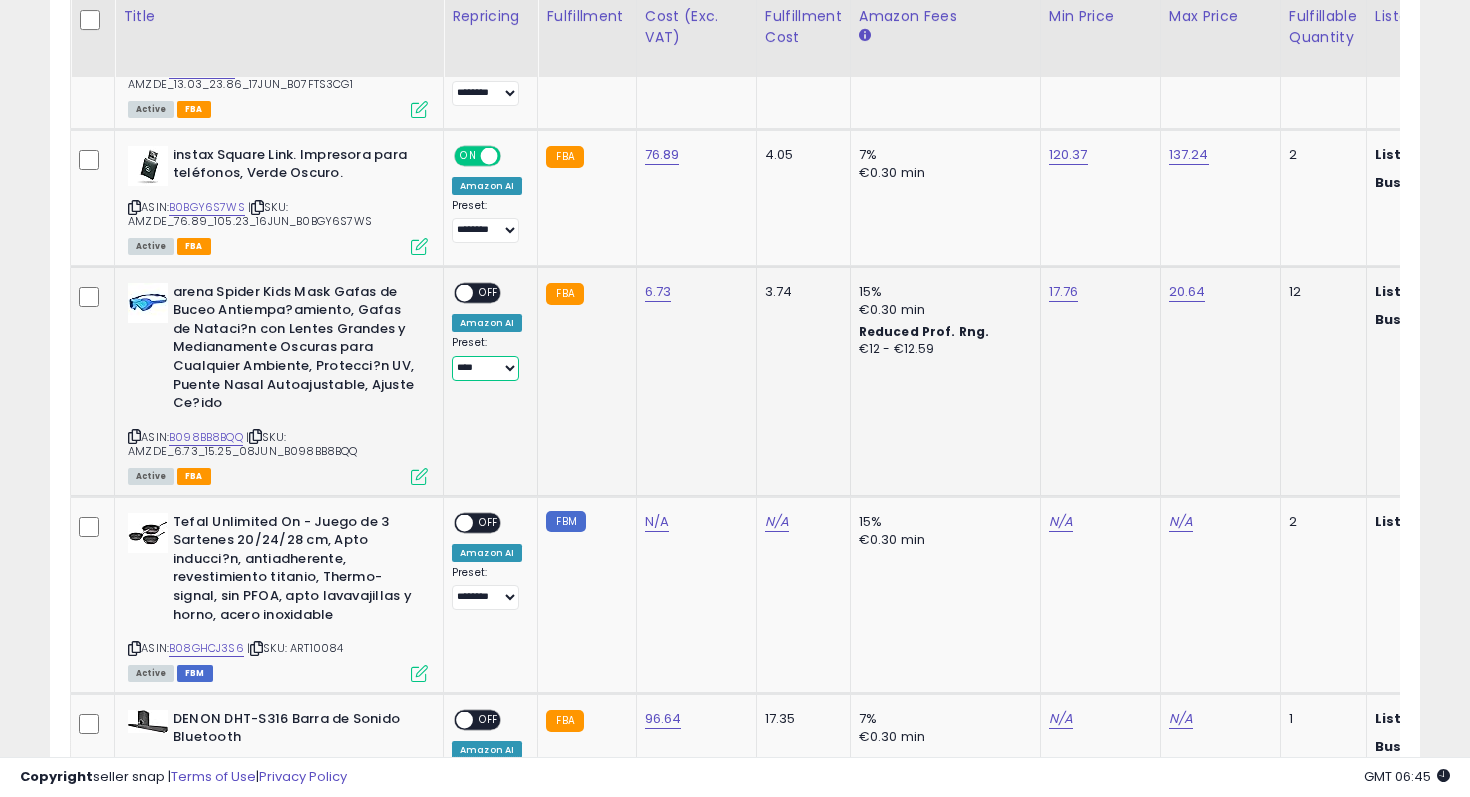click on "**** ********" at bounding box center [485, 368] 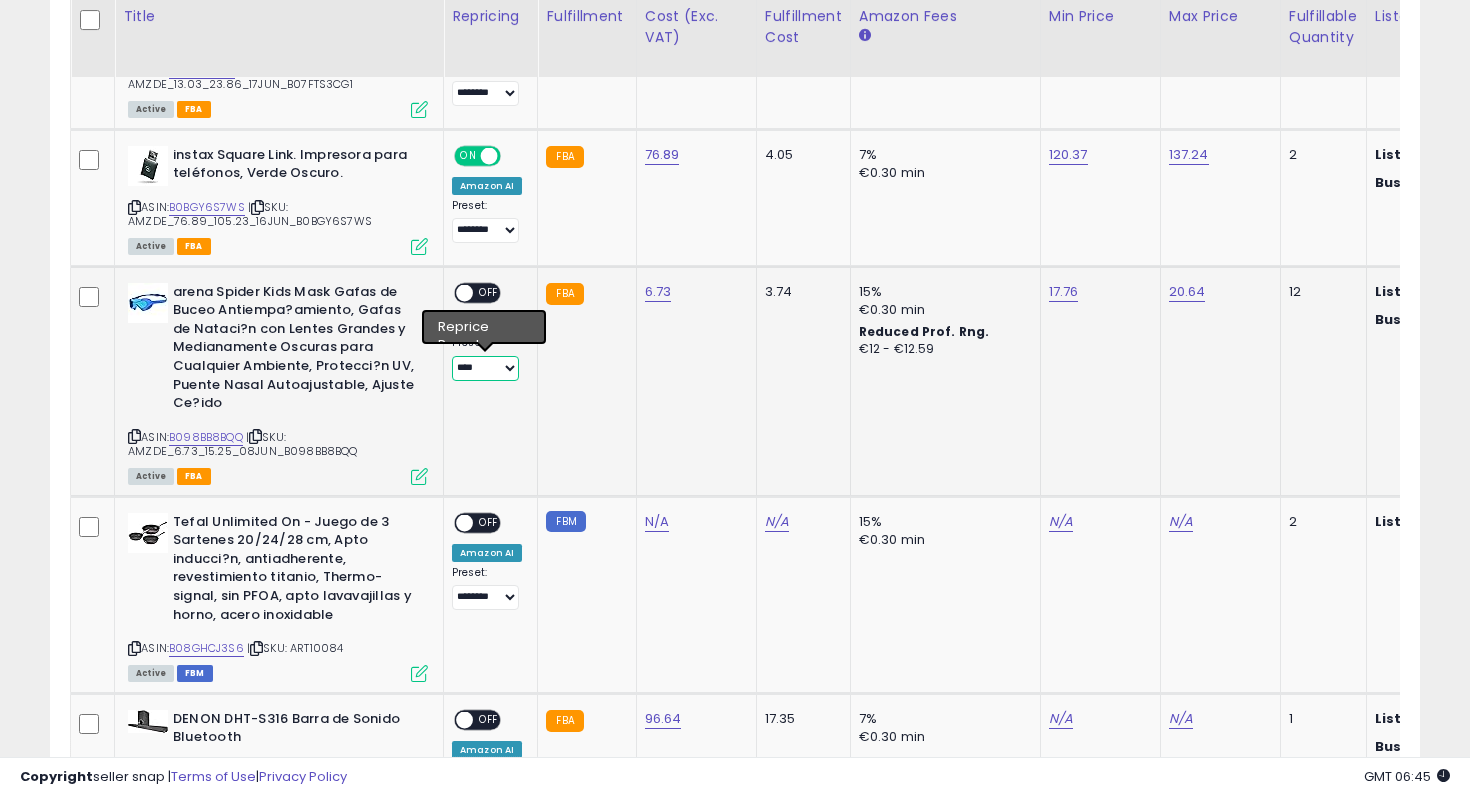 select on "********" 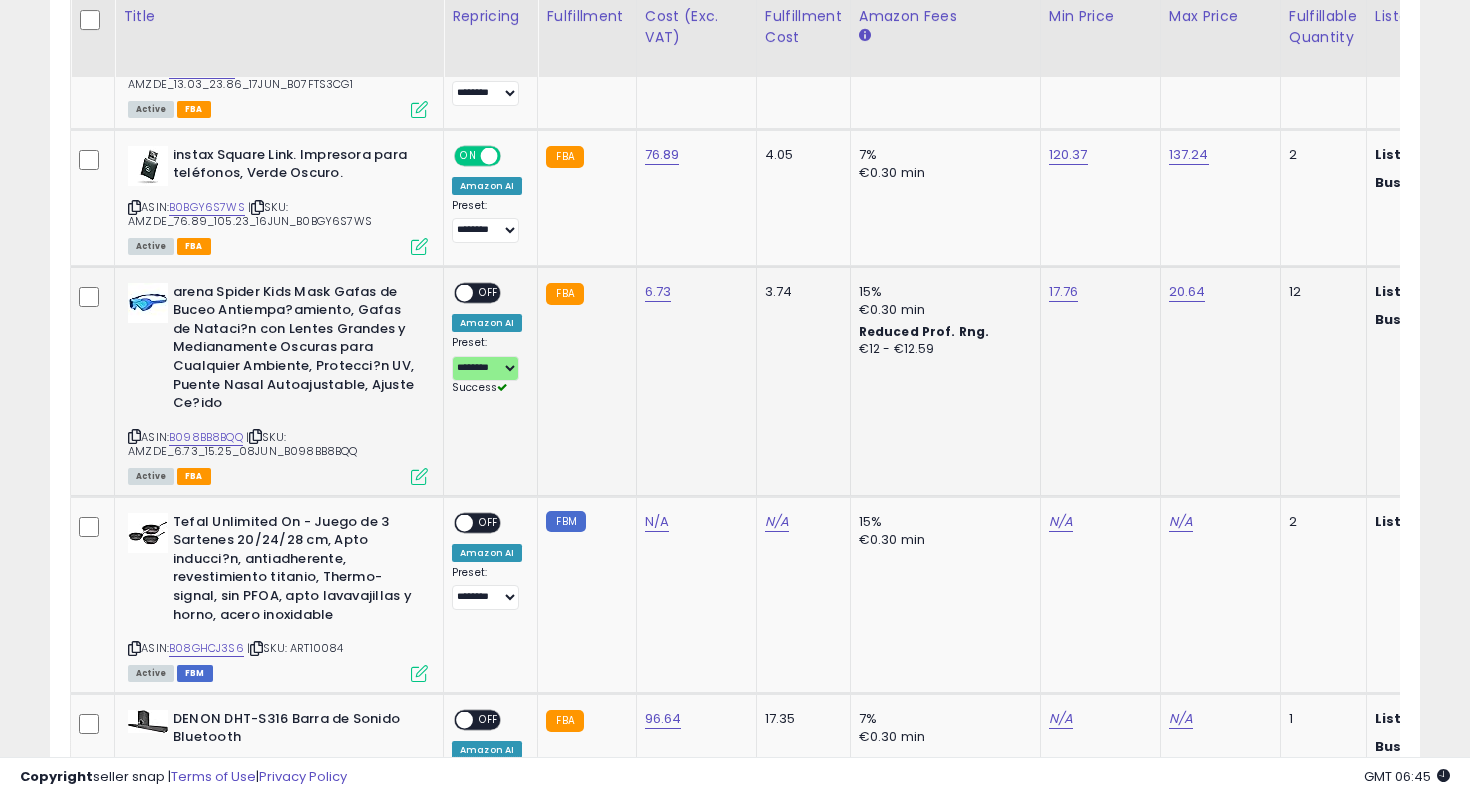 click on "OFF" at bounding box center [489, 292] 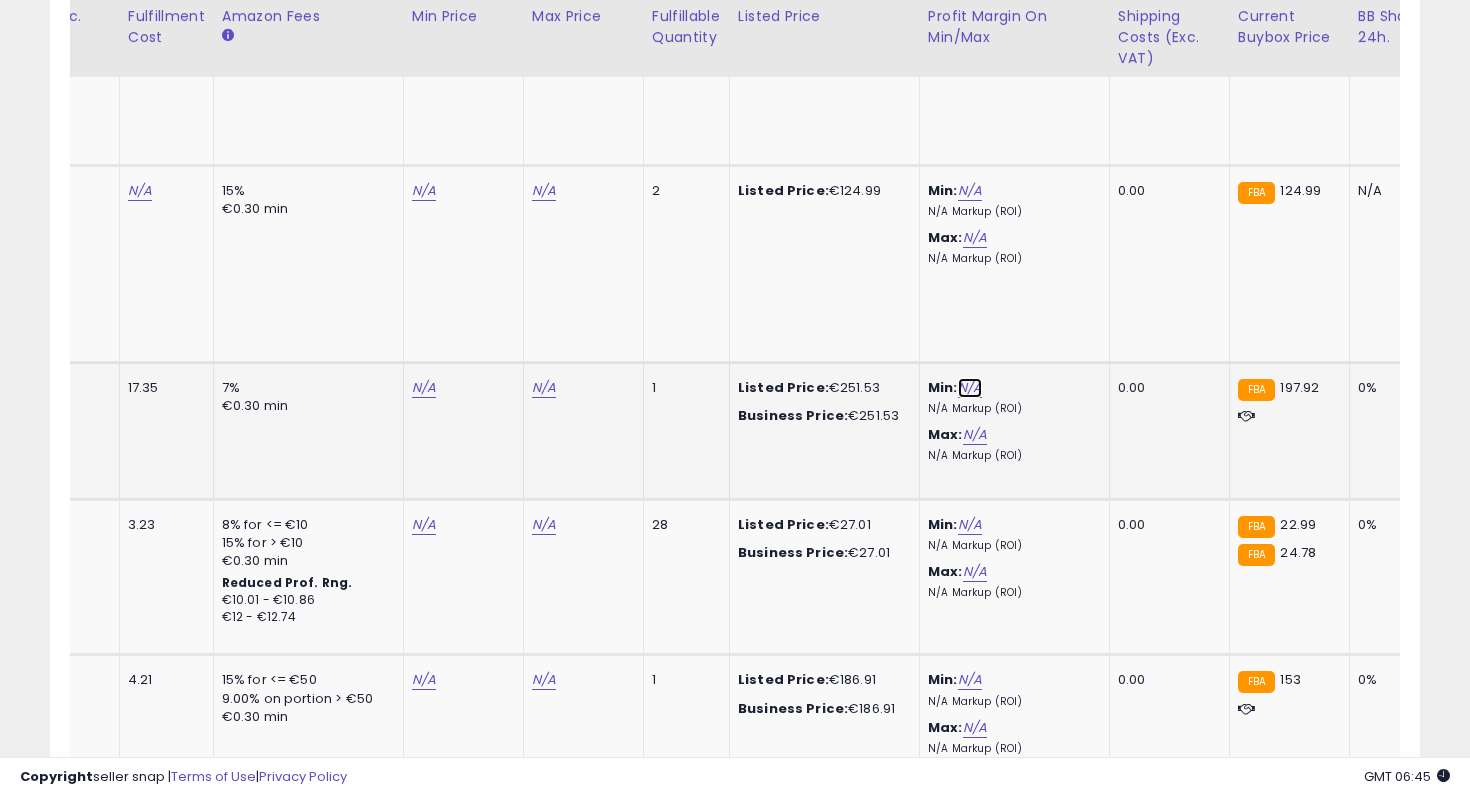 click on "N/A" at bounding box center (970, 388) 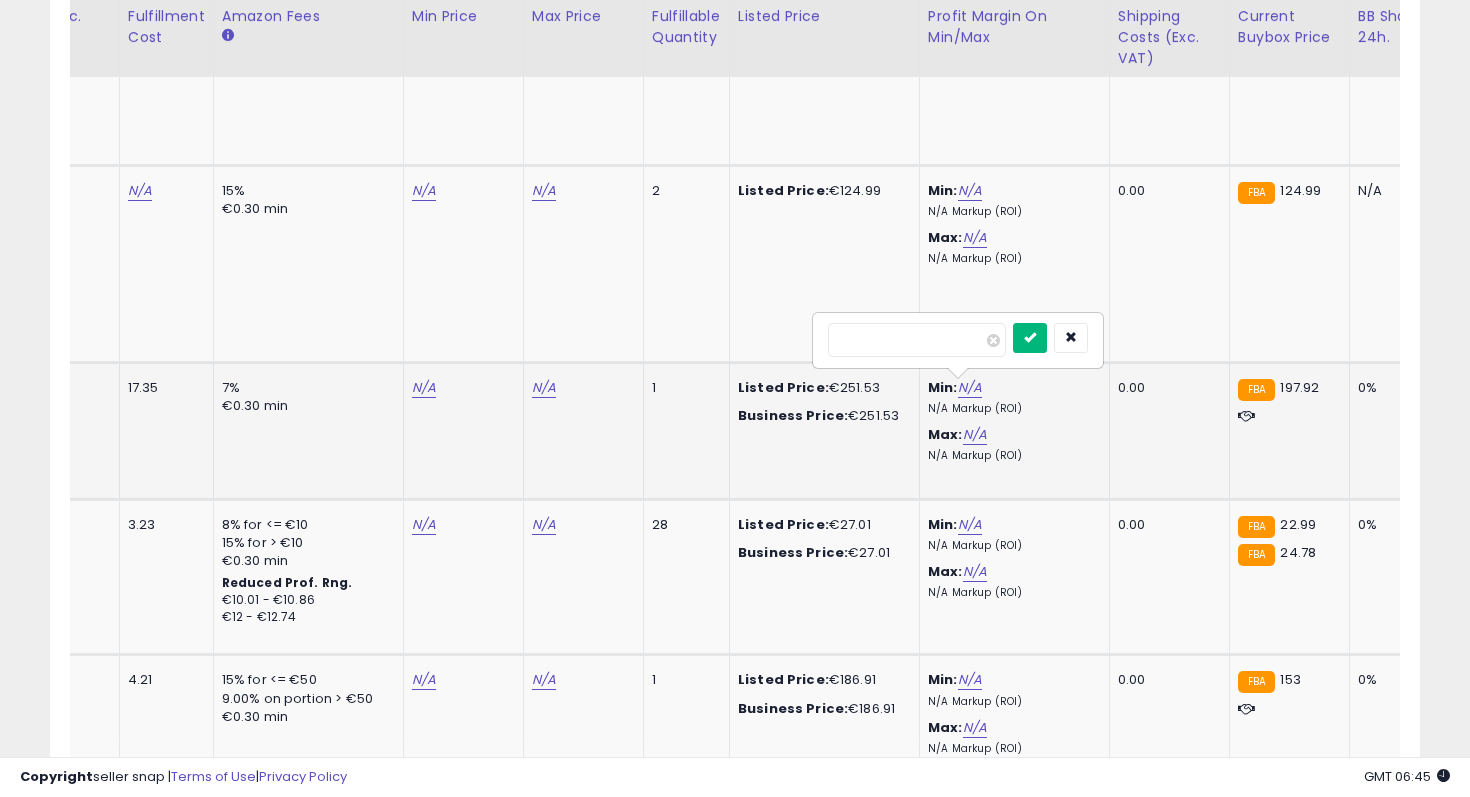 type on "**" 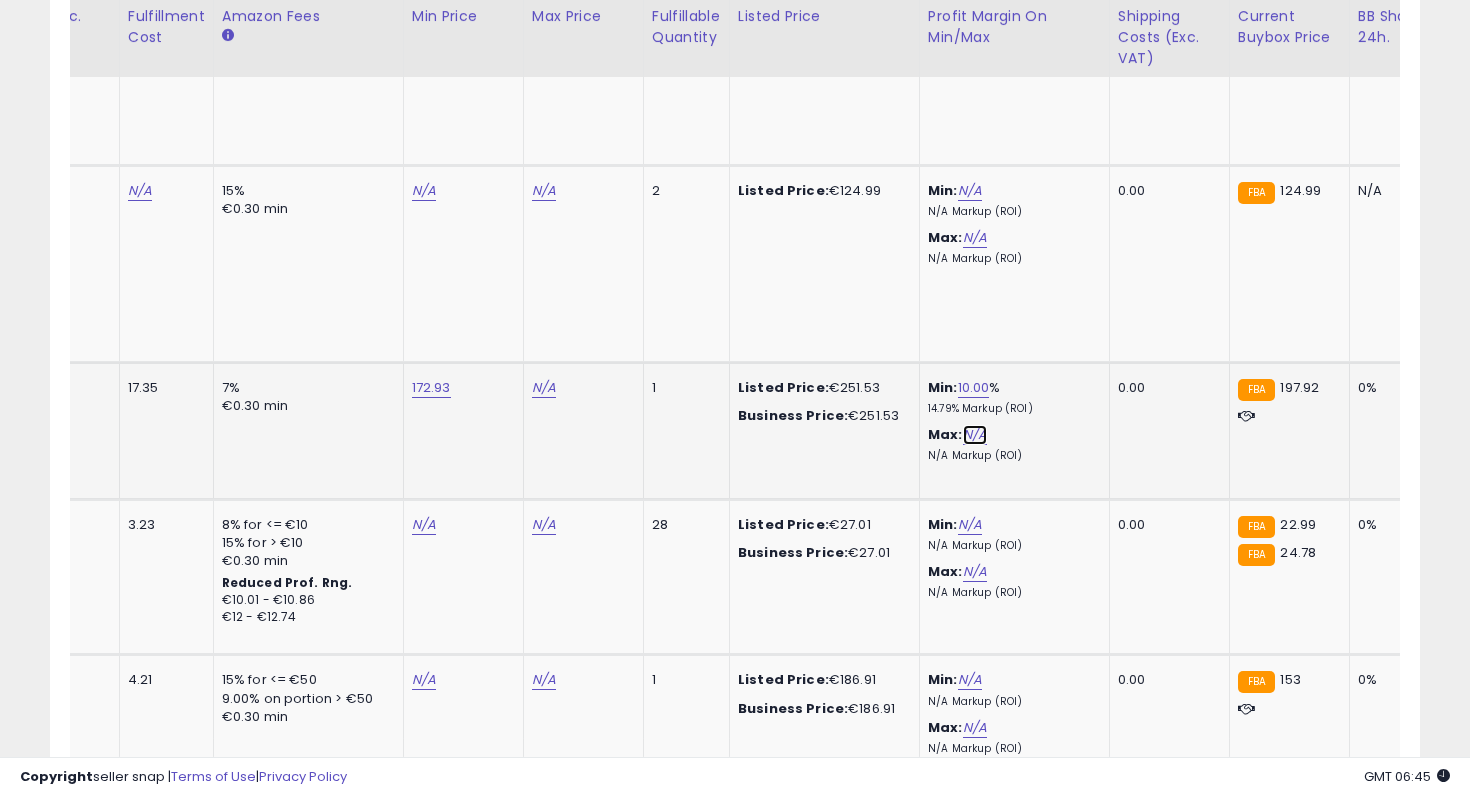 click on "N/A" at bounding box center (975, 435) 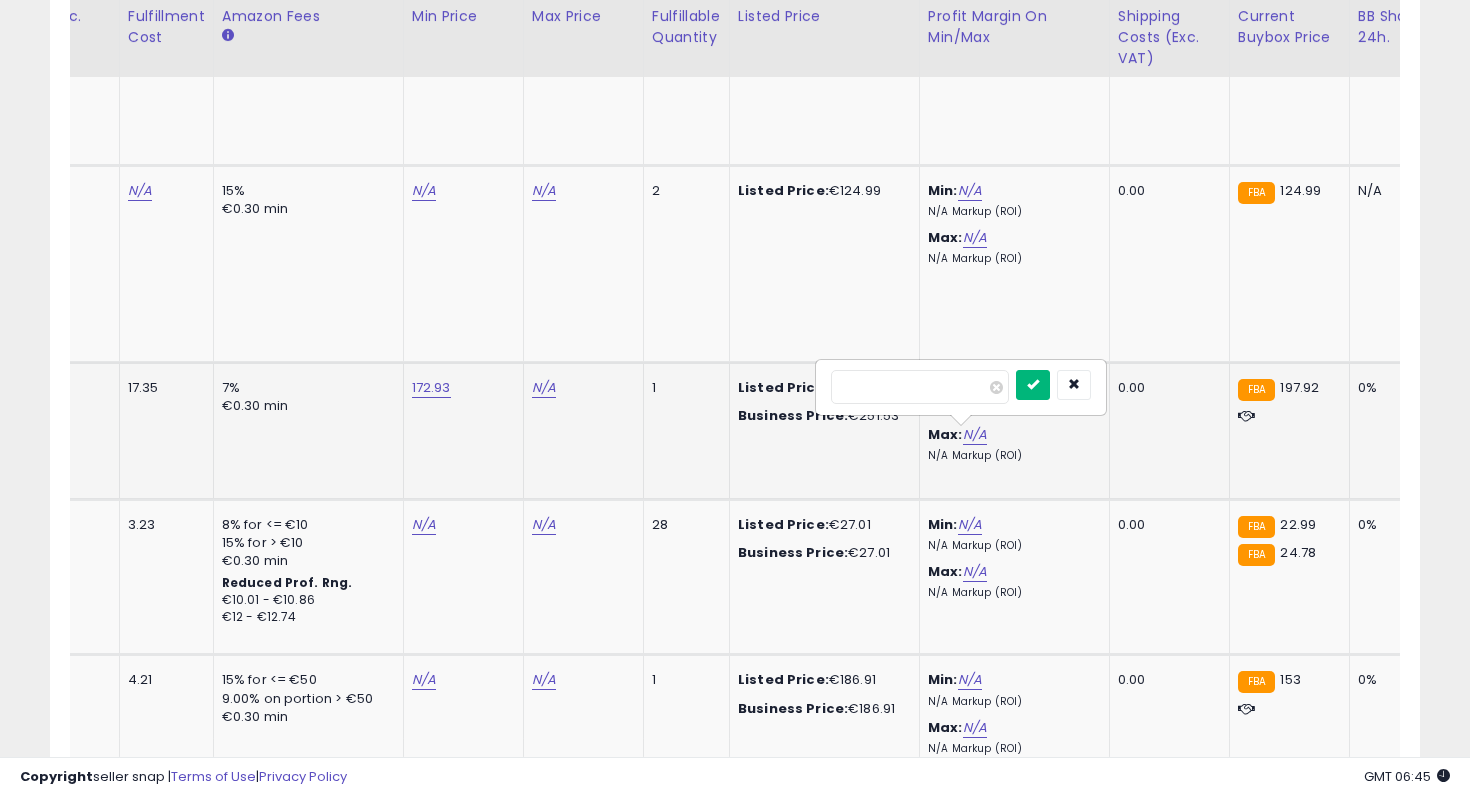 type on "**" 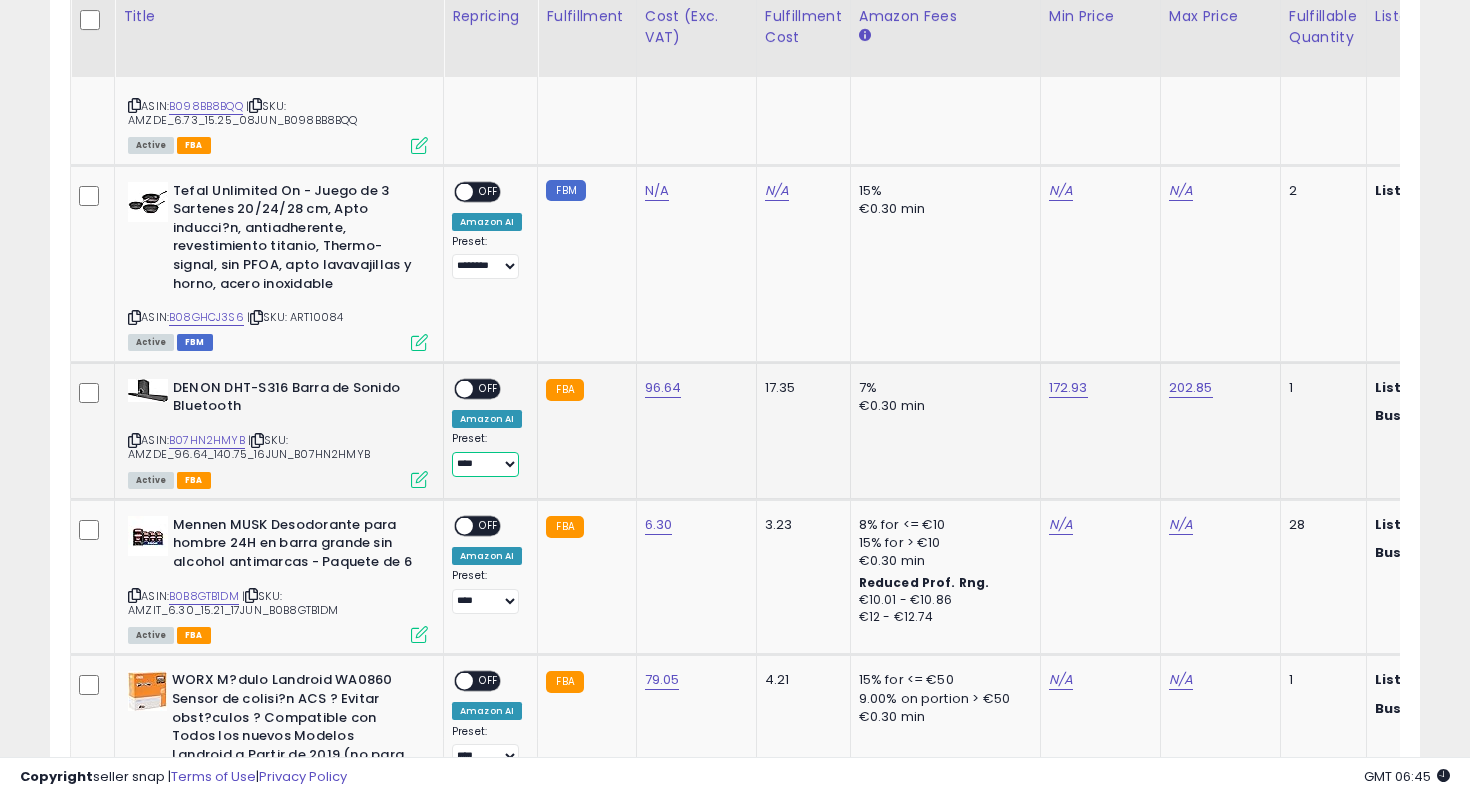 click on "**** ********" at bounding box center (485, 464) 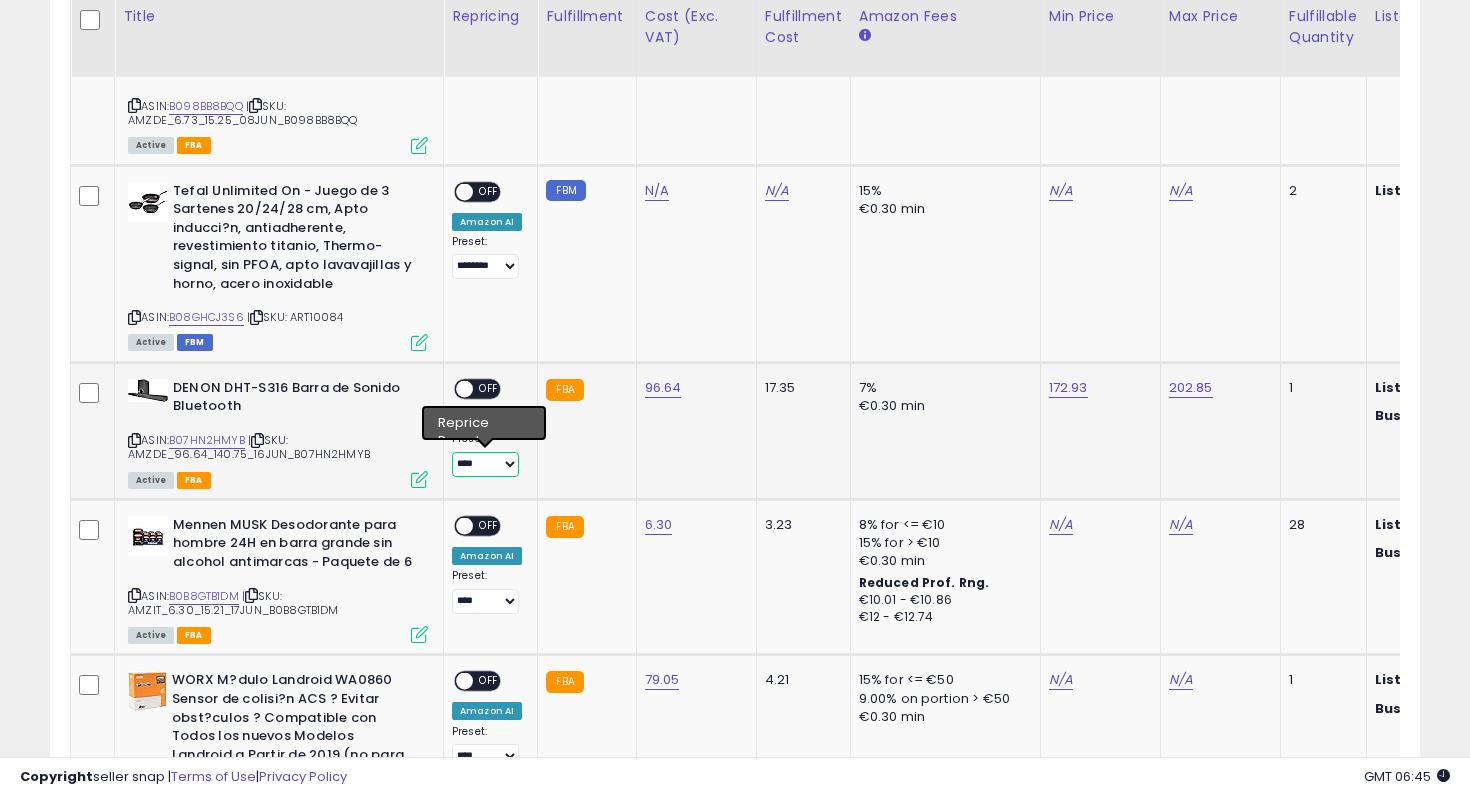 select on "********" 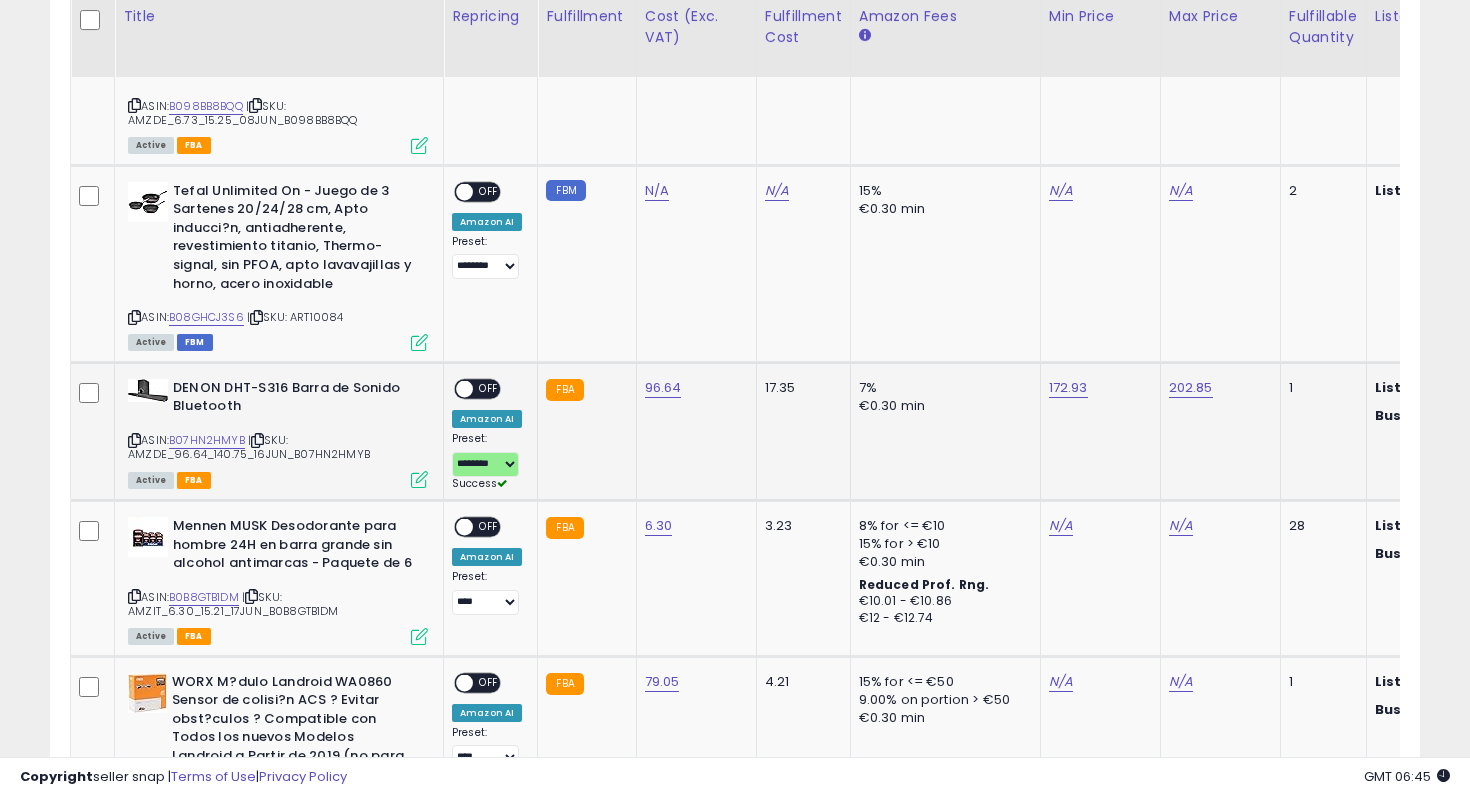 click on "OFF" at bounding box center [489, 388] 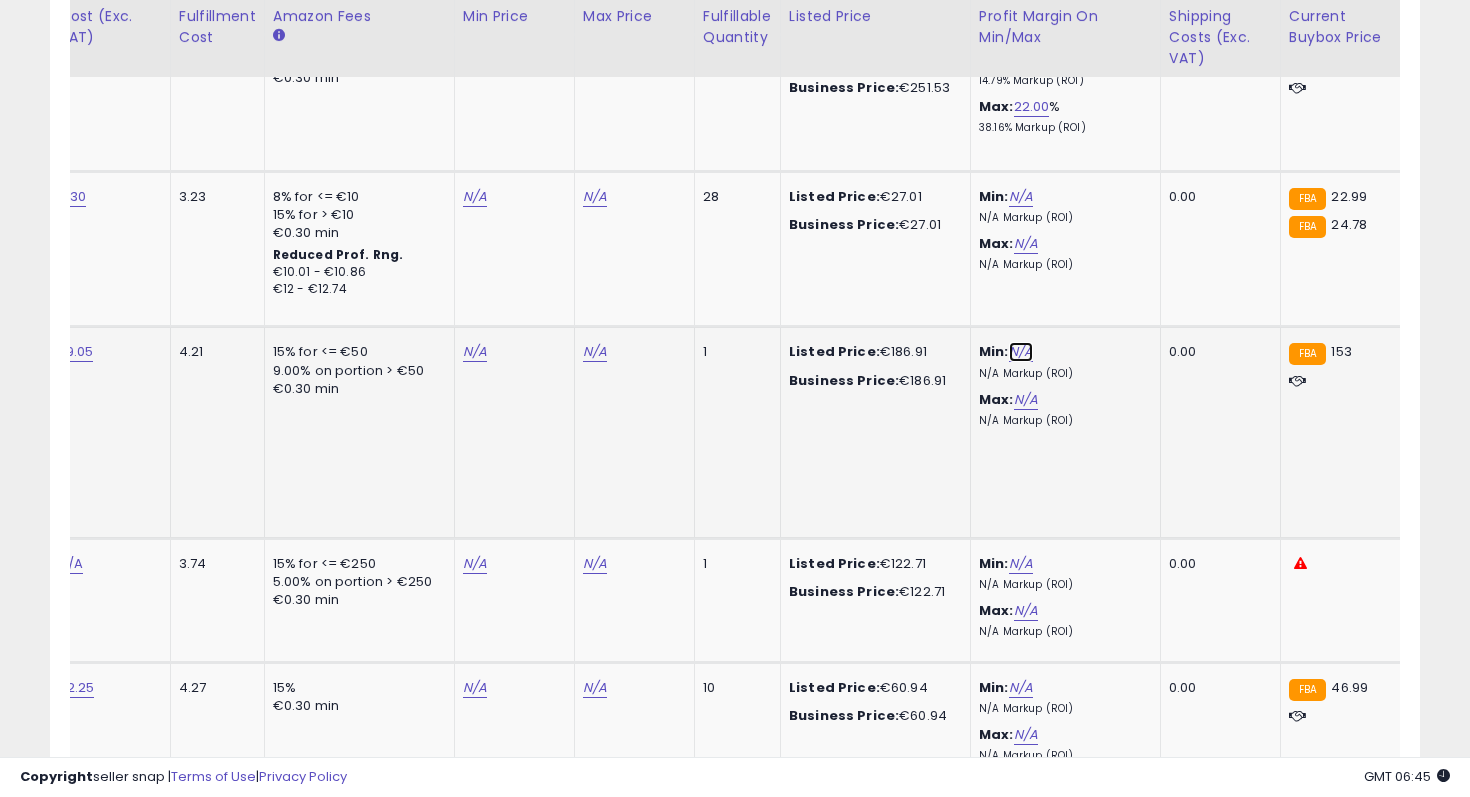 click on "N/A" at bounding box center (1021, 352) 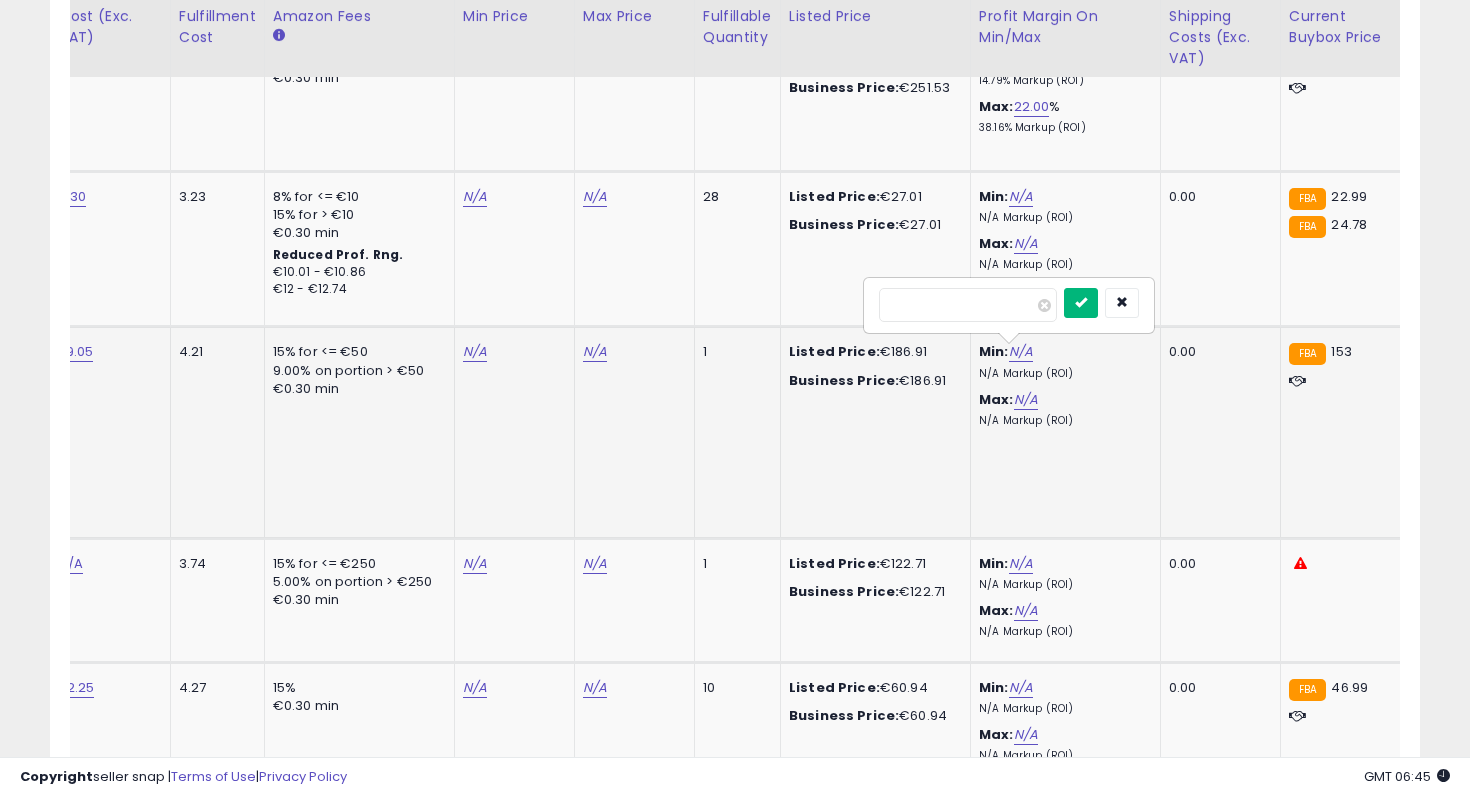 type on "**" 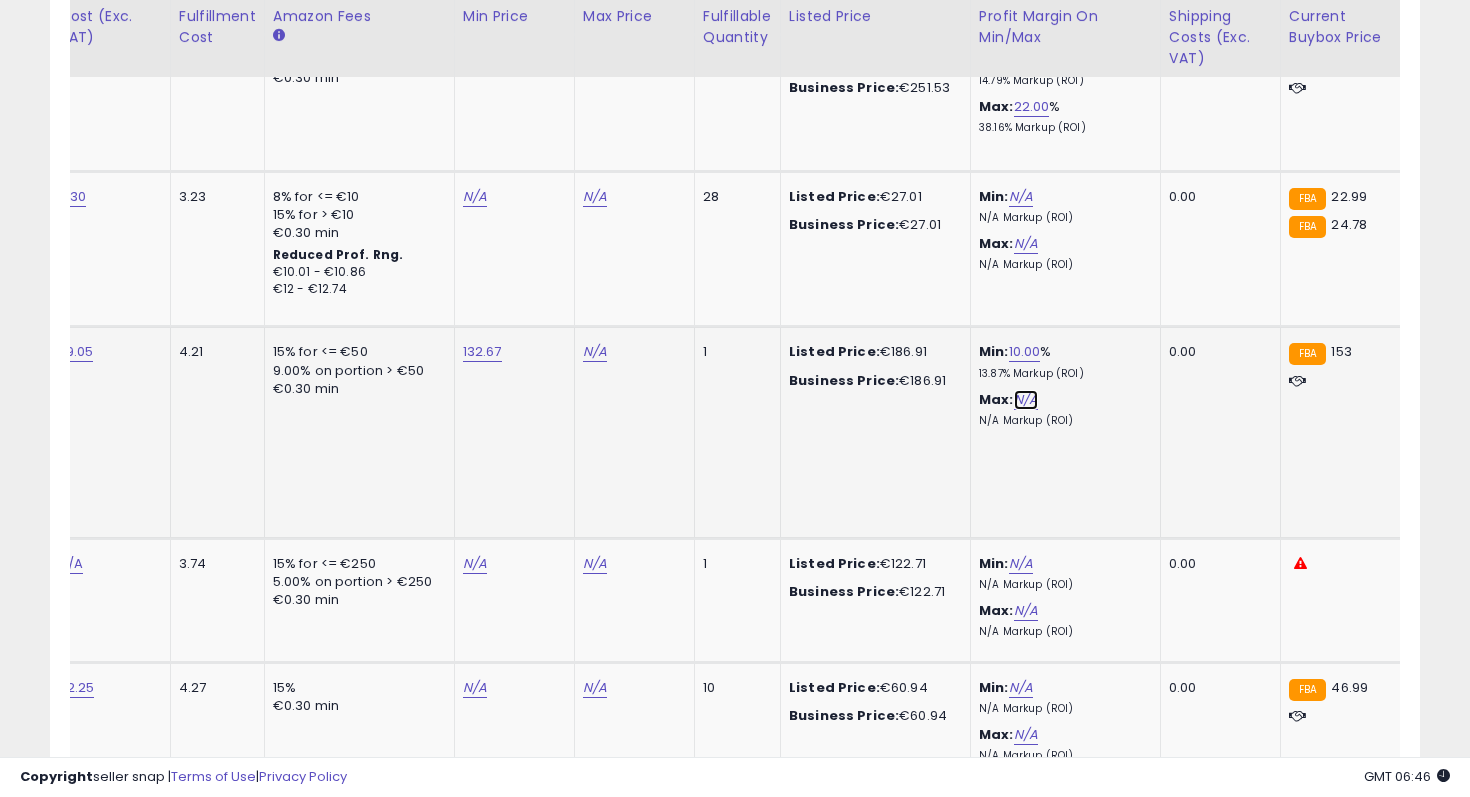 click on "N/A" at bounding box center (1026, 400) 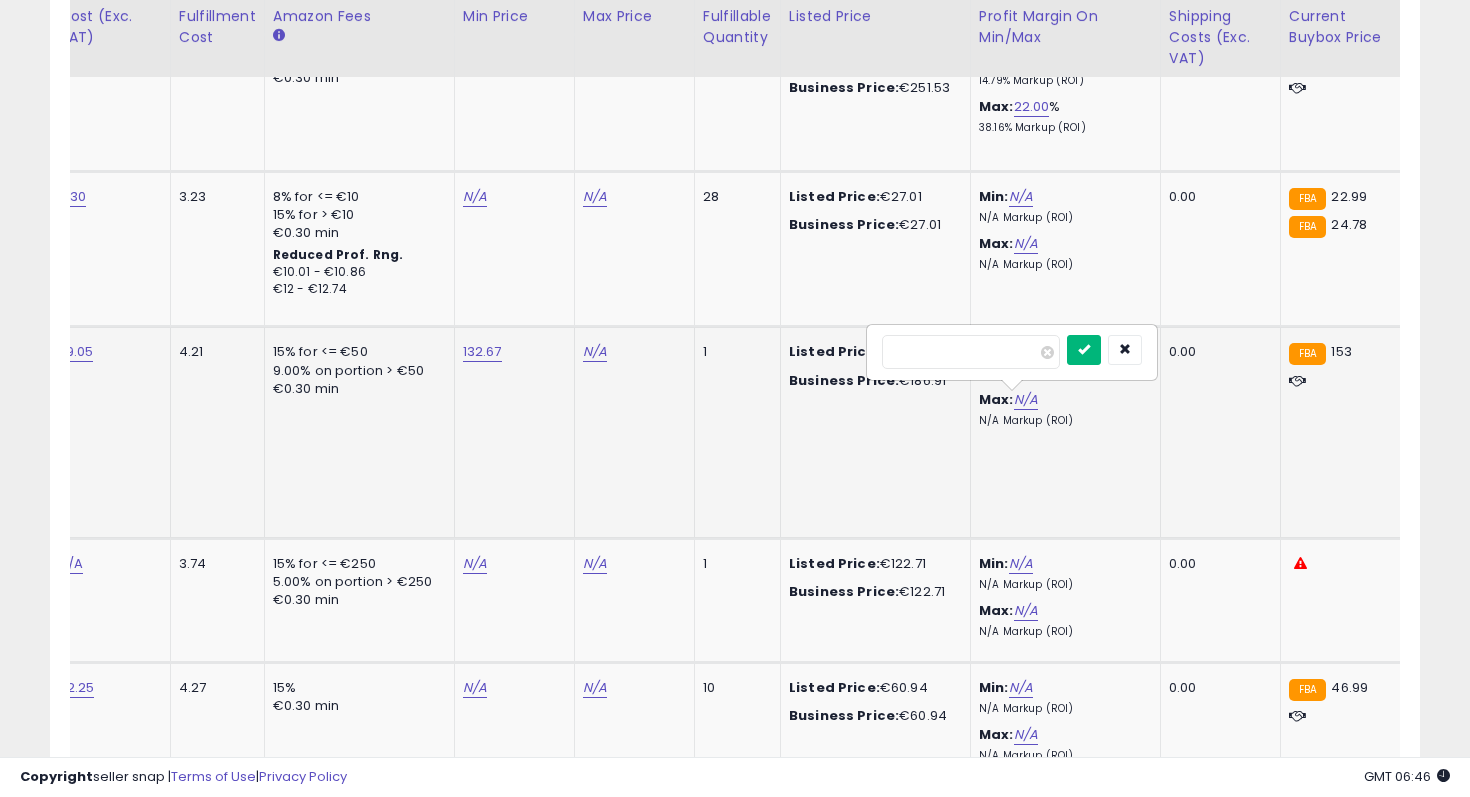 type on "**" 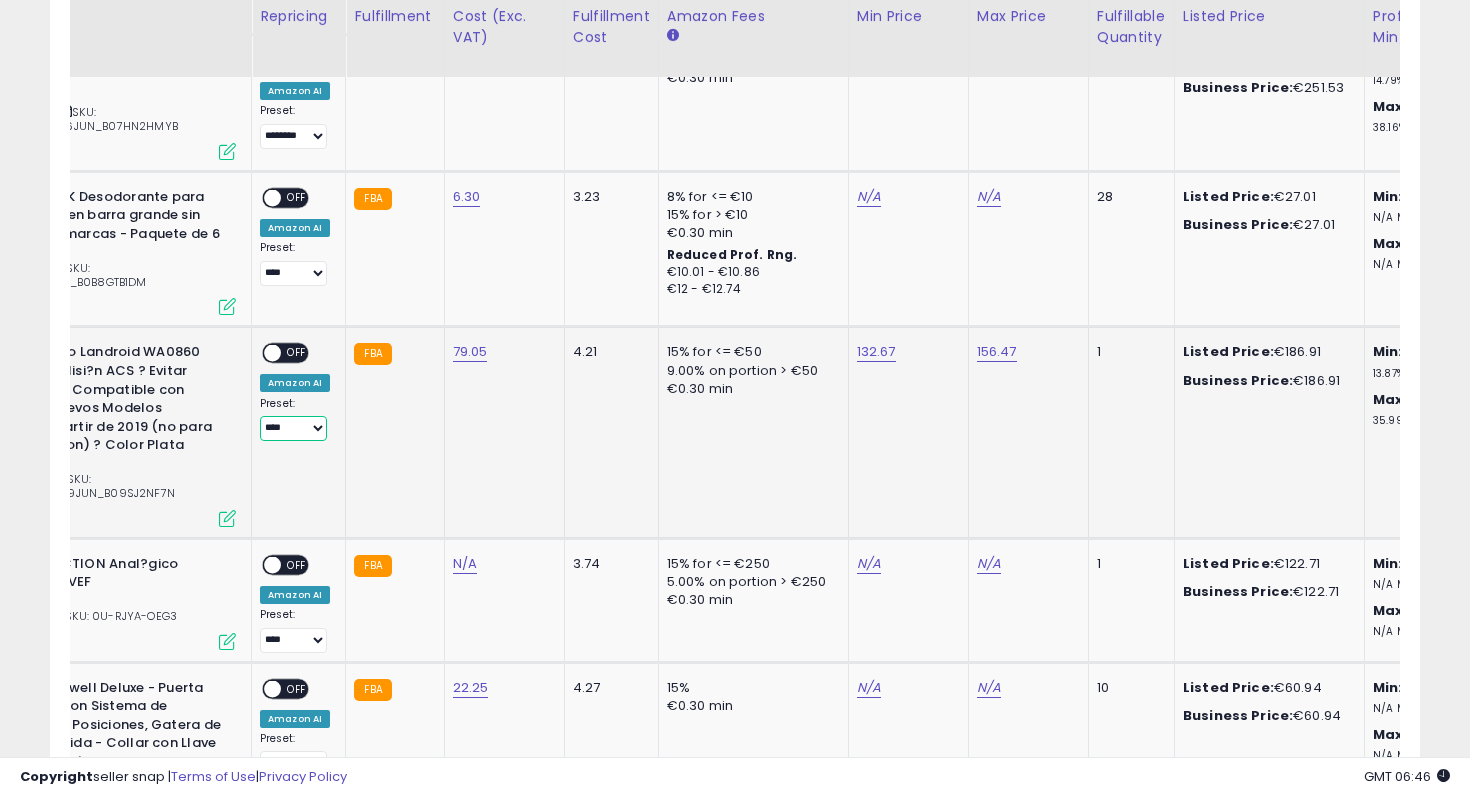 click on "**** ********" at bounding box center (293, 428) 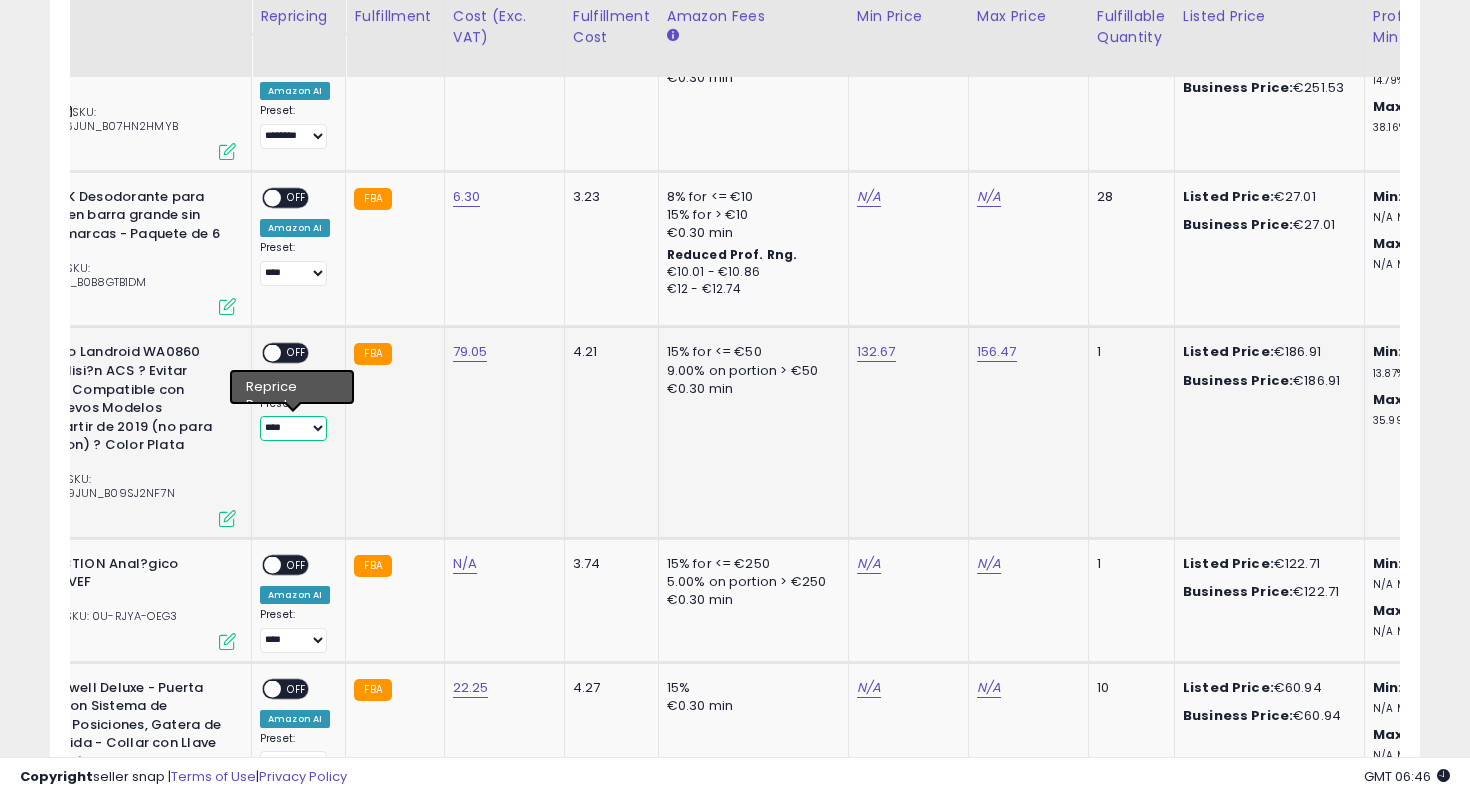 select on "********" 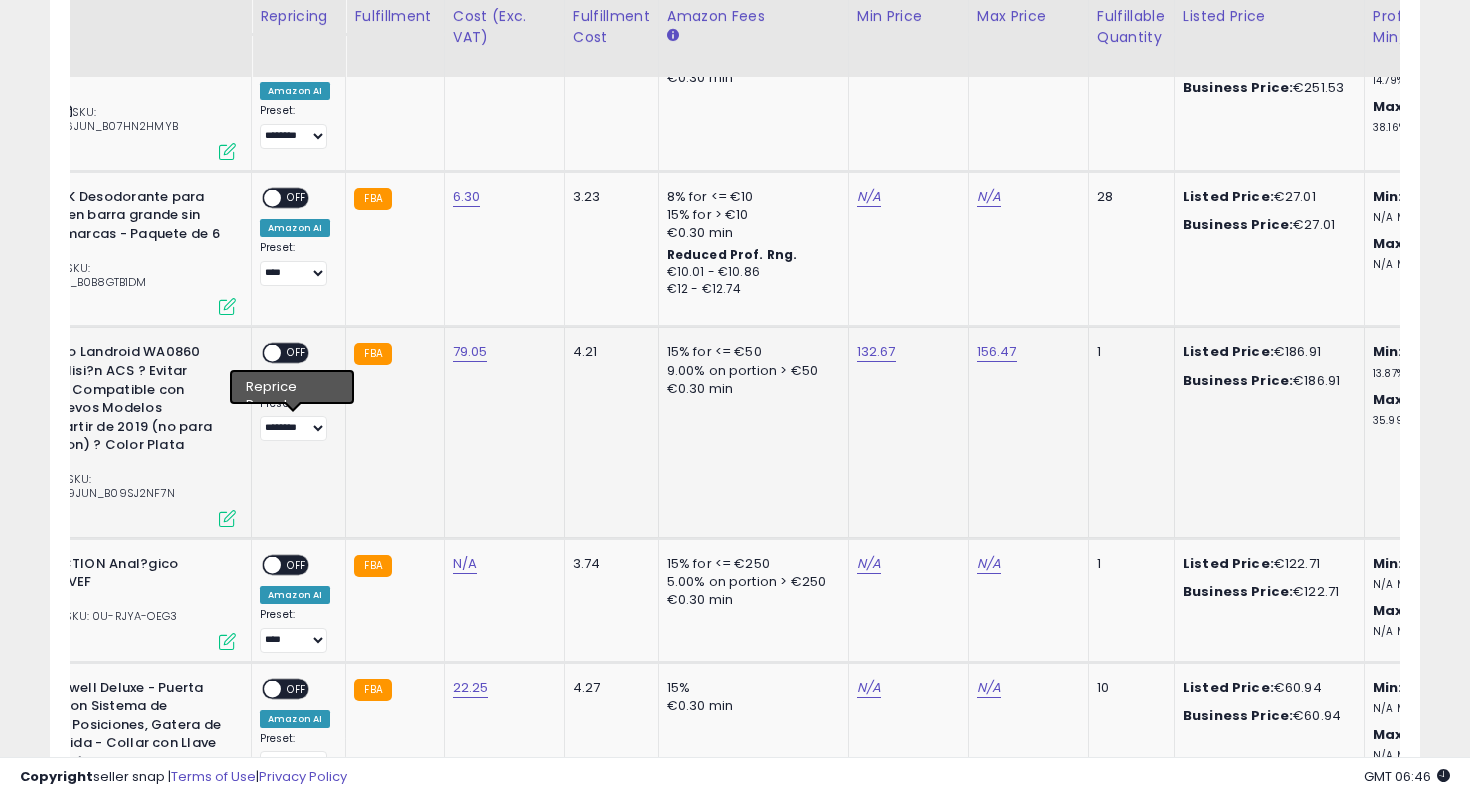 click on "OFF" at bounding box center (297, 353) 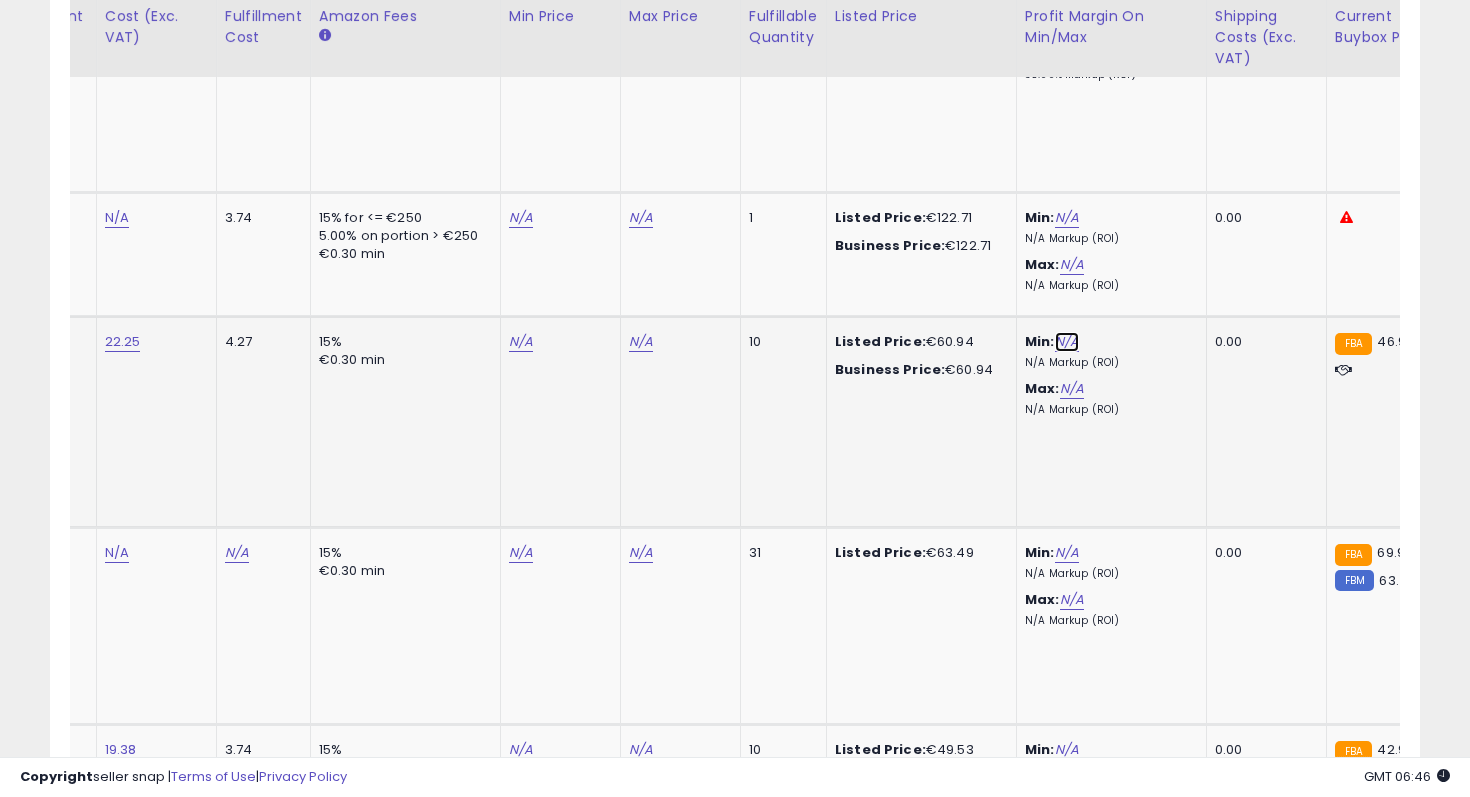 click on "N/A" at bounding box center [1067, 342] 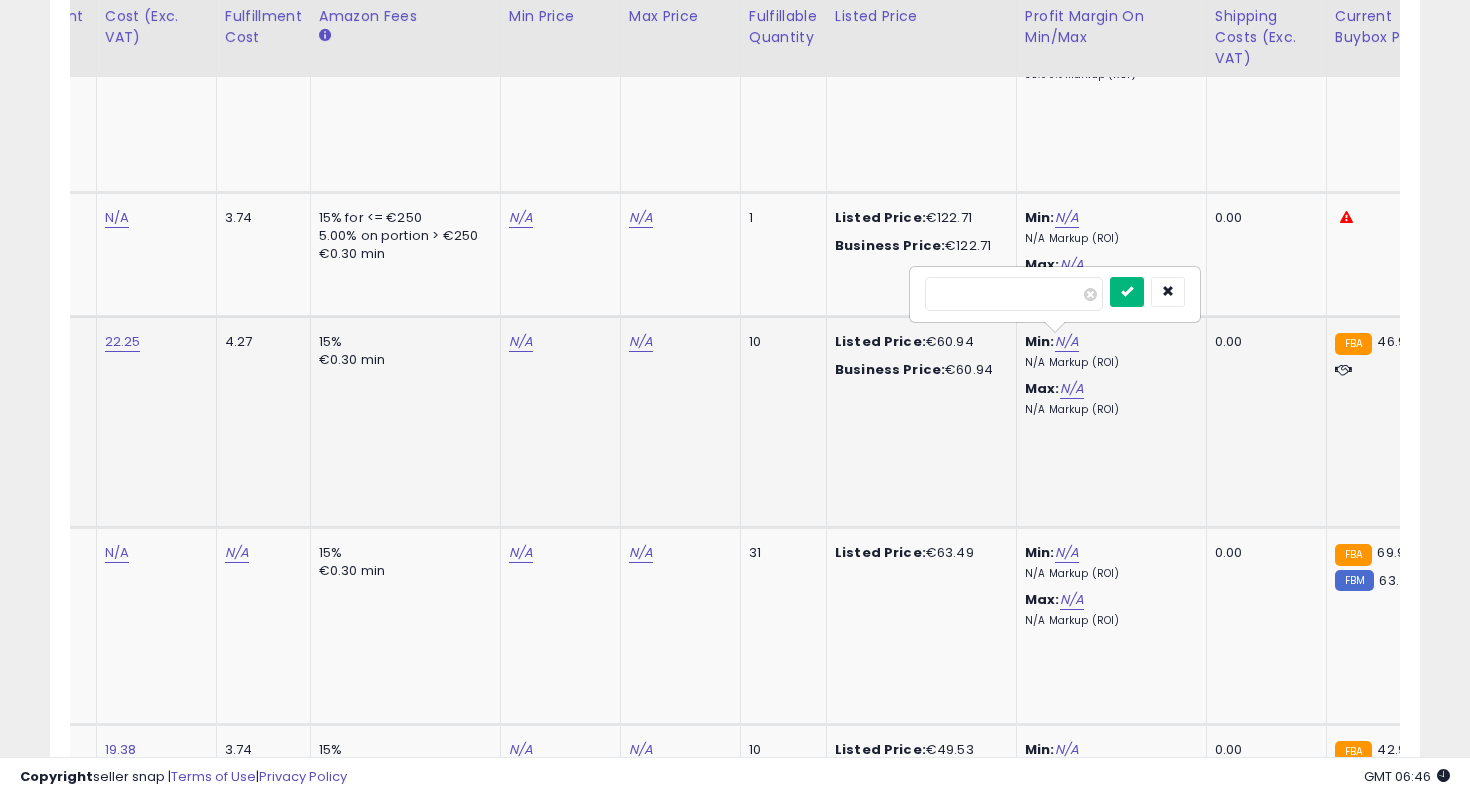 type on "**" 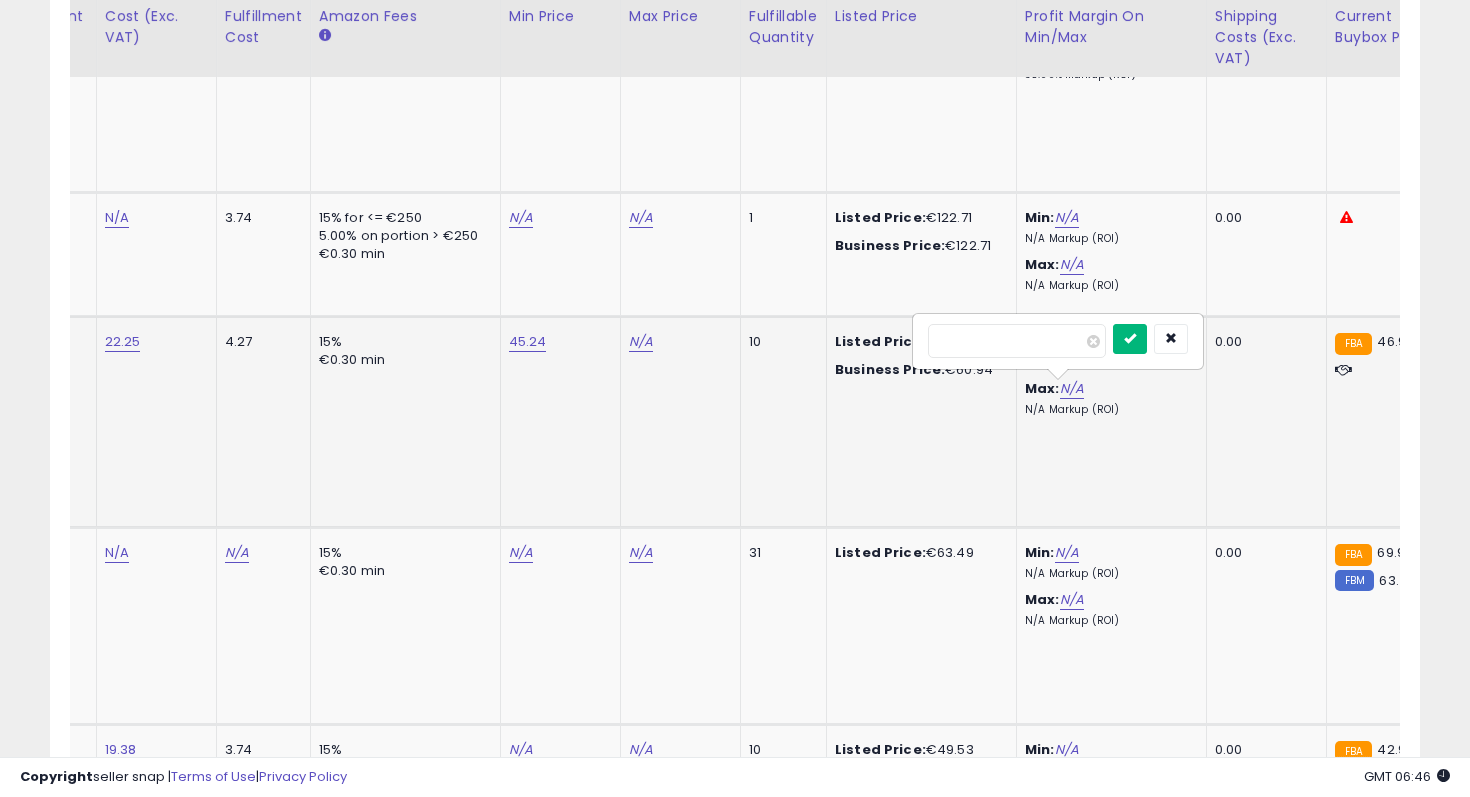 type on "**" 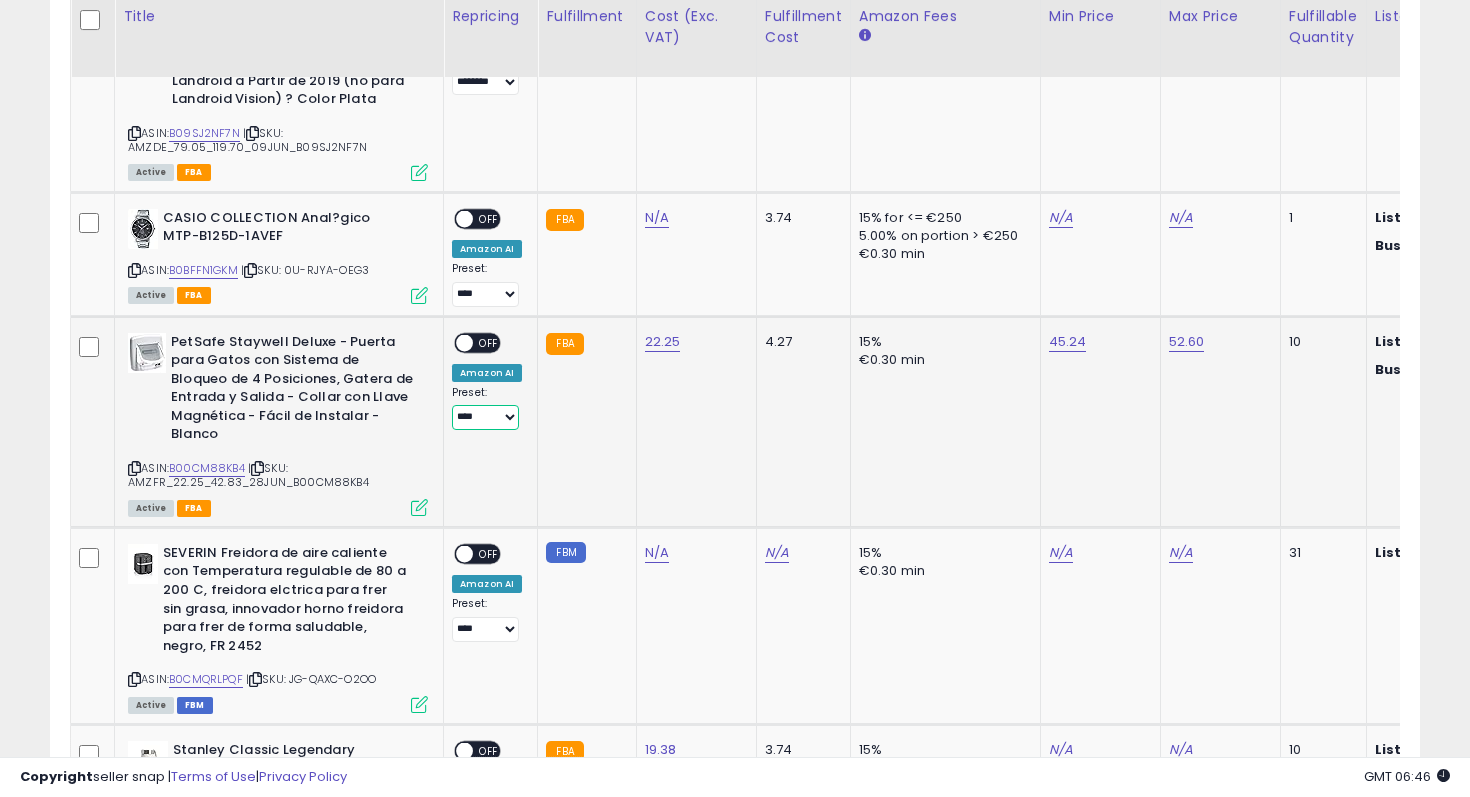 click on "**** ********" at bounding box center [485, 417] 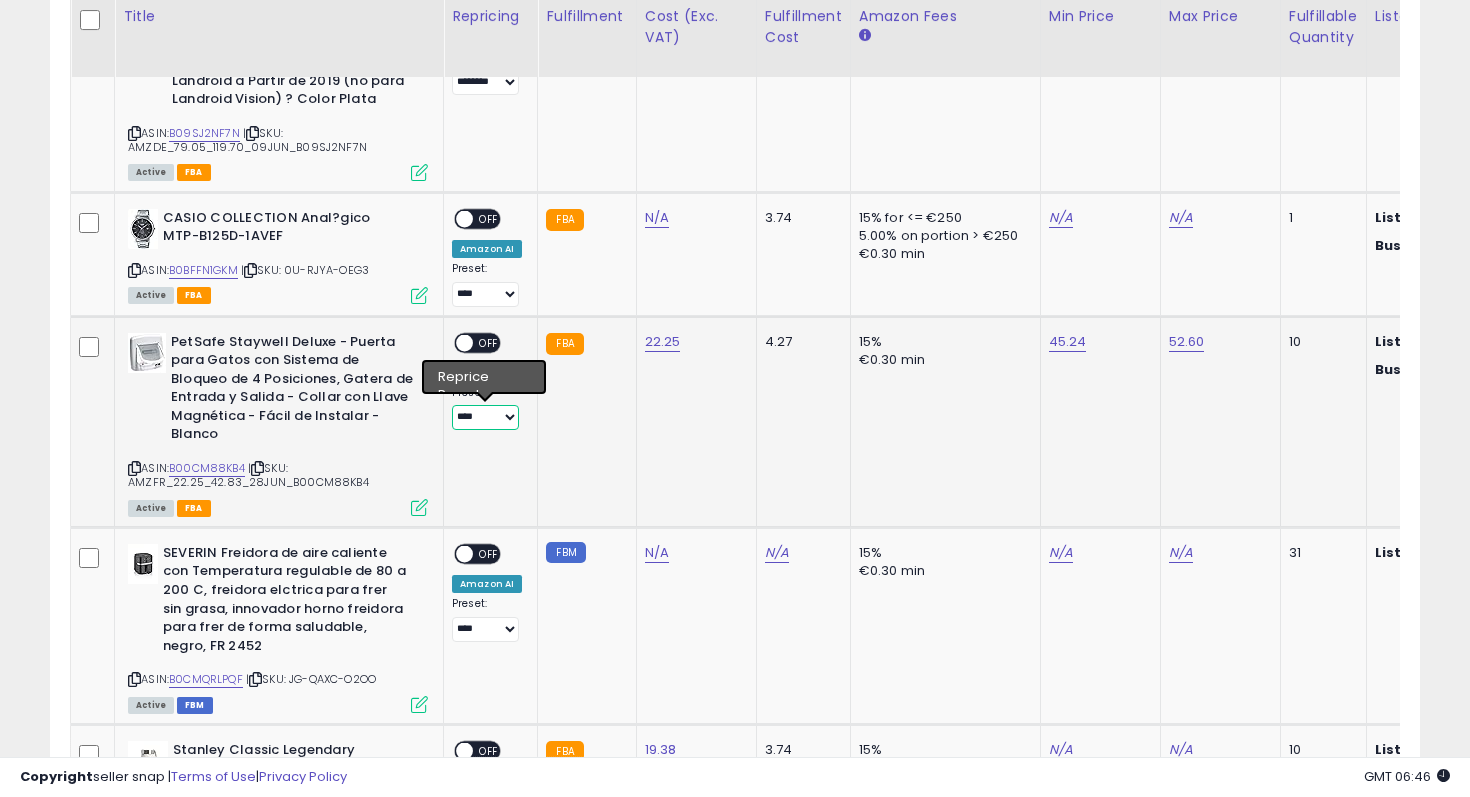 select on "********" 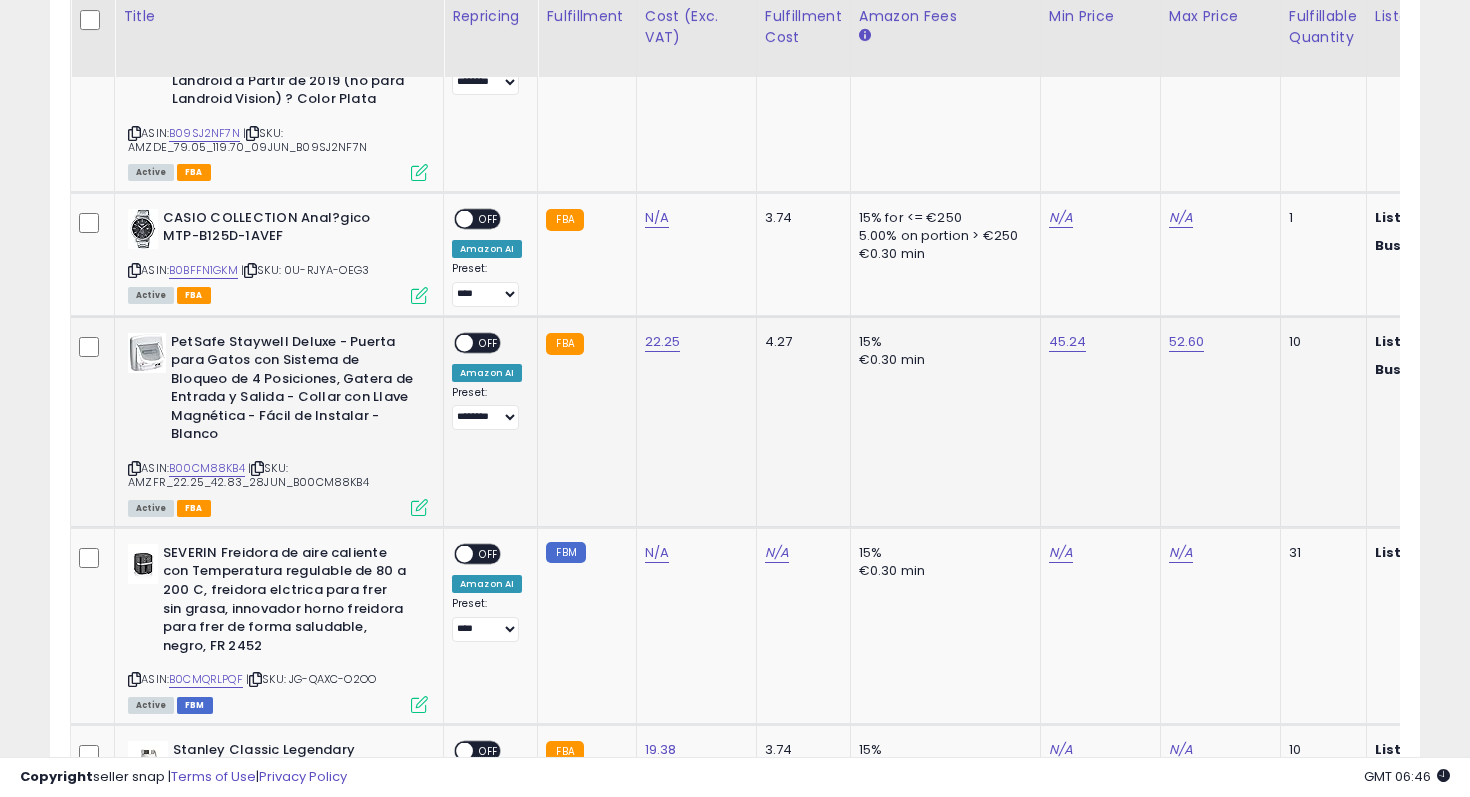 click on "OFF" at bounding box center (489, 342) 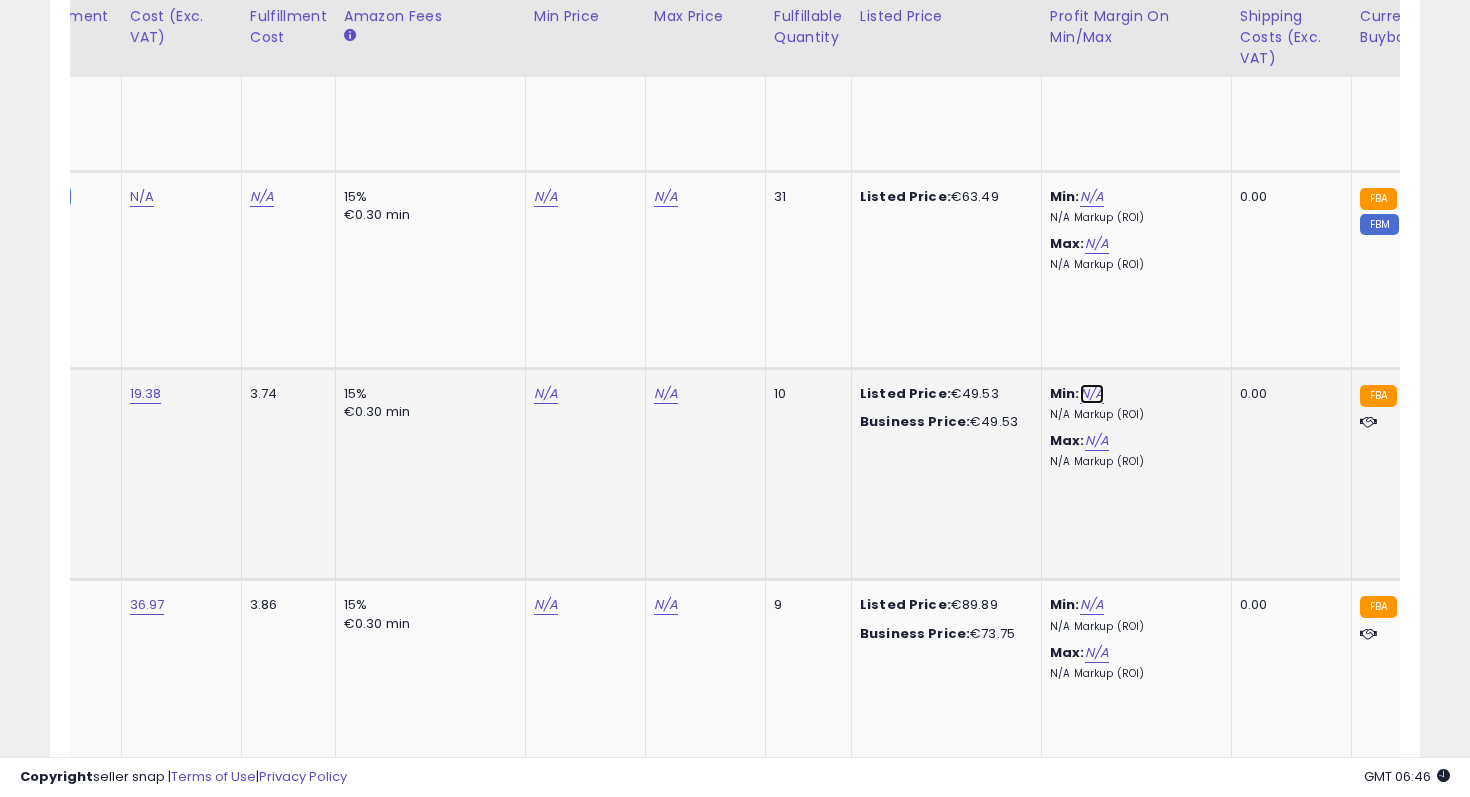 click on "N/A" at bounding box center [1092, 394] 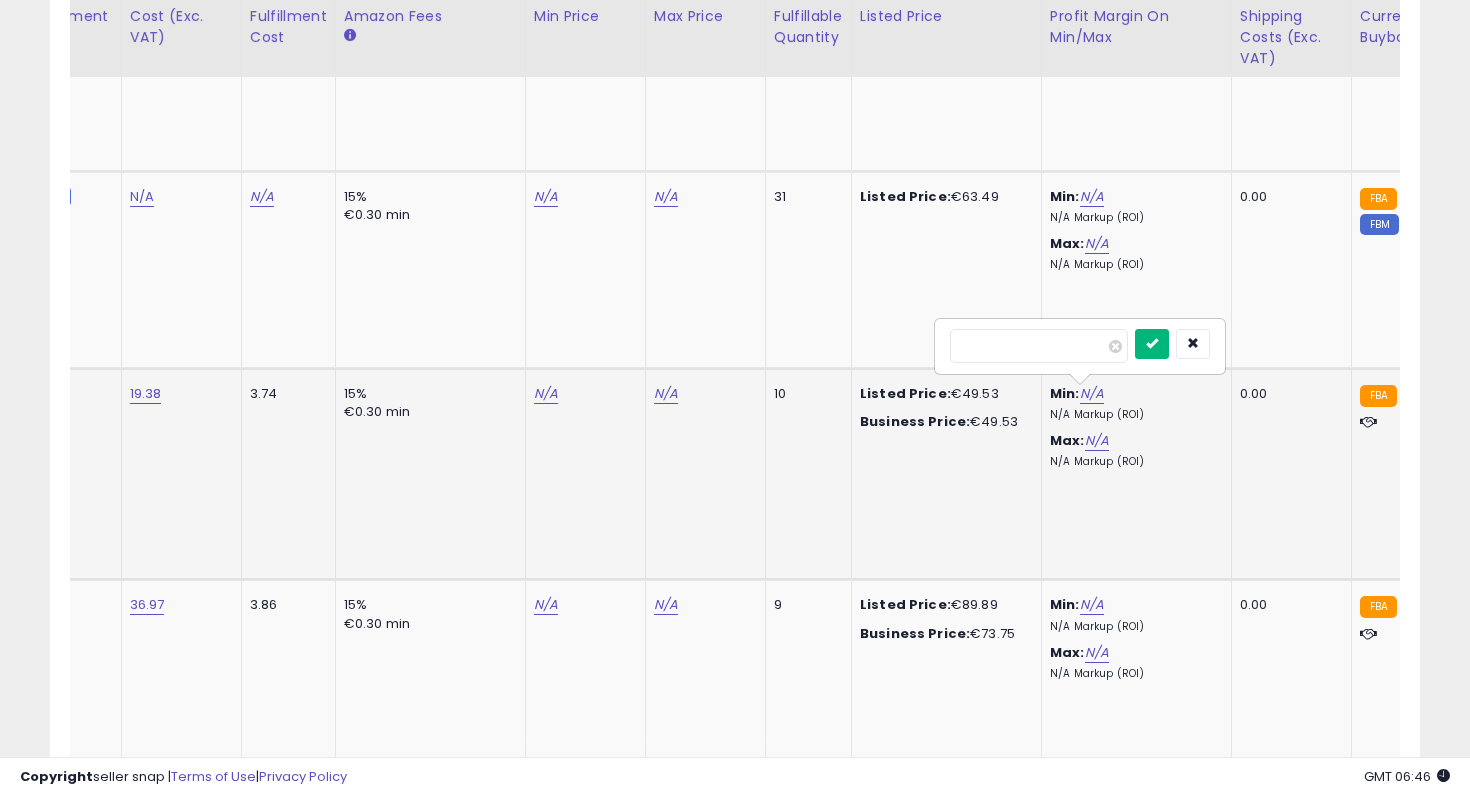 type on "**" 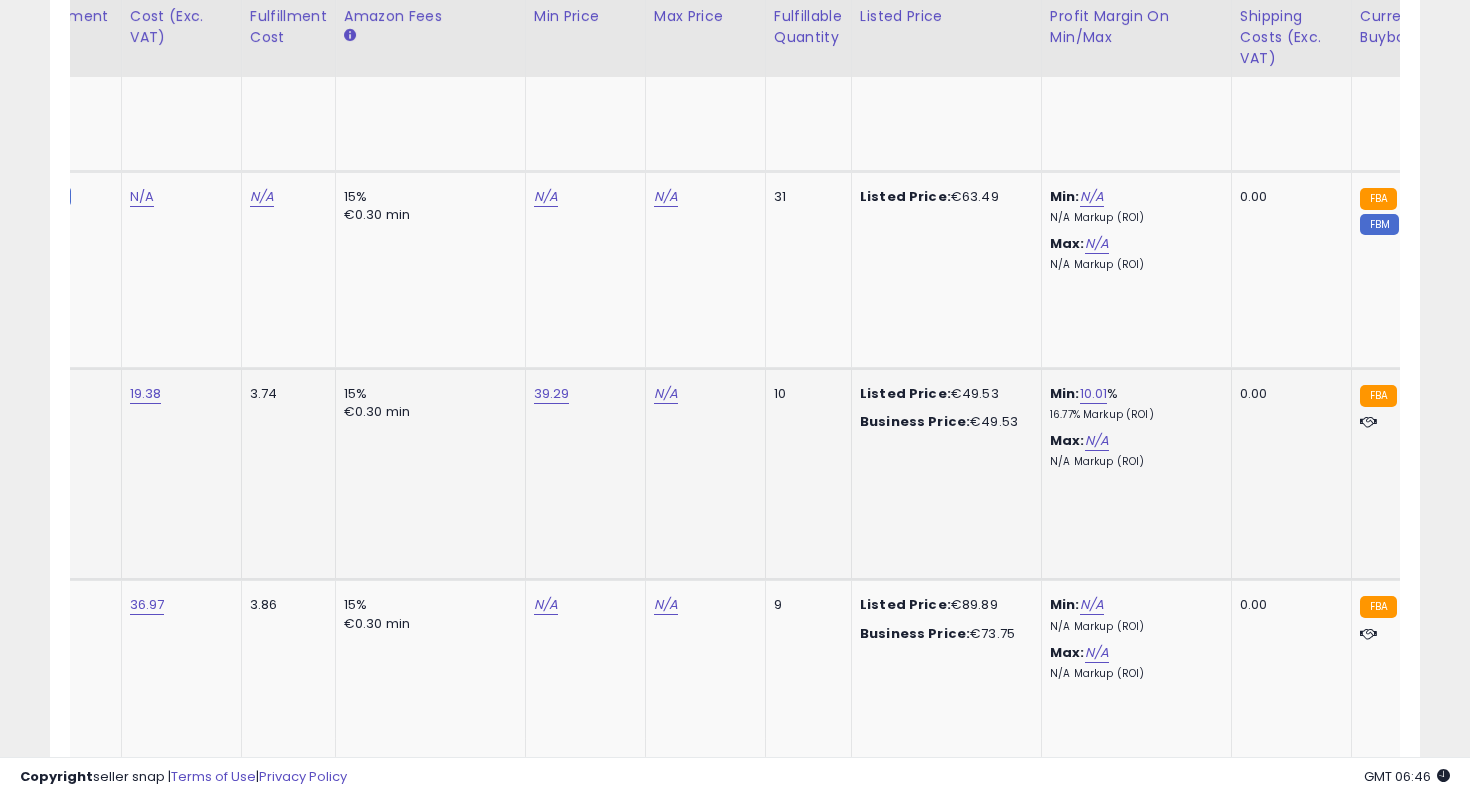click on "N/A" at bounding box center (1097, 441) 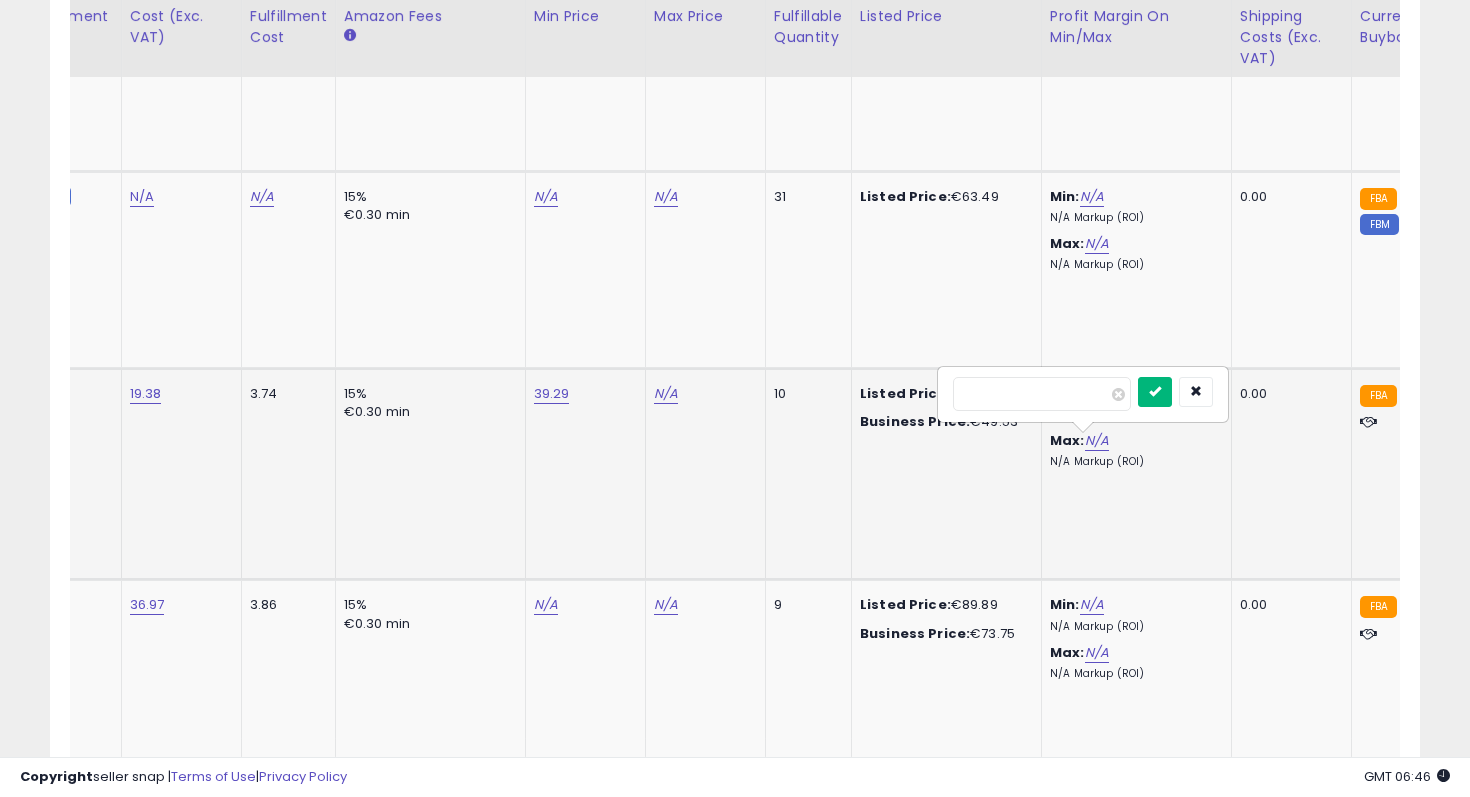 type on "**" 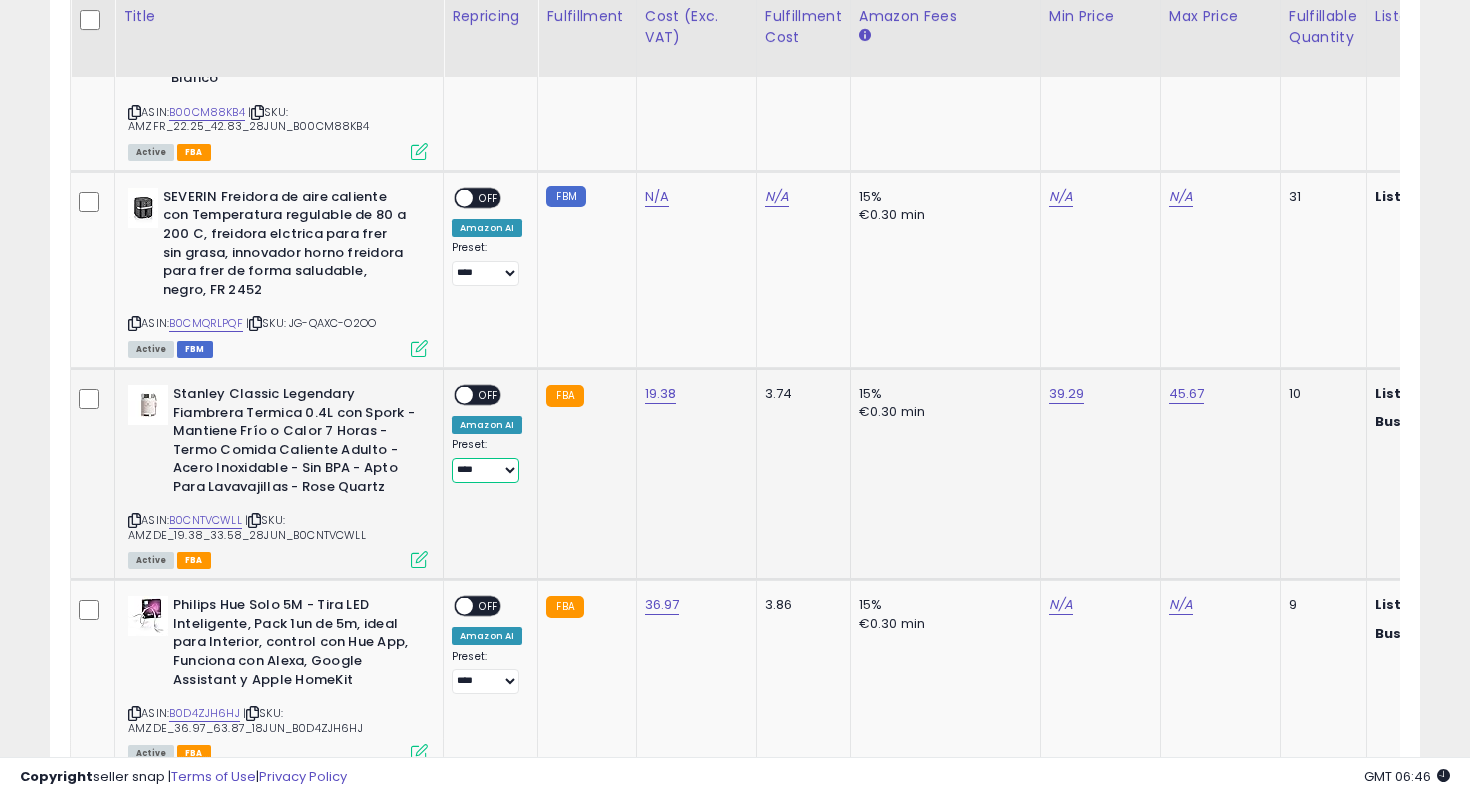 click on "**** ********" at bounding box center (485, 470) 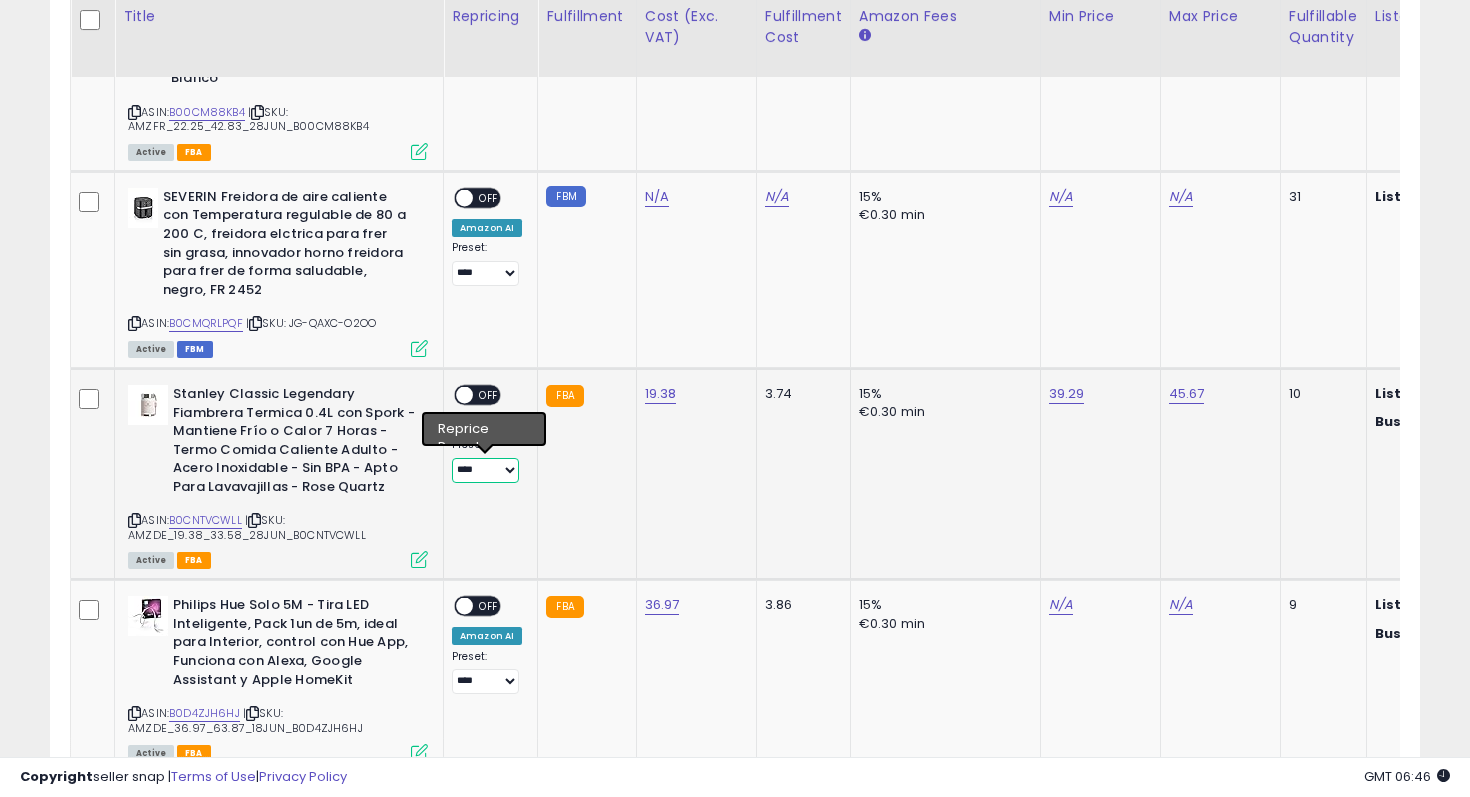 select on "********" 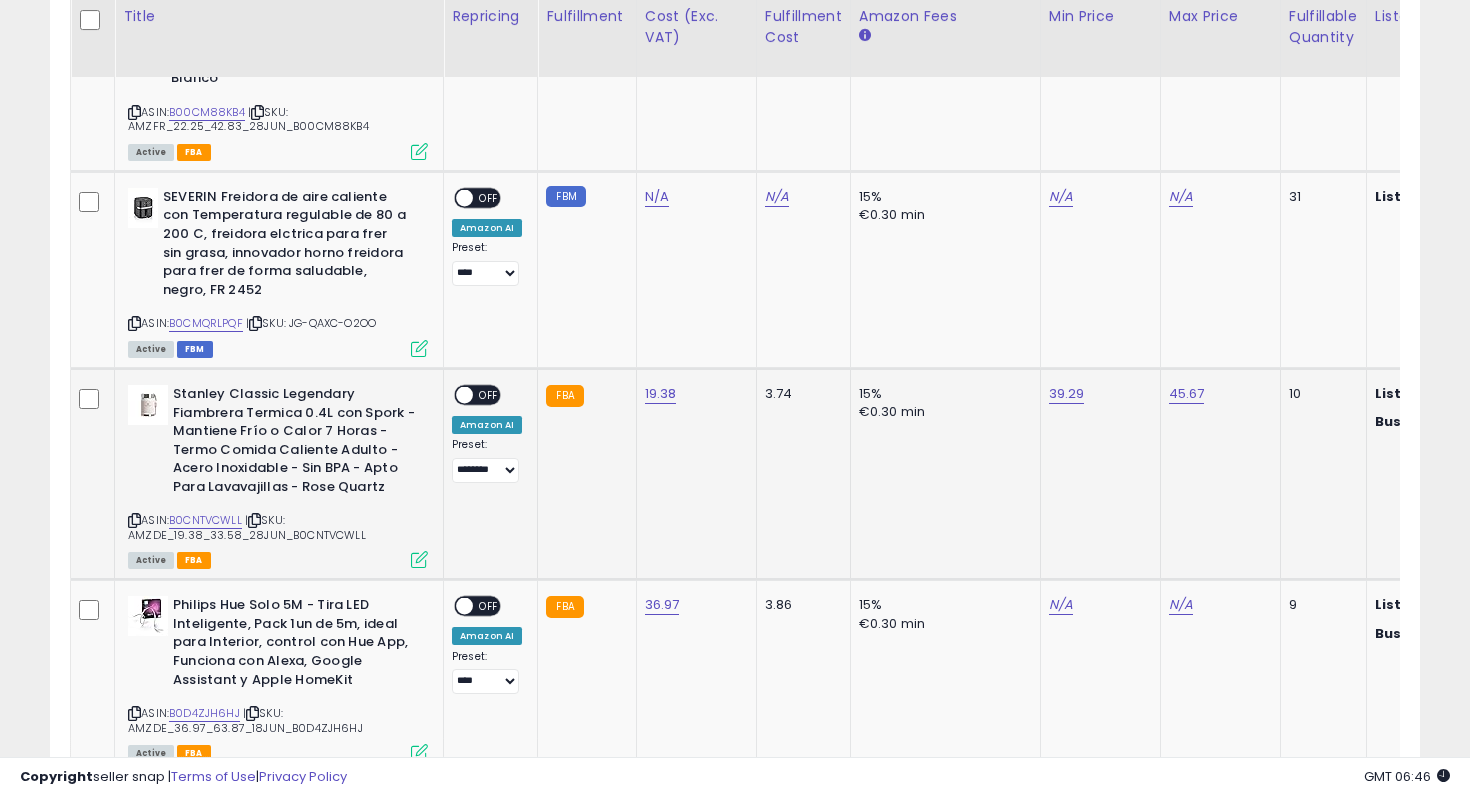 click on "OFF" at bounding box center (489, 395) 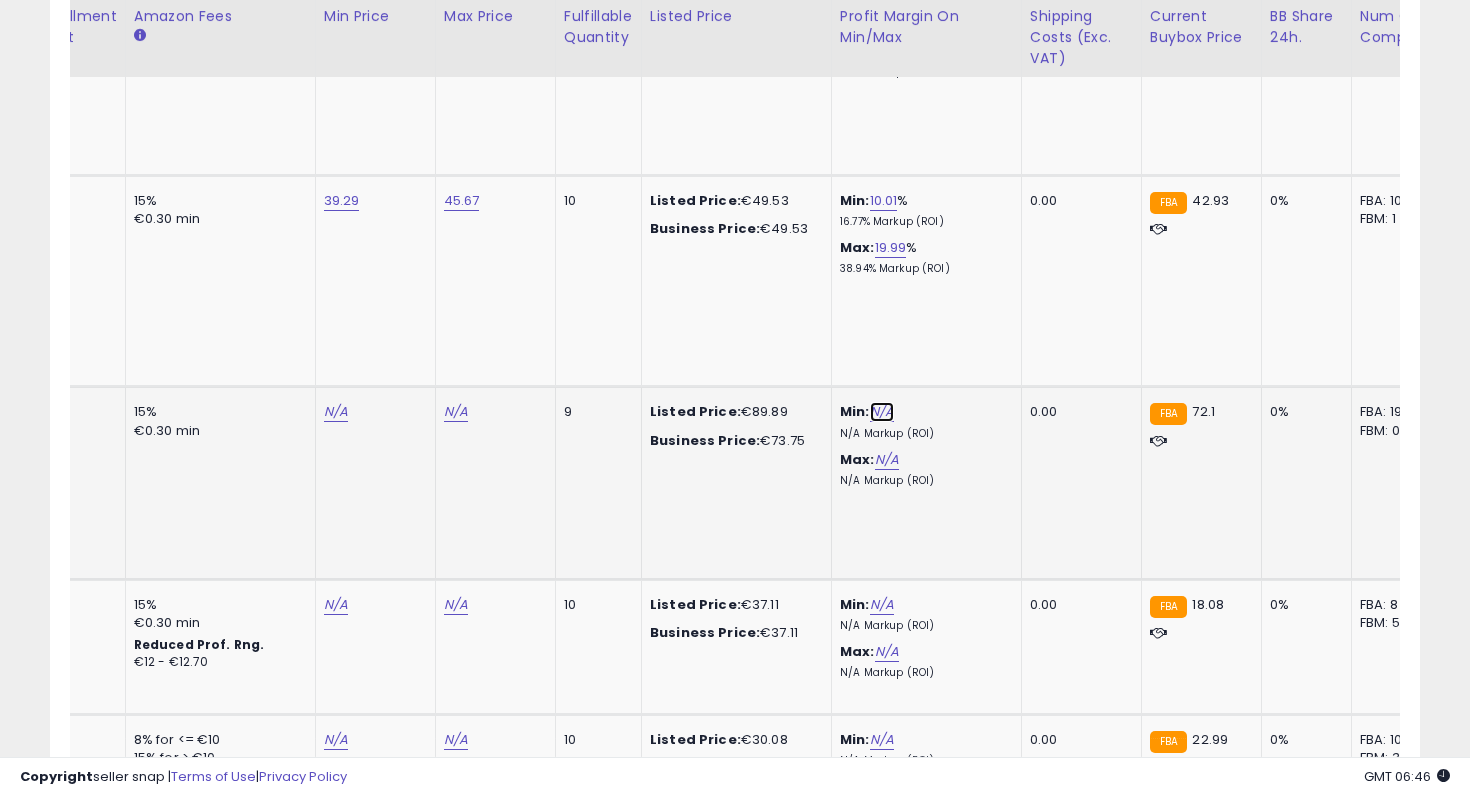 click on "N/A" at bounding box center (882, 412) 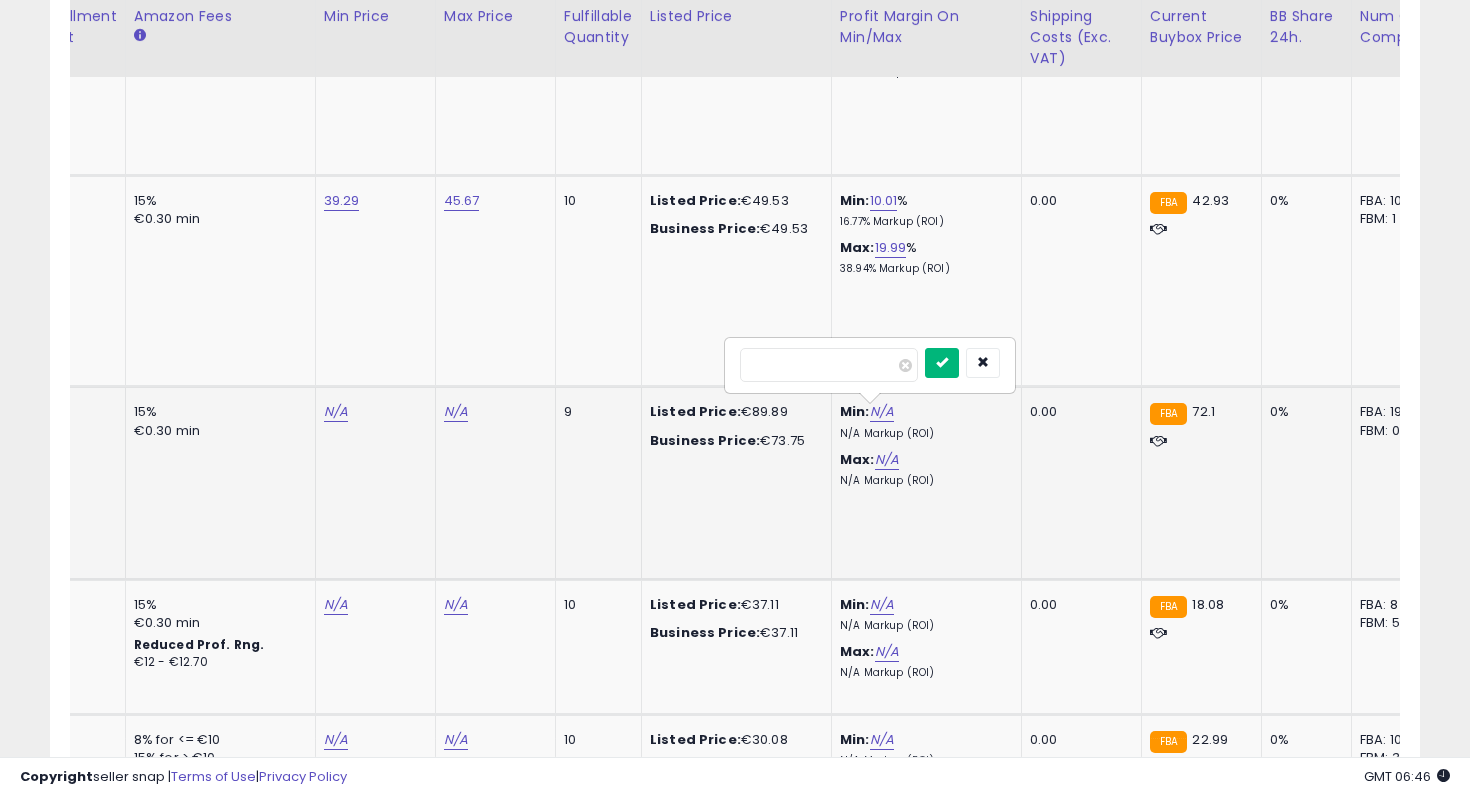 type on "**" 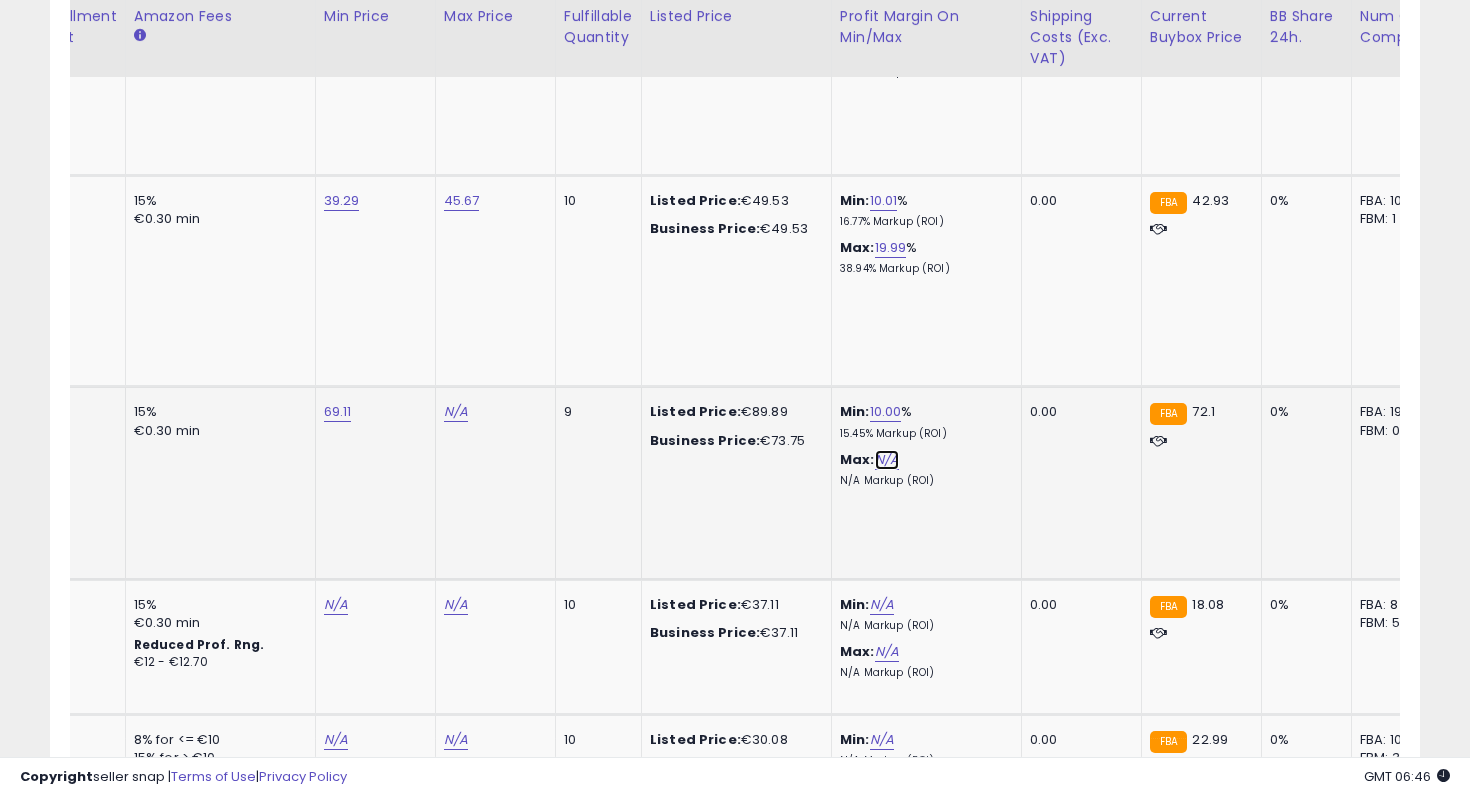 click on "N/A" at bounding box center (887, 460) 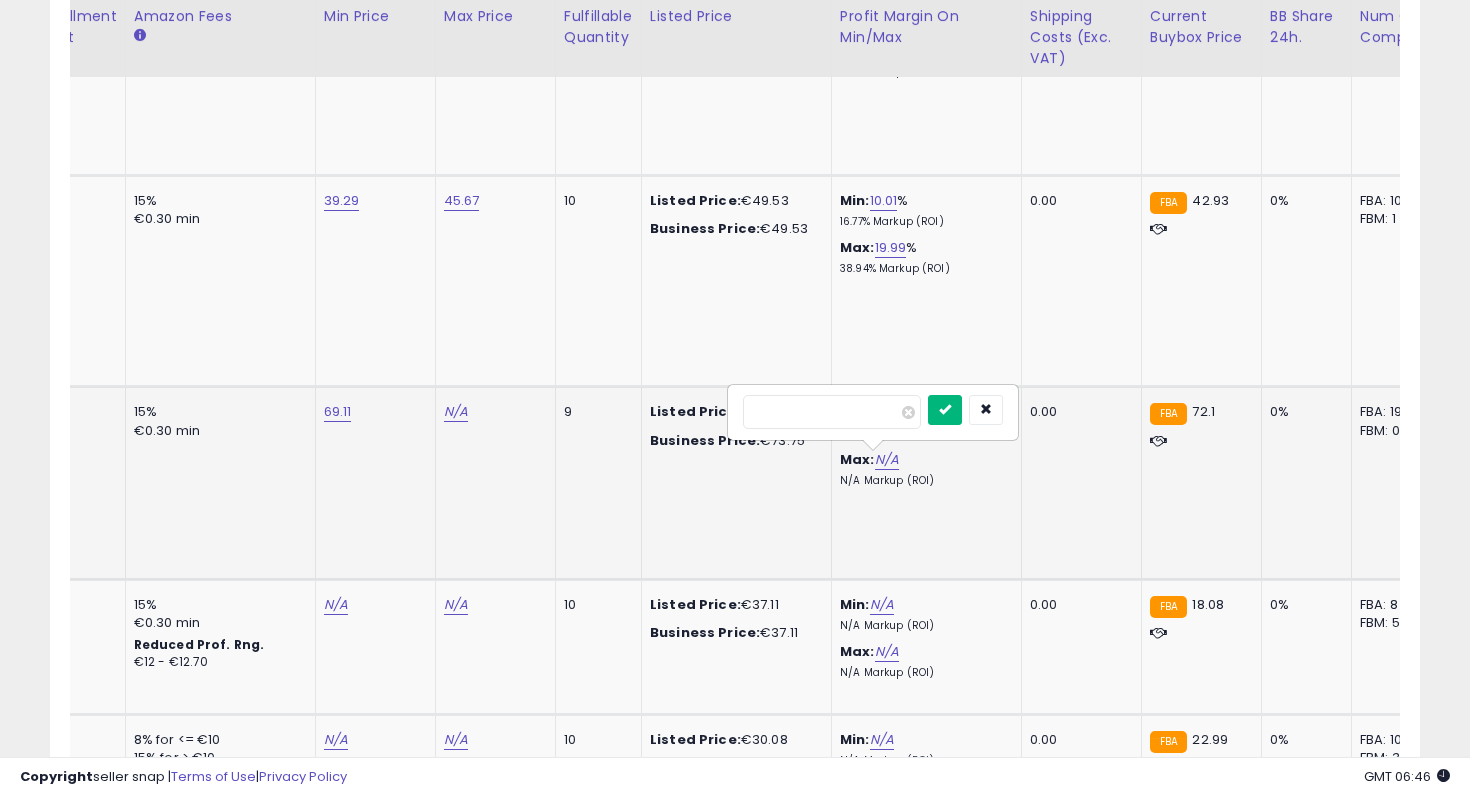 type on "**" 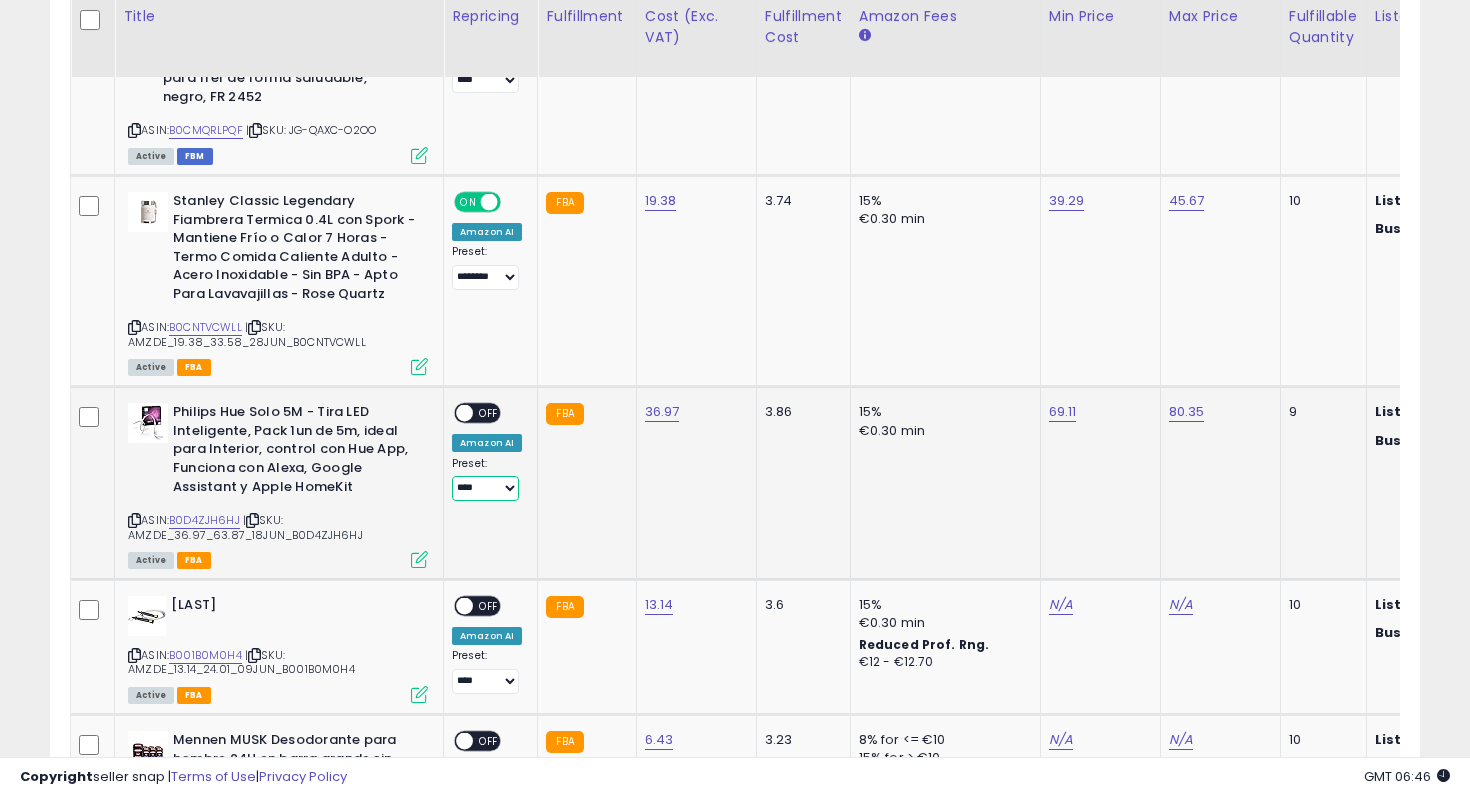 click on "**** ********" at bounding box center [485, 488] 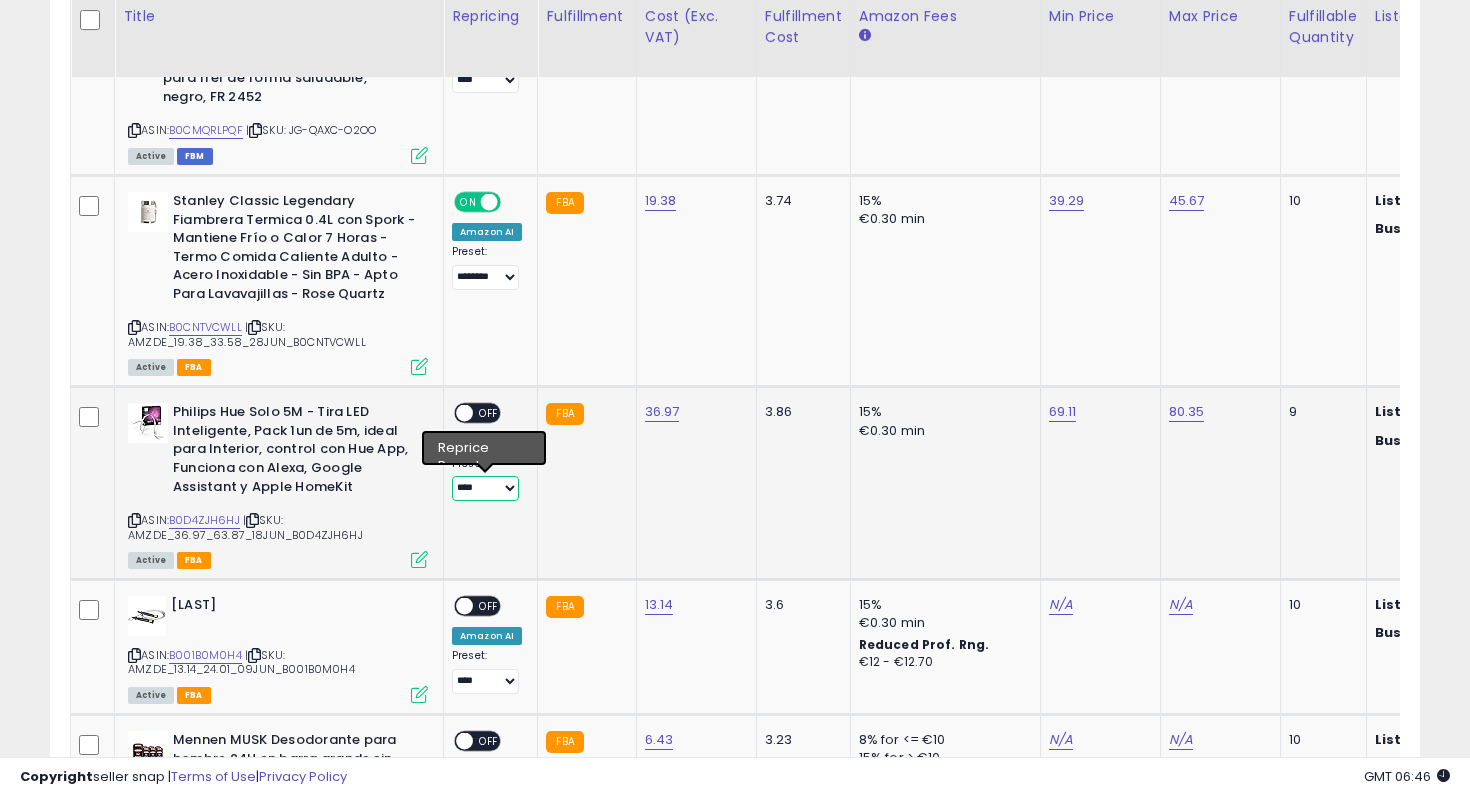 select on "********" 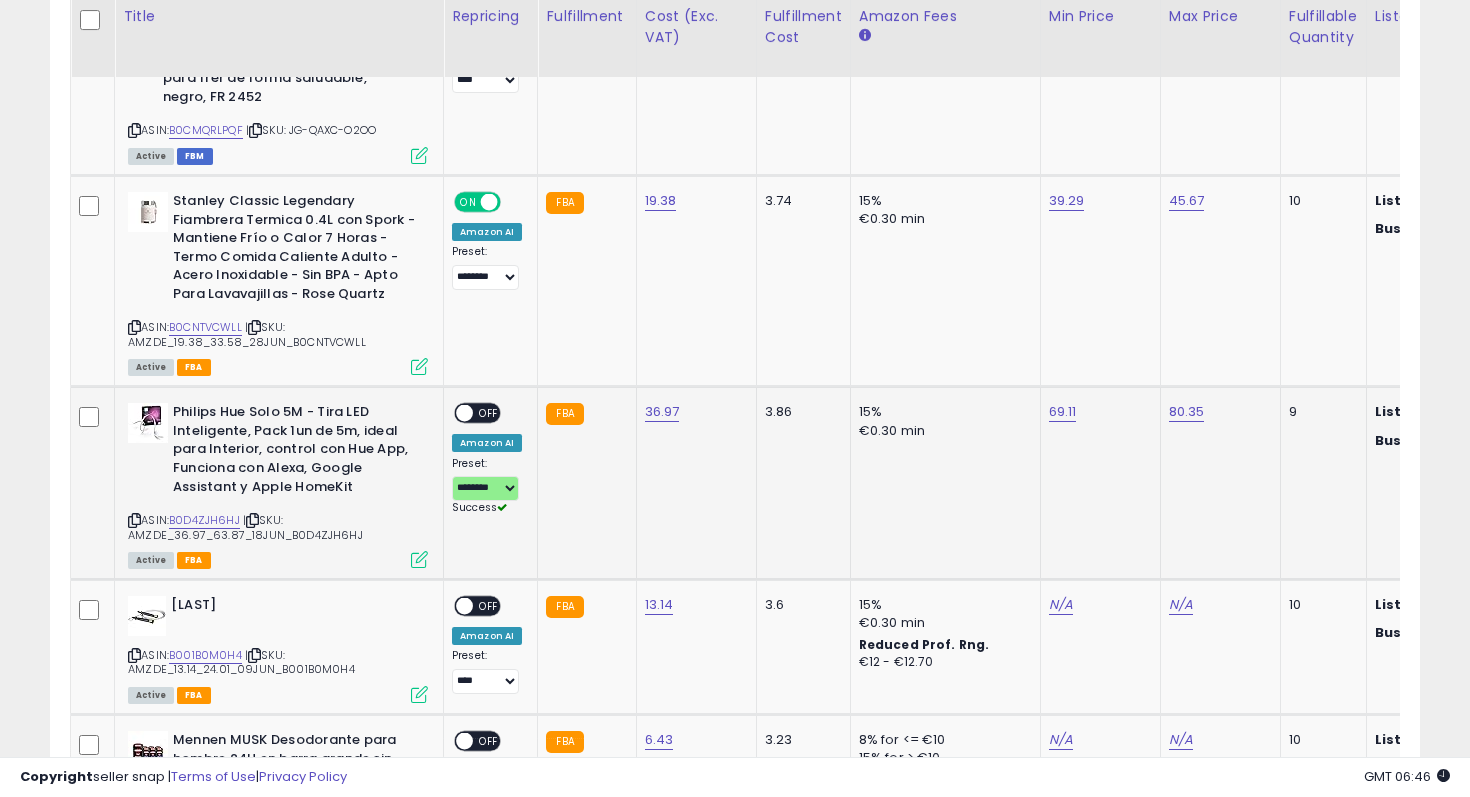 click on "OFF" at bounding box center [489, 413] 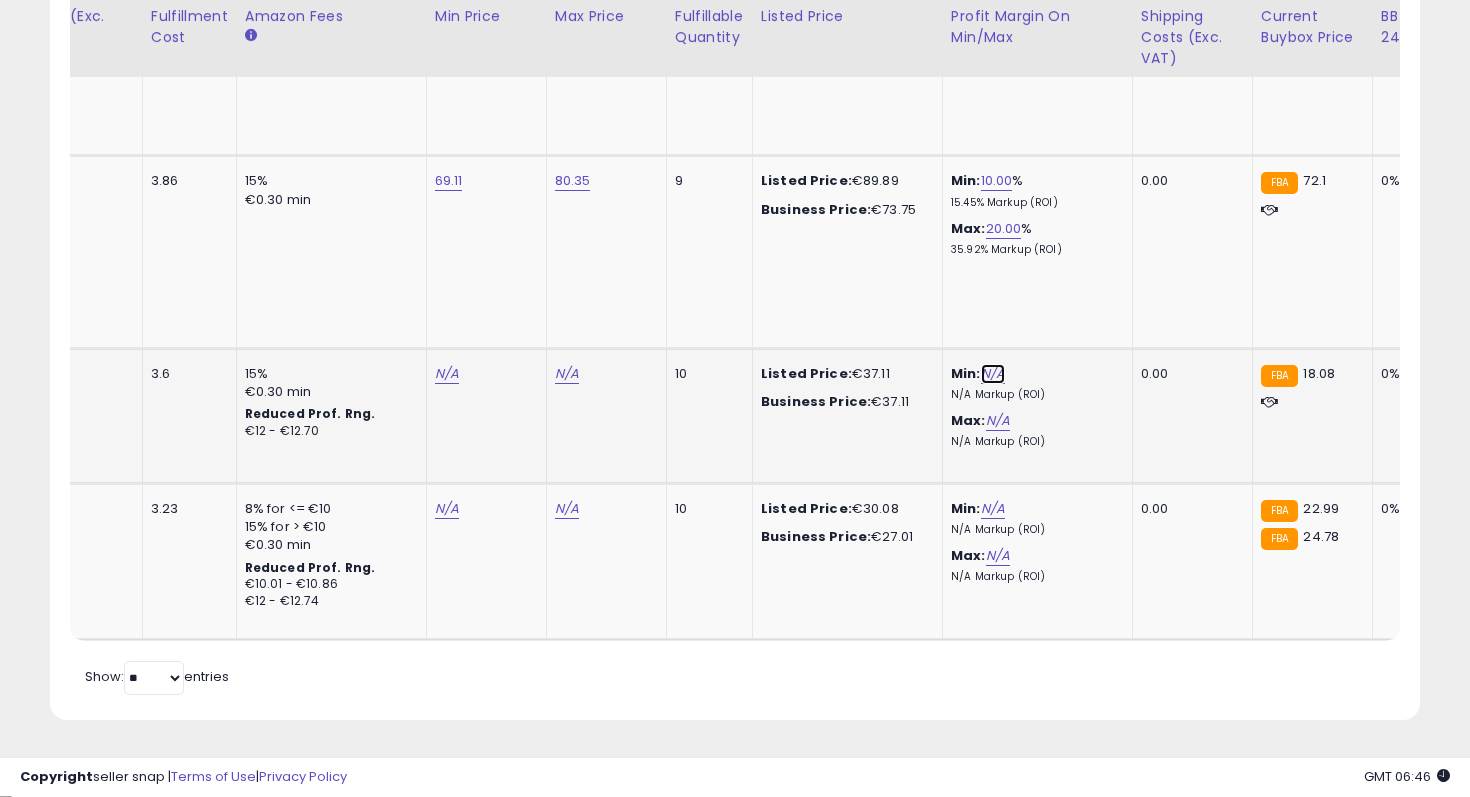 click on "N/A" at bounding box center [993, 374] 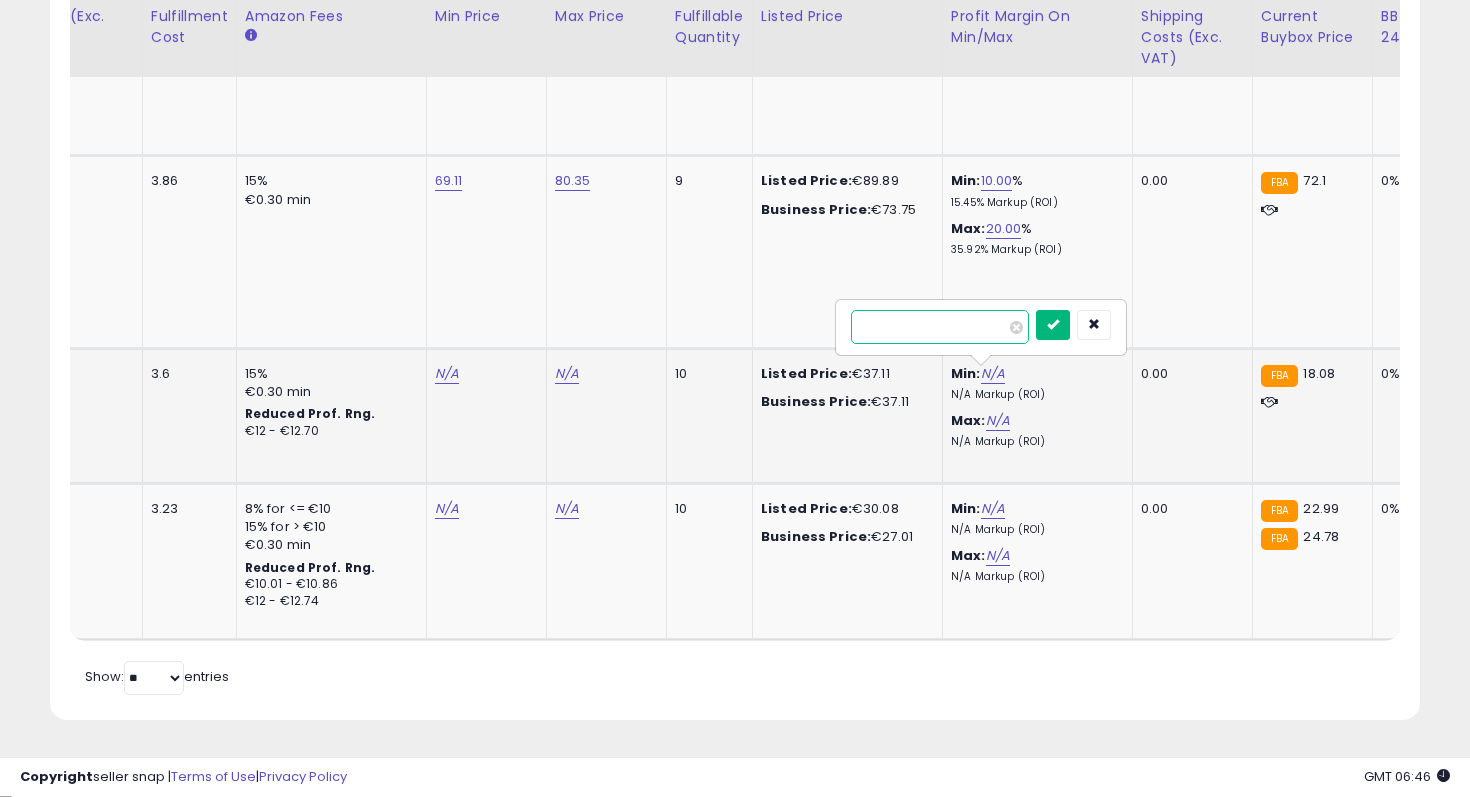 type on "**" 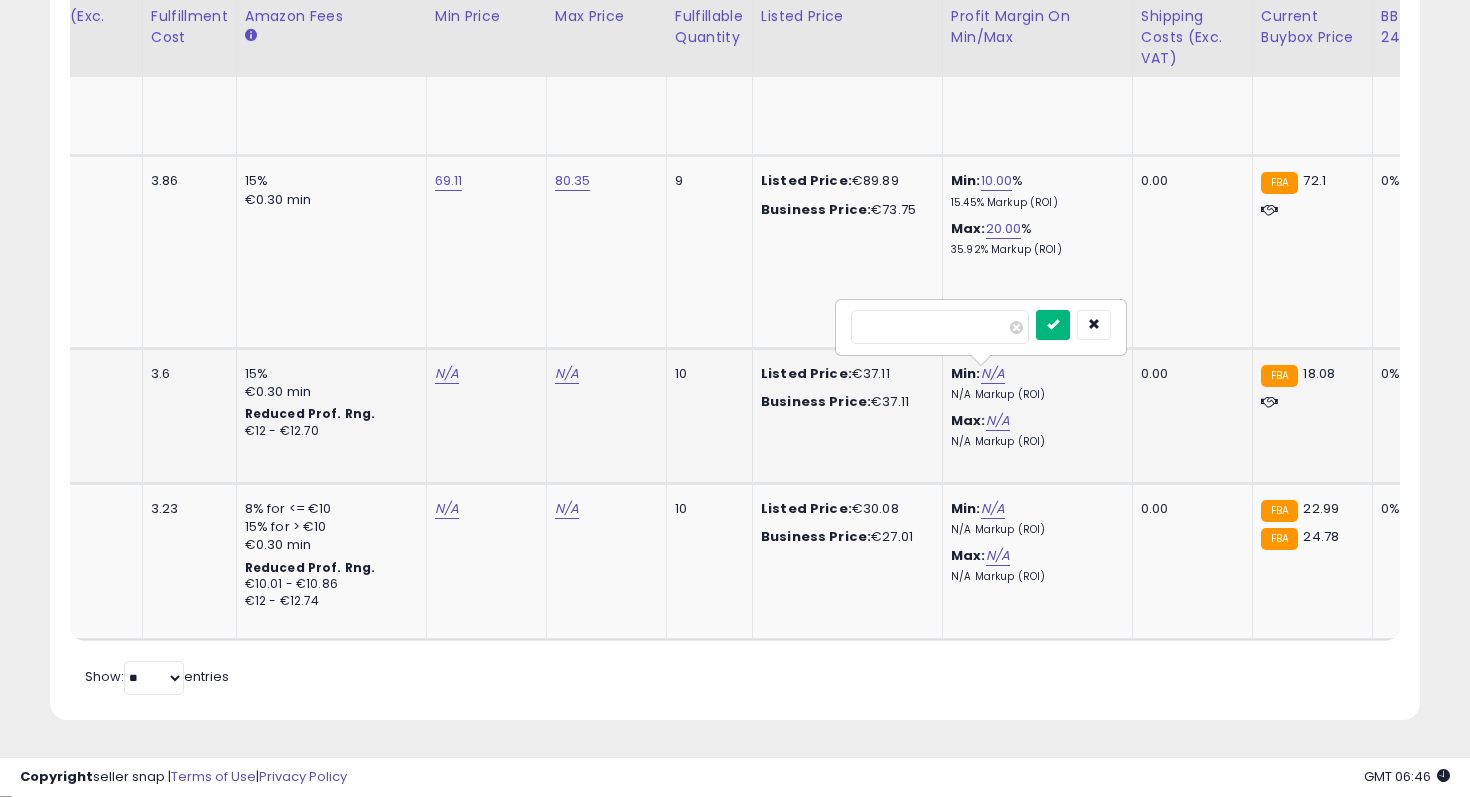 click at bounding box center (1053, 325) 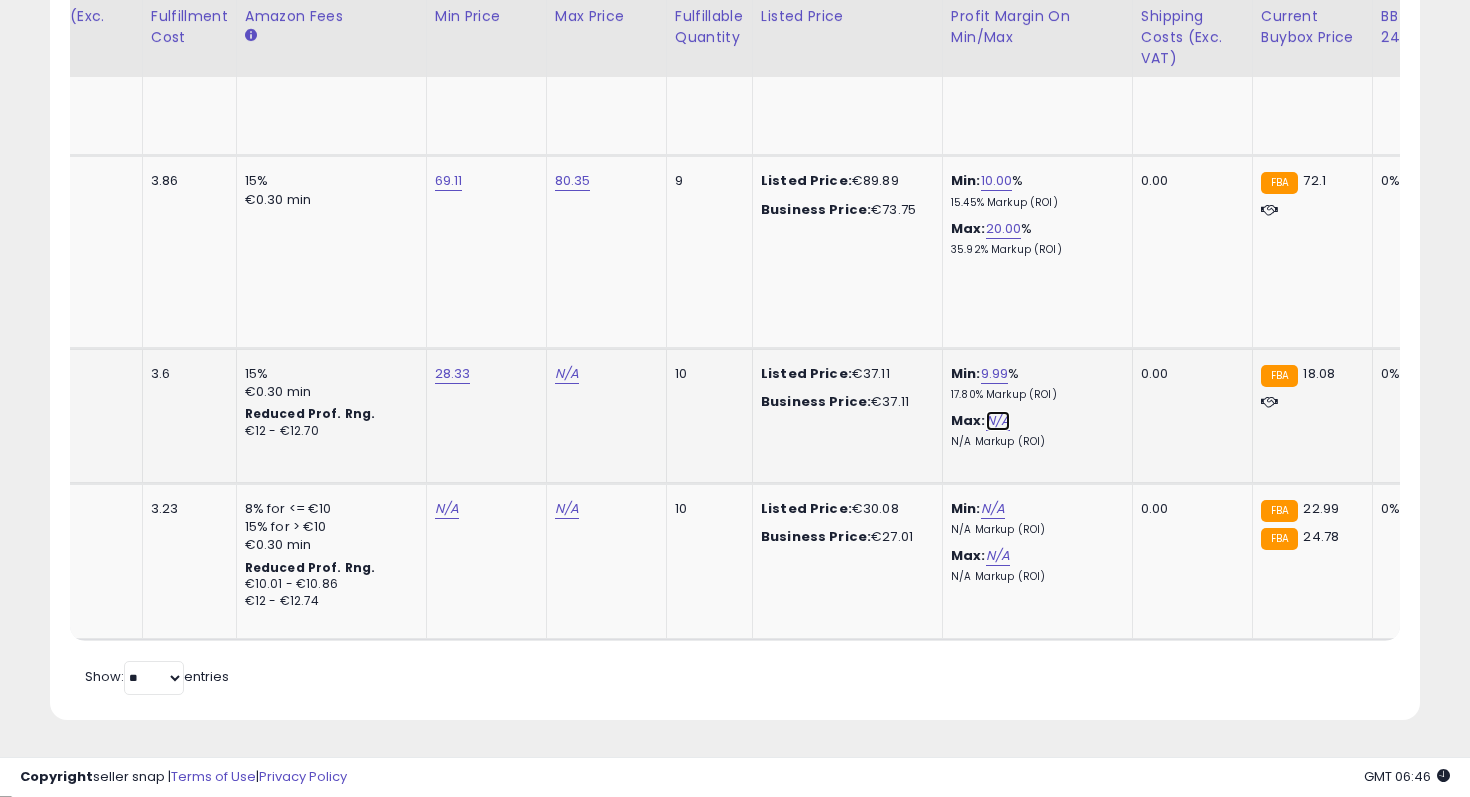 click on "N/A" at bounding box center (998, 421) 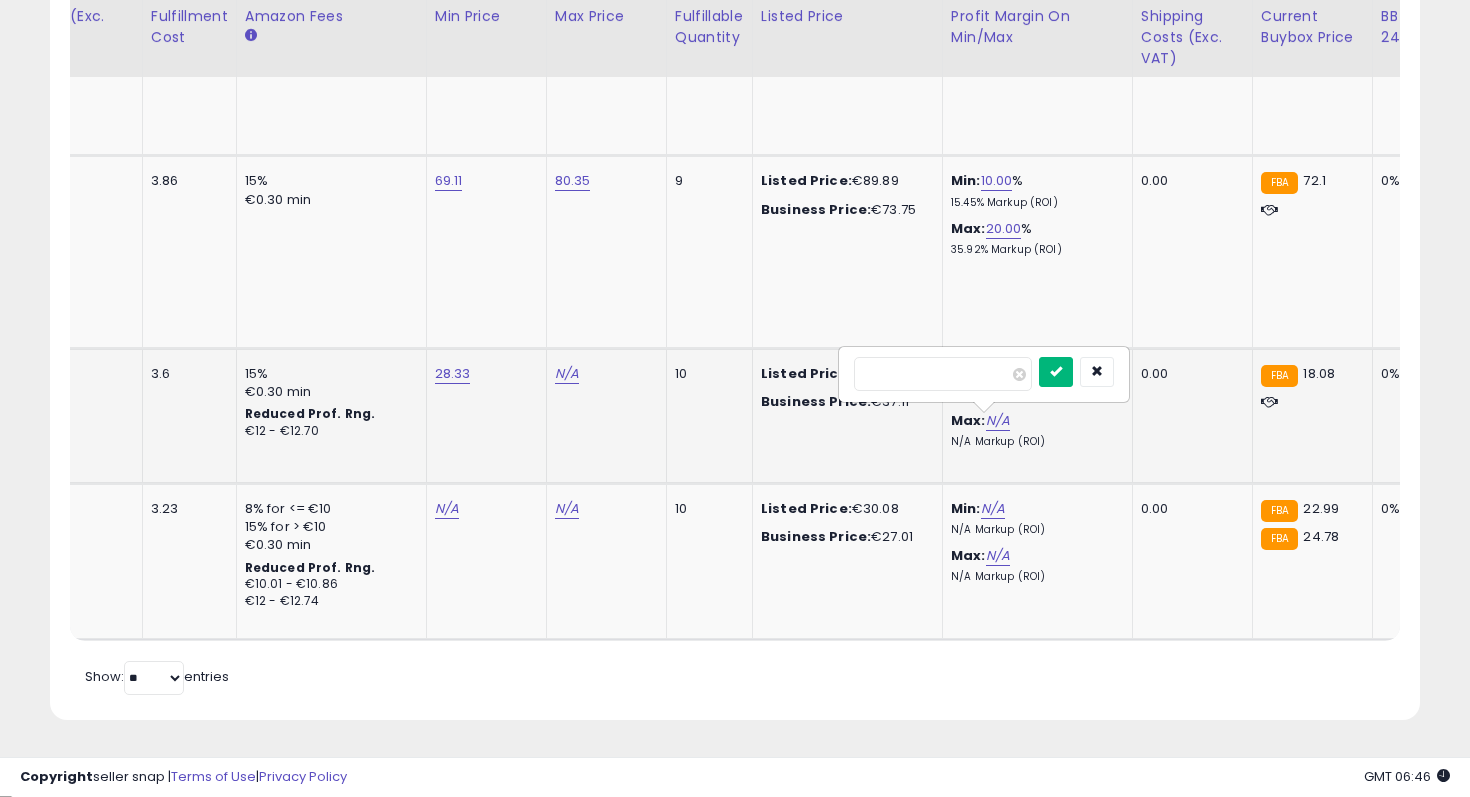 type on "**" 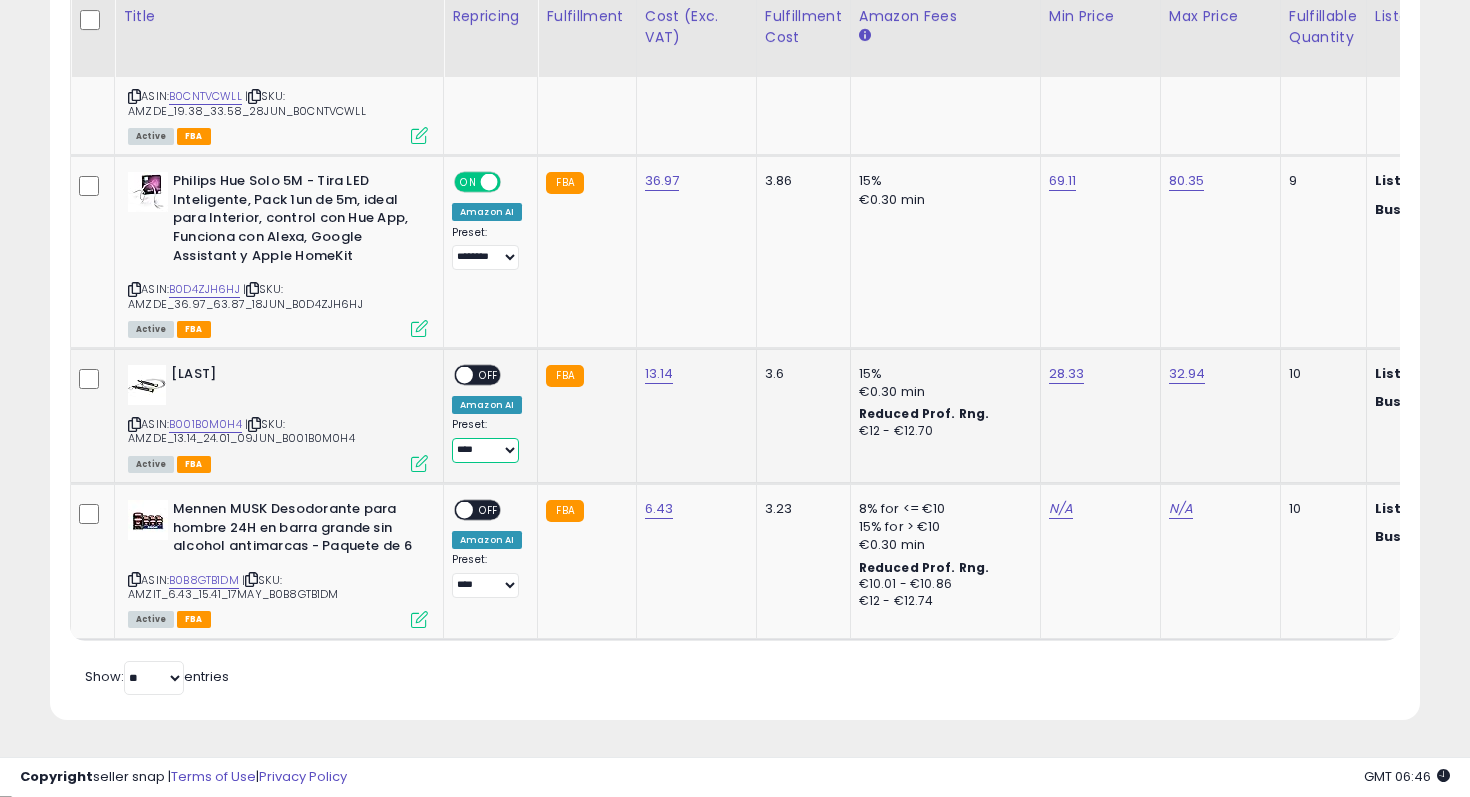 click on "**** ********" at bounding box center (485, 450) 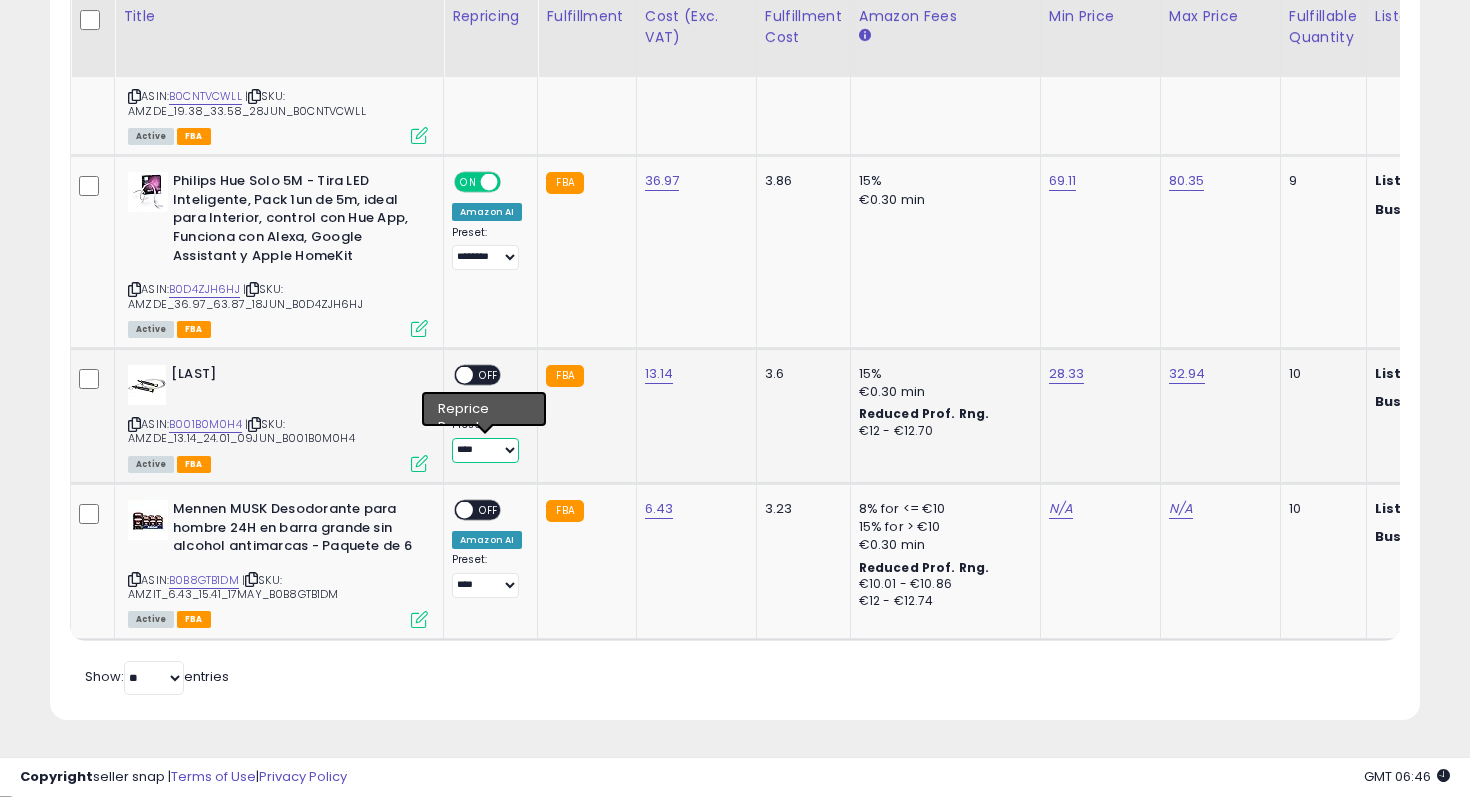select on "********" 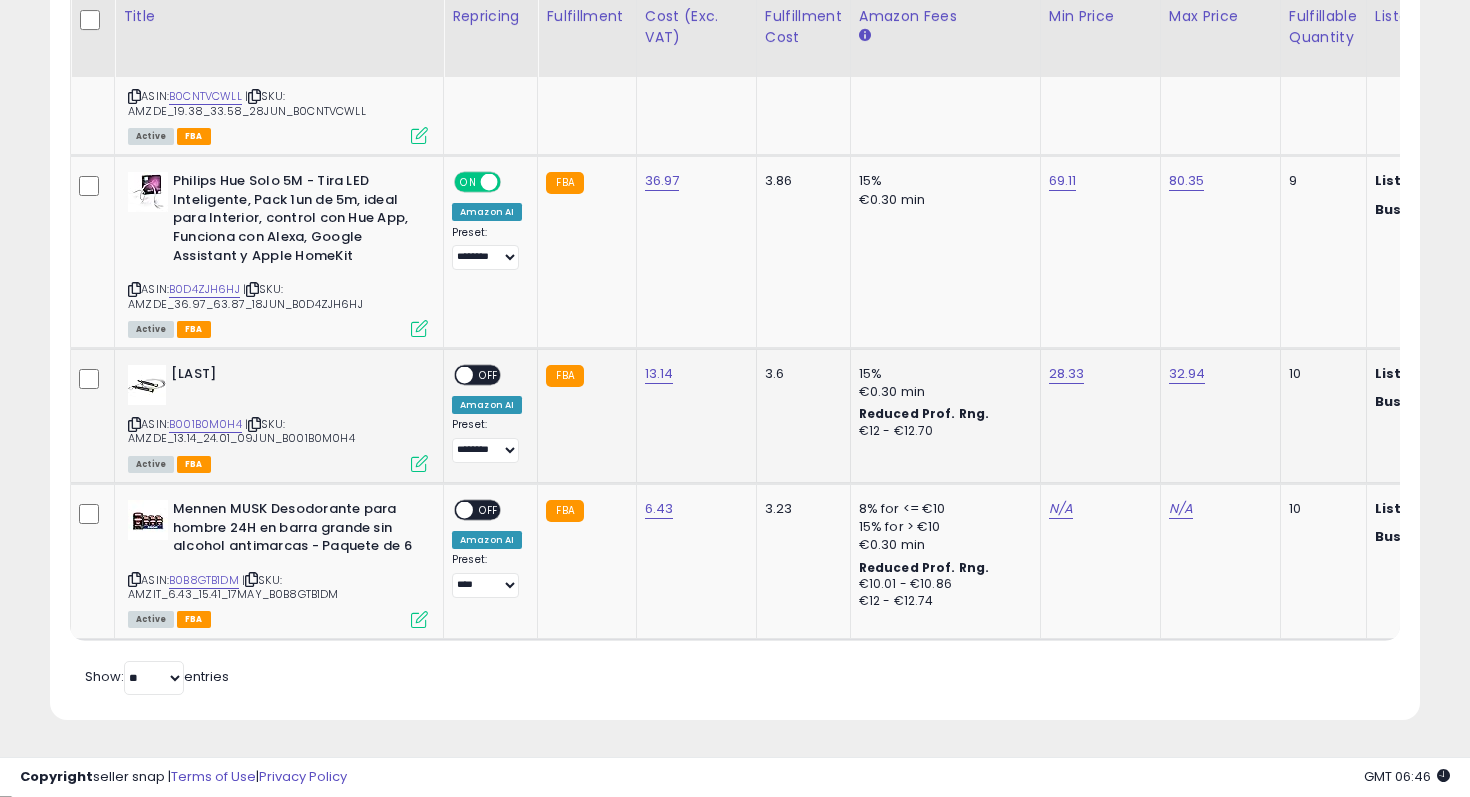 click on "OFF" at bounding box center [489, 375] 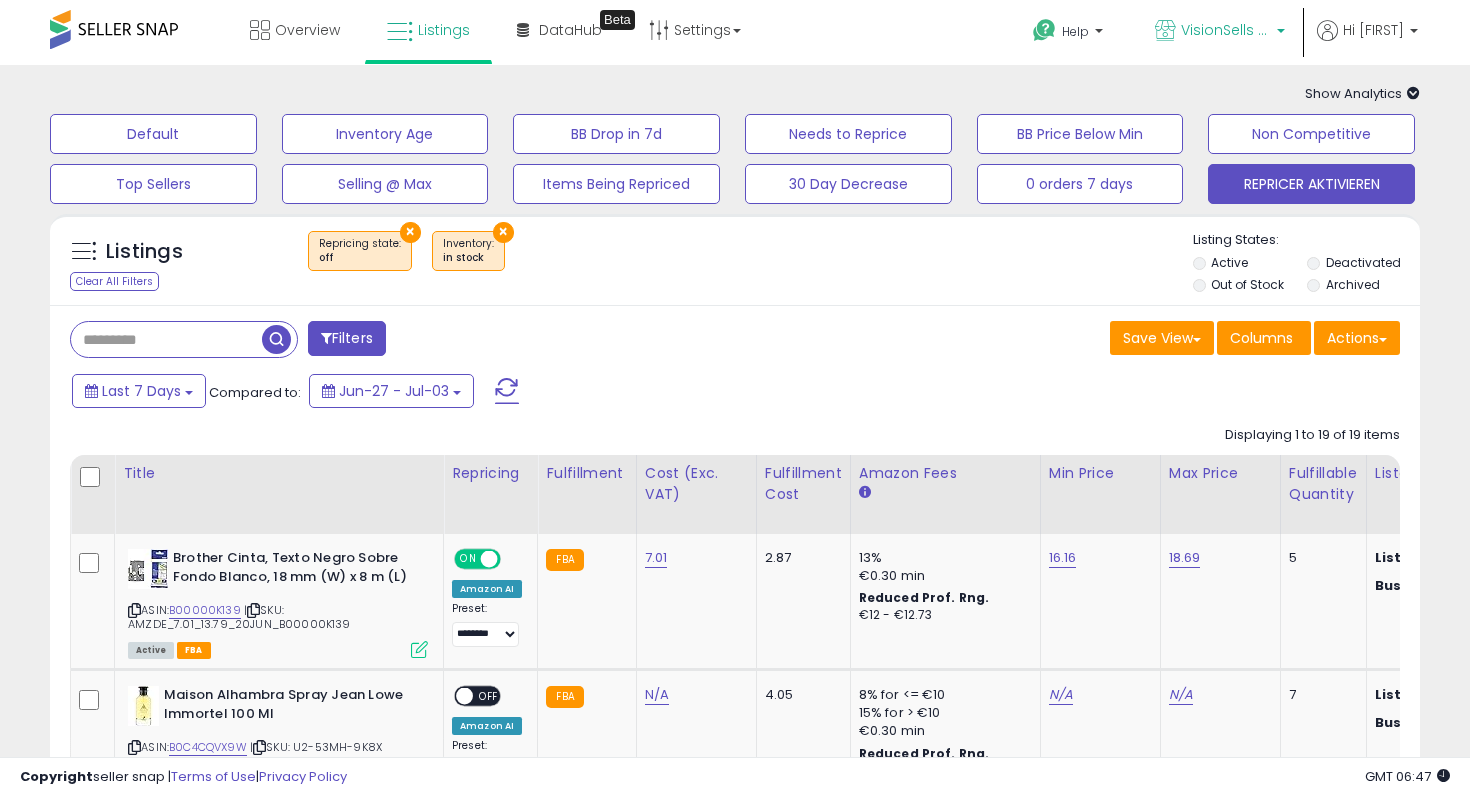 click on "VisionSells ES" at bounding box center (1226, 30) 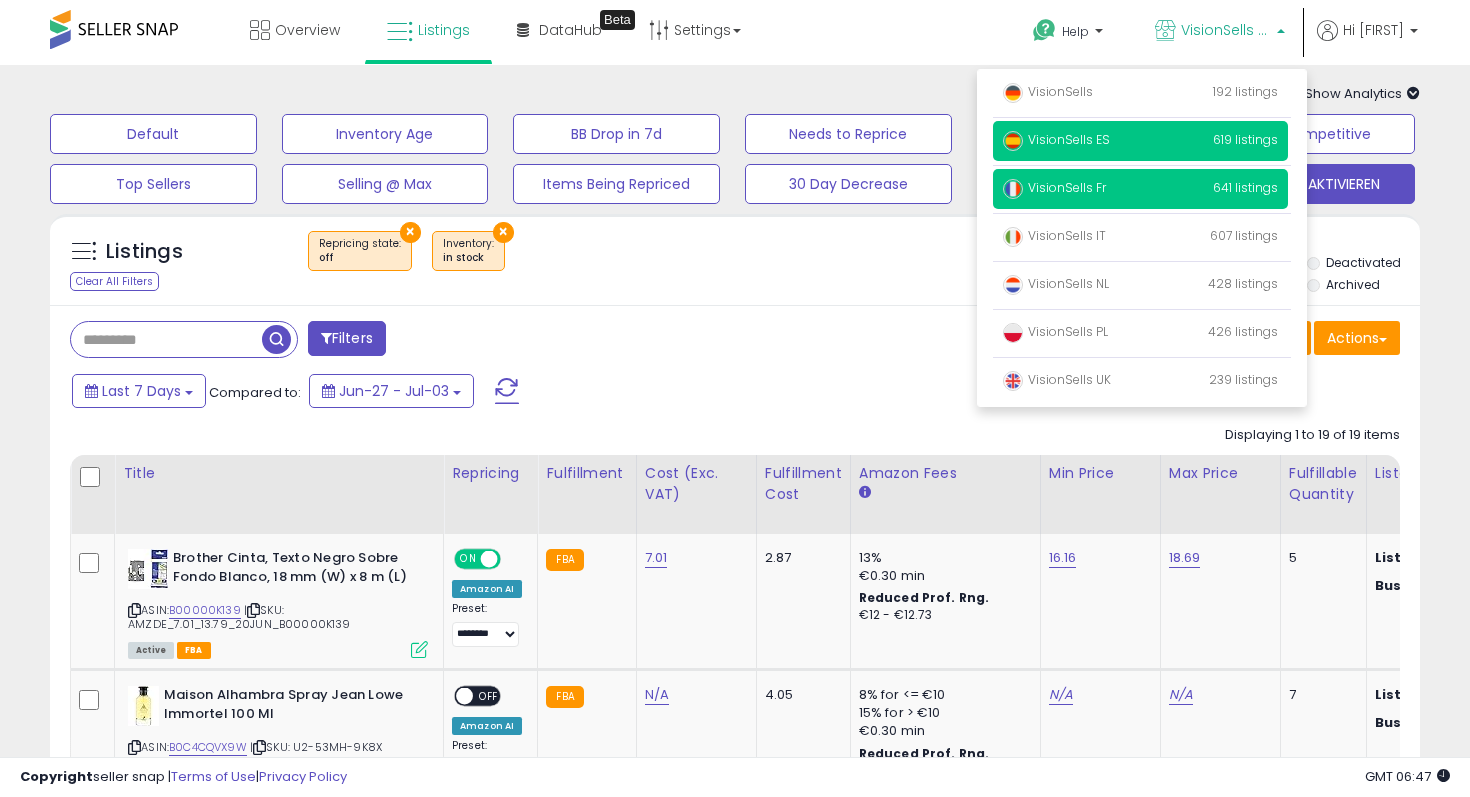 click on "VisionSells Fr
641
listings" at bounding box center [1140, 189] 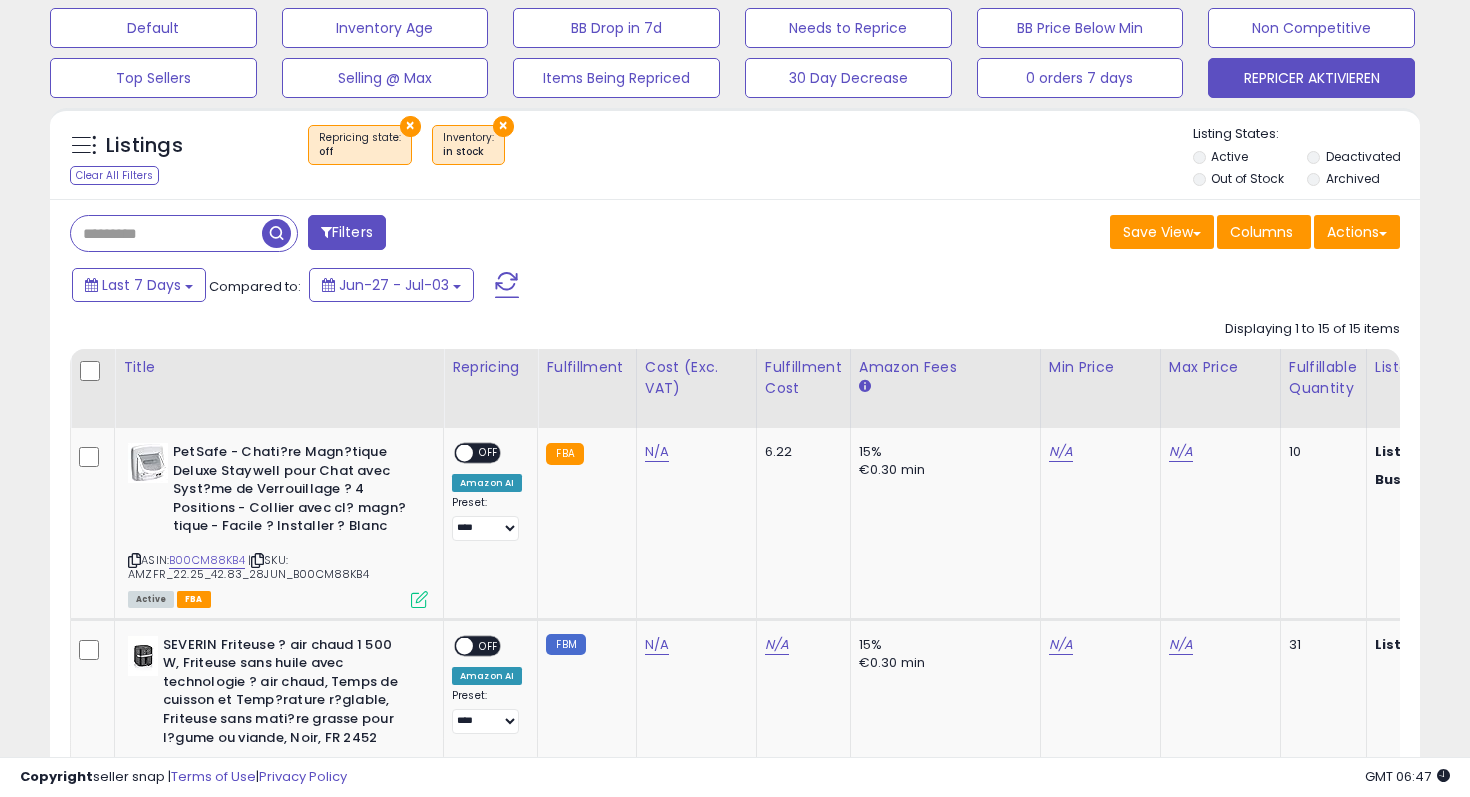 scroll, scrollTop: 108, scrollLeft: 0, axis: vertical 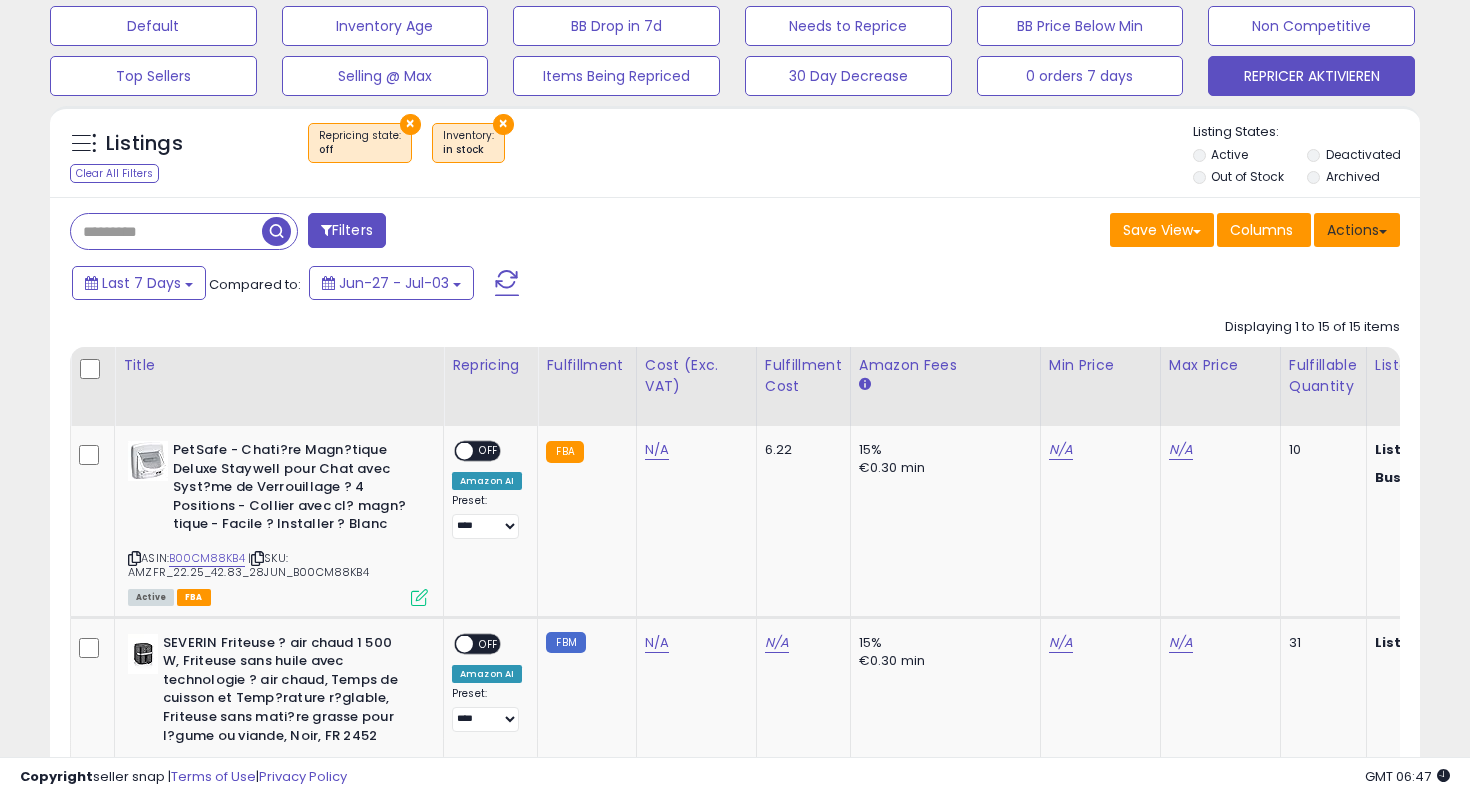click on "Actions" at bounding box center [1357, 230] 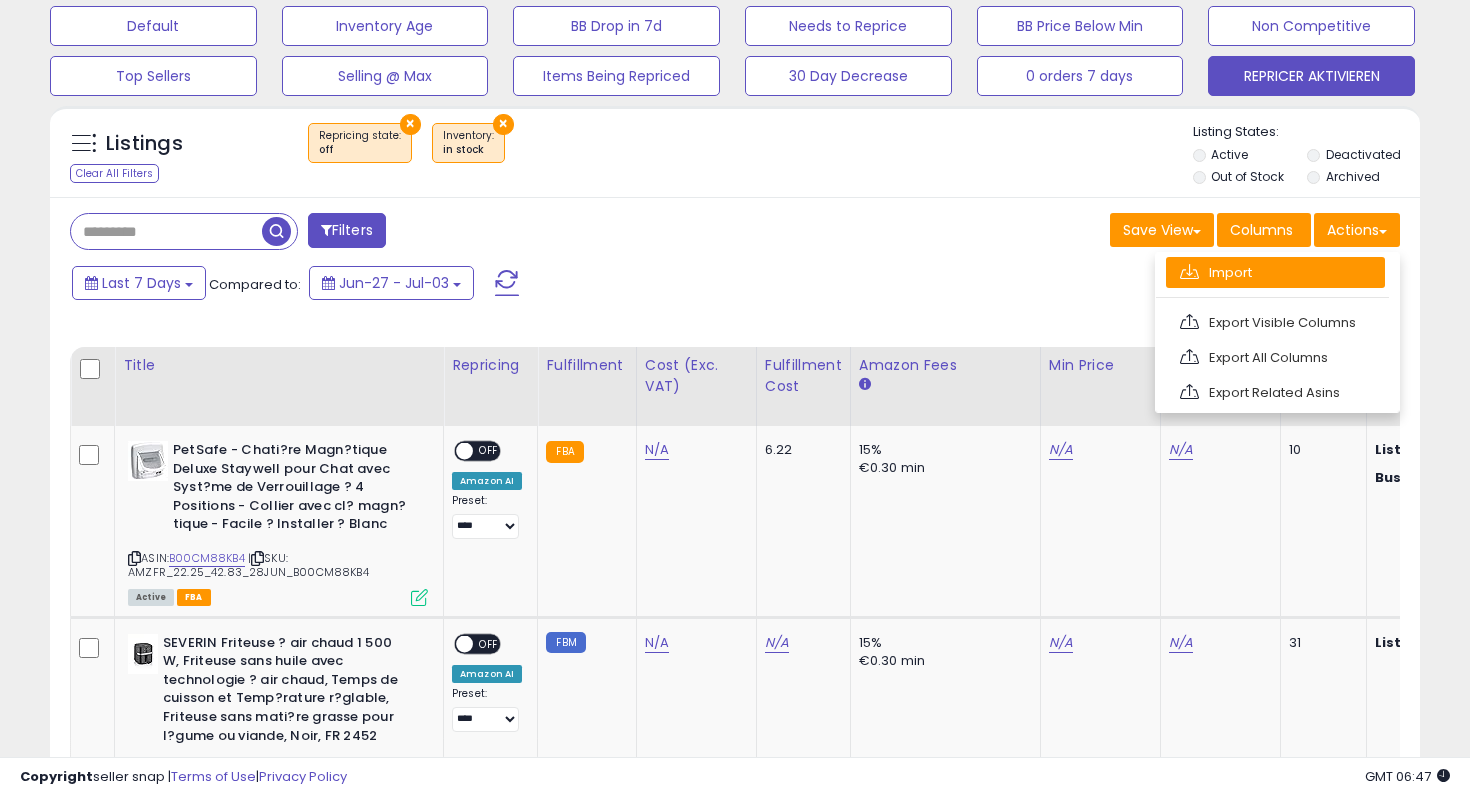click on "Import" at bounding box center [1275, 272] 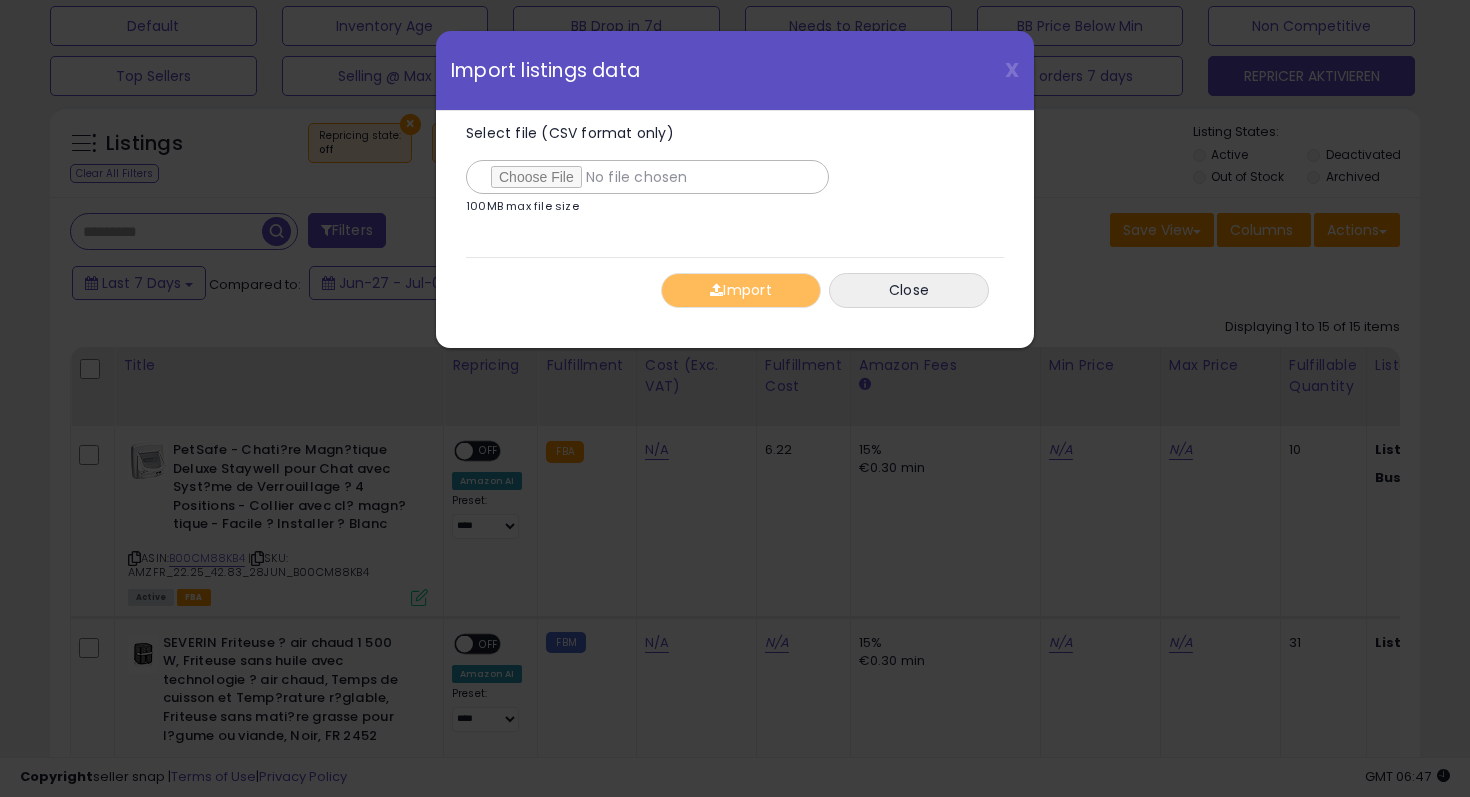 type on "**********" 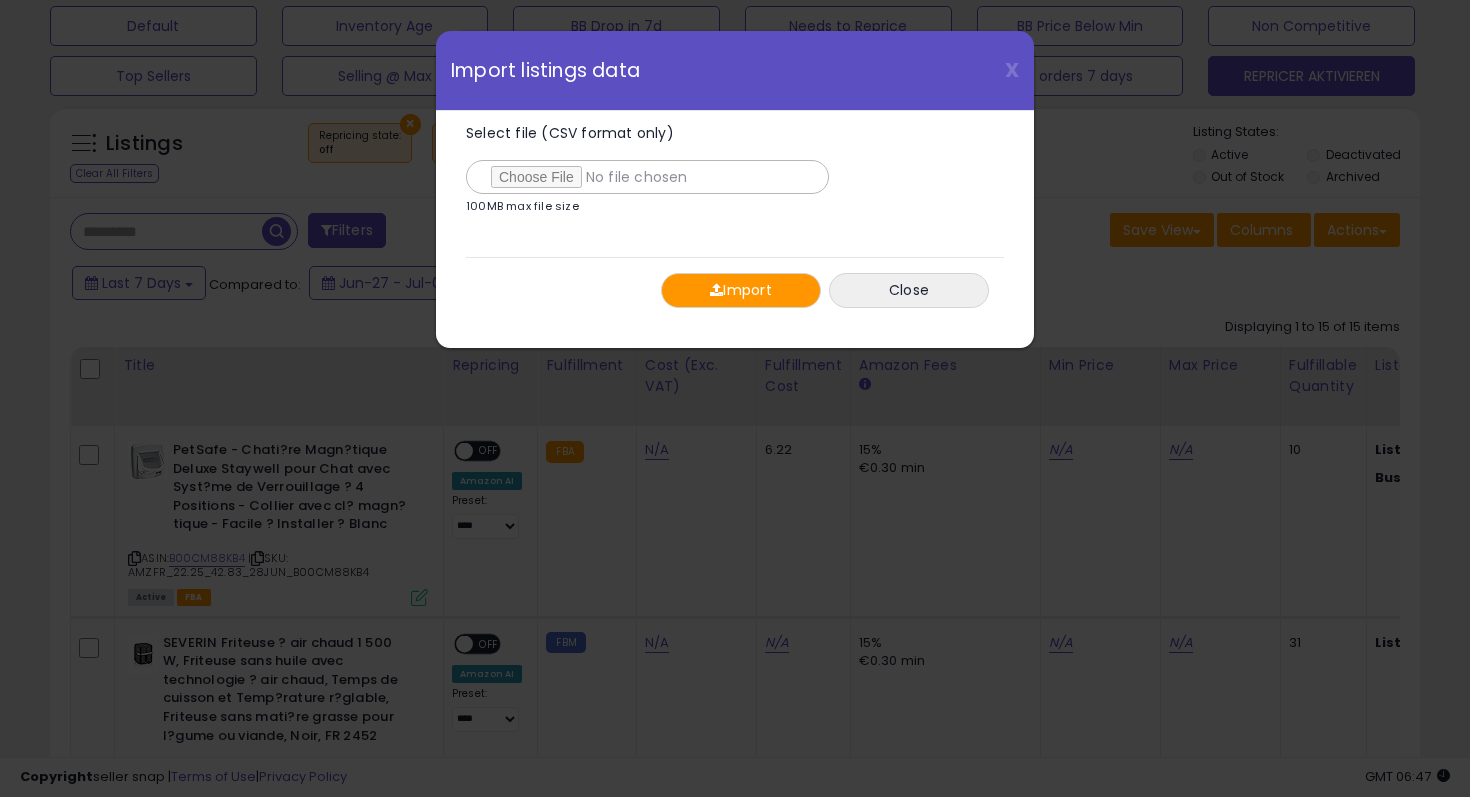 click on "Import" at bounding box center (741, 290) 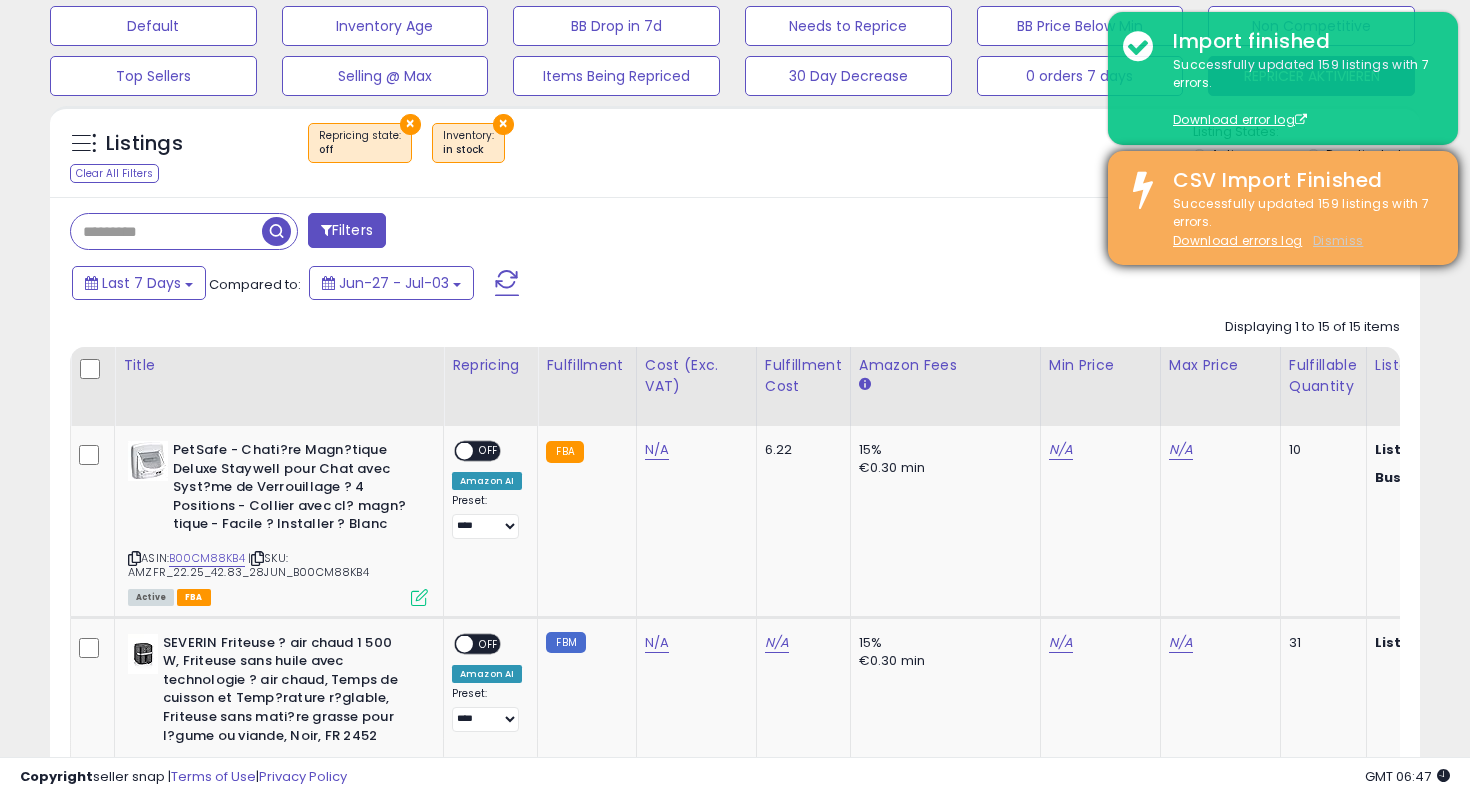 click on "Dismiss" at bounding box center [1338, 240] 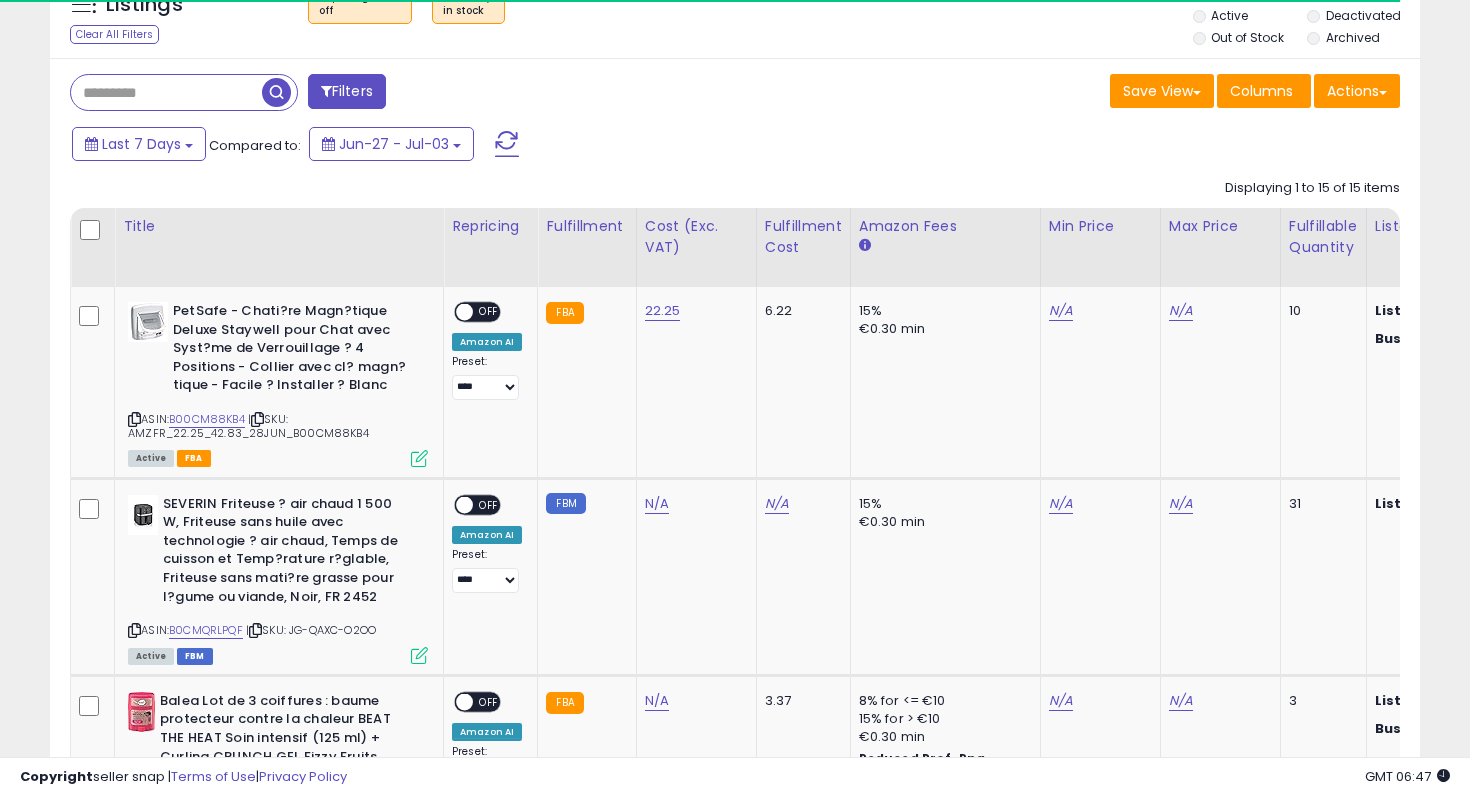 scroll, scrollTop: 252, scrollLeft: 0, axis: vertical 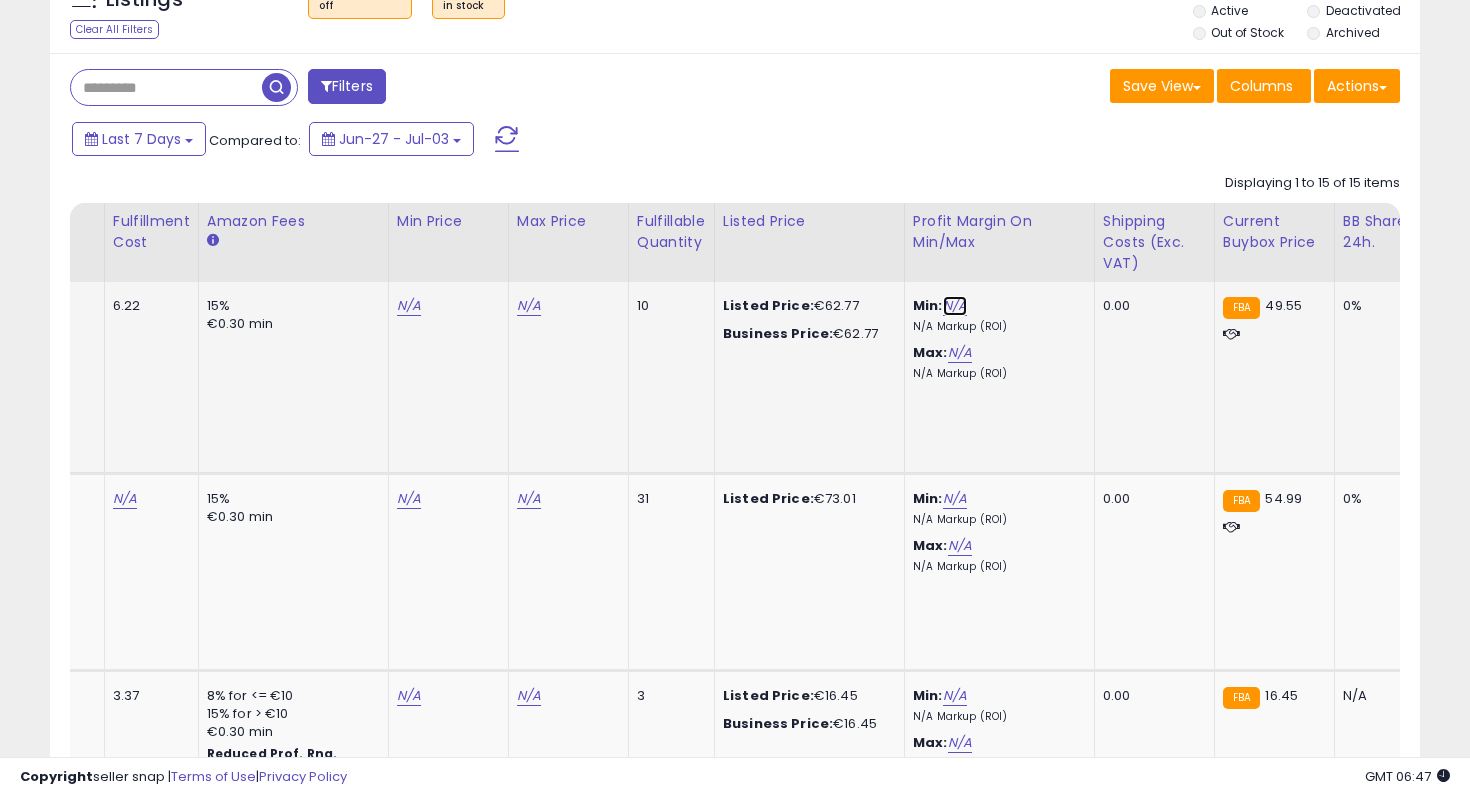 click on "N/A" at bounding box center [955, 306] 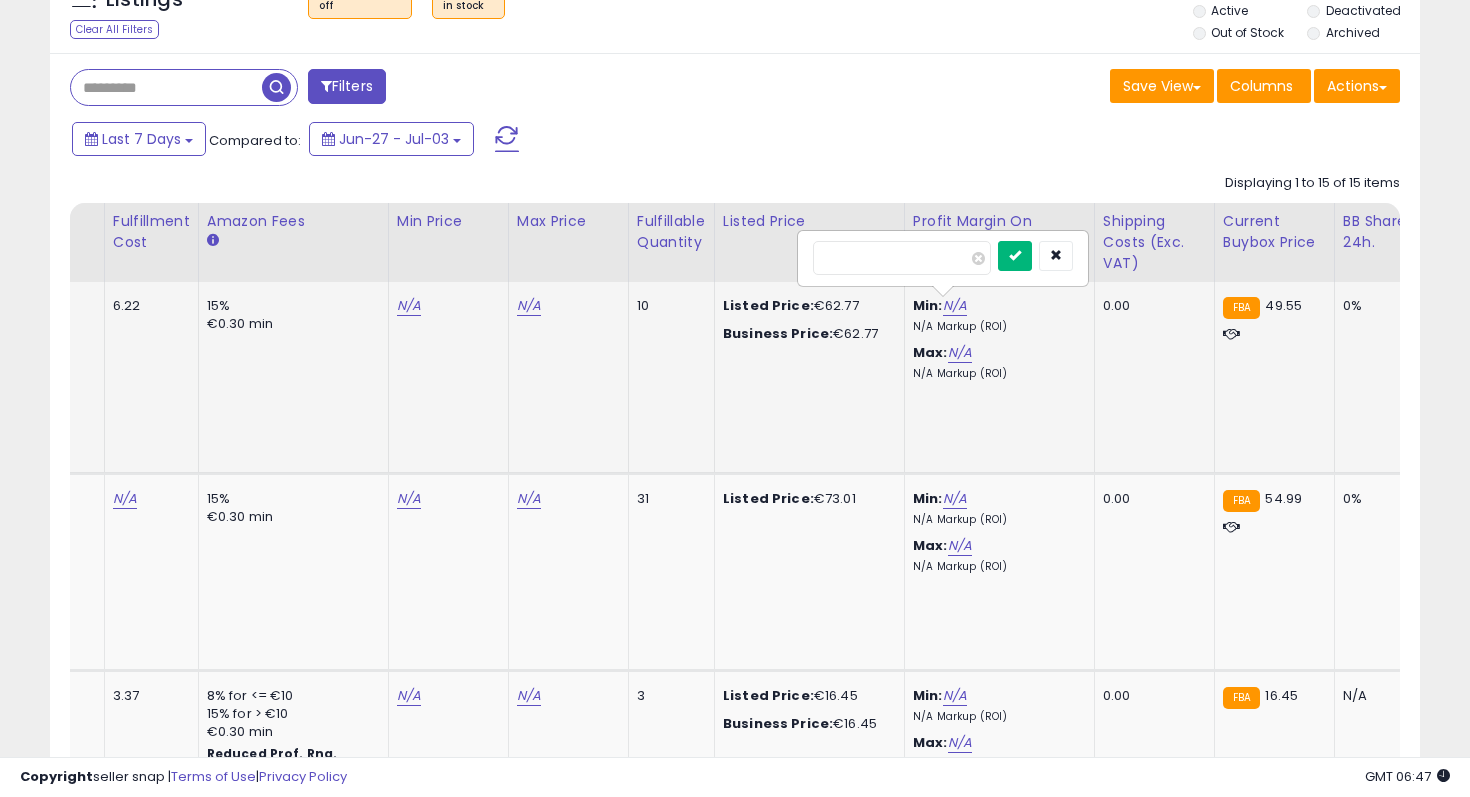 type on "**" 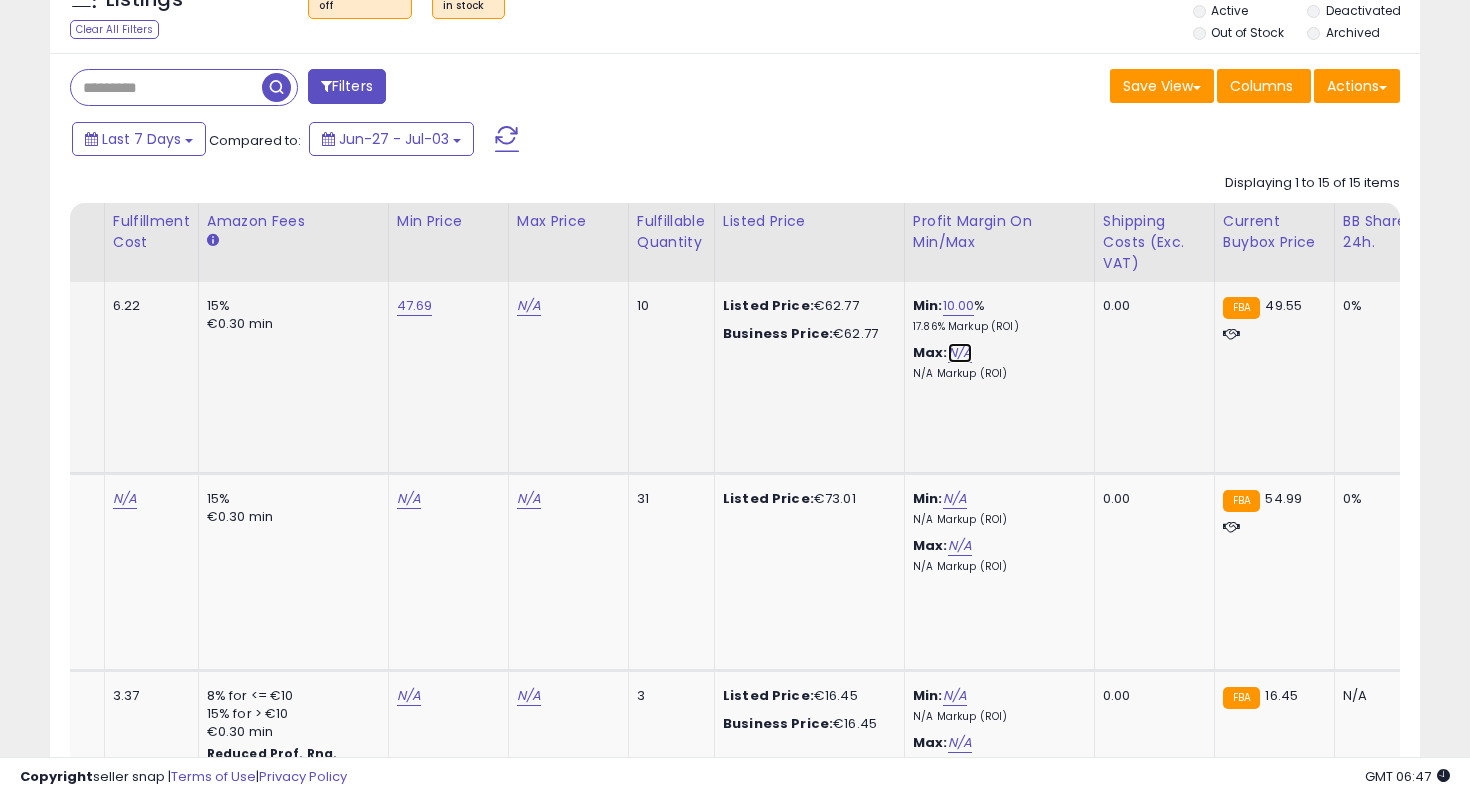 click on "N/A" at bounding box center [960, 353] 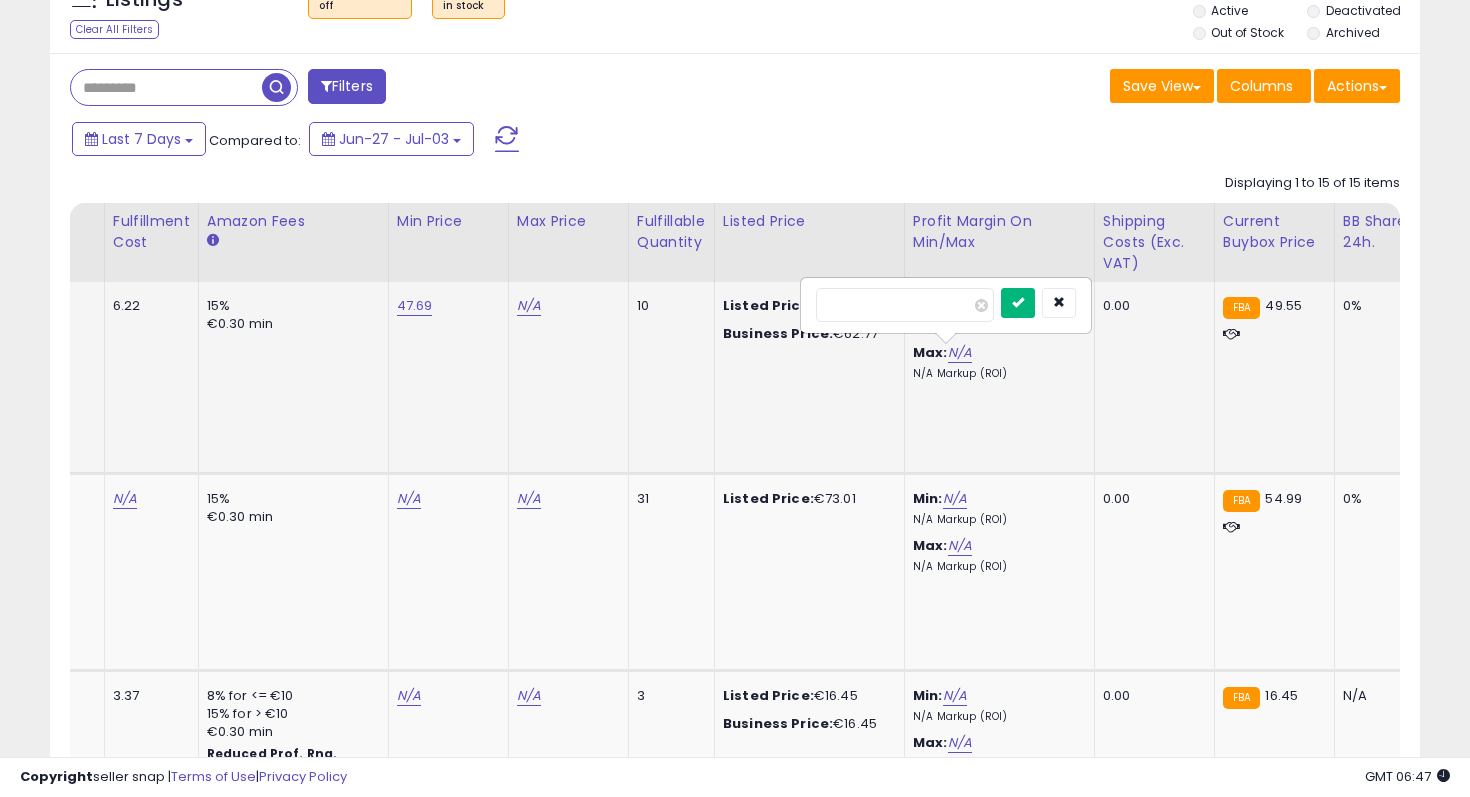 type on "**" 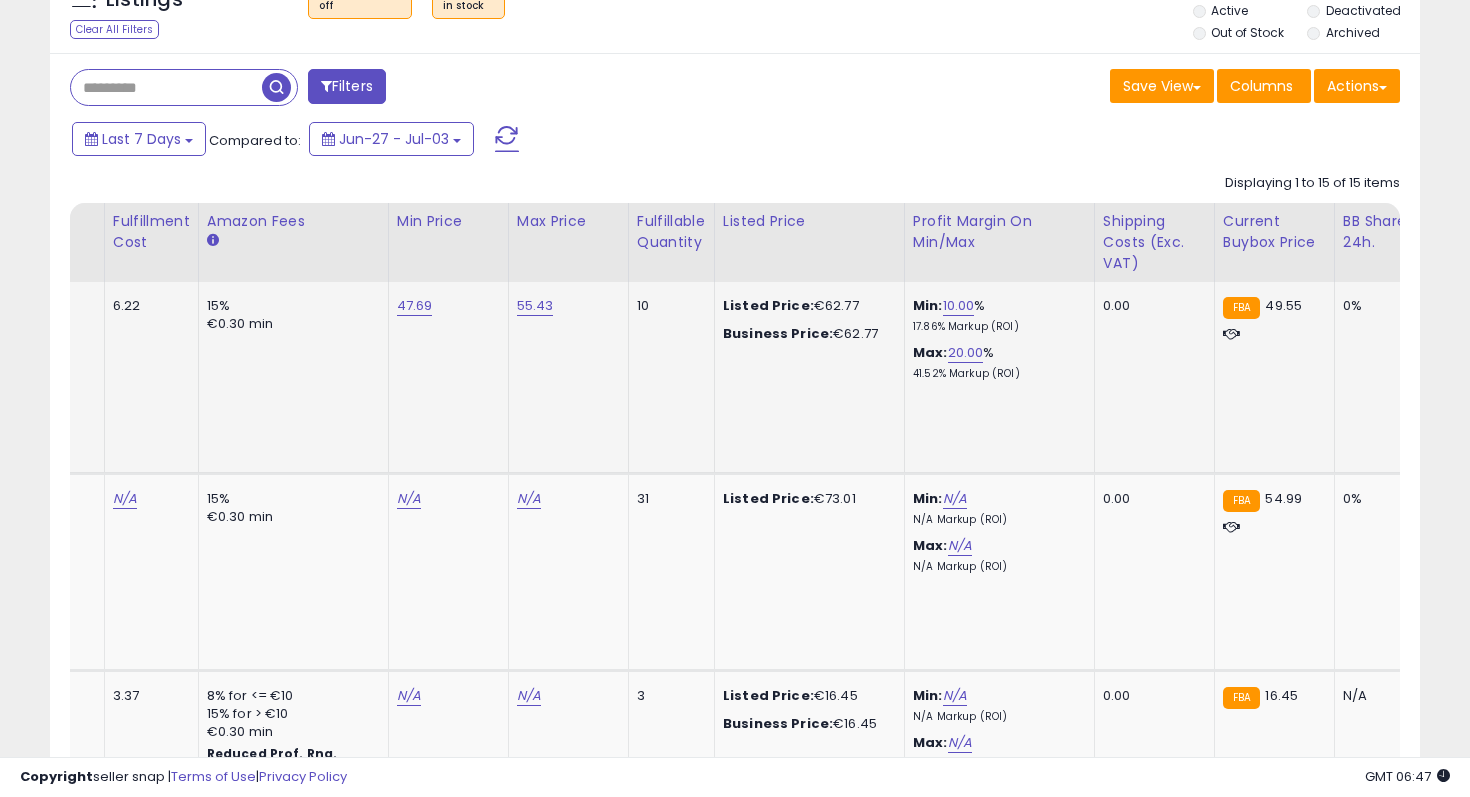 scroll, scrollTop: 0, scrollLeft: 0, axis: both 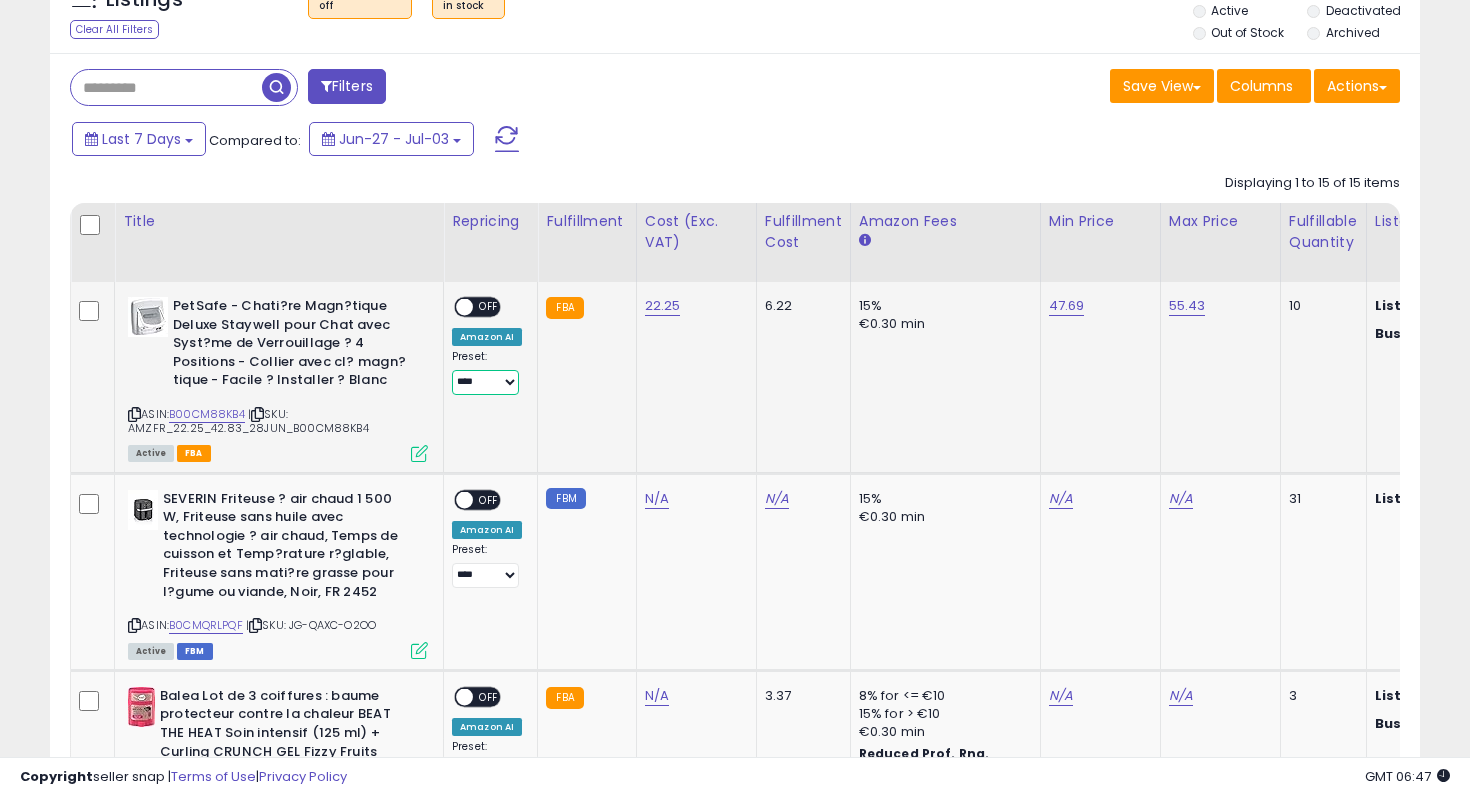 click on "**********" at bounding box center (485, 382) 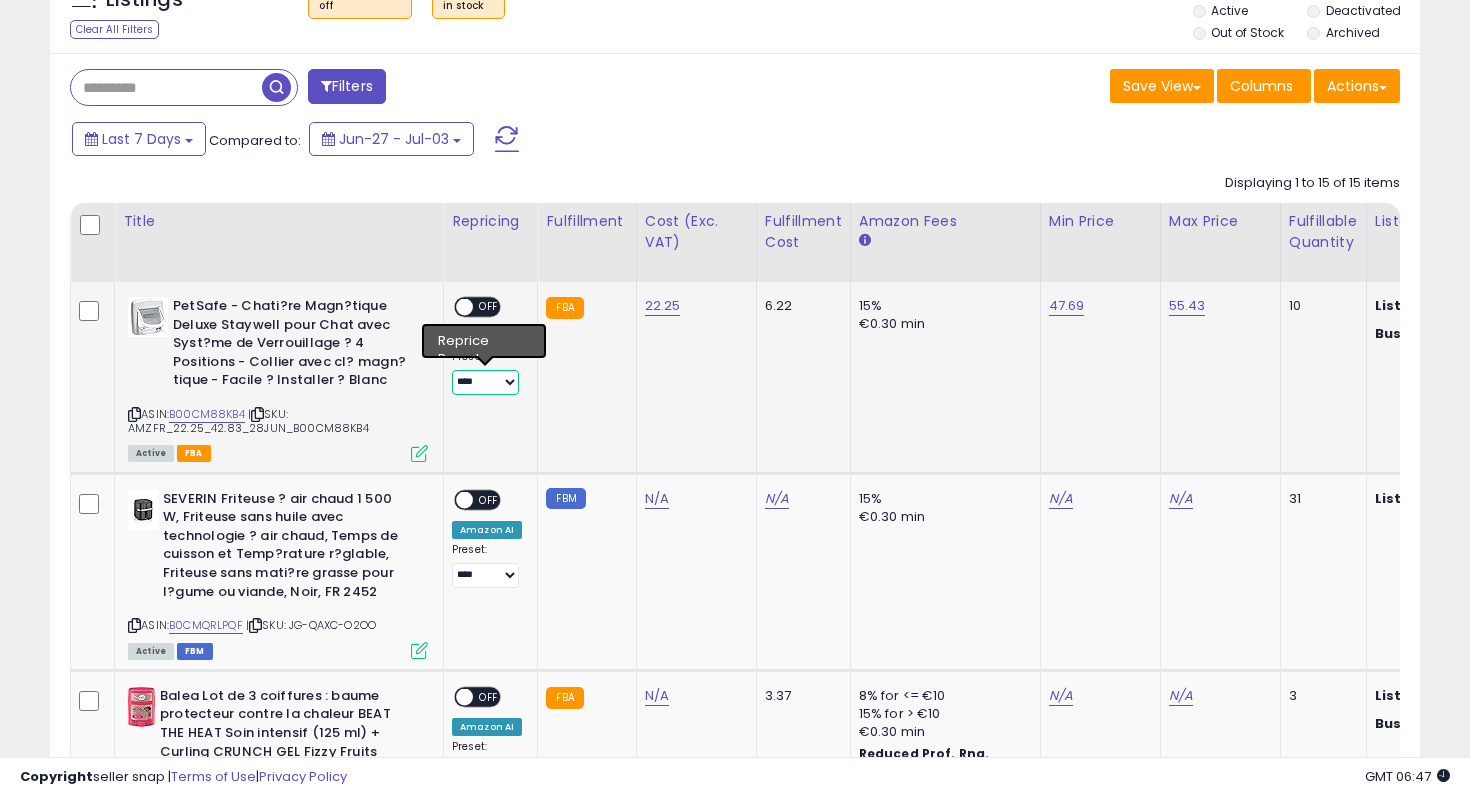 select on "********" 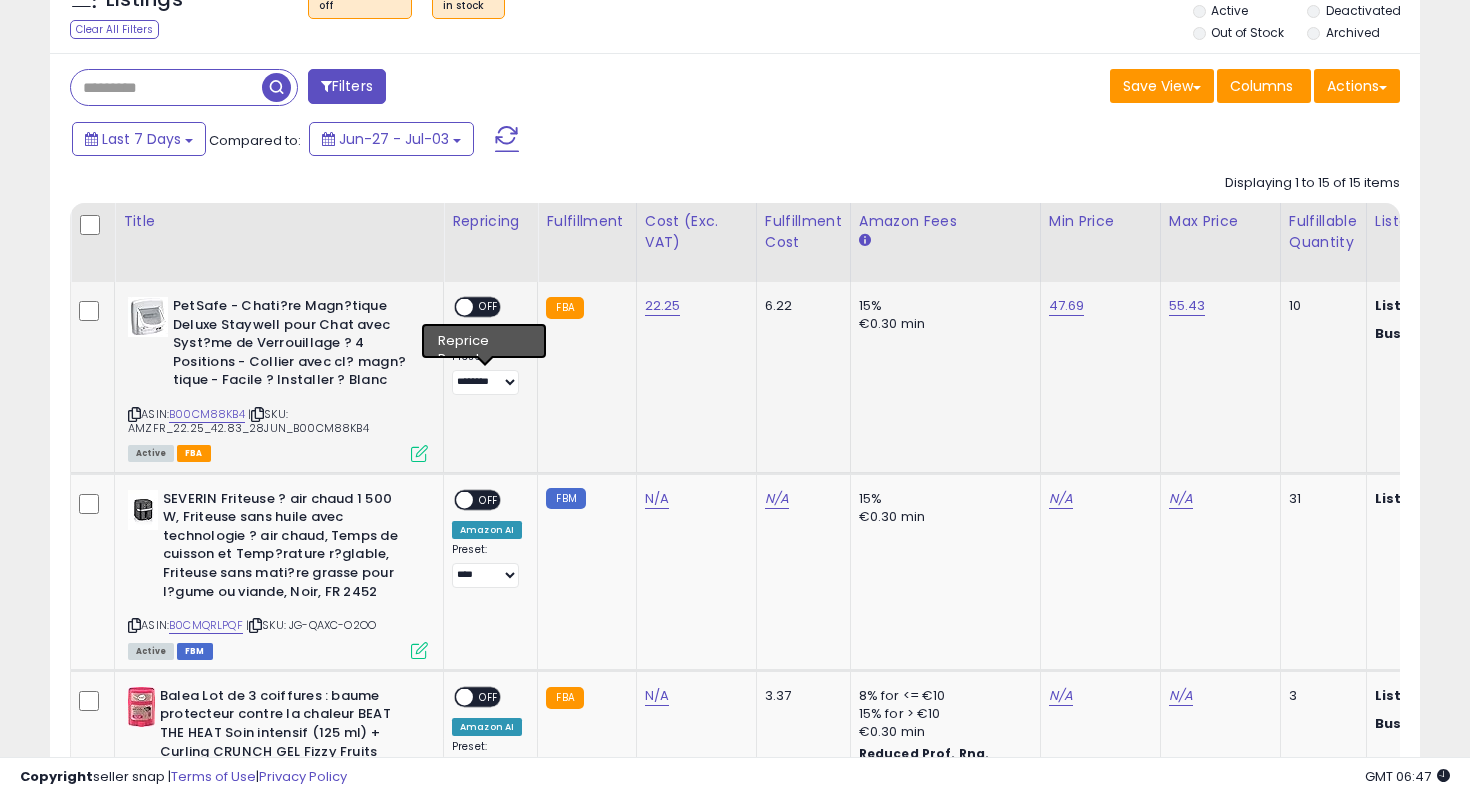 click on "OFF" at bounding box center [489, 307] 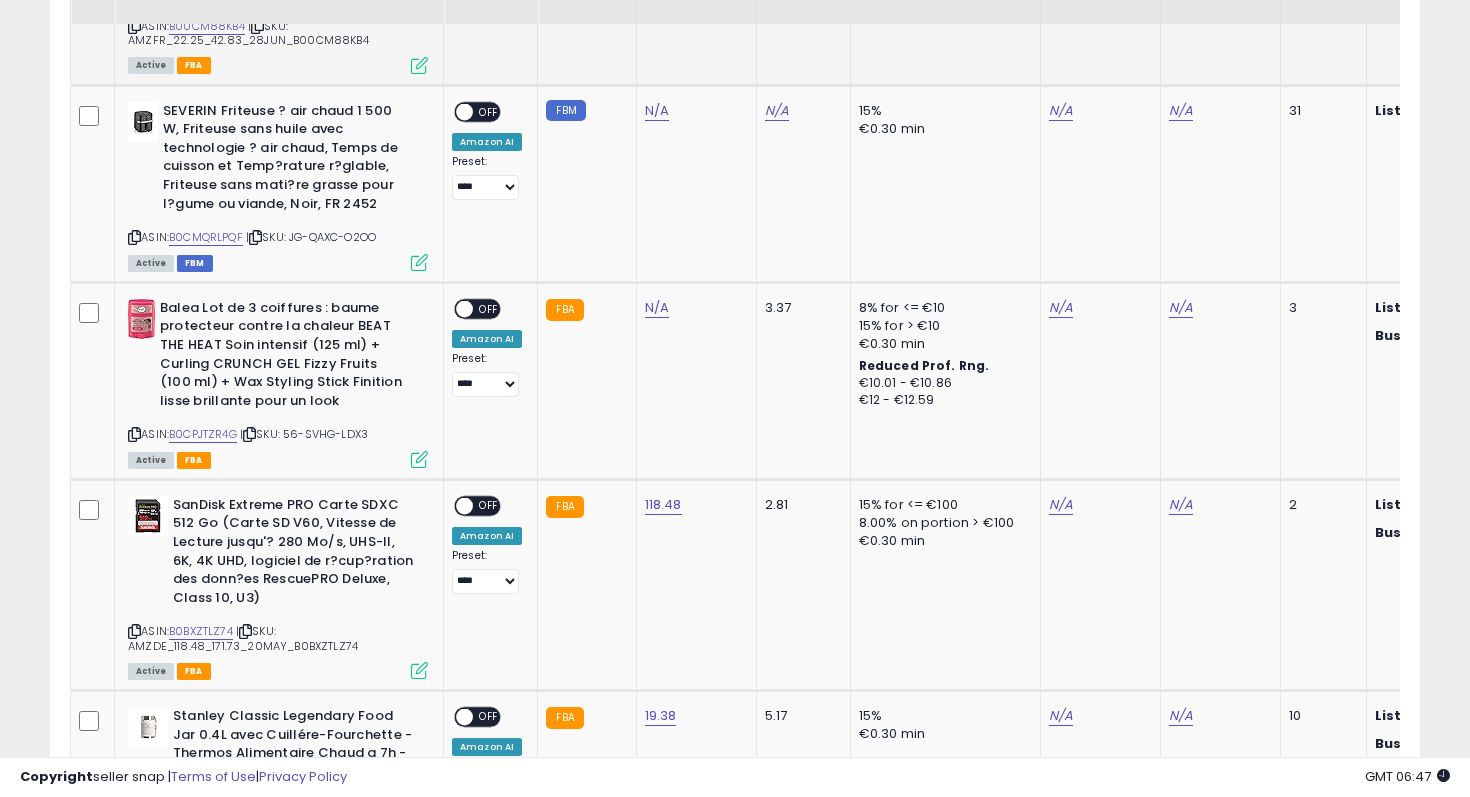 scroll, scrollTop: 741, scrollLeft: 0, axis: vertical 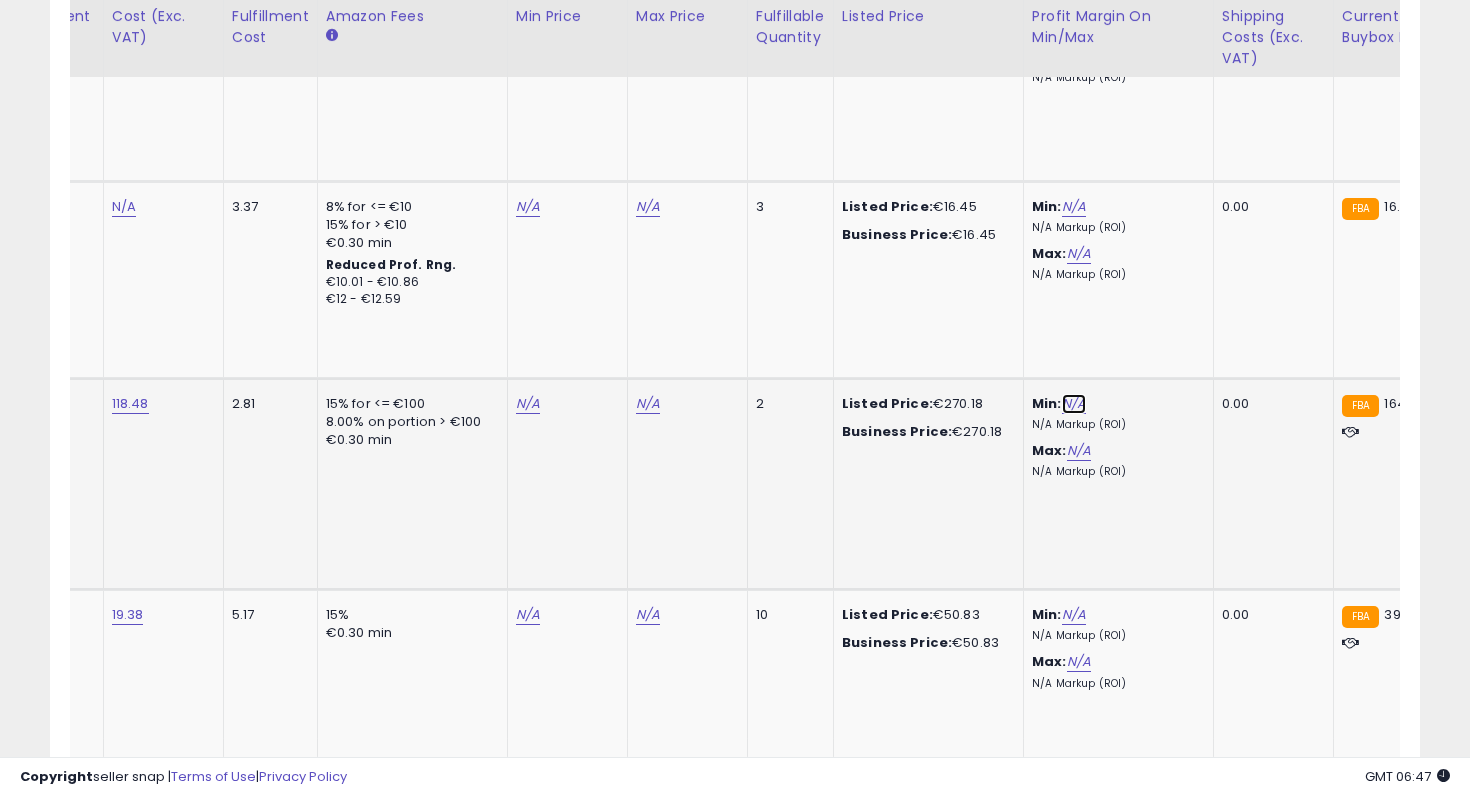 click on "N/A" at bounding box center (1074, 404) 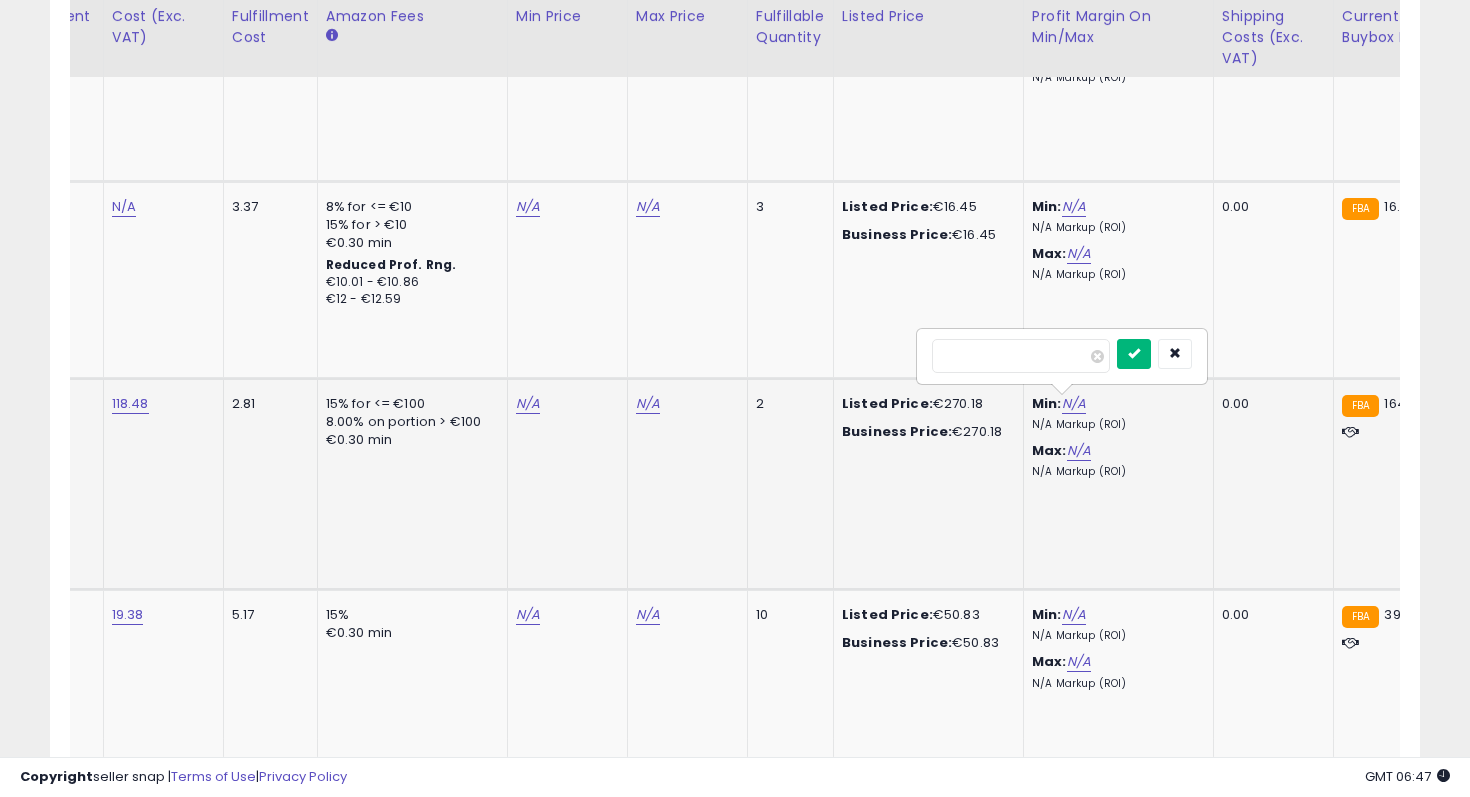 type on "**" 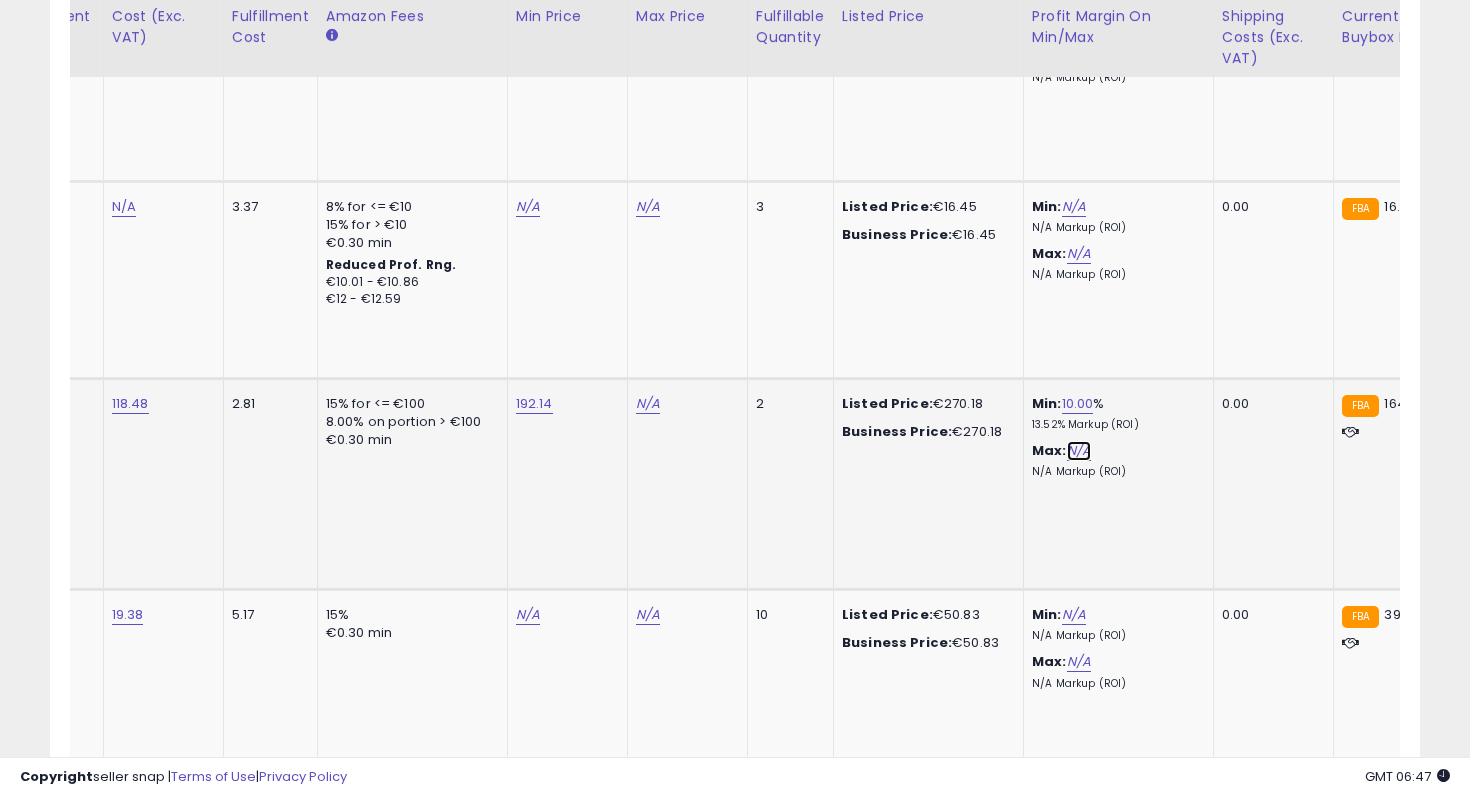click on "N/A" at bounding box center (1079, 451) 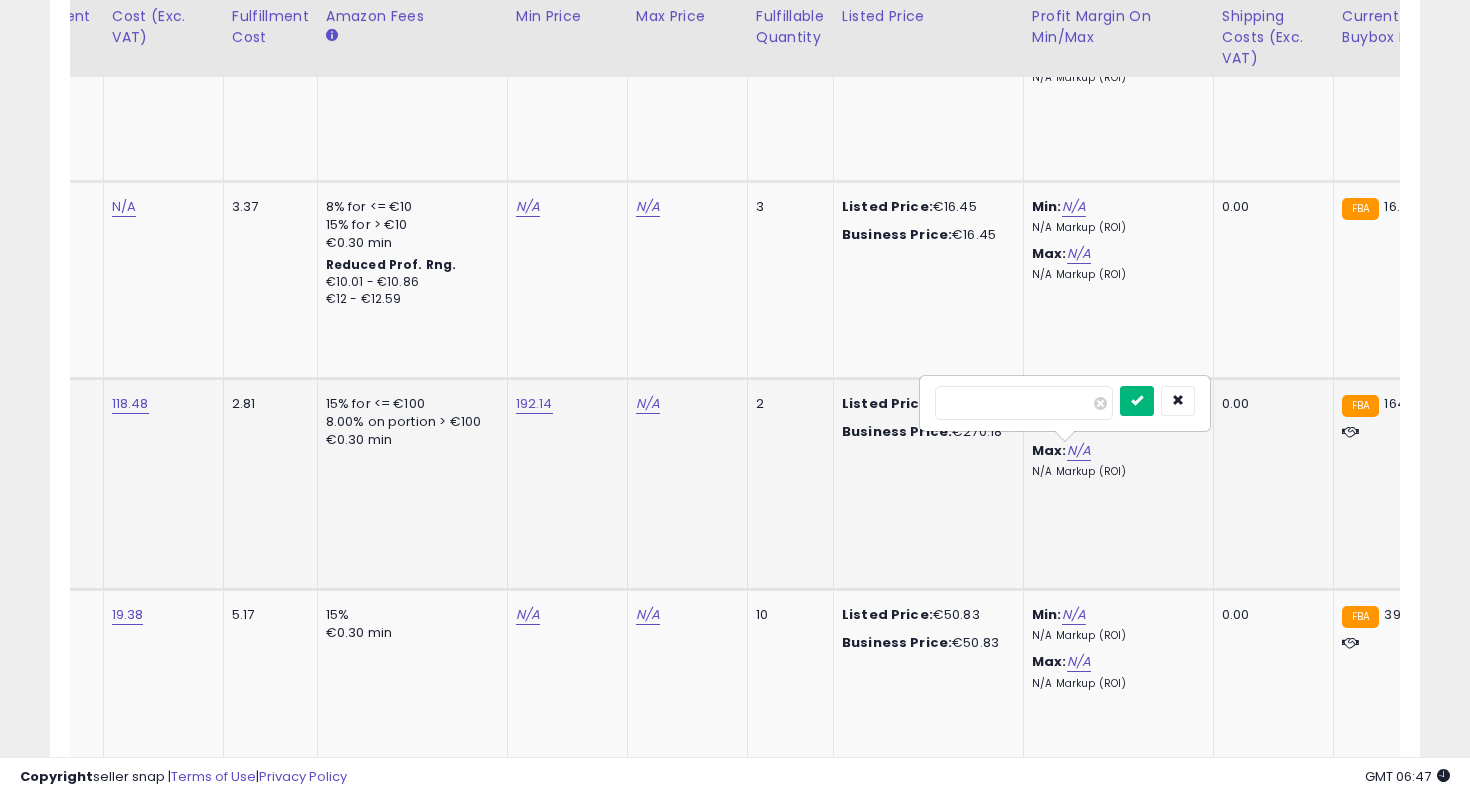type on "**" 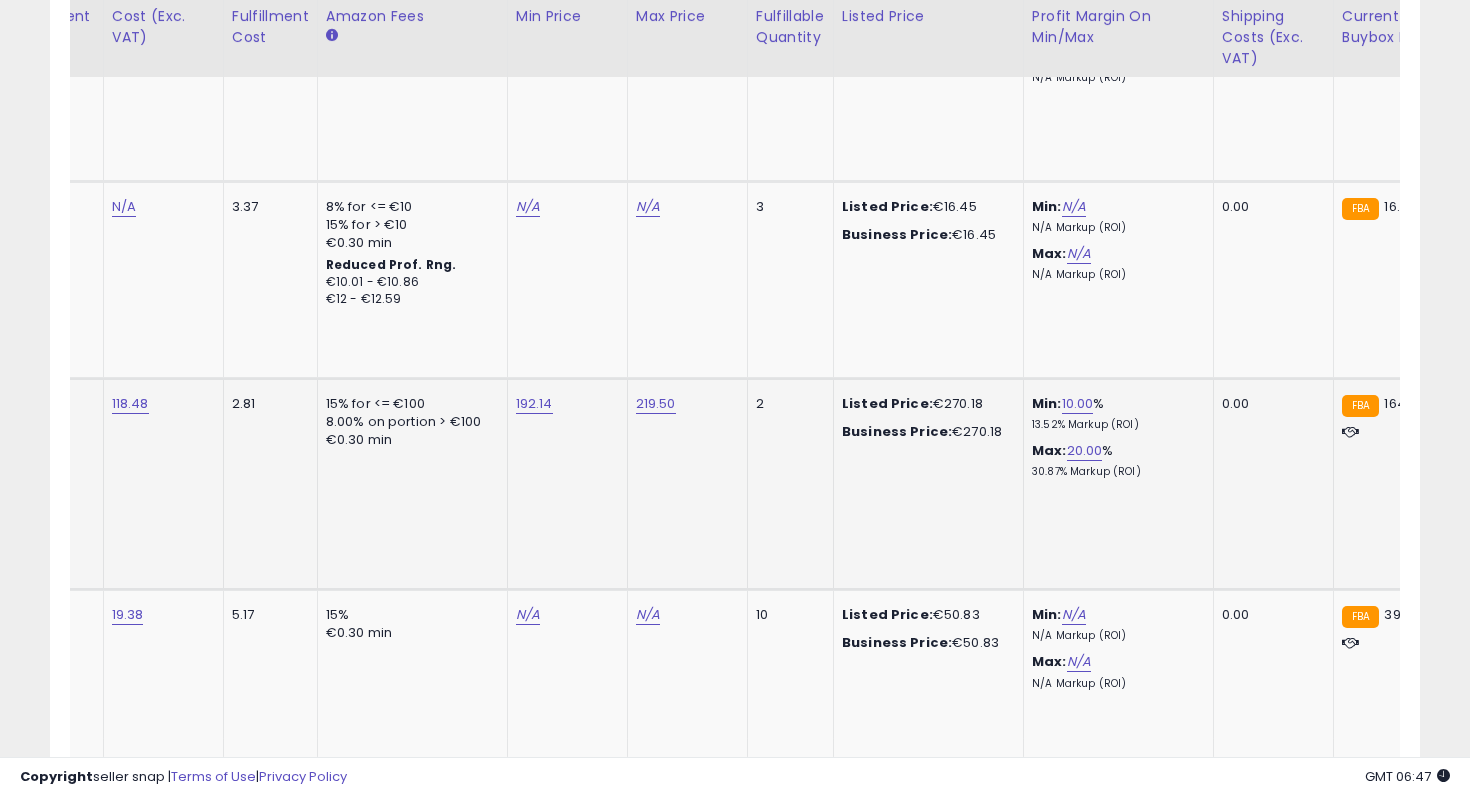 scroll, scrollTop: 0, scrollLeft: 298, axis: horizontal 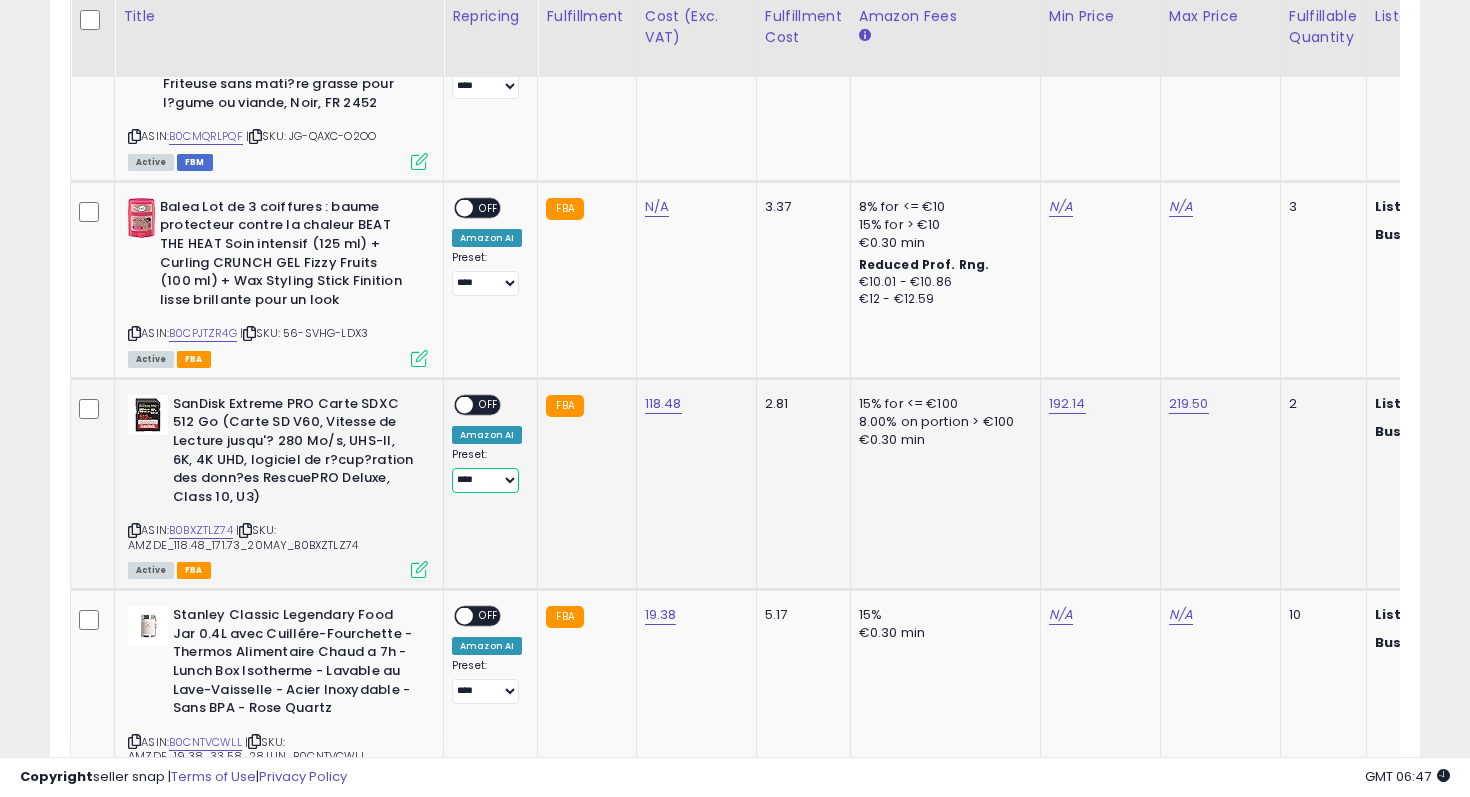 click on "**********" at bounding box center (485, 480) 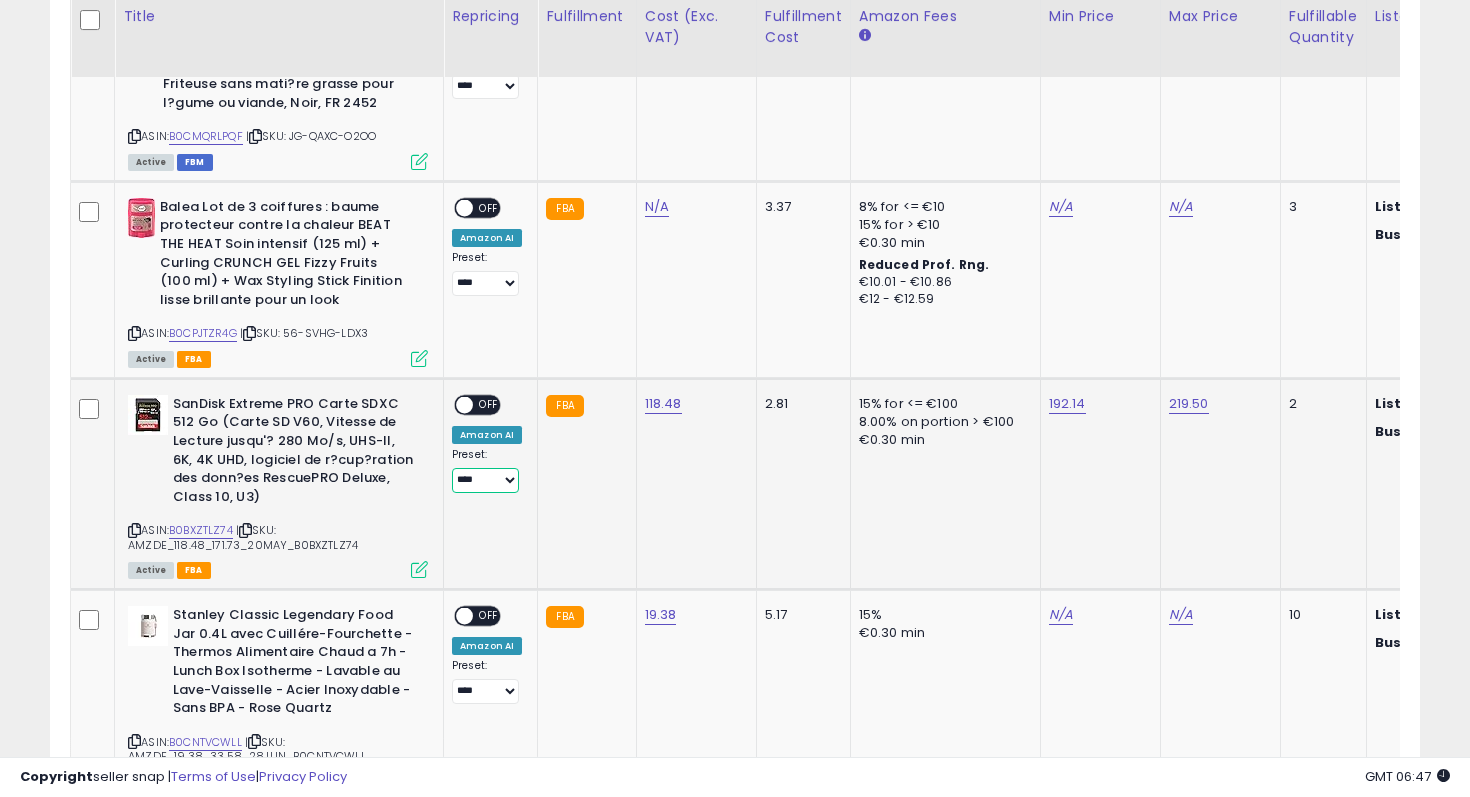 select on "********" 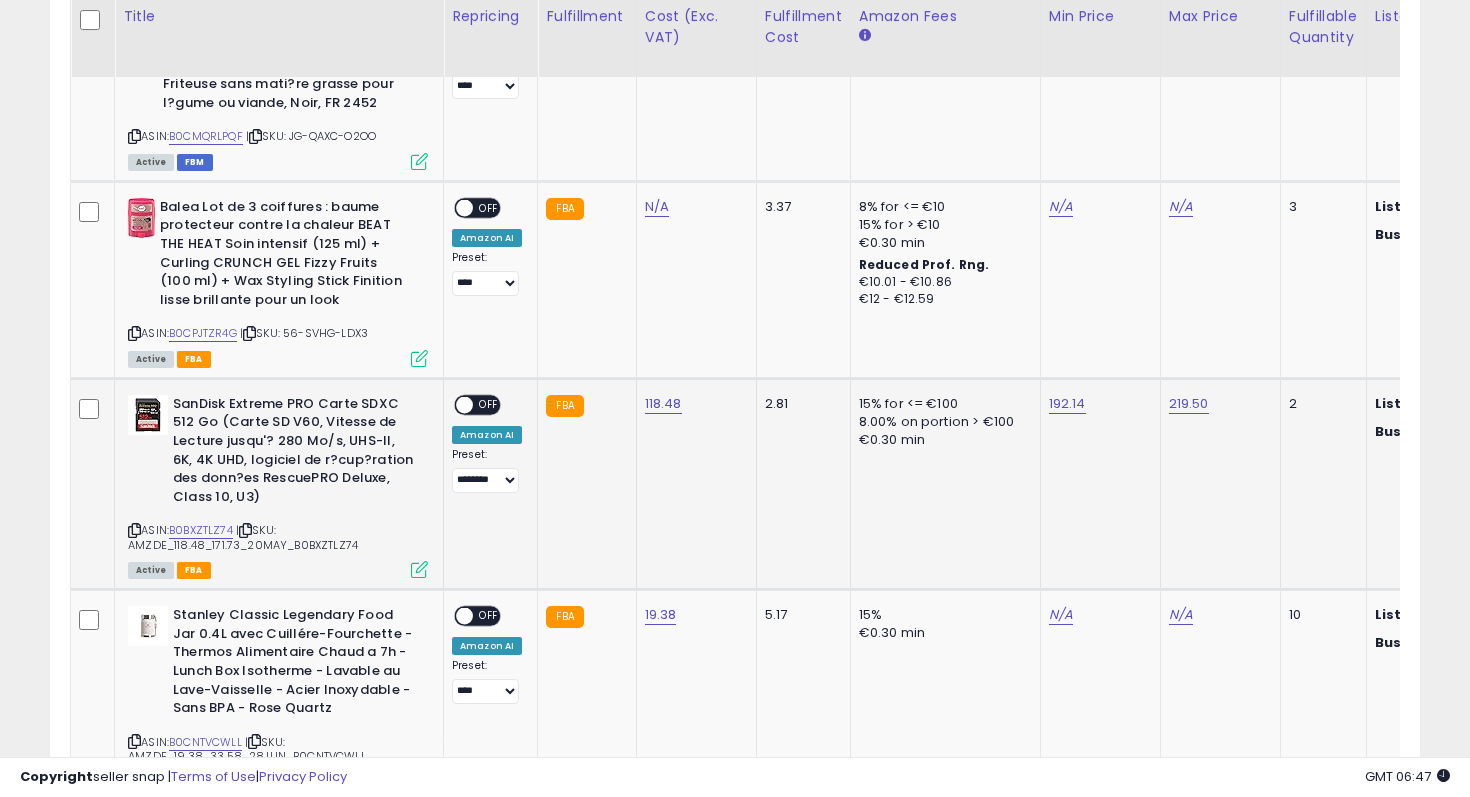 click on "OFF" at bounding box center (489, 404) 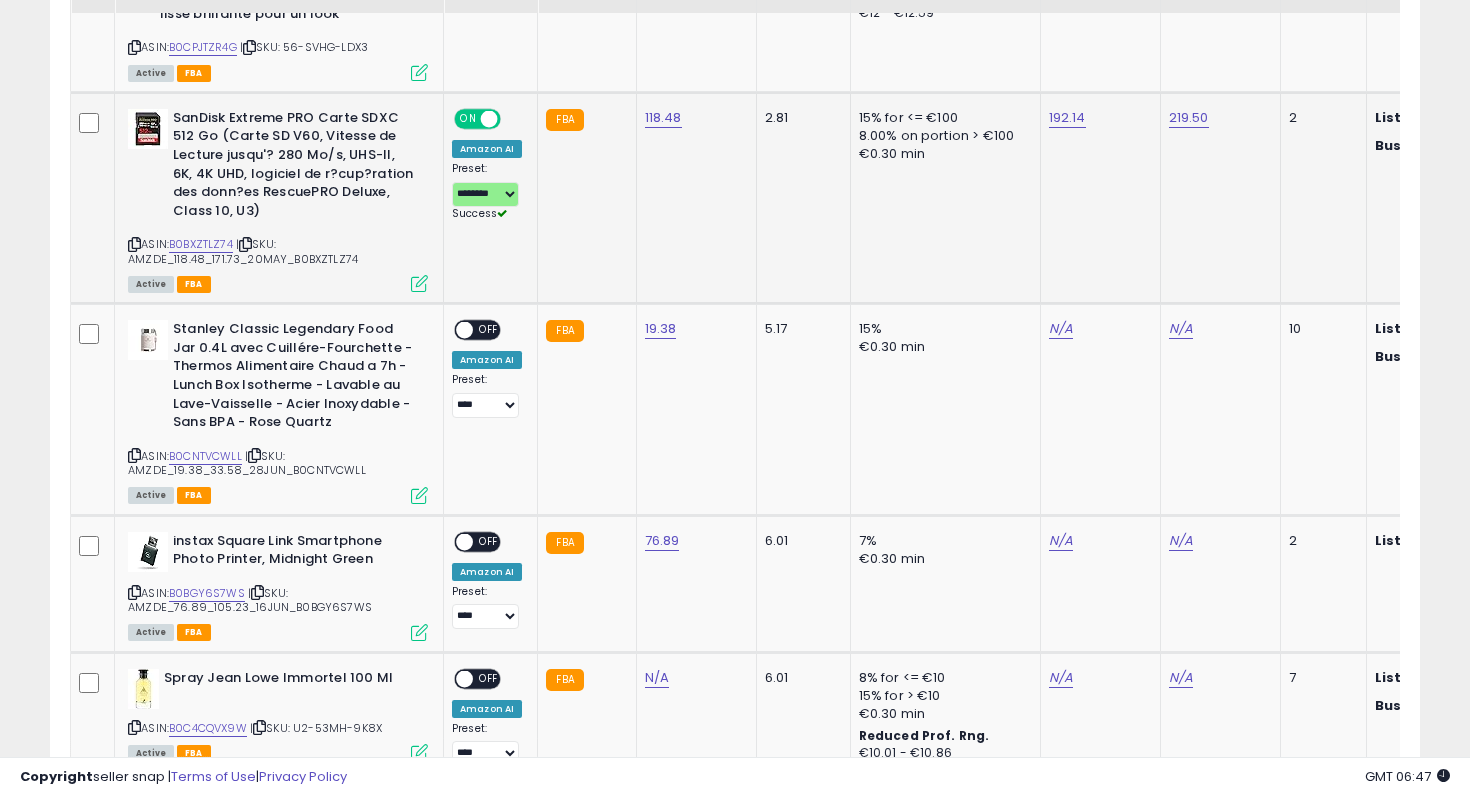 scroll, scrollTop: 1045, scrollLeft: 0, axis: vertical 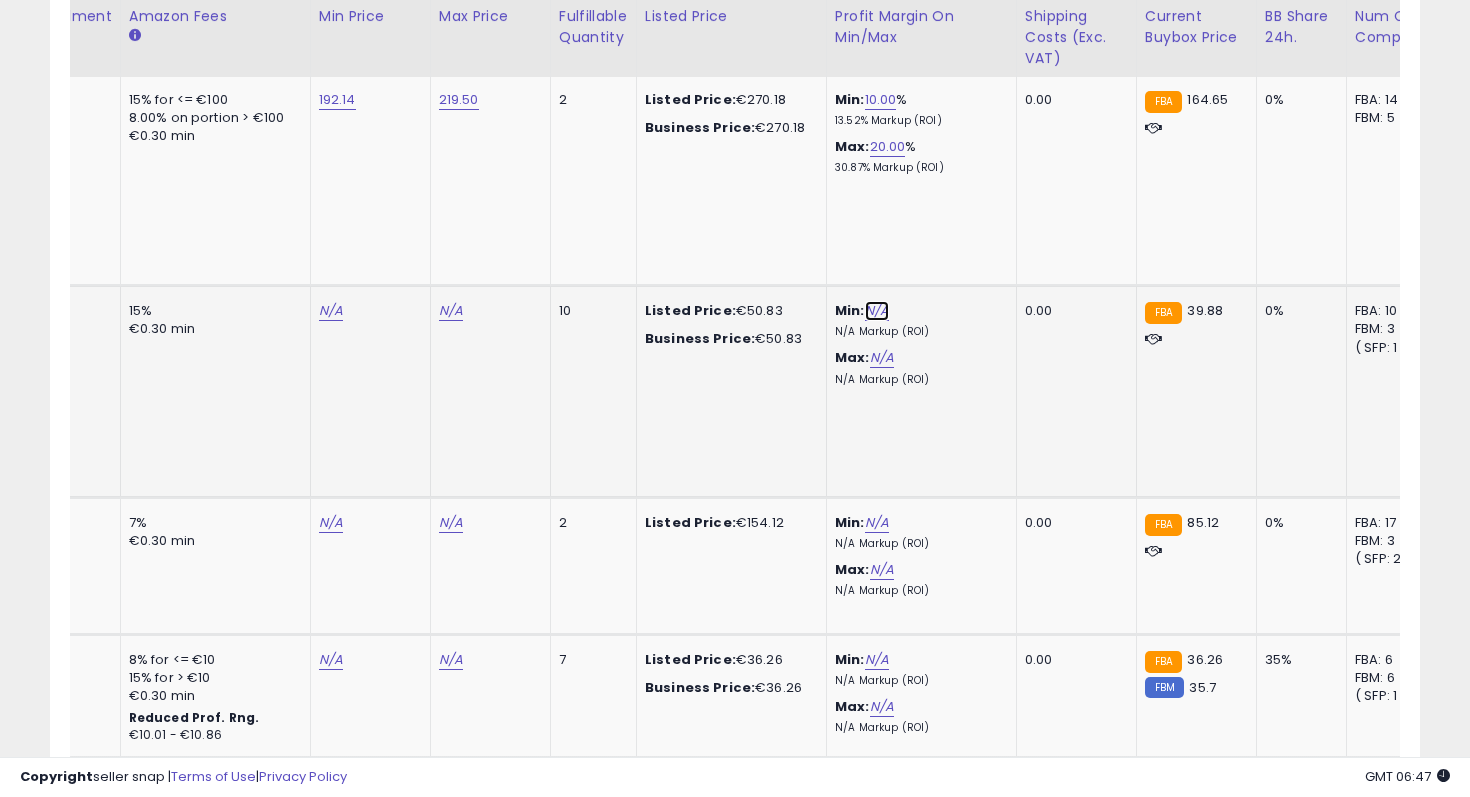 click on "N/A" at bounding box center [877, 311] 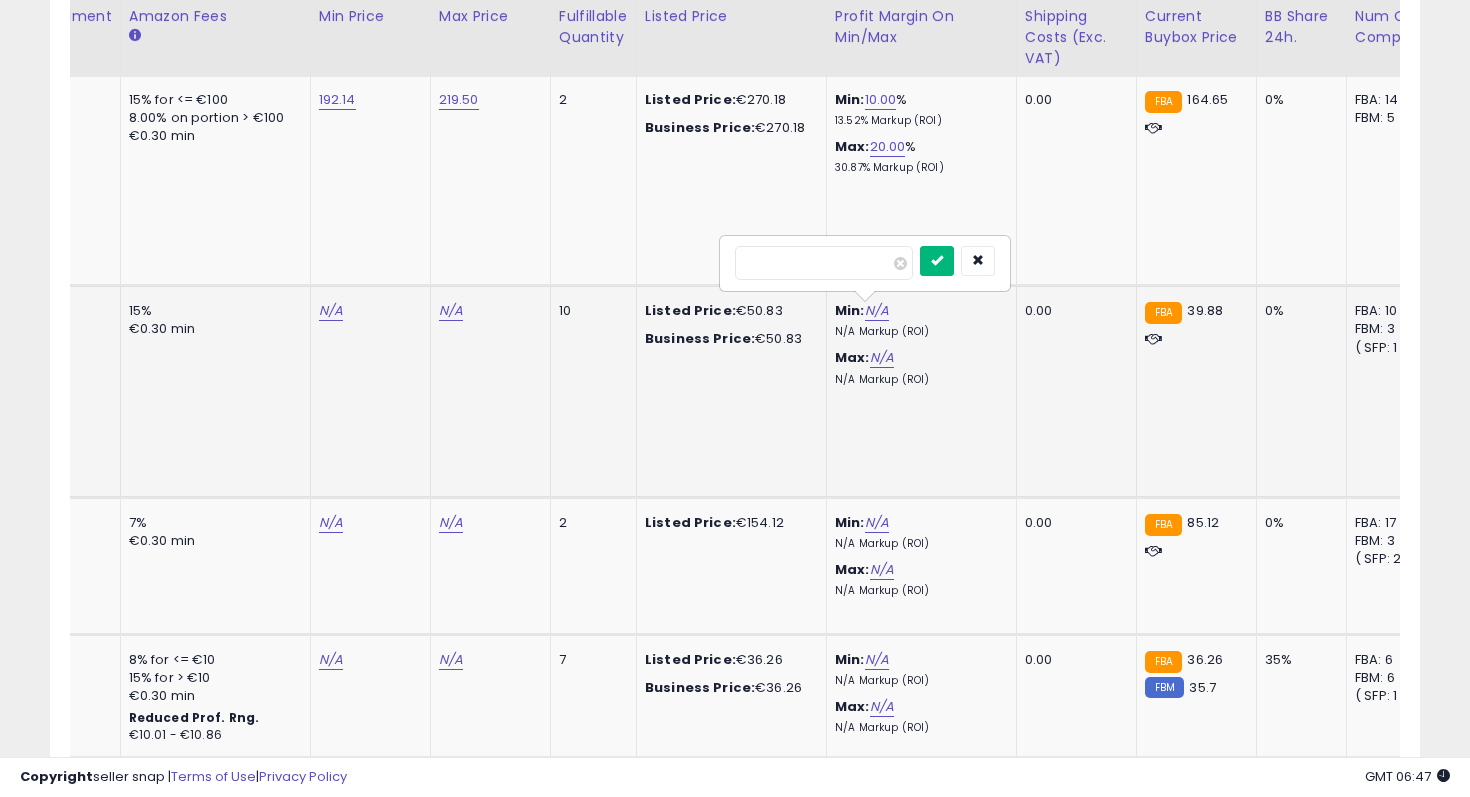 type on "**" 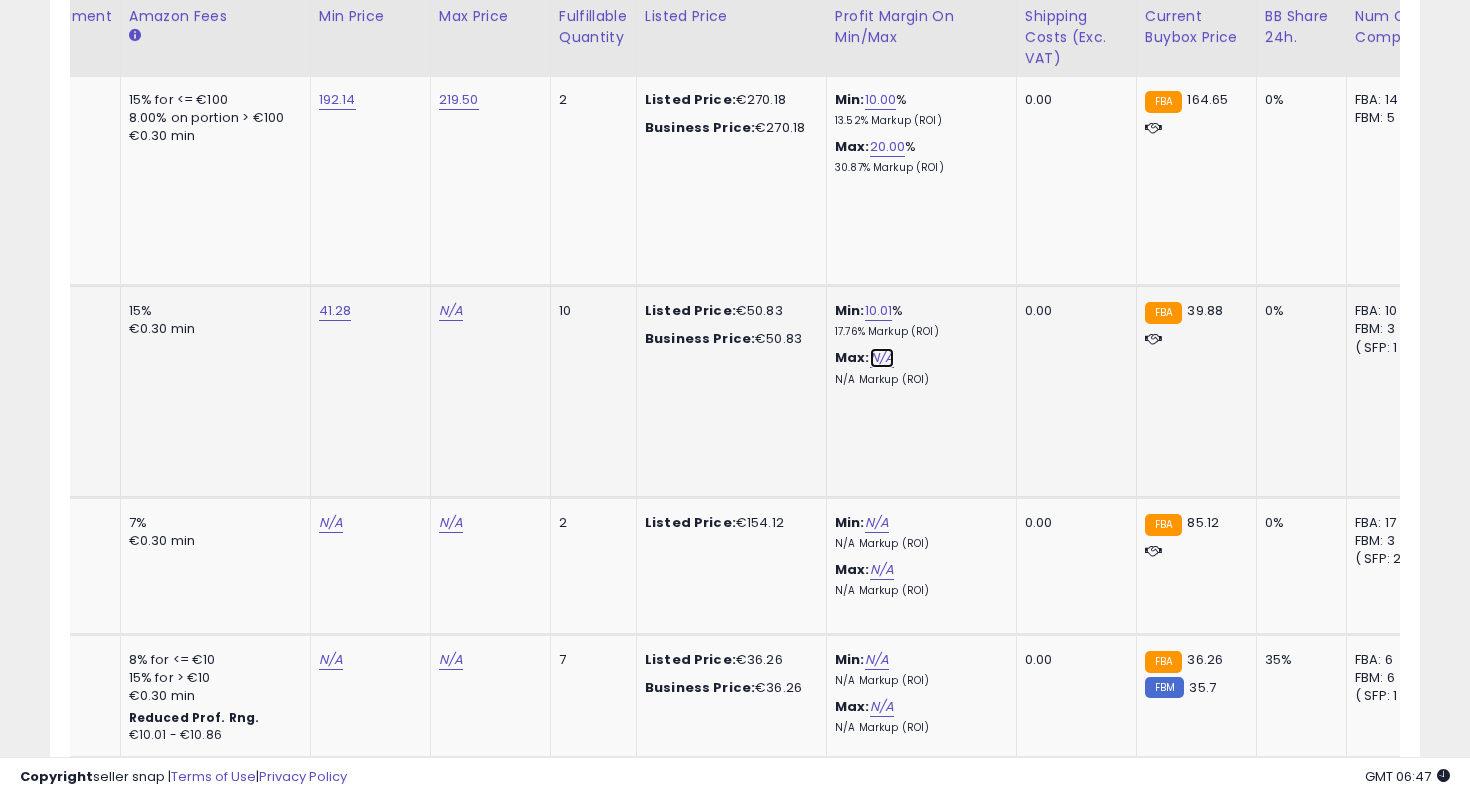 click on "N/A" at bounding box center [882, 358] 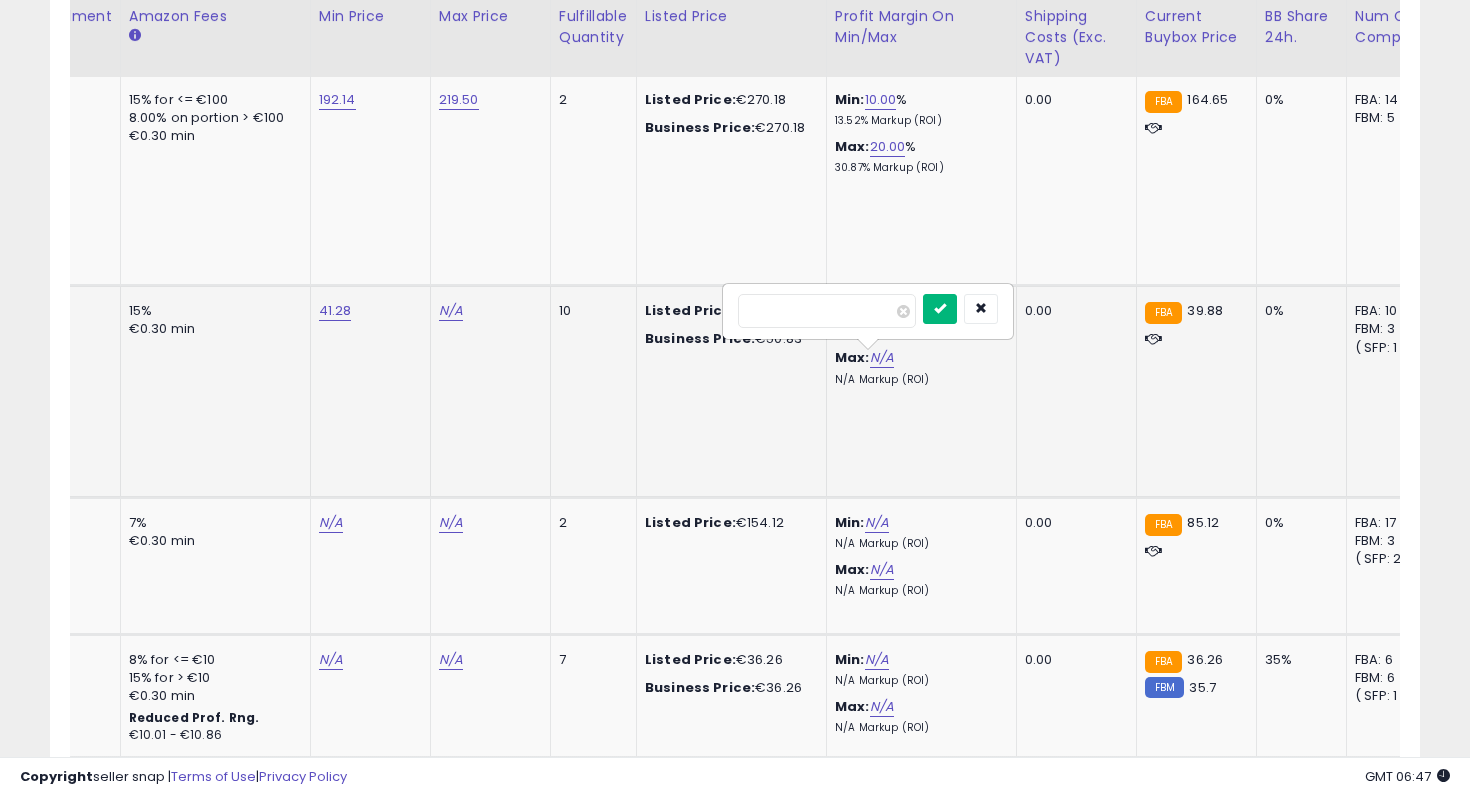 type on "**" 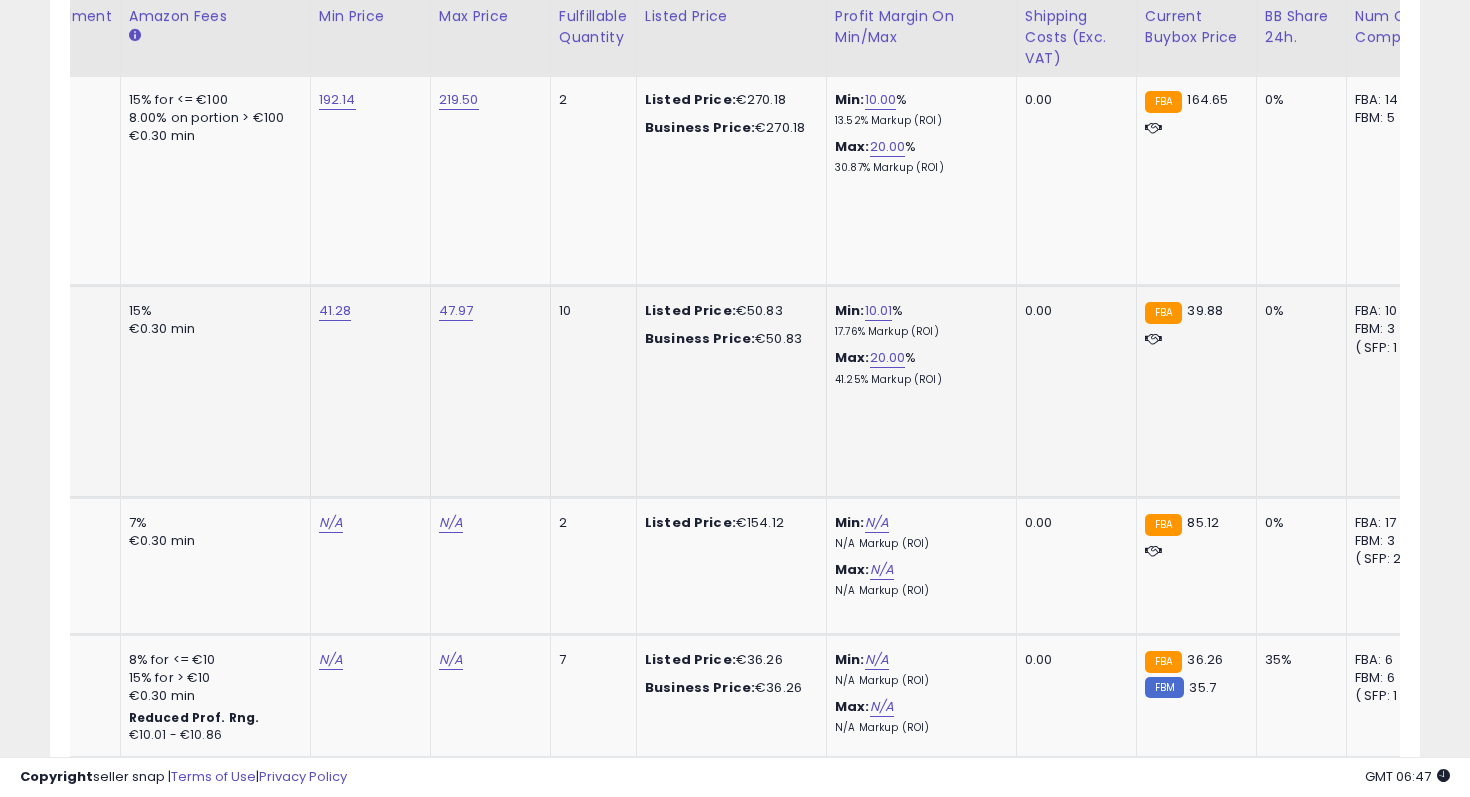 scroll, scrollTop: 0, scrollLeft: 721, axis: horizontal 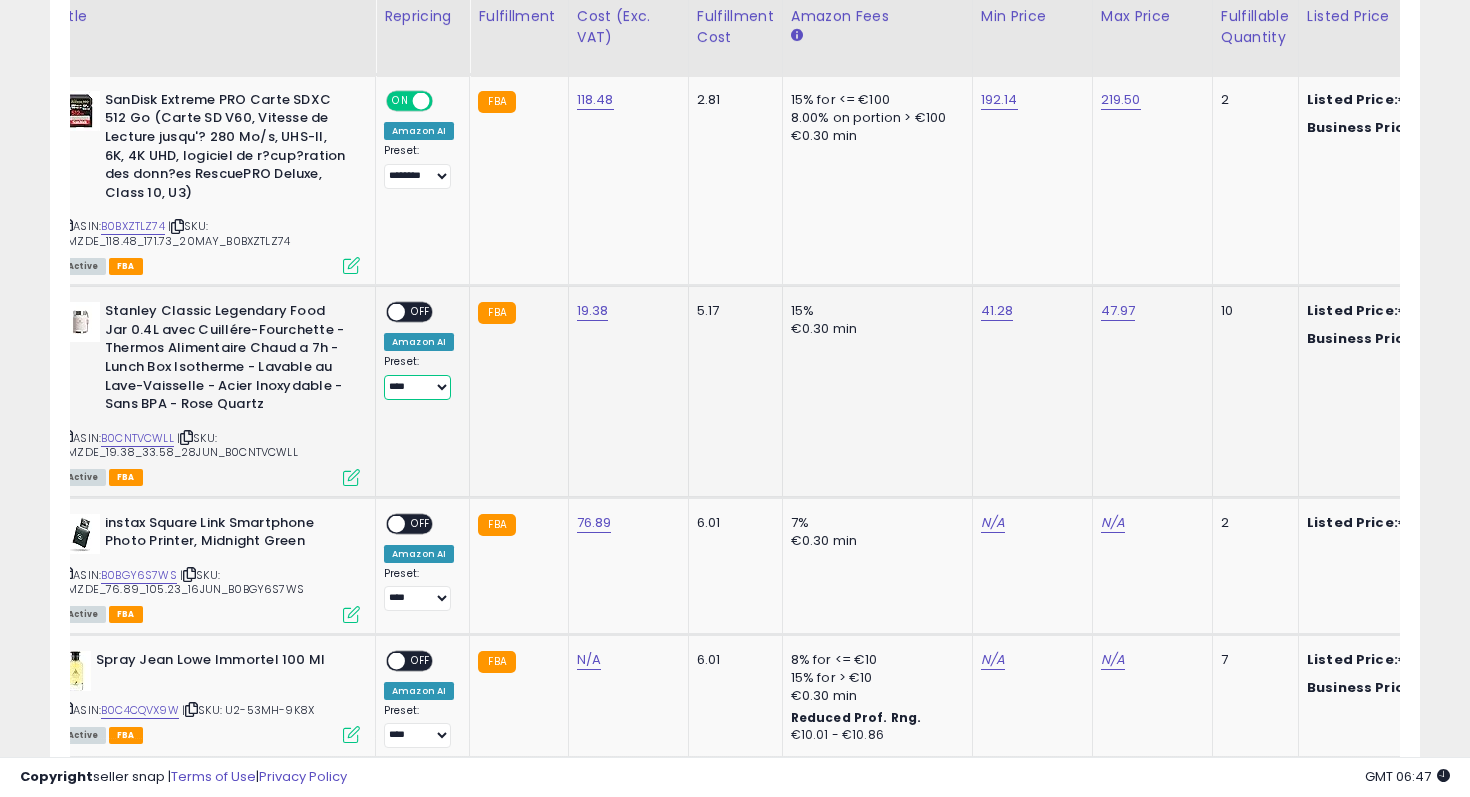click on "**********" at bounding box center (417, 387) 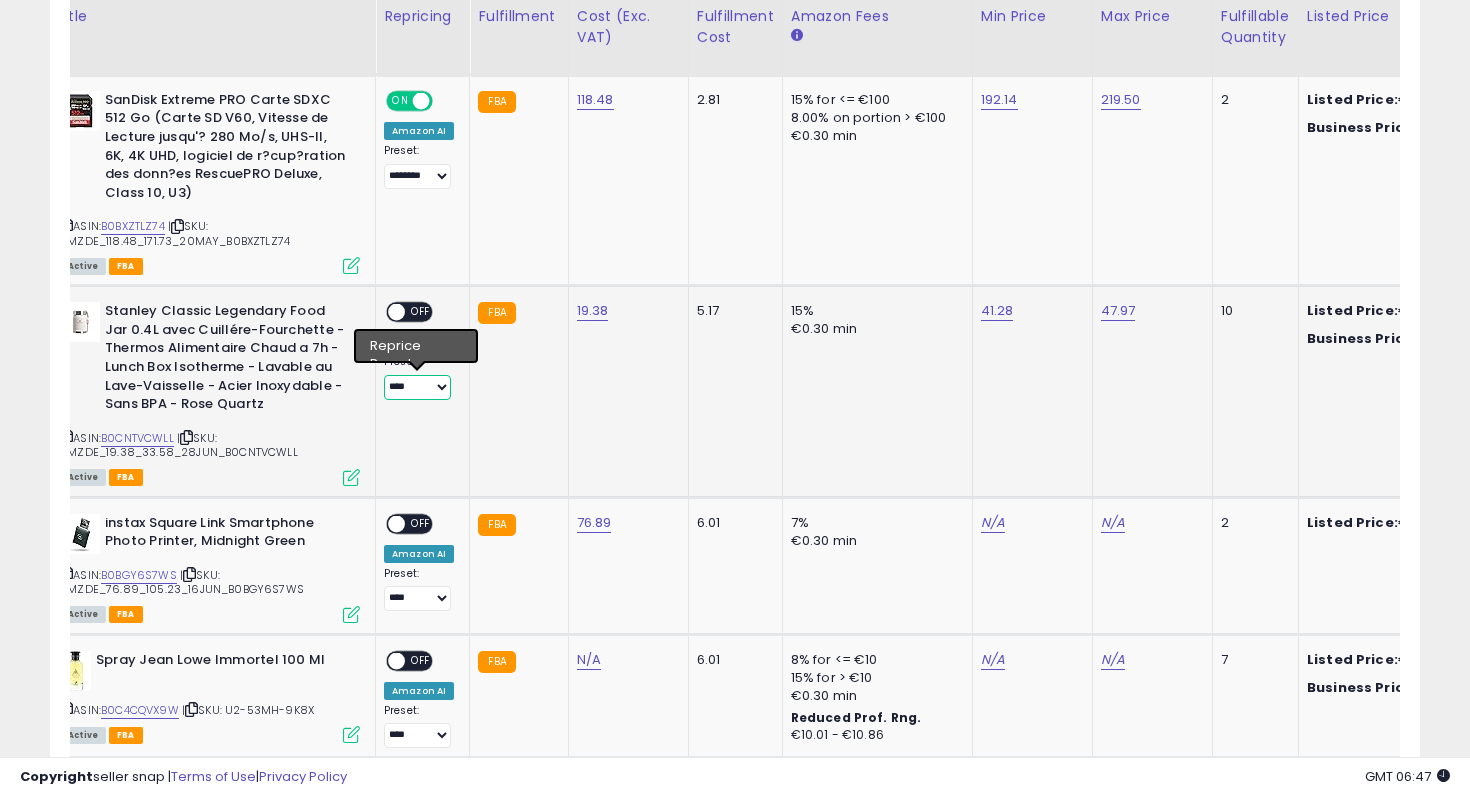 select on "********" 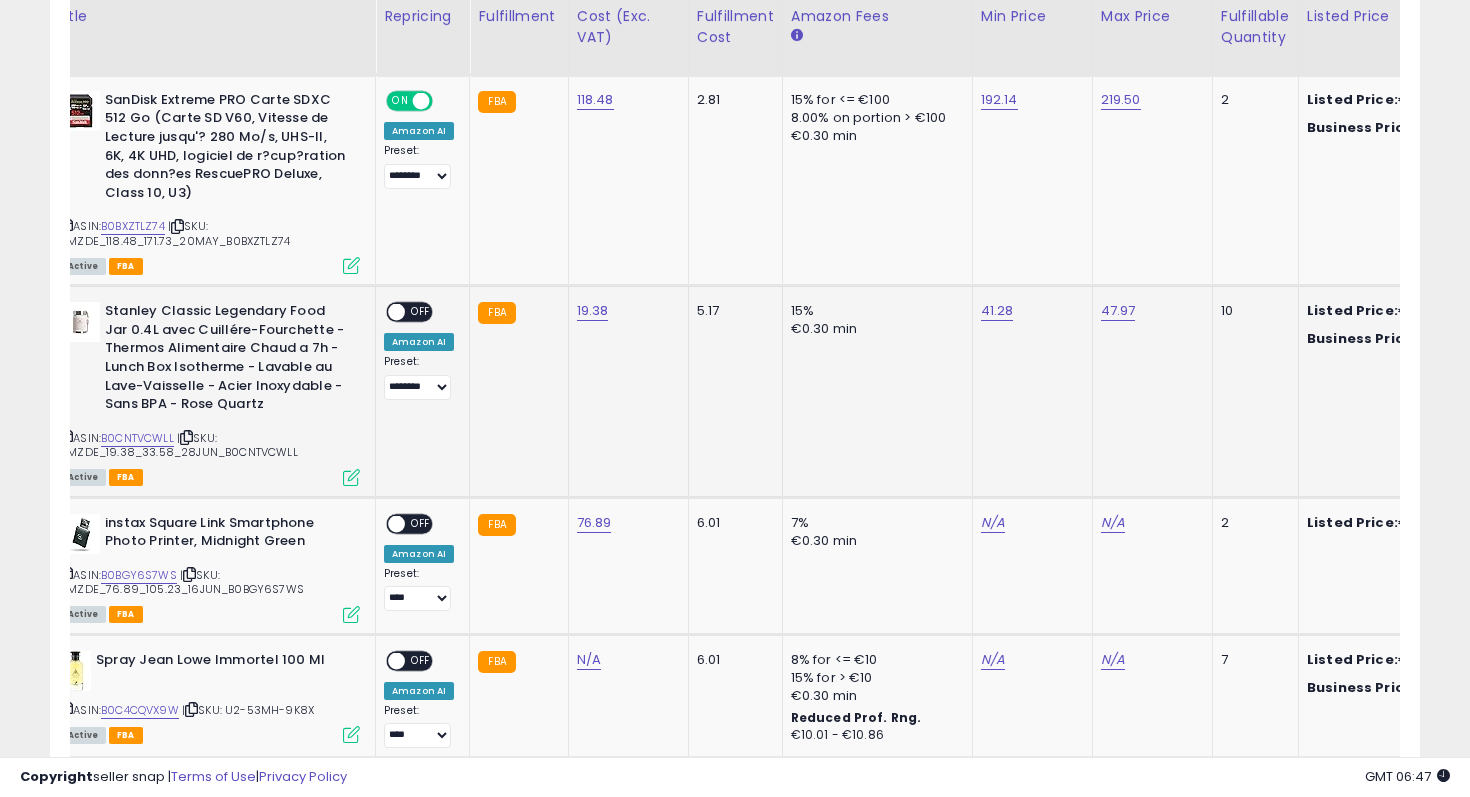click on "OFF" at bounding box center [421, 312] 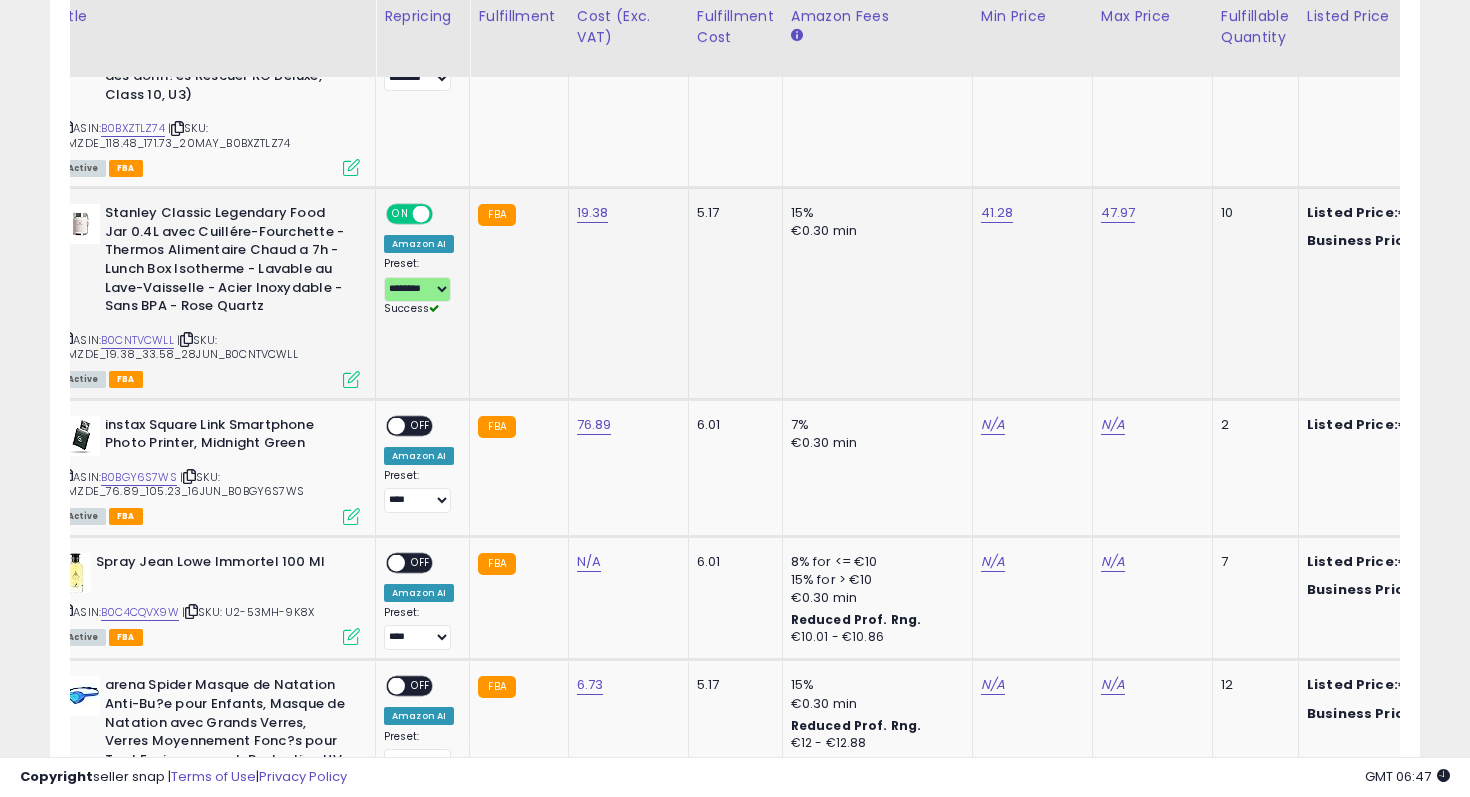 scroll 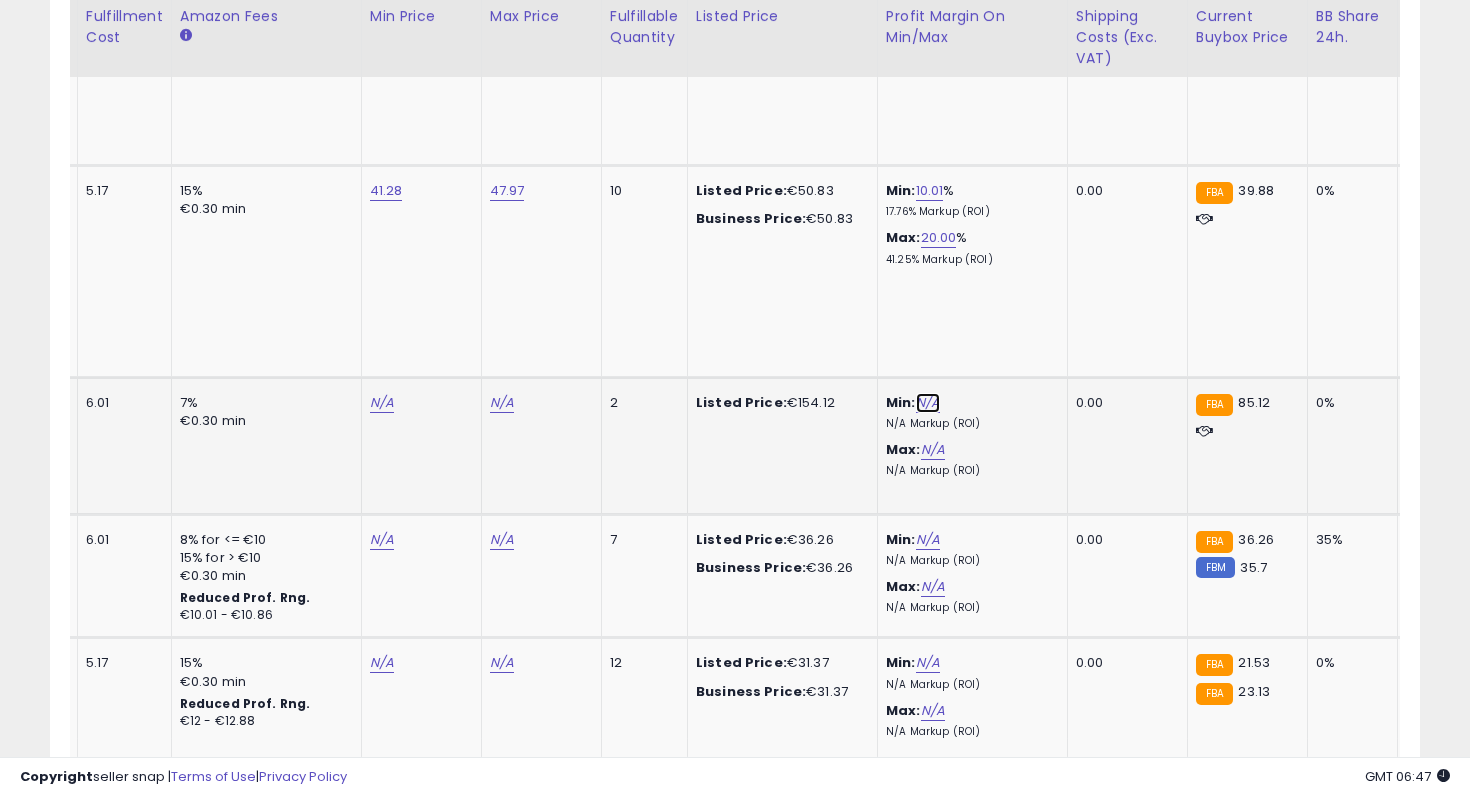 click on "N/A" at bounding box center [928, 403] 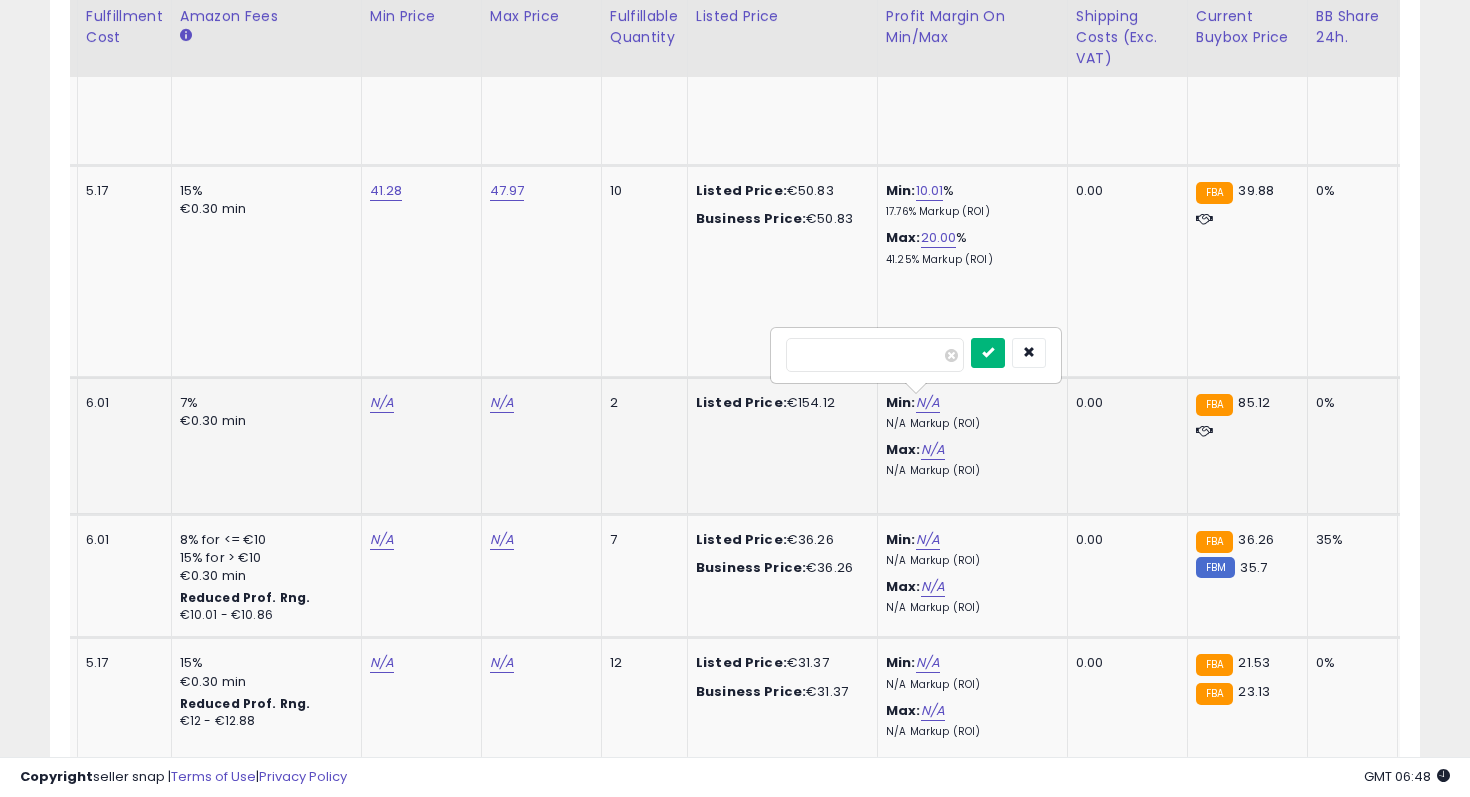 type on "**" 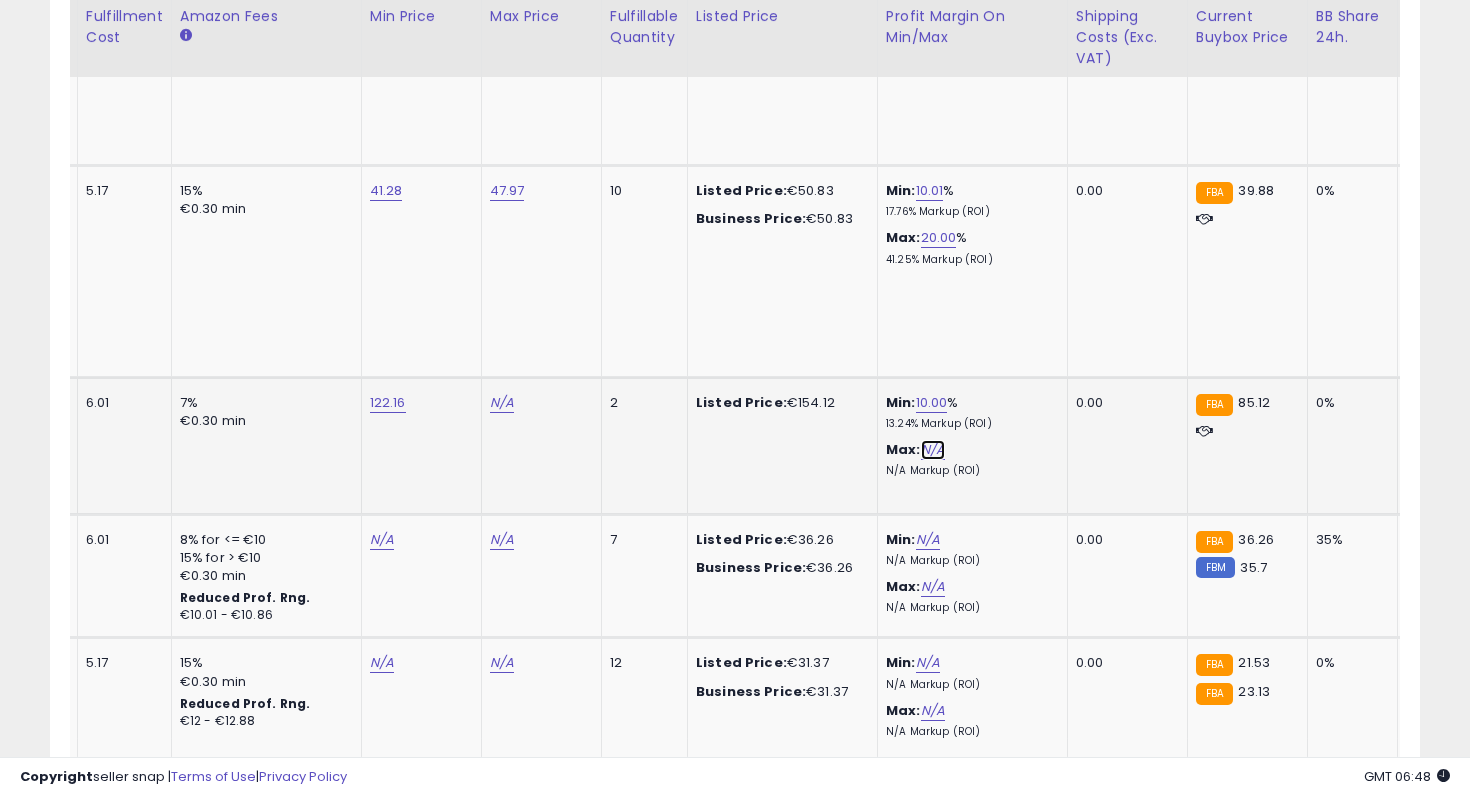 click on "N/A" at bounding box center (933, 450) 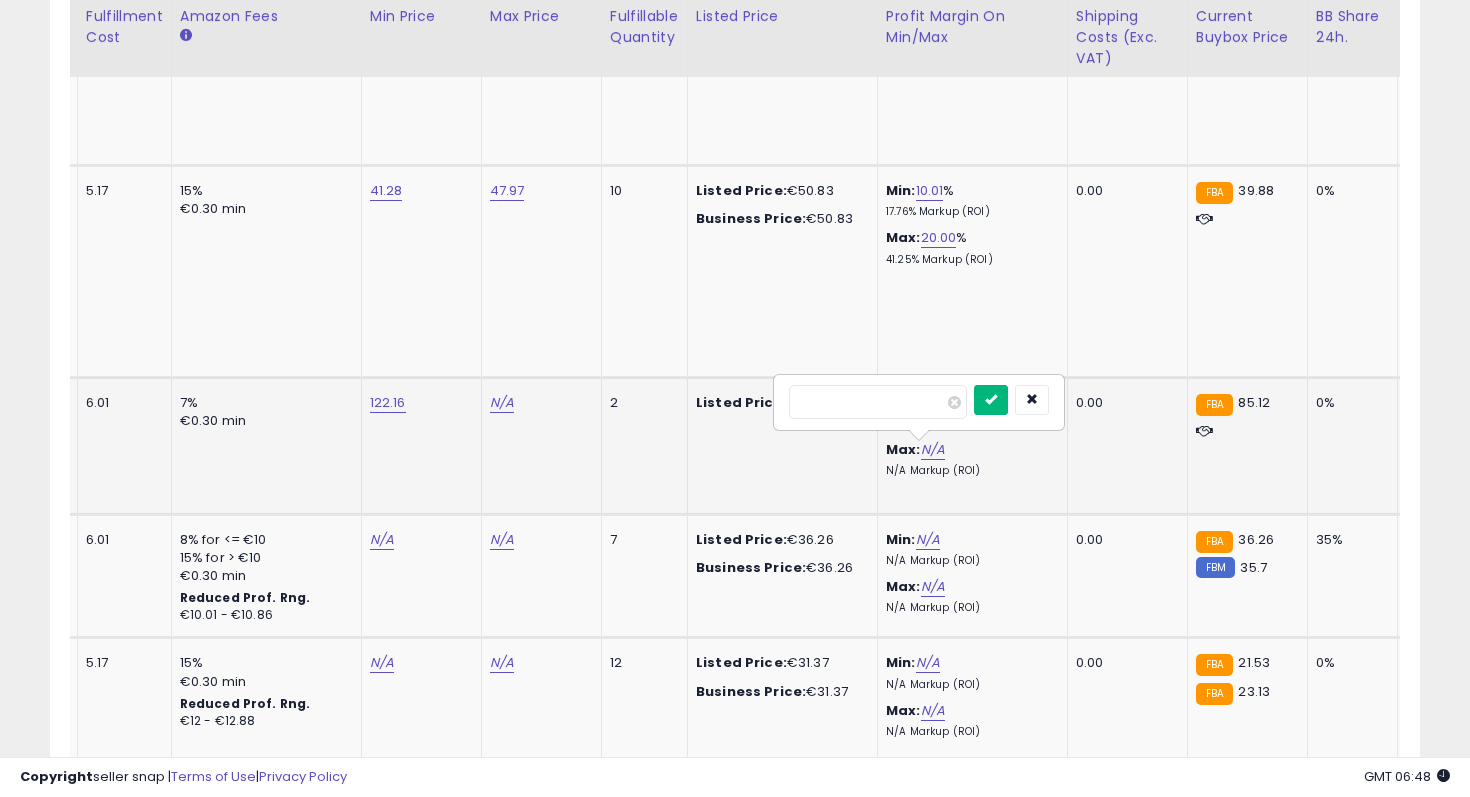 type on "**" 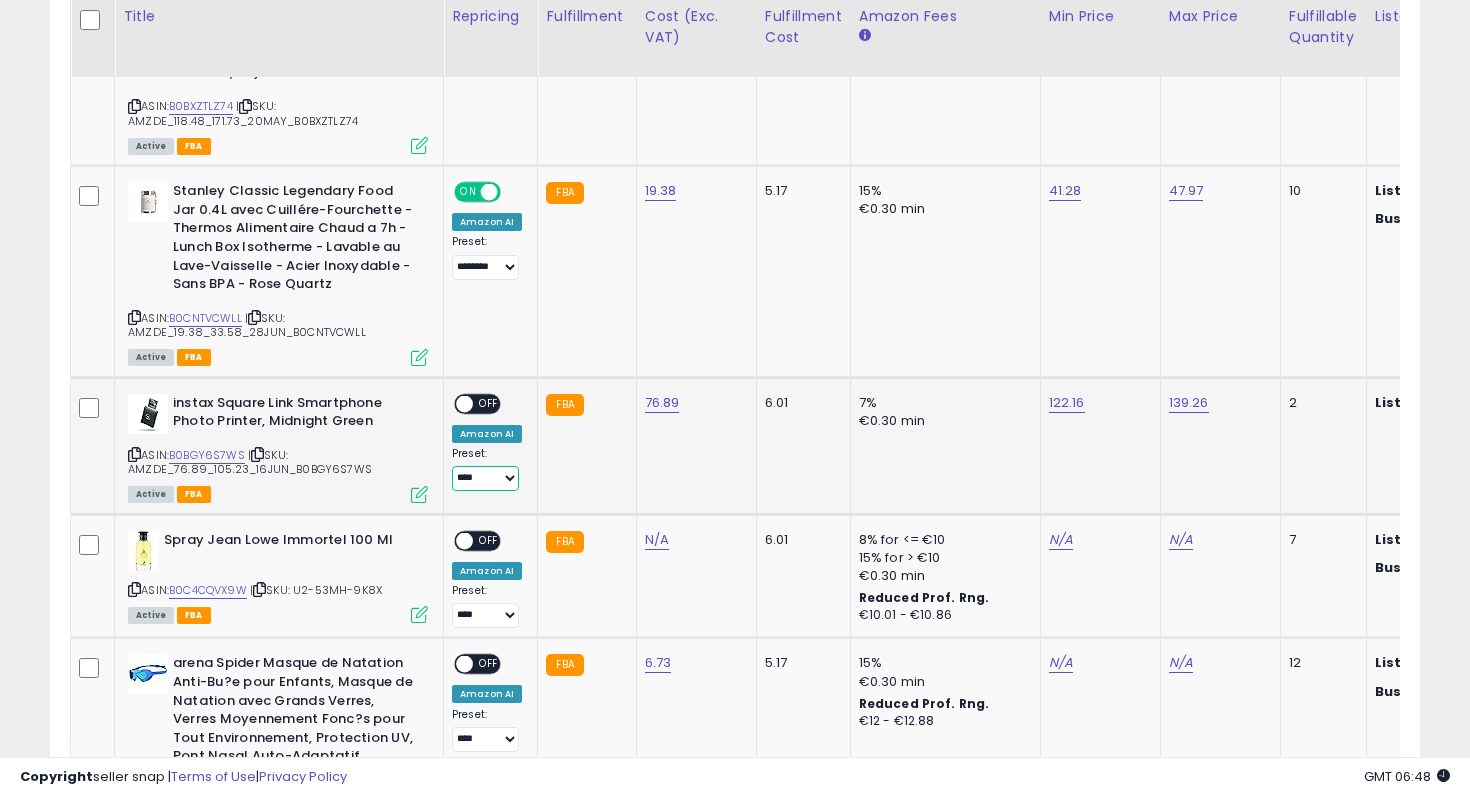 click on "**********" at bounding box center (485, 478) 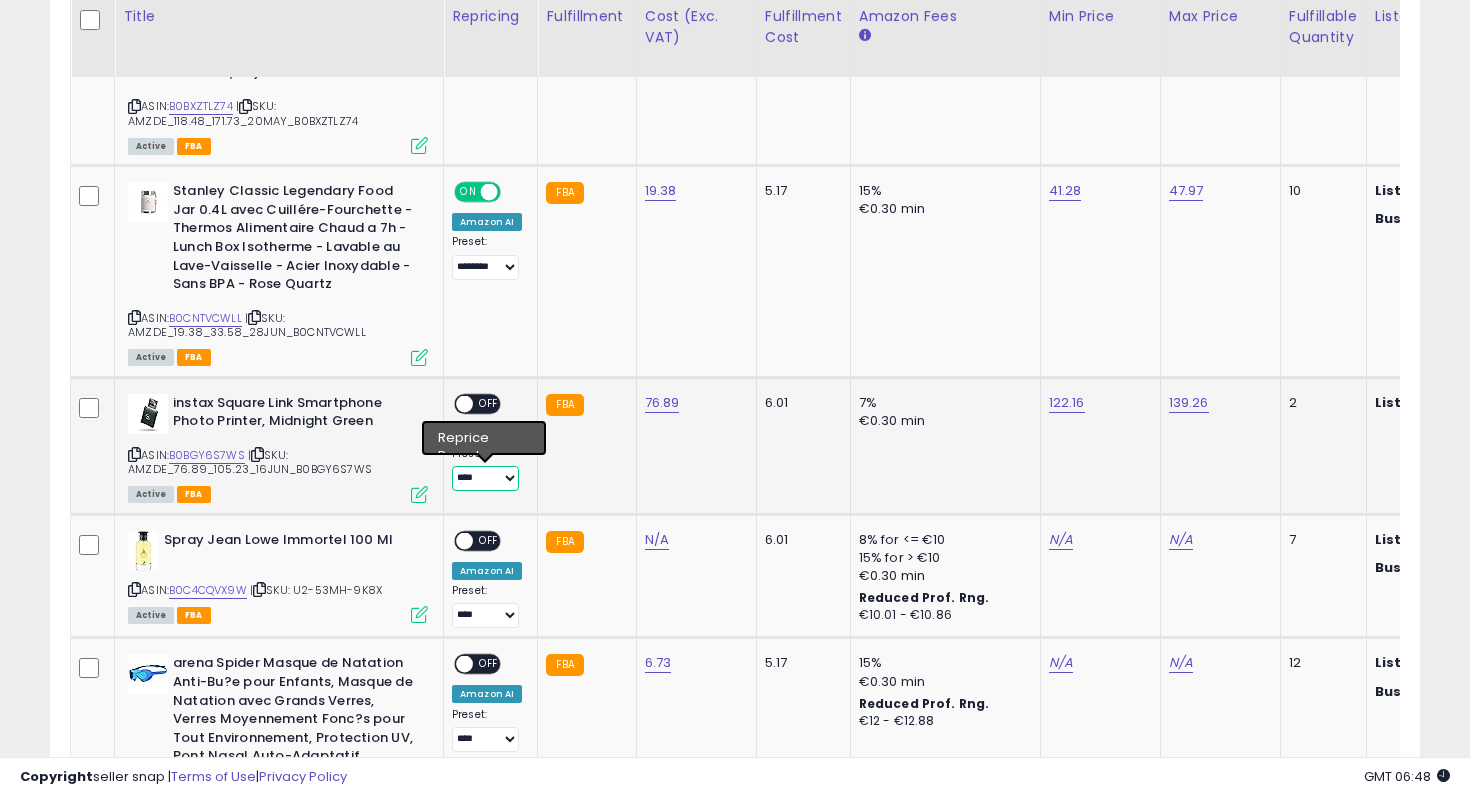 select on "********" 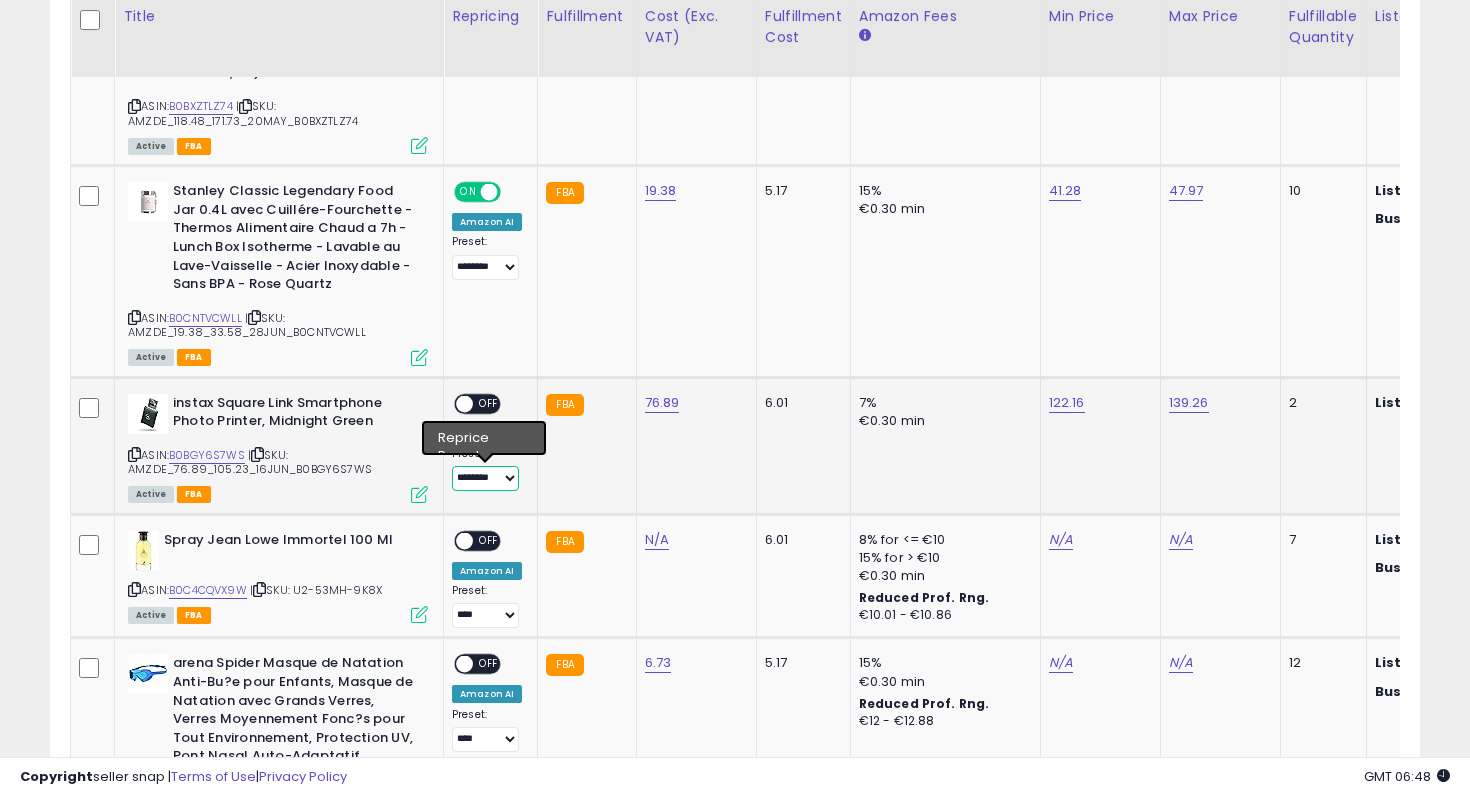 click at bounding box center [464, 403] 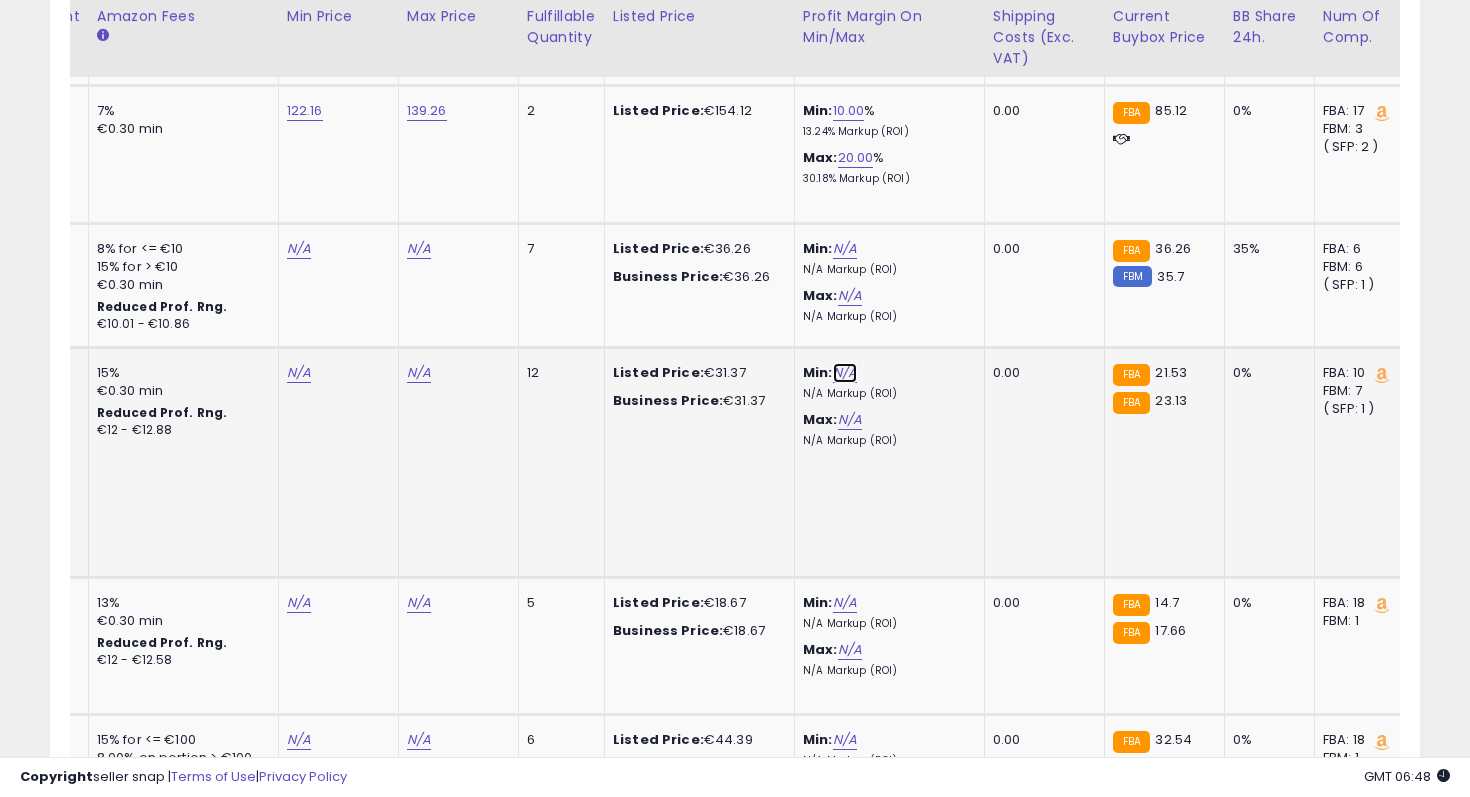 click on "N/A" at bounding box center (845, 373) 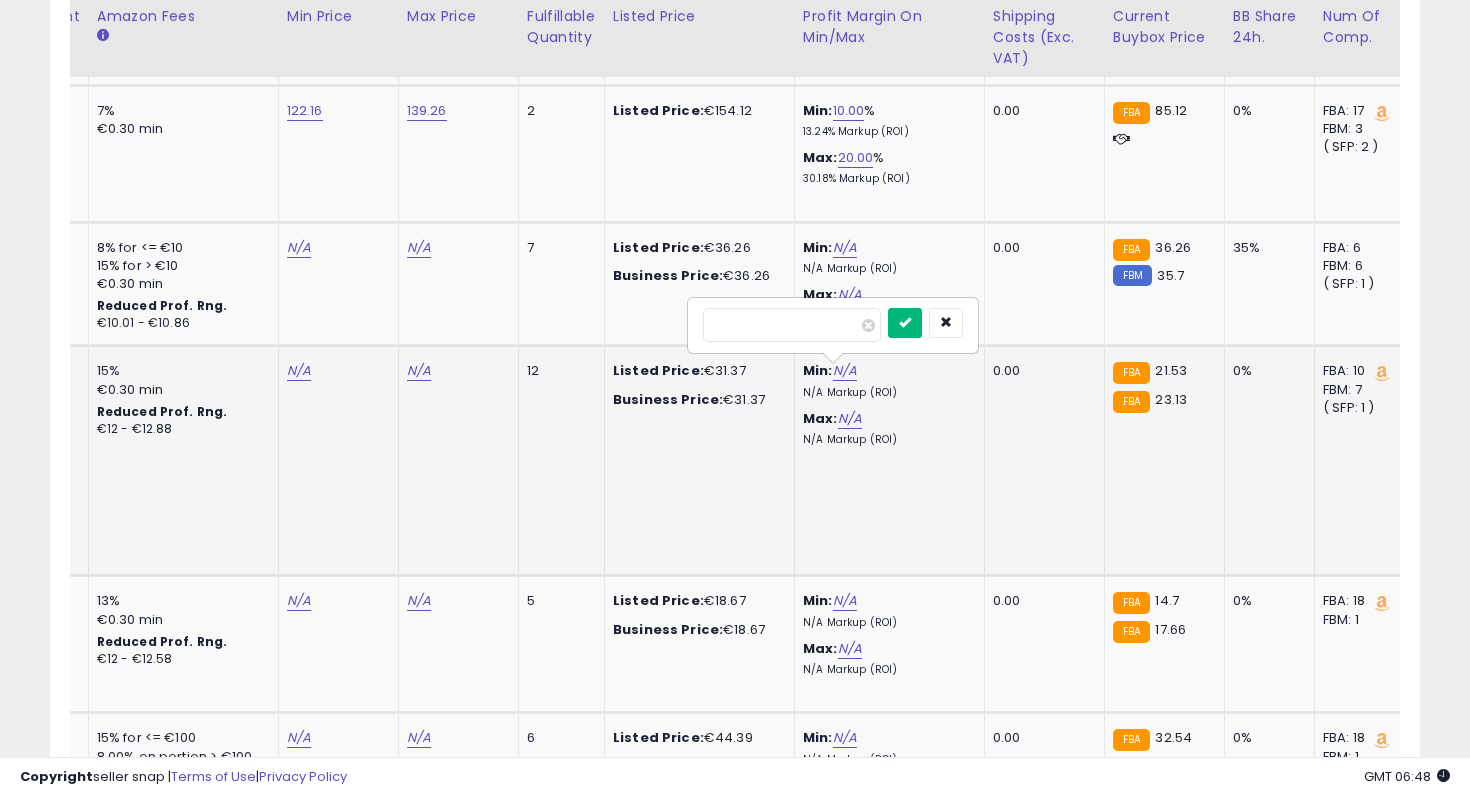 type on "**" 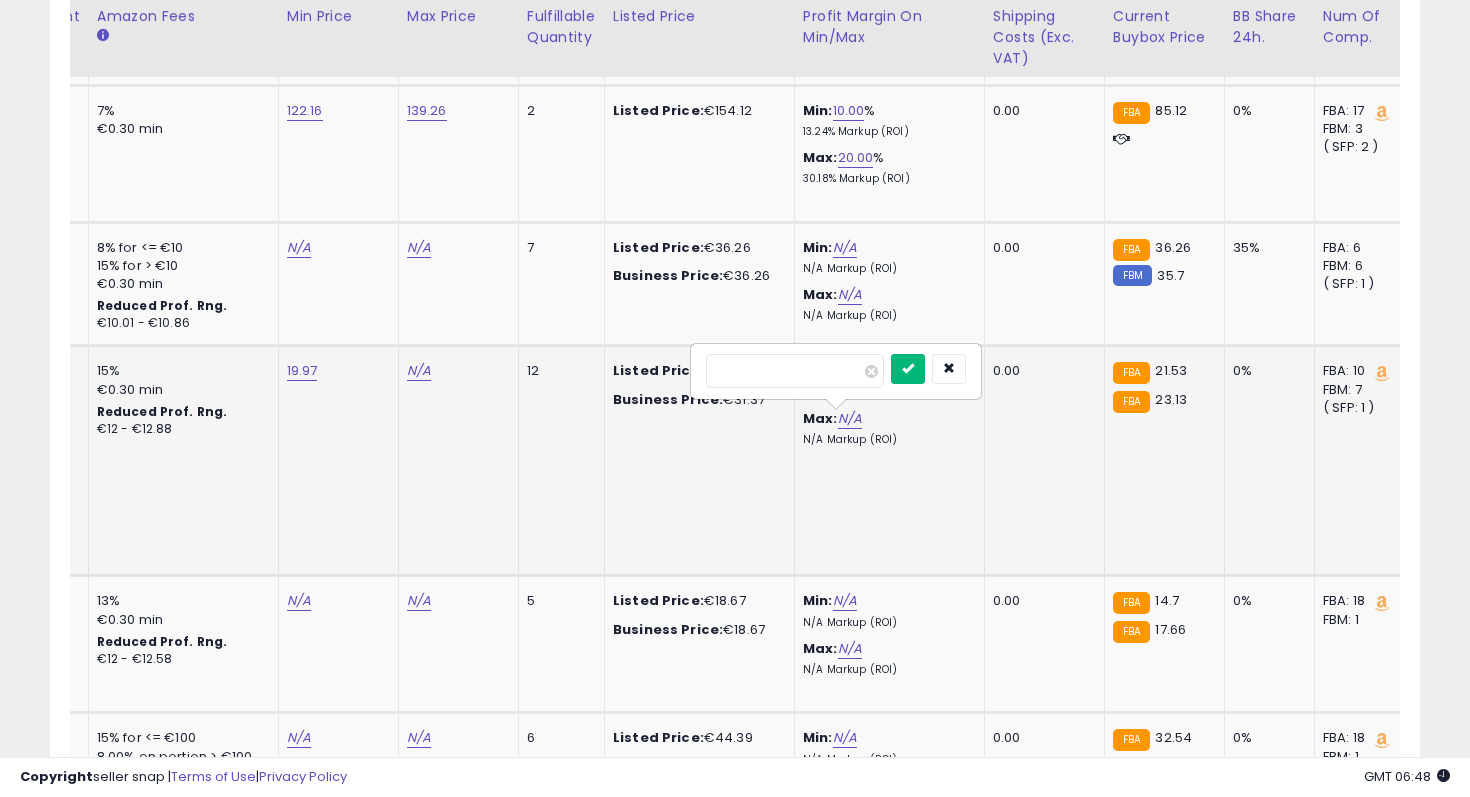 type on "**" 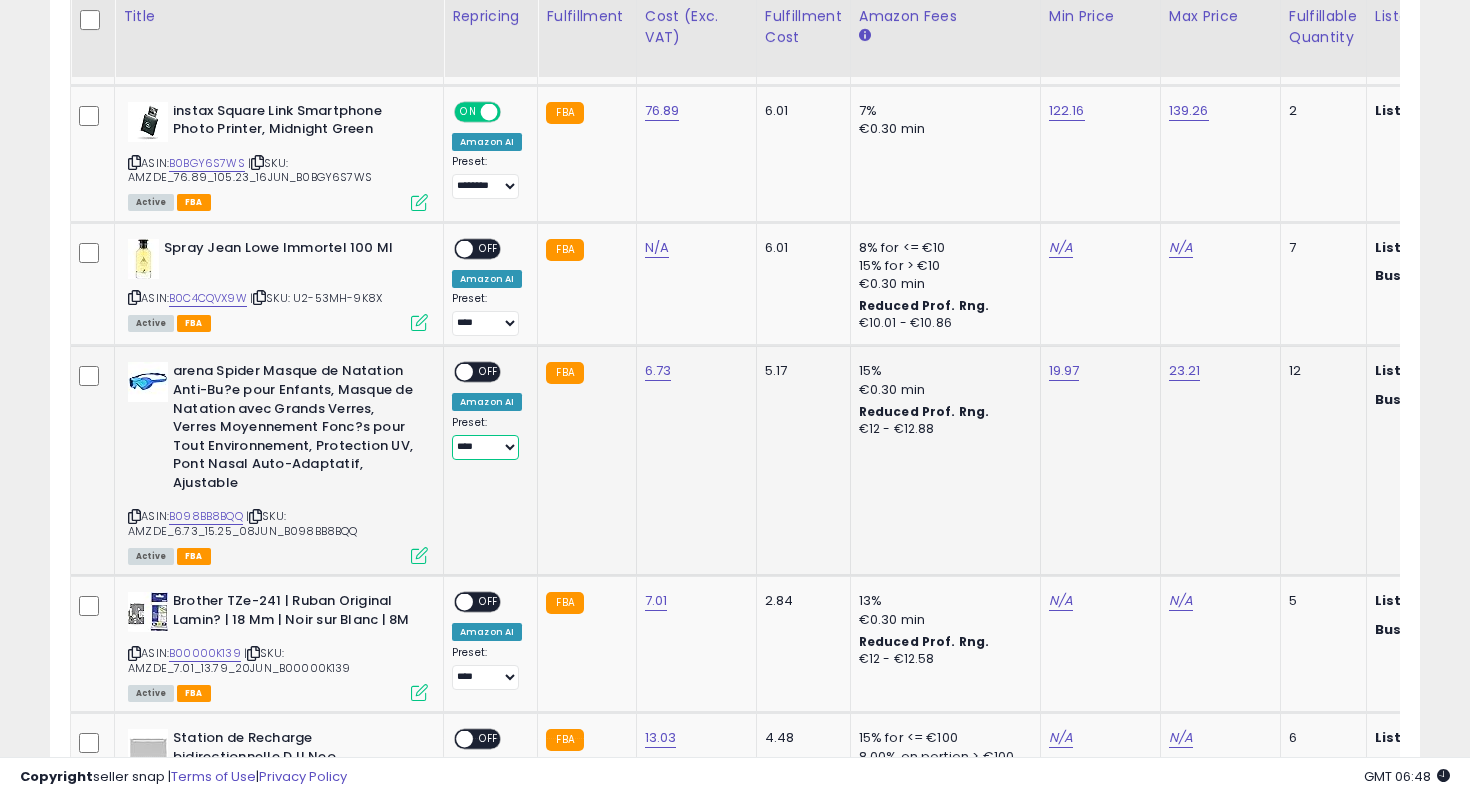 click on "**********" at bounding box center [485, 447] 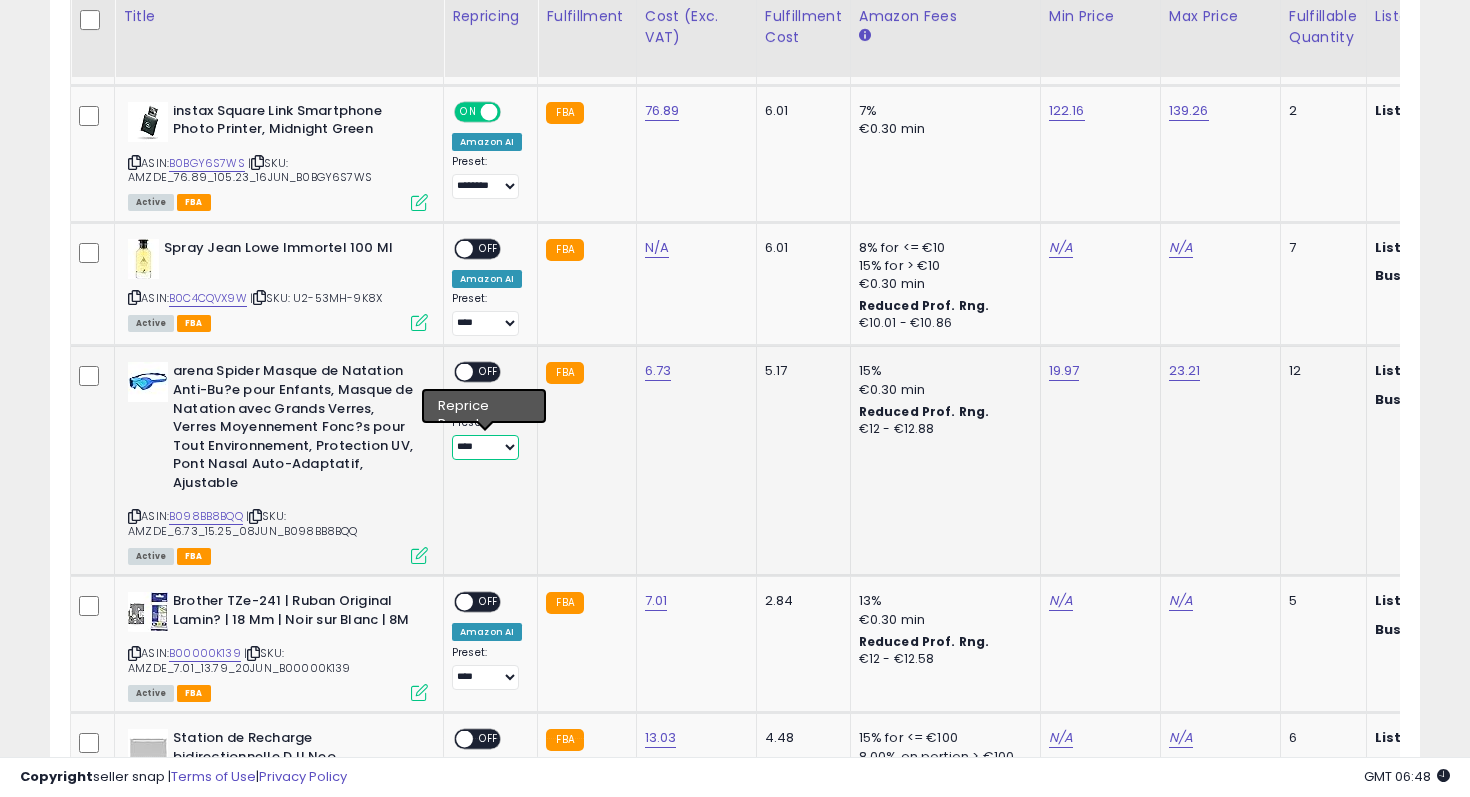 select on "********" 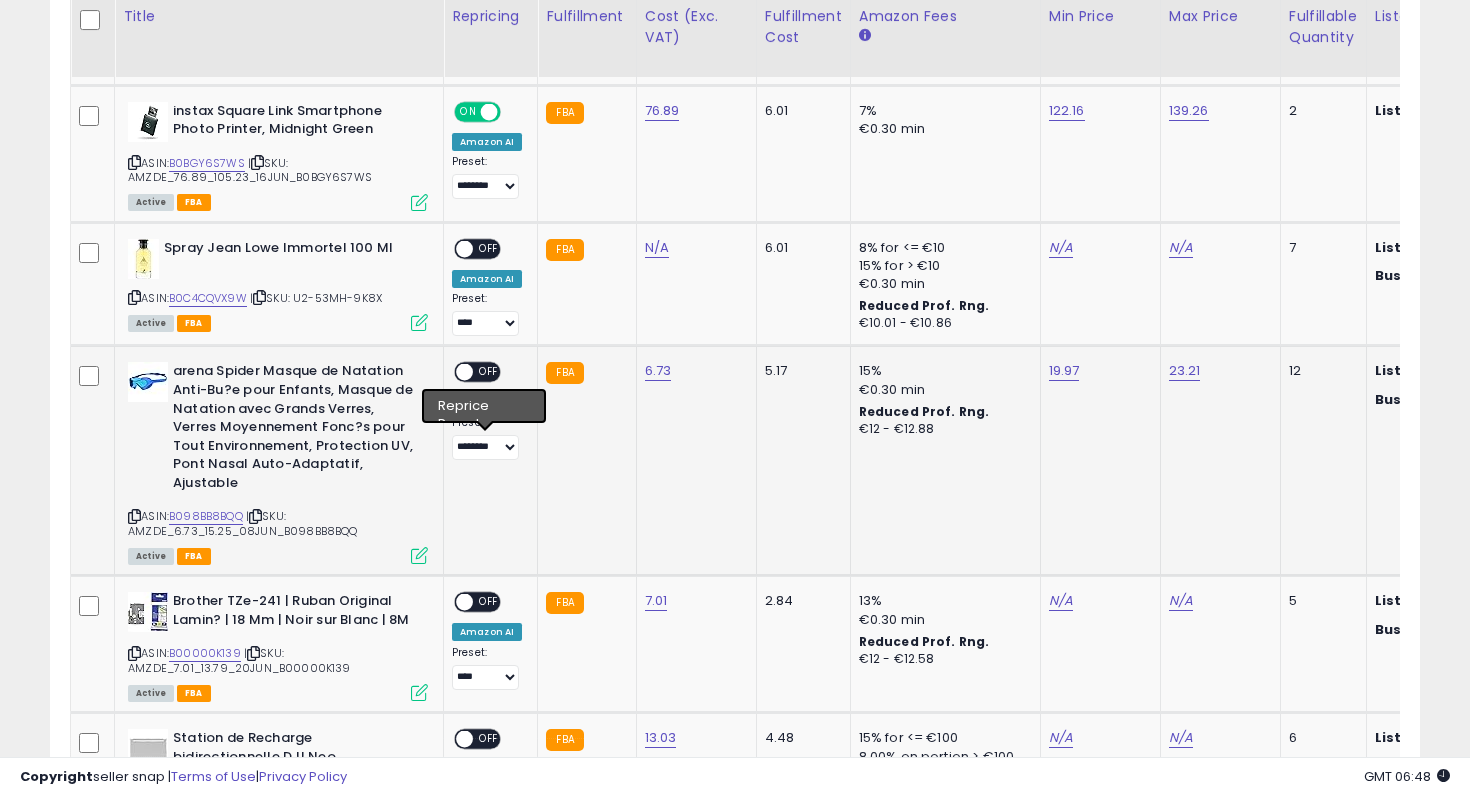 click on "OFF" at bounding box center [489, 372] 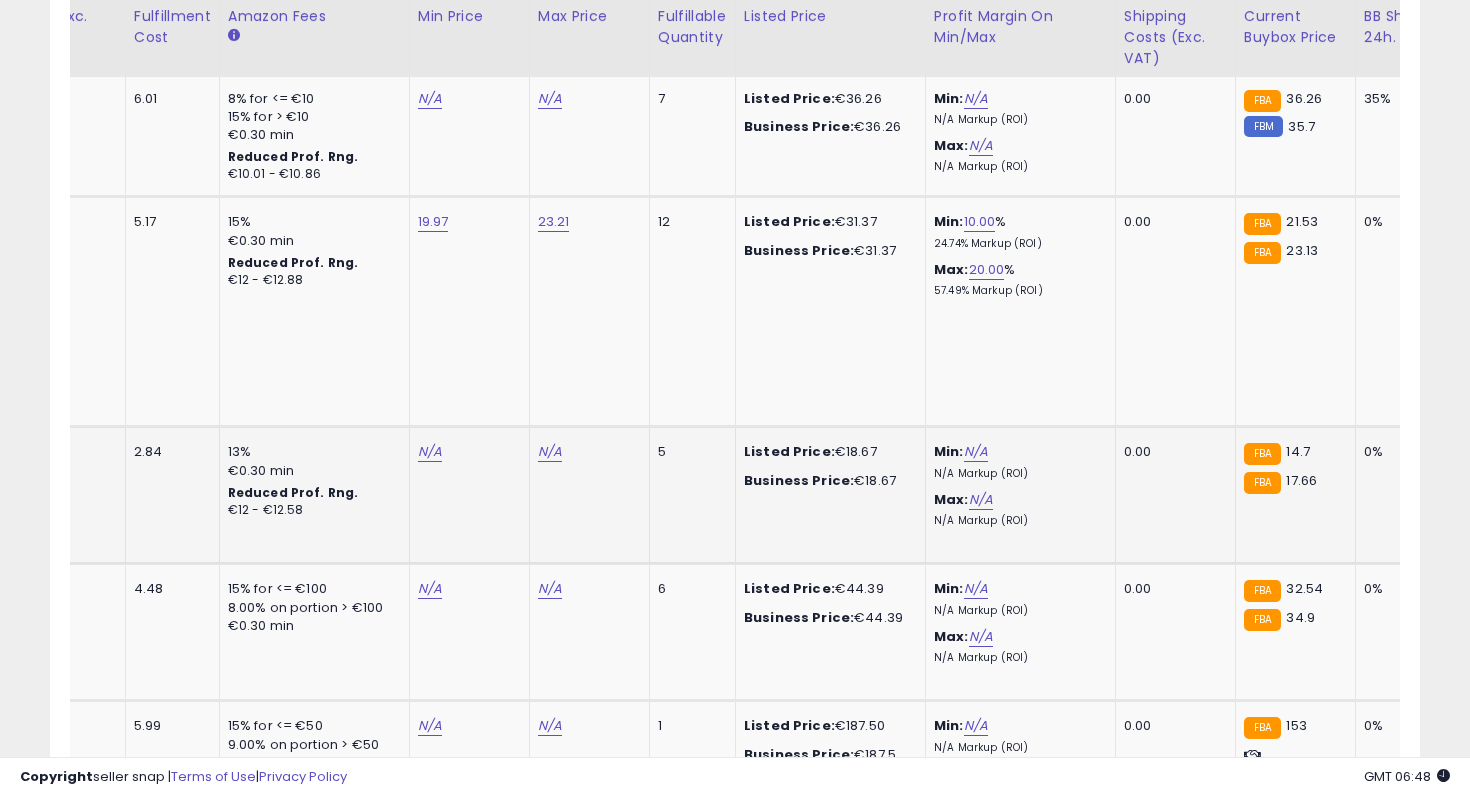 click on "Min:  N/A    N/A  Markup (ROI)" at bounding box center (1017, 461) 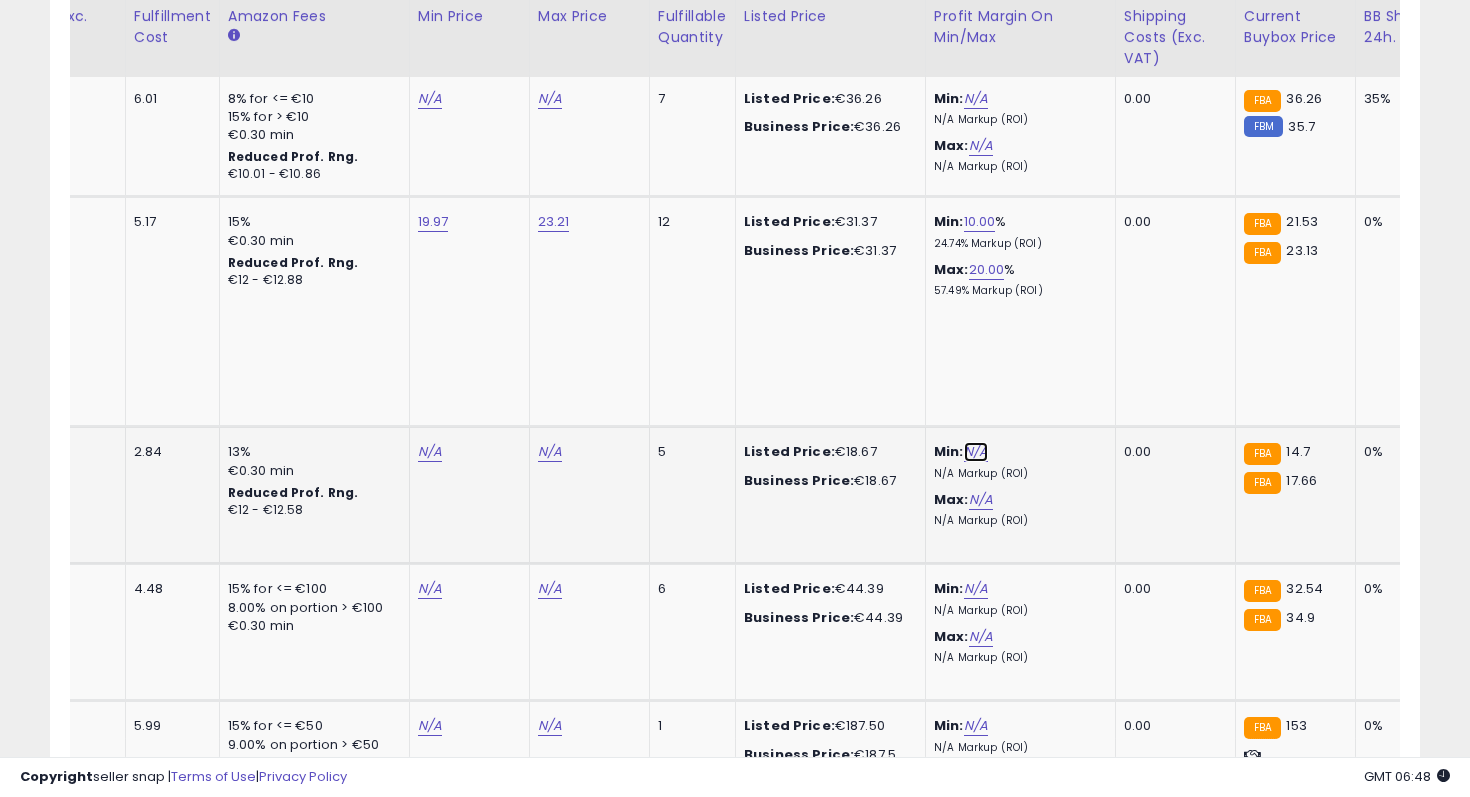 click on "N/A" at bounding box center [976, 452] 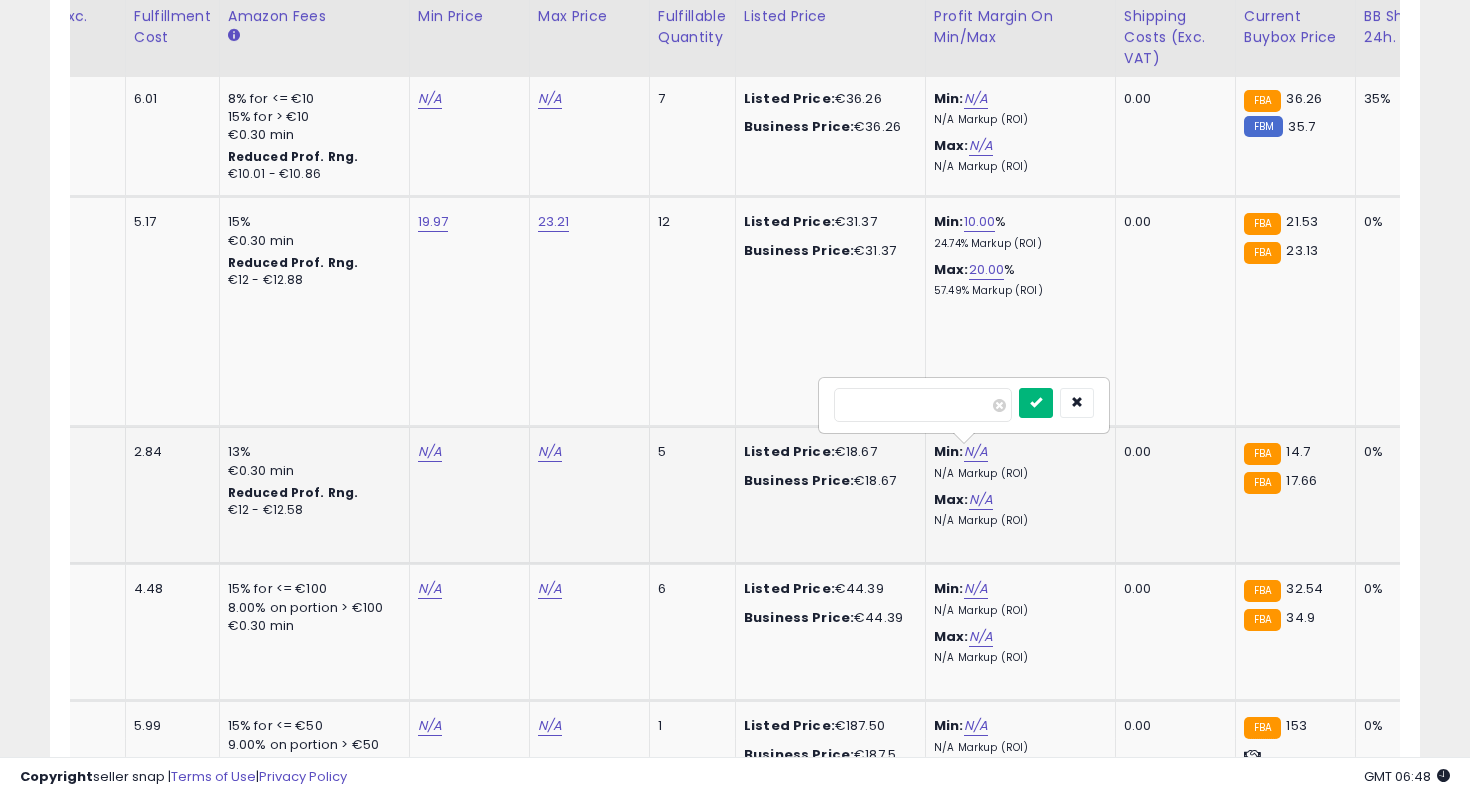 type on "**" 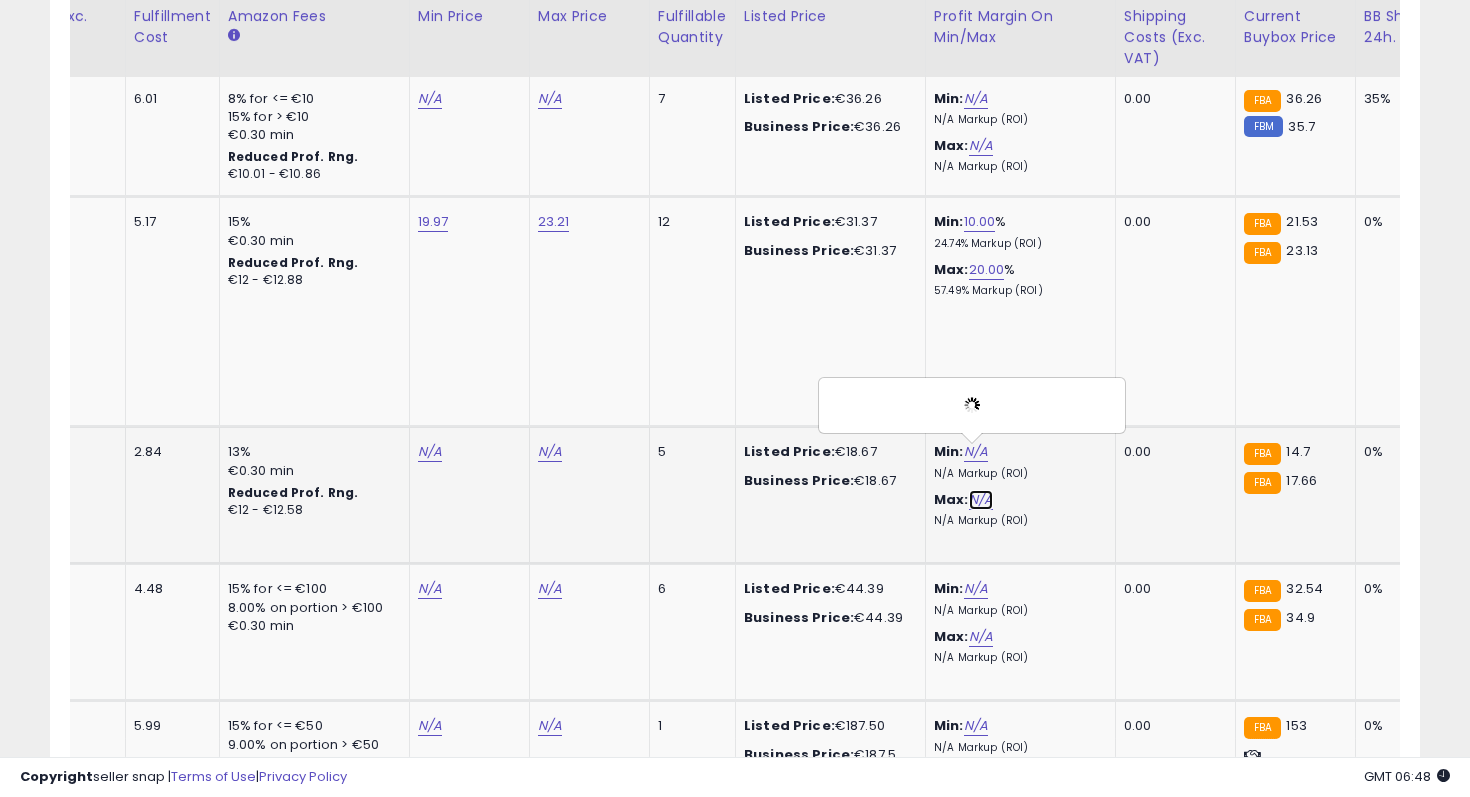 click on "N/A" at bounding box center (981, 500) 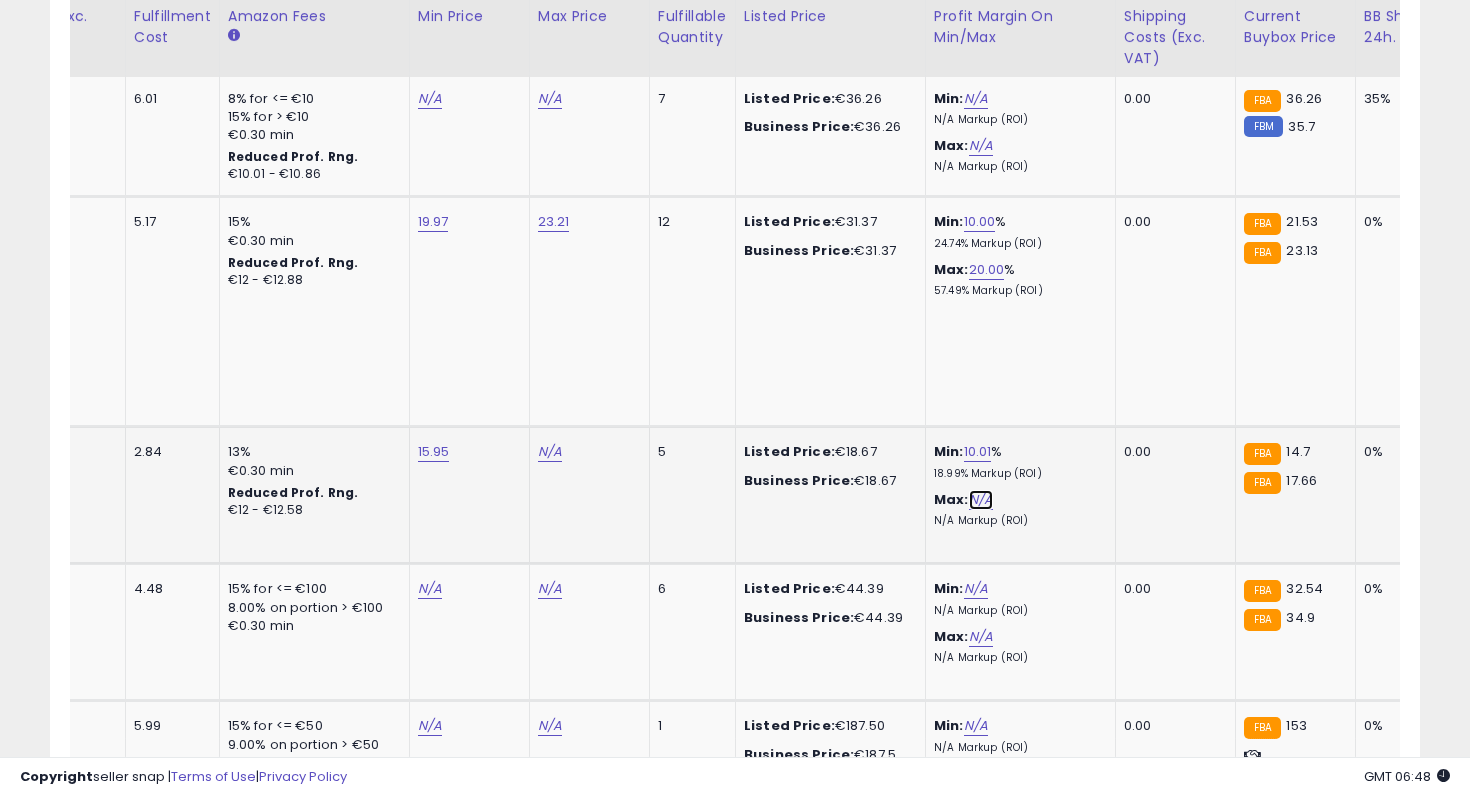 click on "N/A" at bounding box center [981, 500] 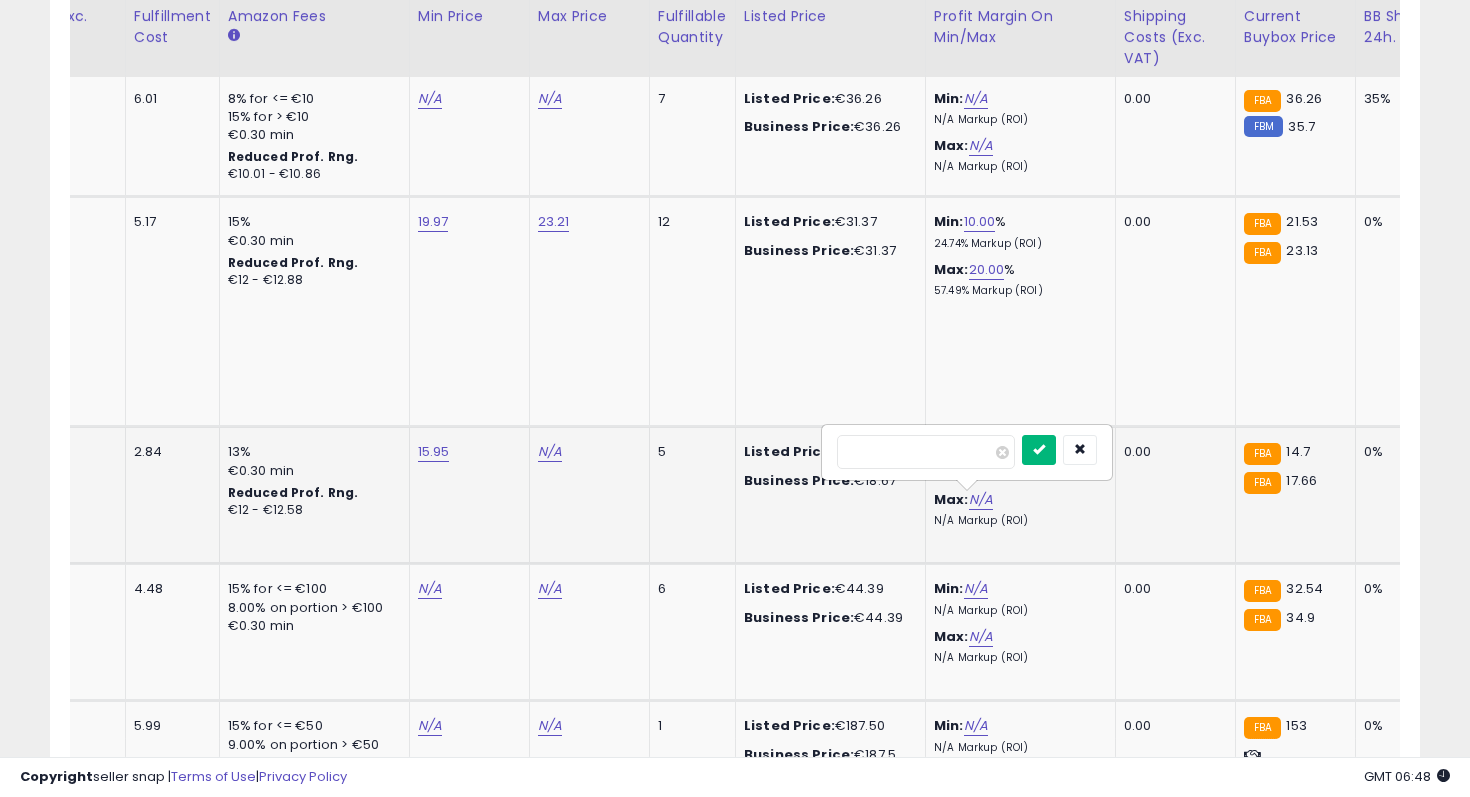 type on "**" 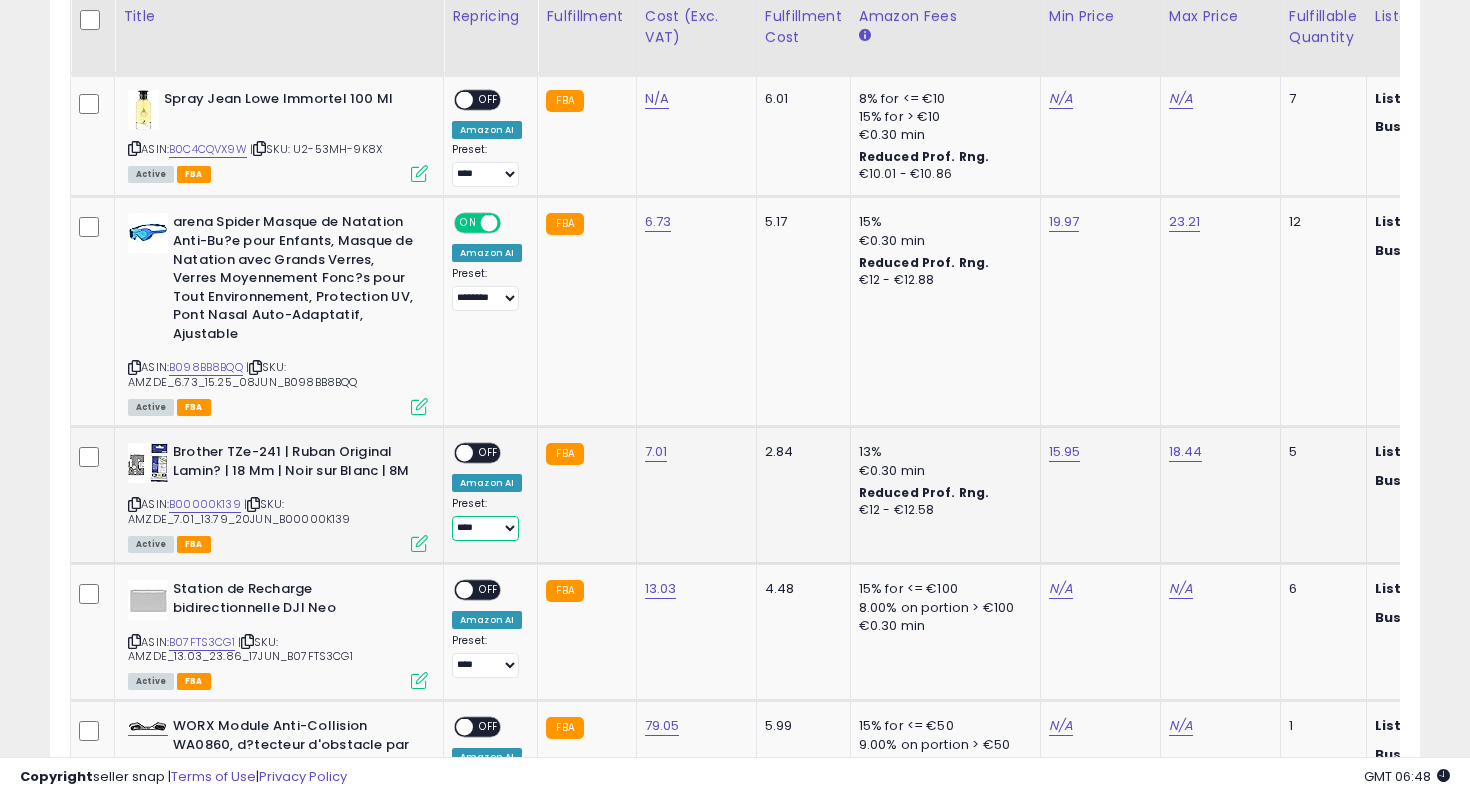 click on "**********" at bounding box center (485, 528) 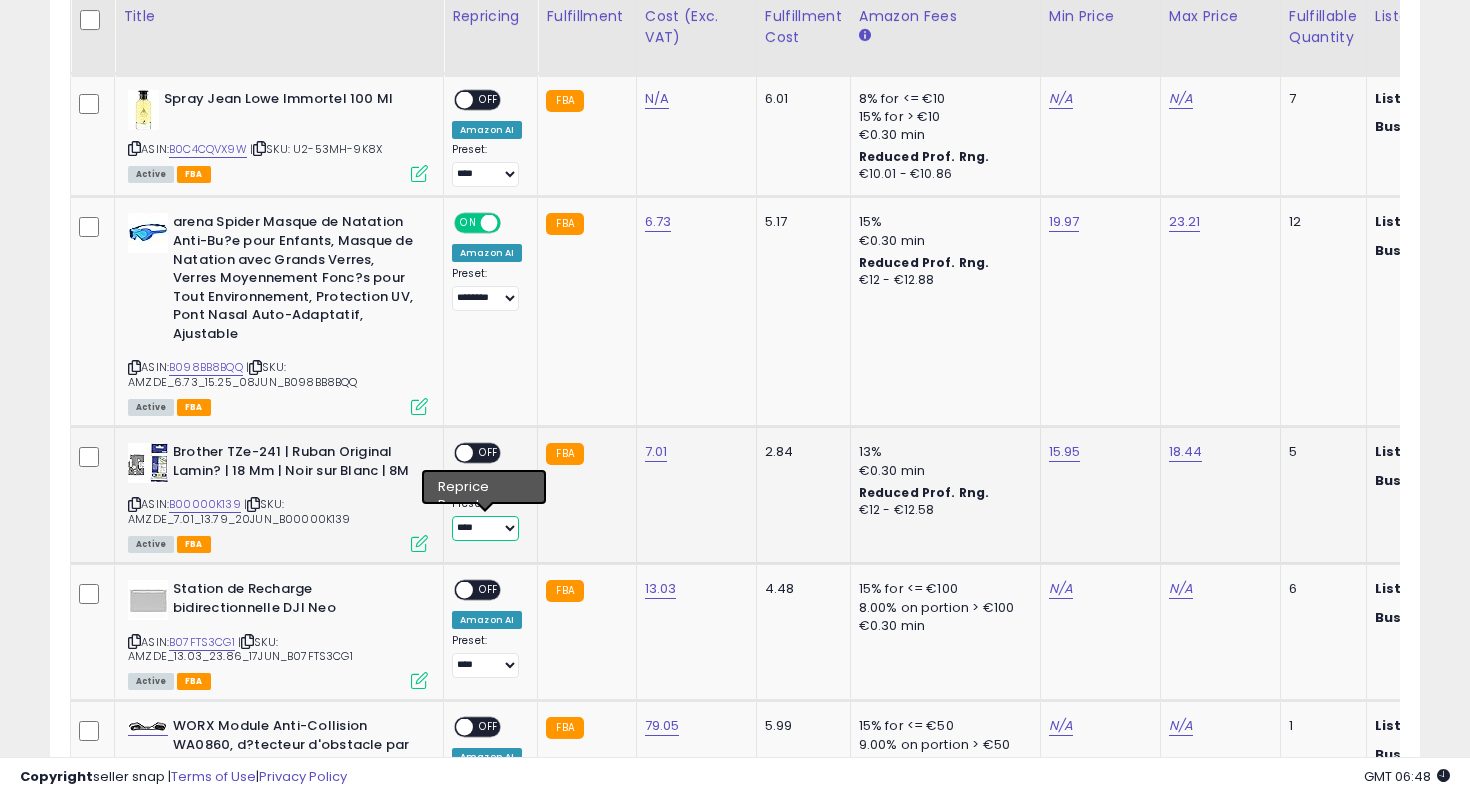 select on "********" 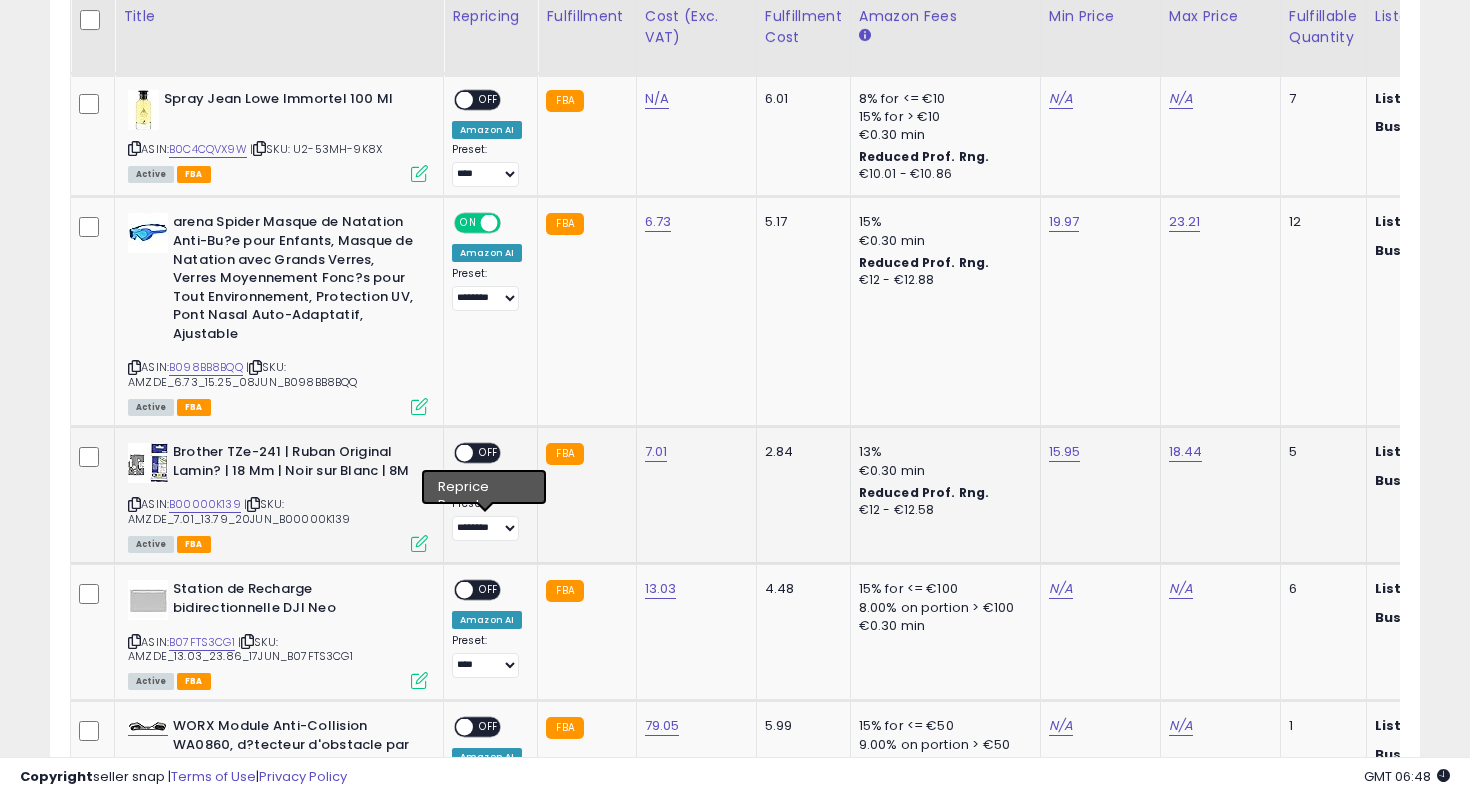 click on "OFF" at bounding box center (489, 453) 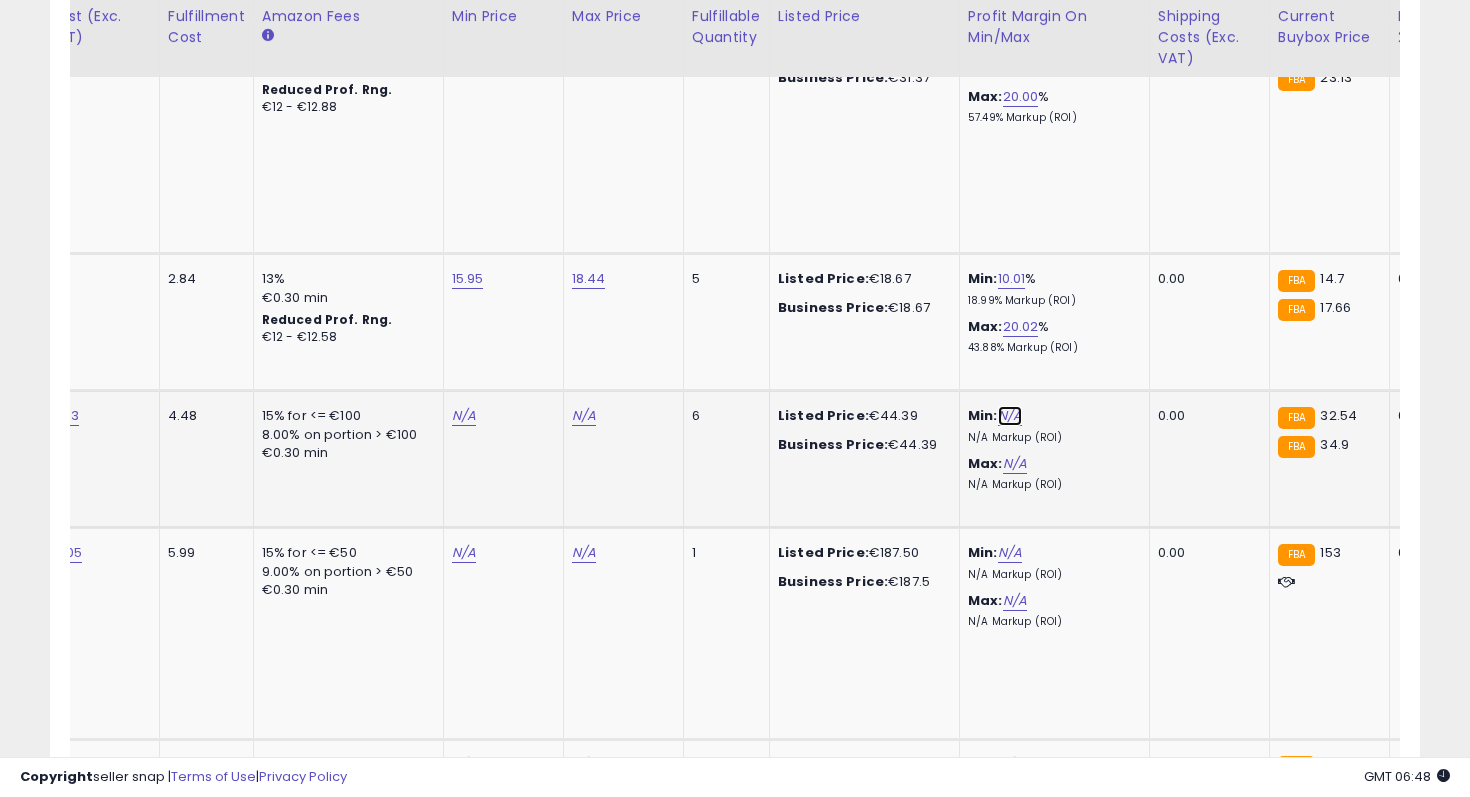 click on "N/A" at bounding box center [1010, 416] 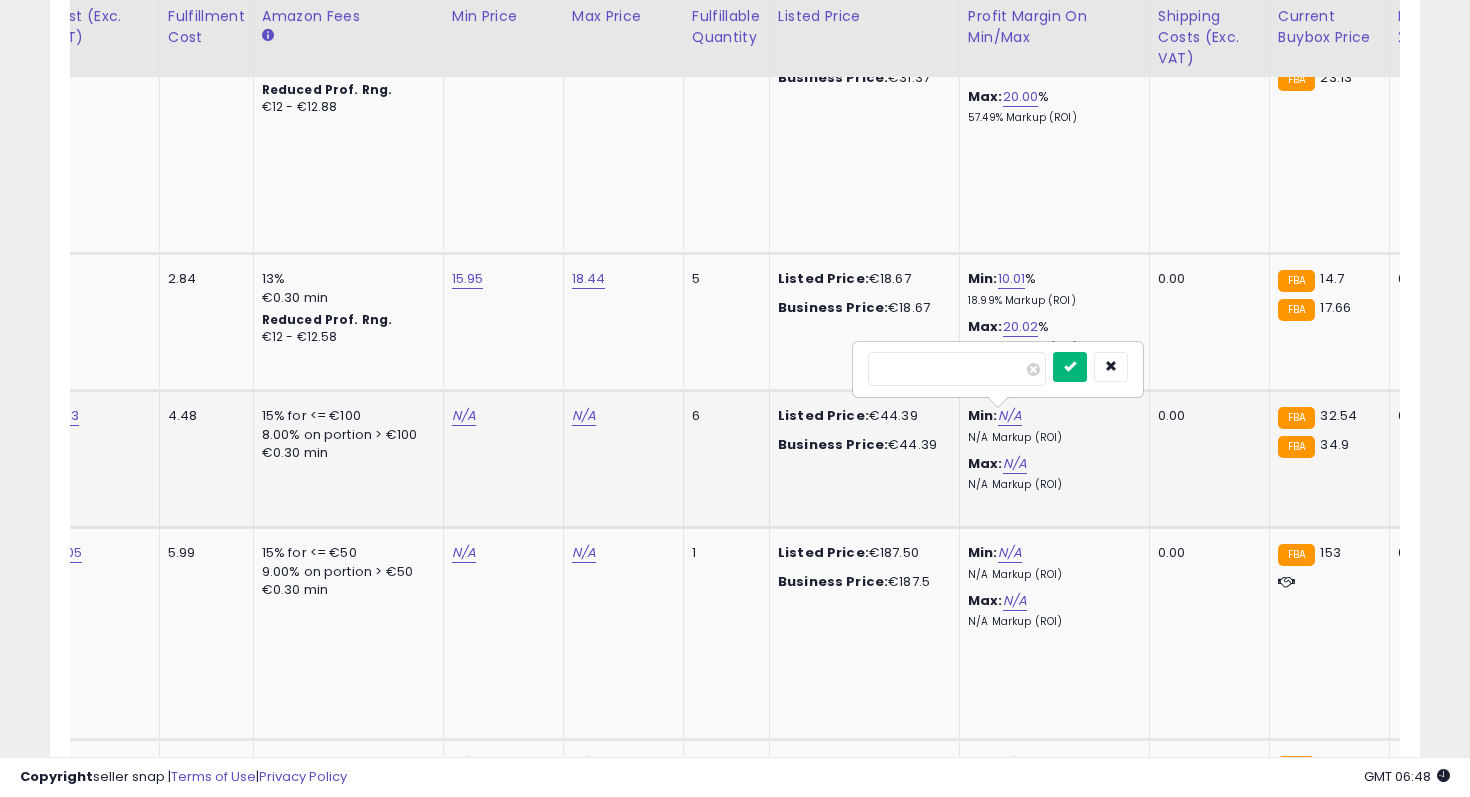 type on "**" 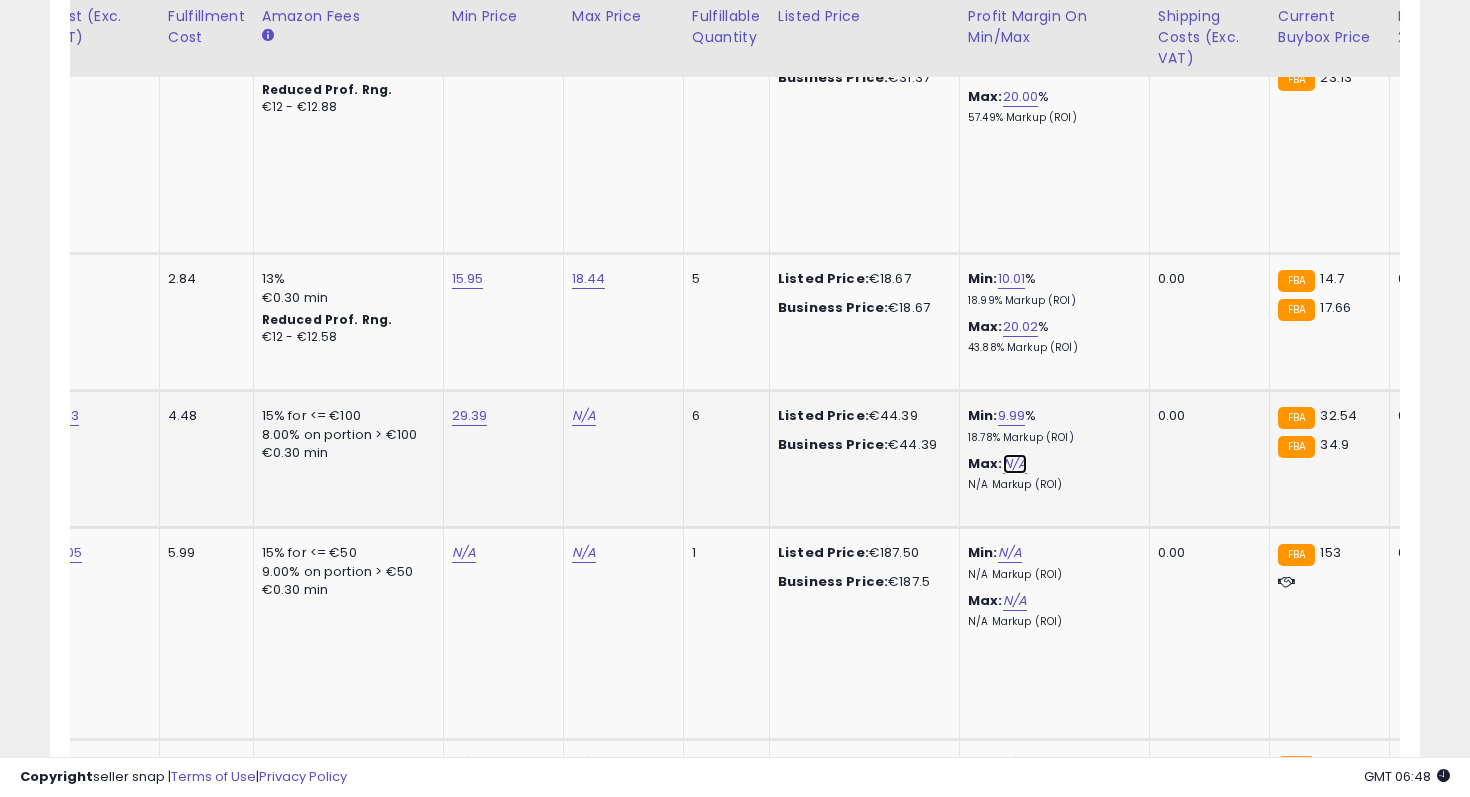 click on "N/A" at bounding box center (1015, 464) 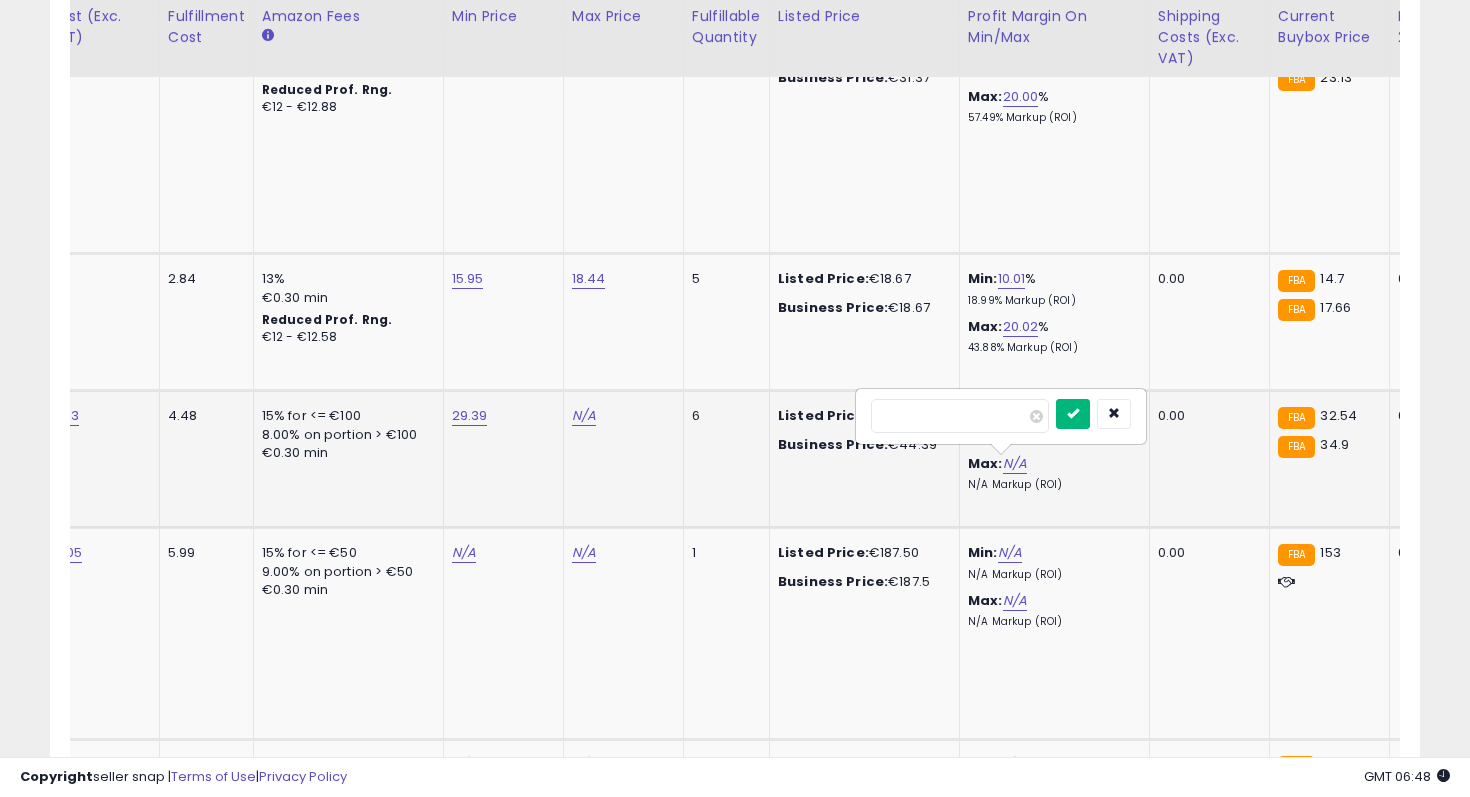 type on "**" 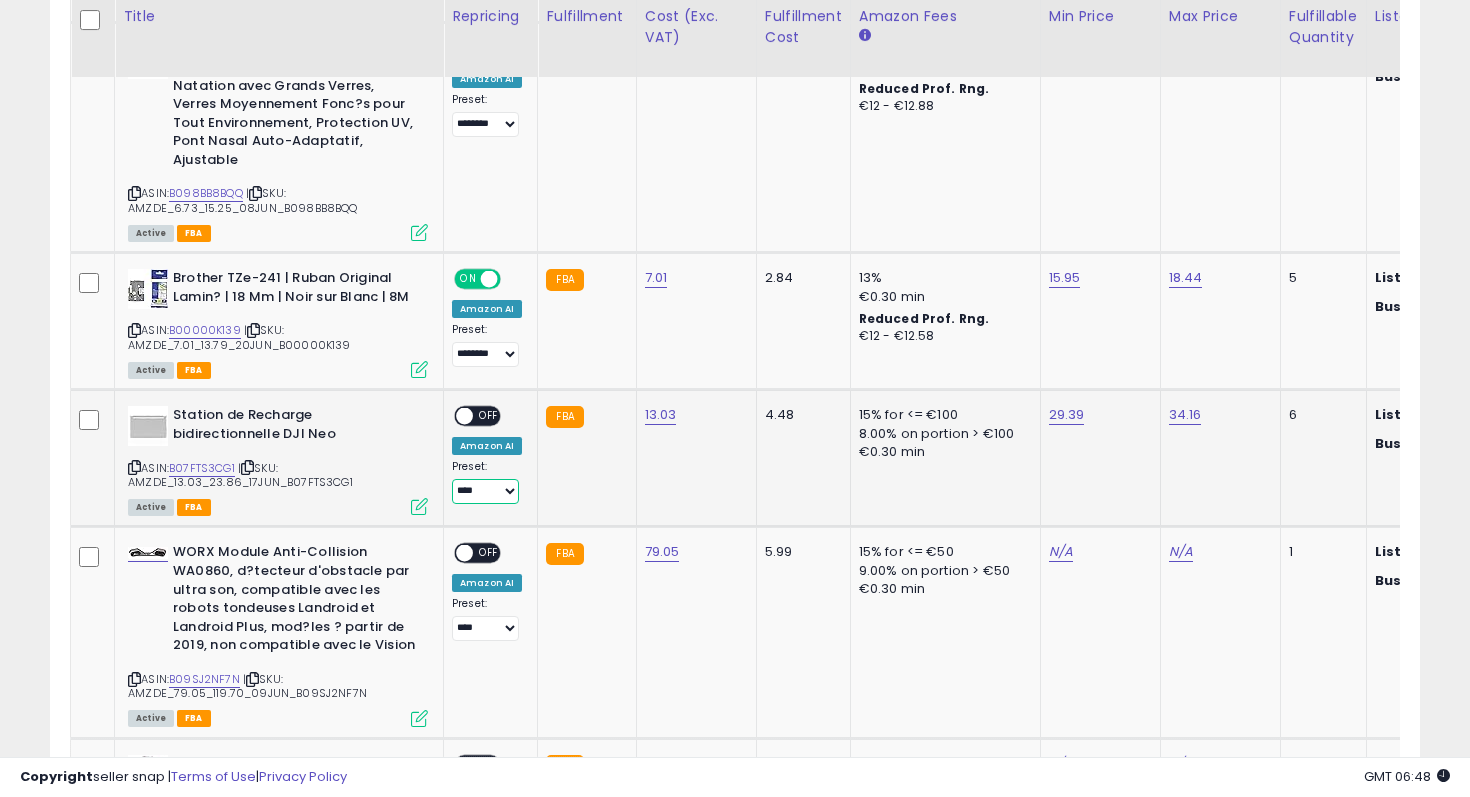 click on "**********" at bounding box center [485, 491] 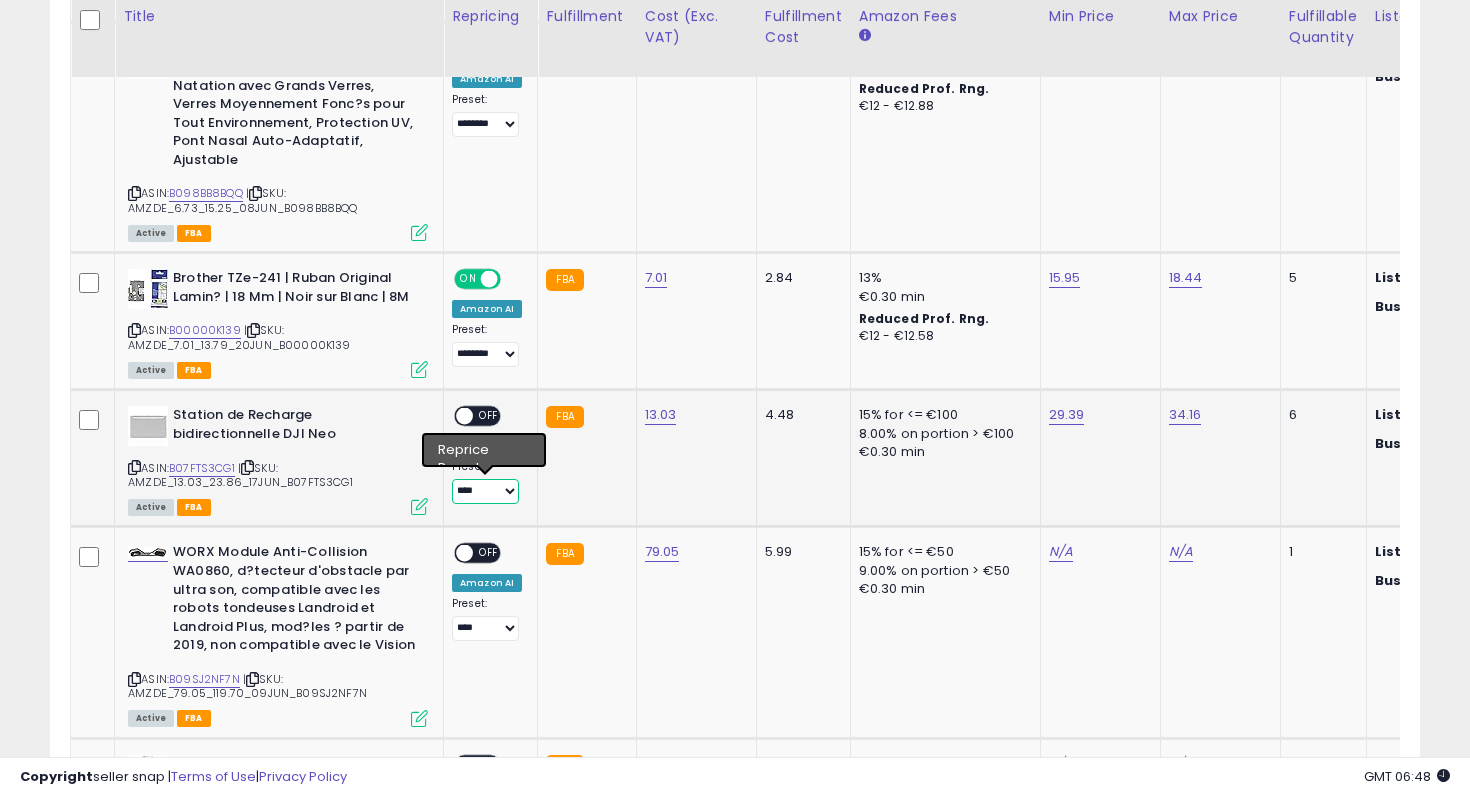 select on "********" 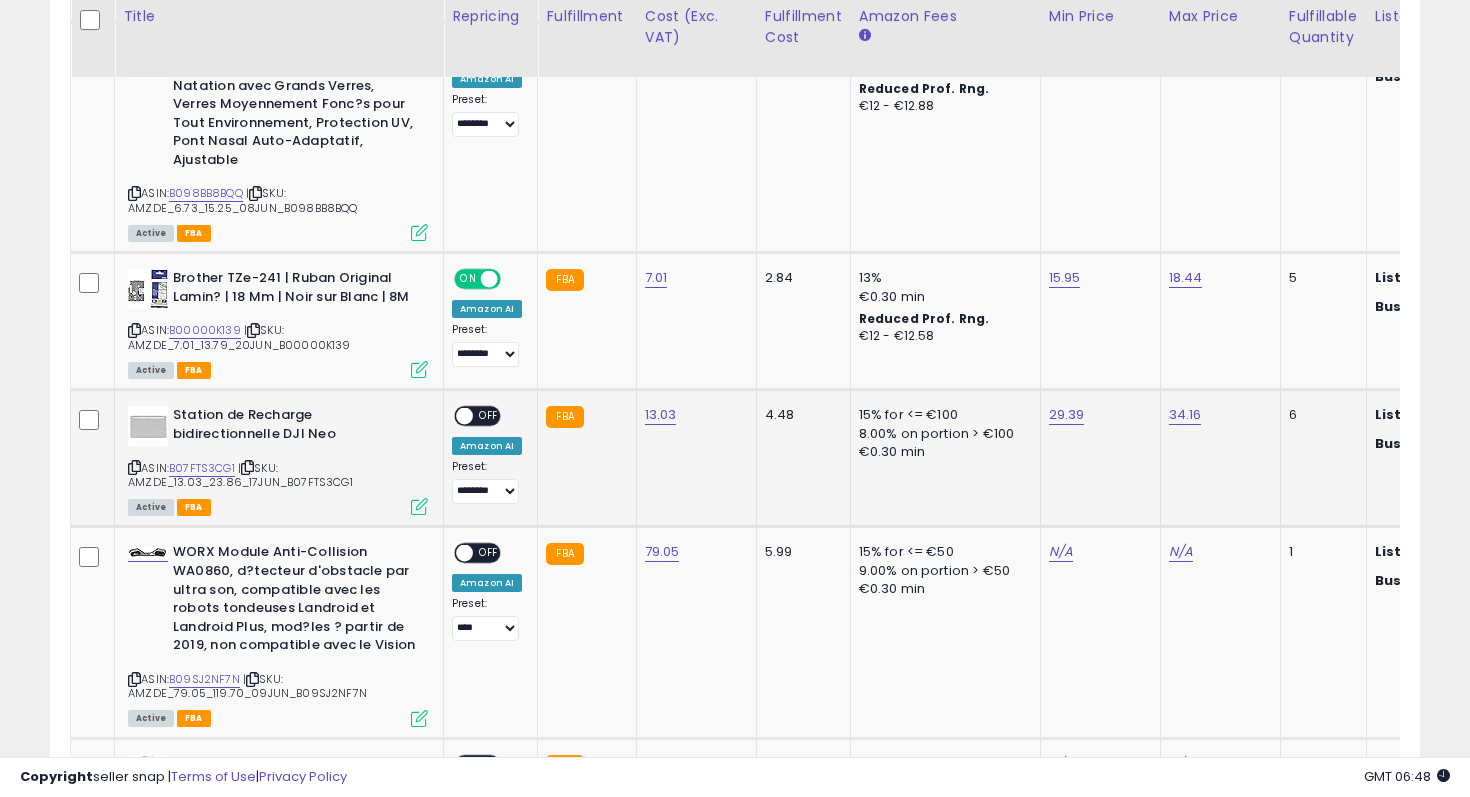 click on "OFF" at bounding box center [489, 416] 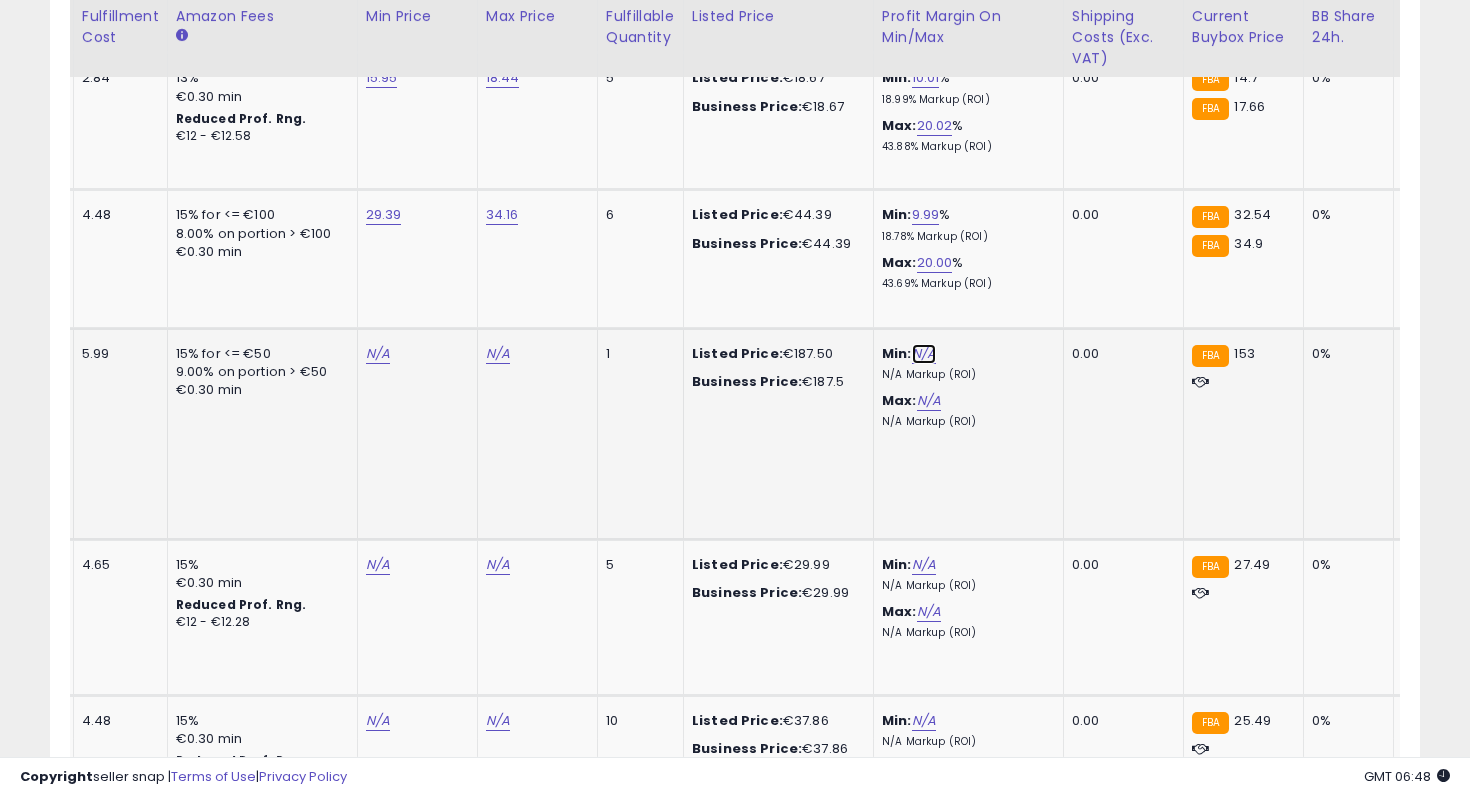 click on "N/A" at bounding box center (924, 354) 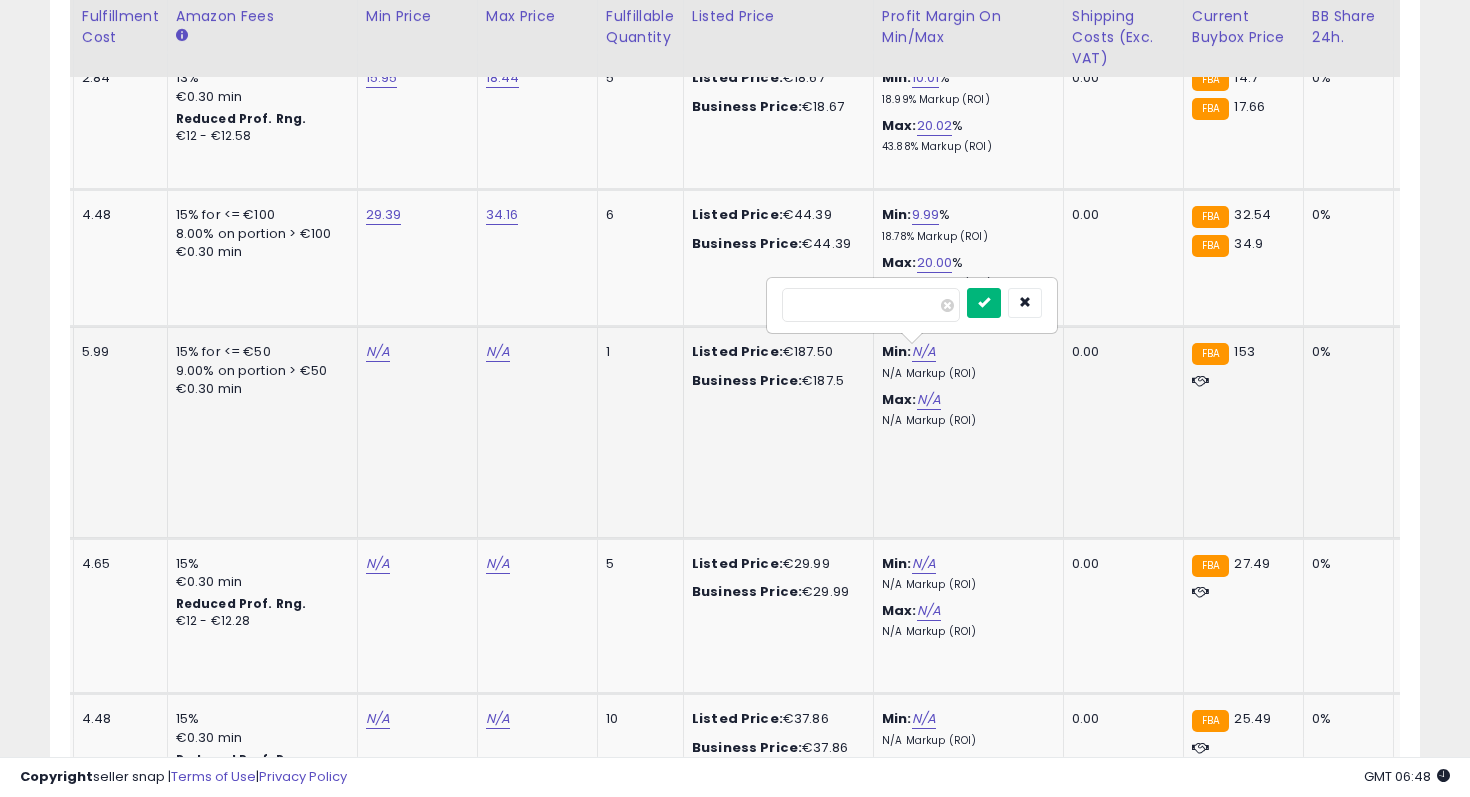 type on "**" 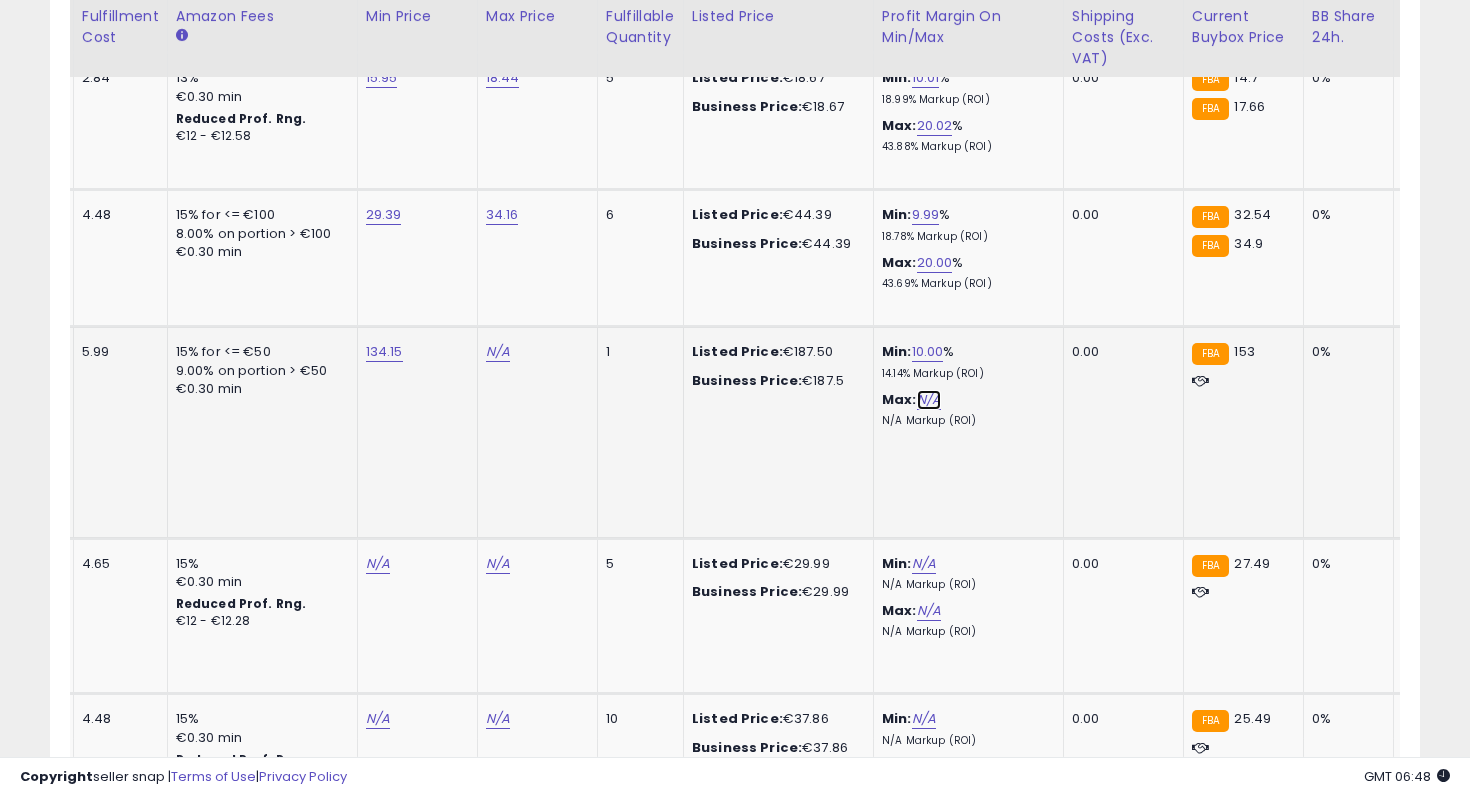click on "N/A" at bounding box center (929, 400) 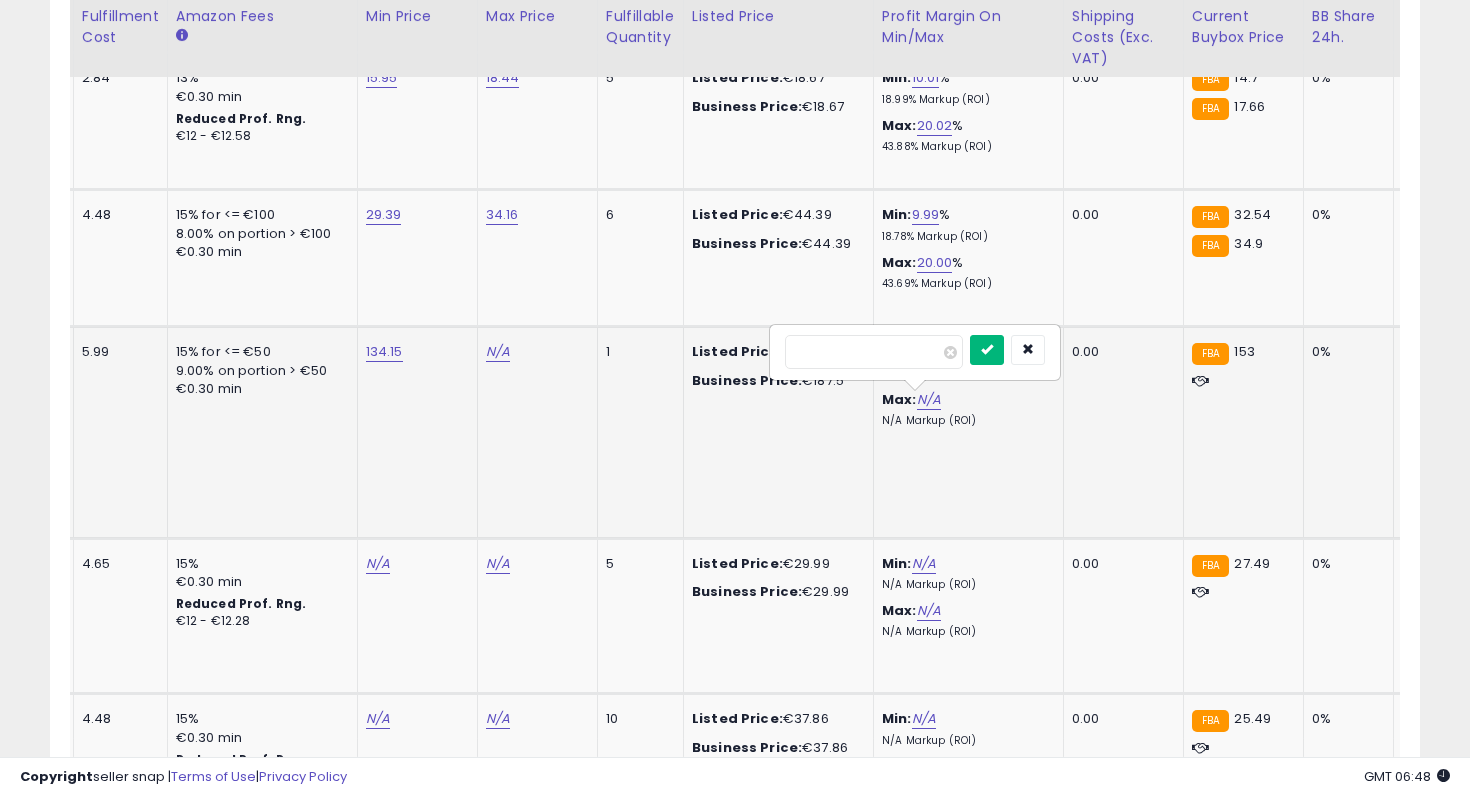 type on "**" 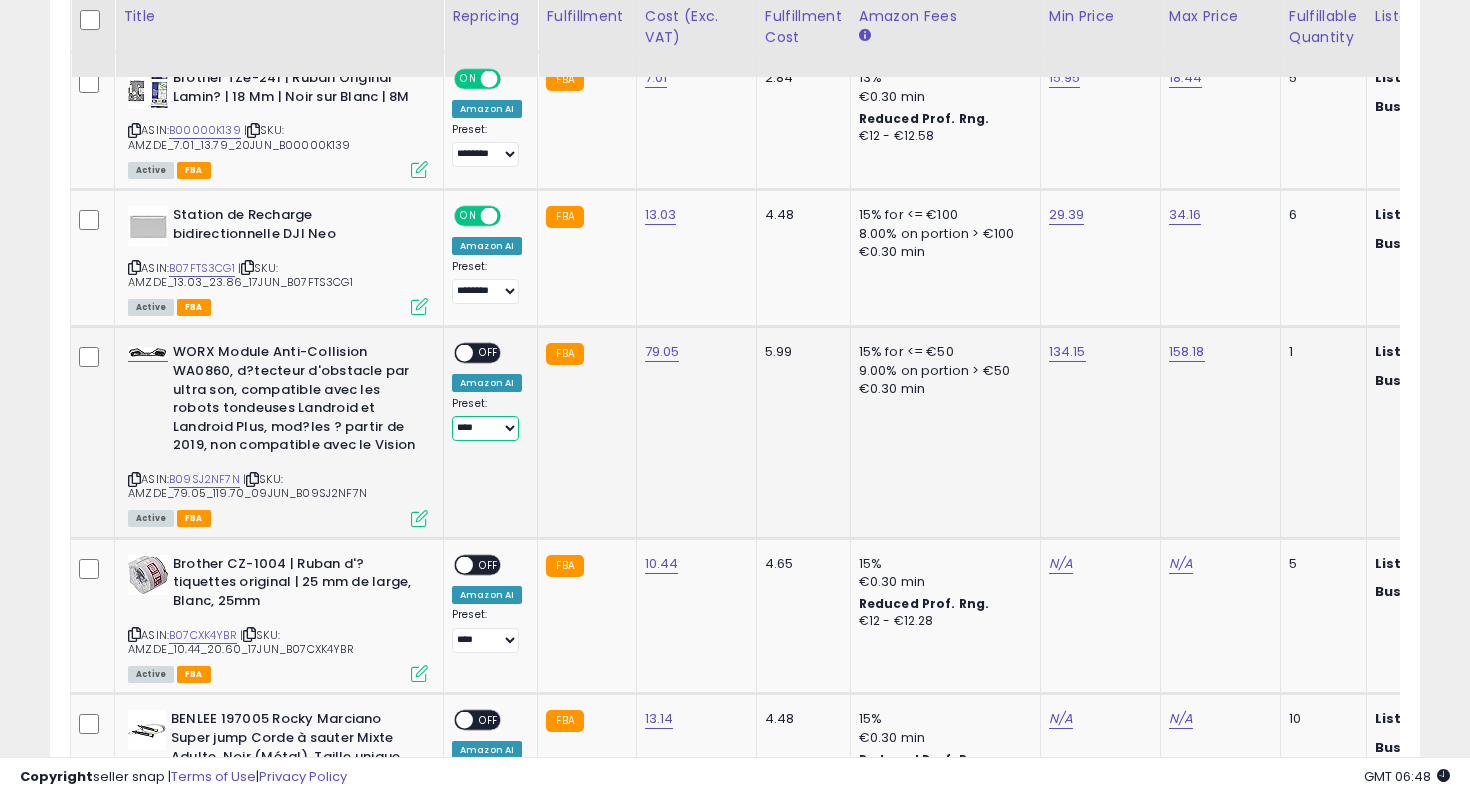 click on "**********" at bounding box center (485, 428) 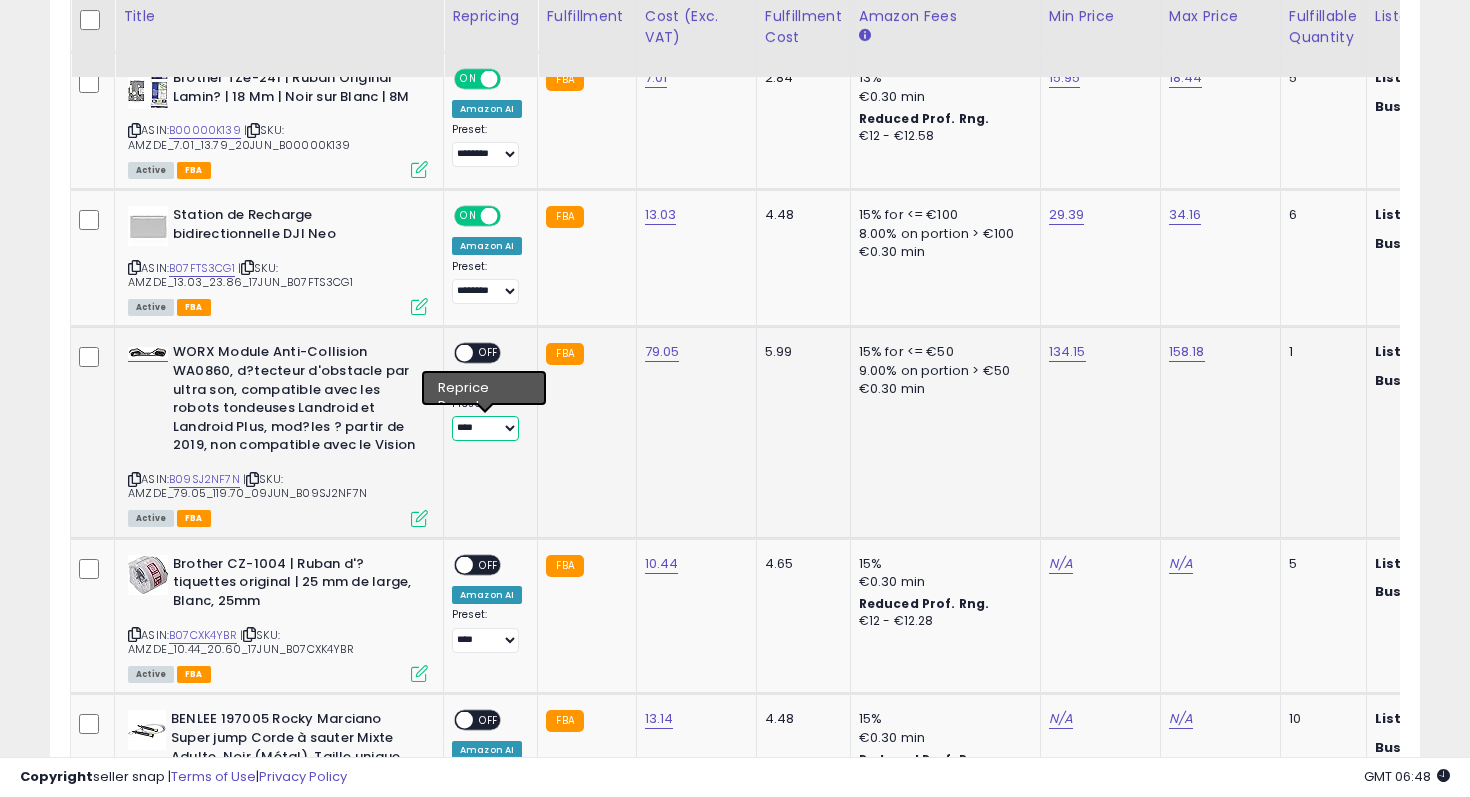 select on "********" 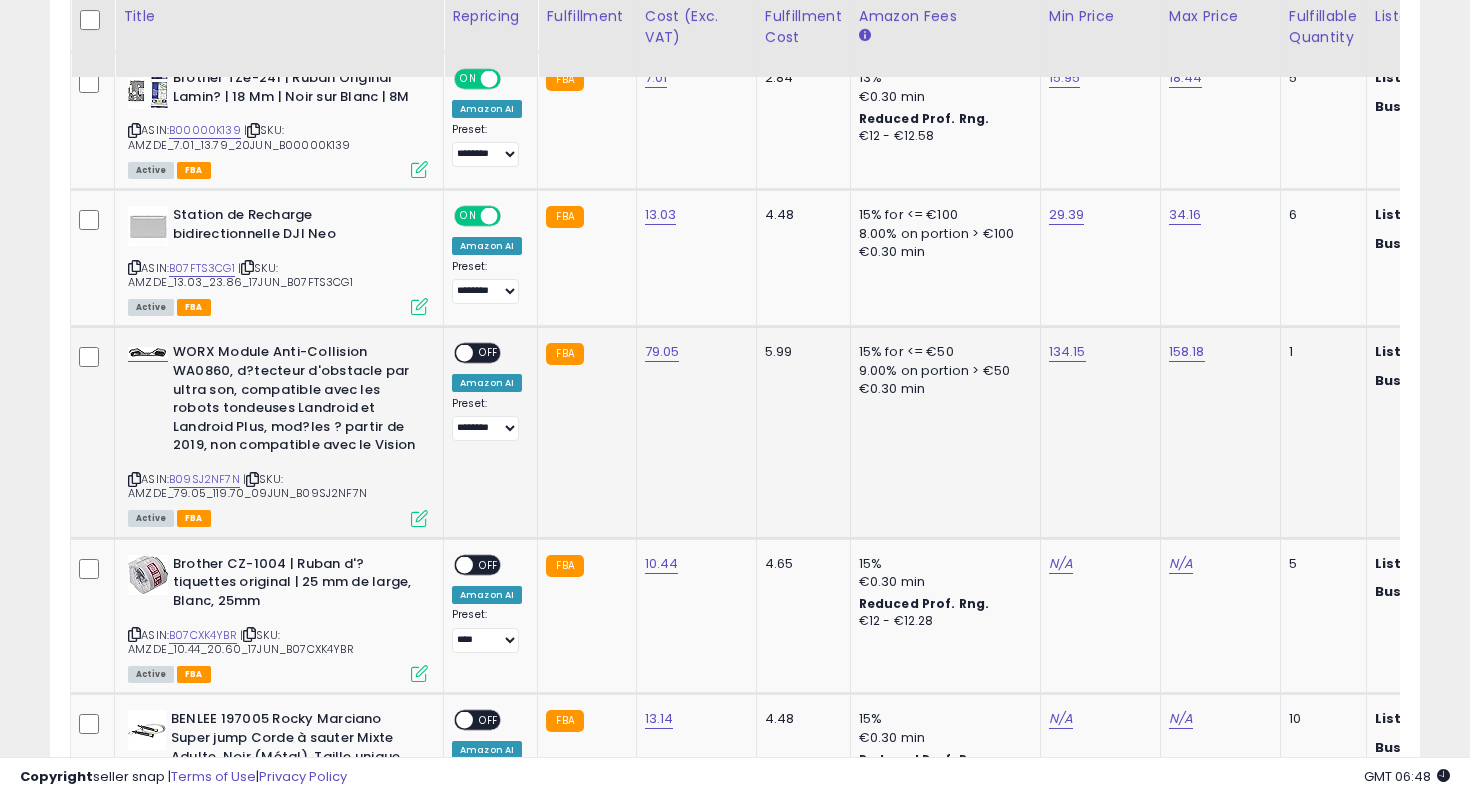 click on "OFF" at bounding box center [489, 353] 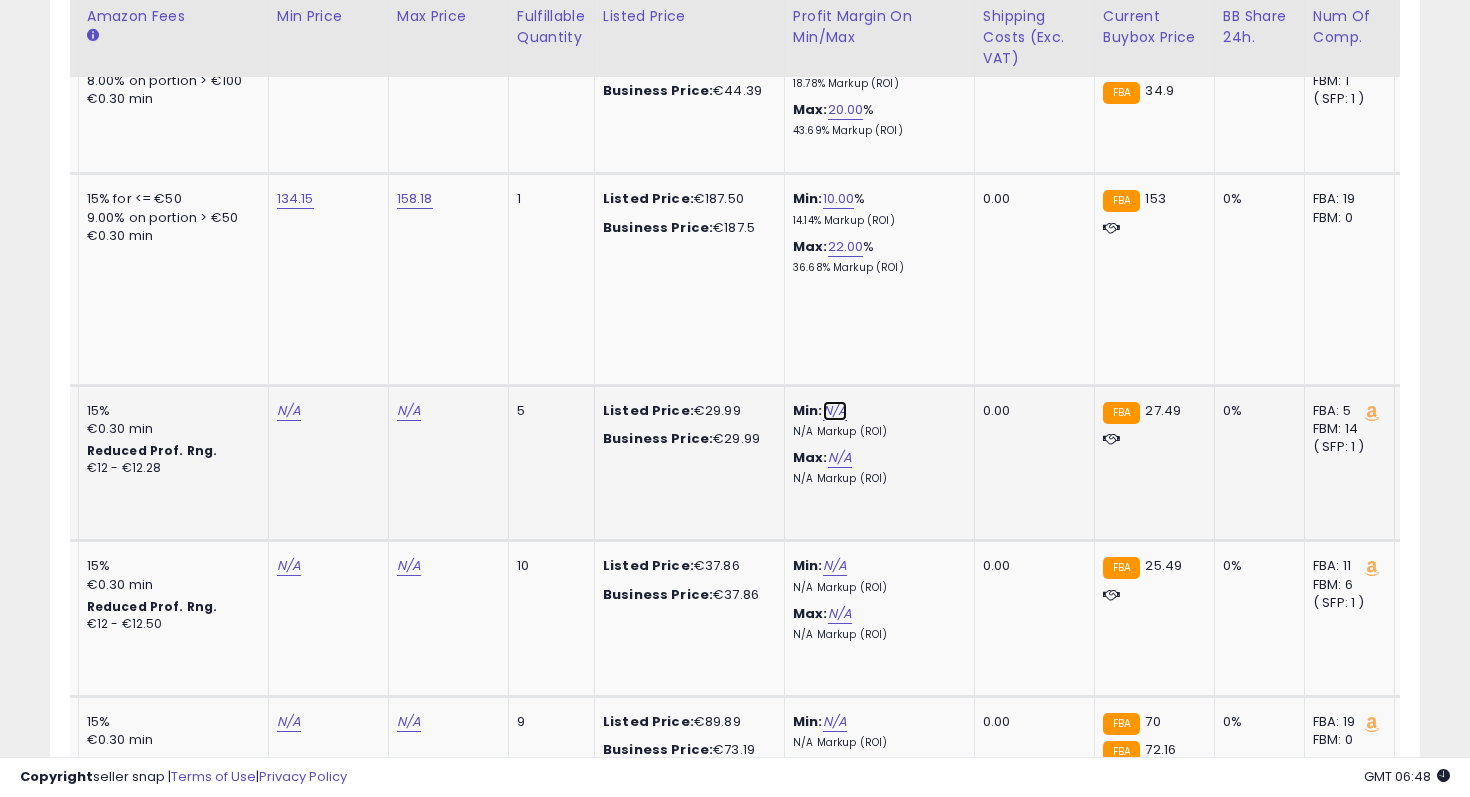 click on "N/A" at bounding box center [835, 411] 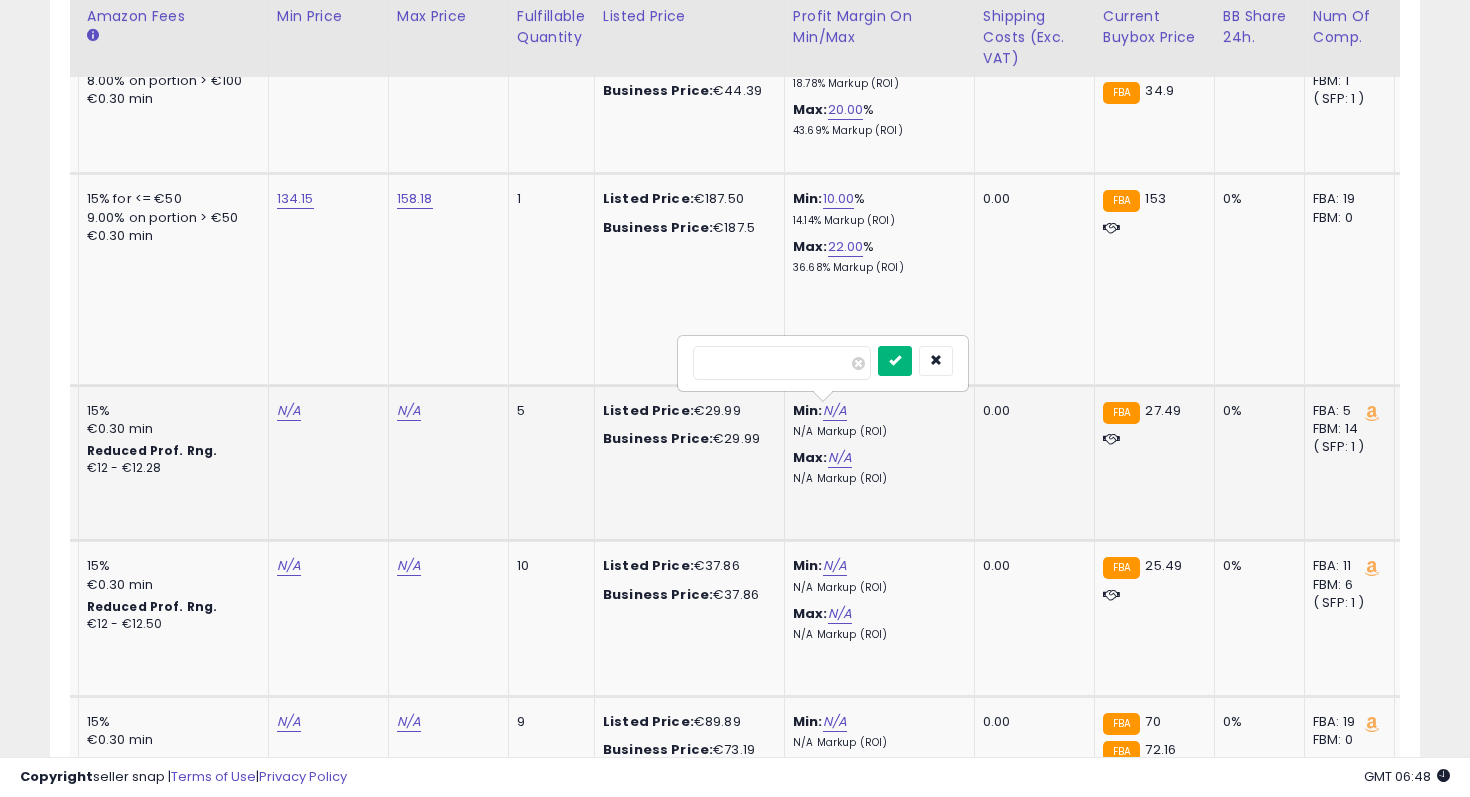 type on "**" 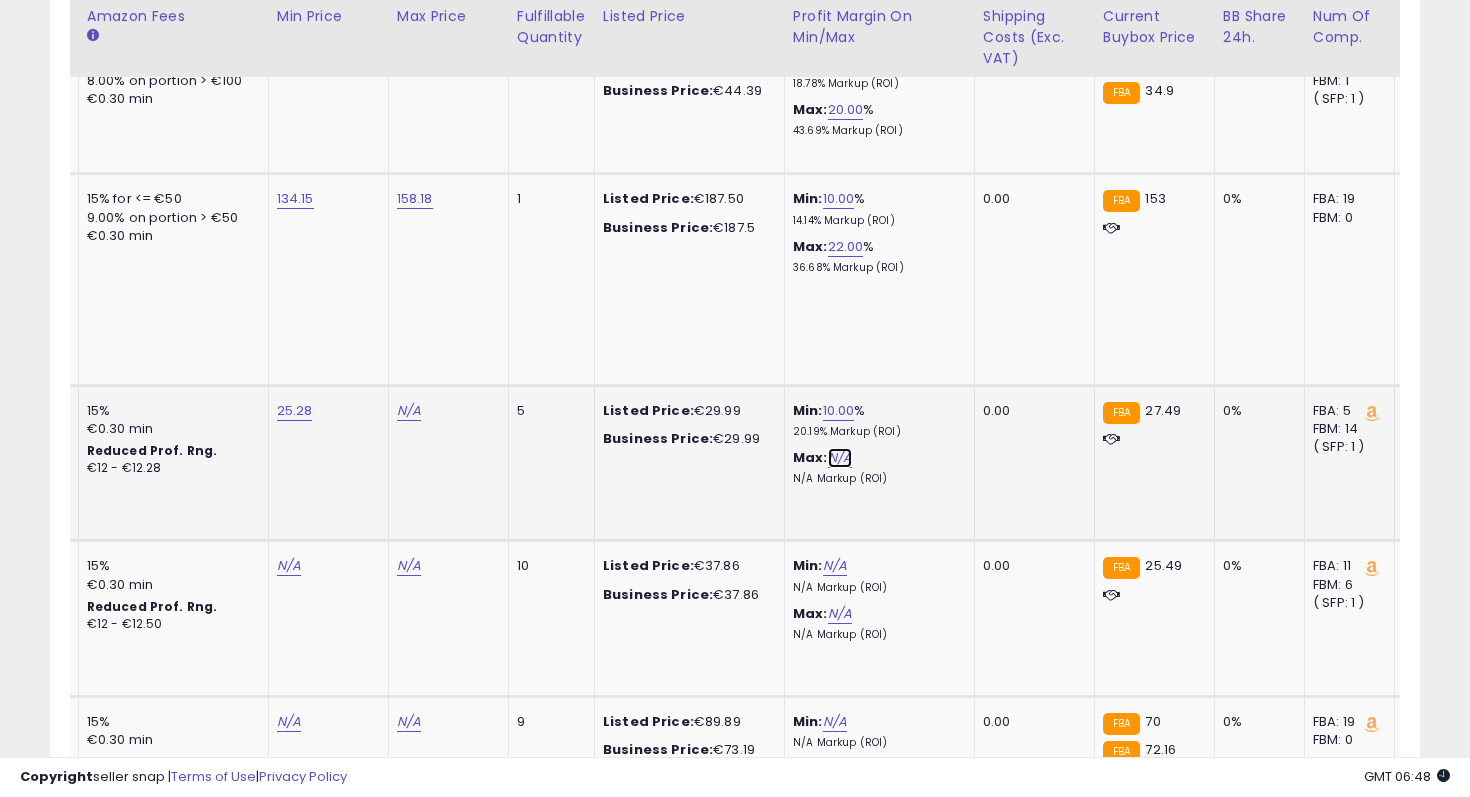 click on "N/A" at bounding box center (840, 458) 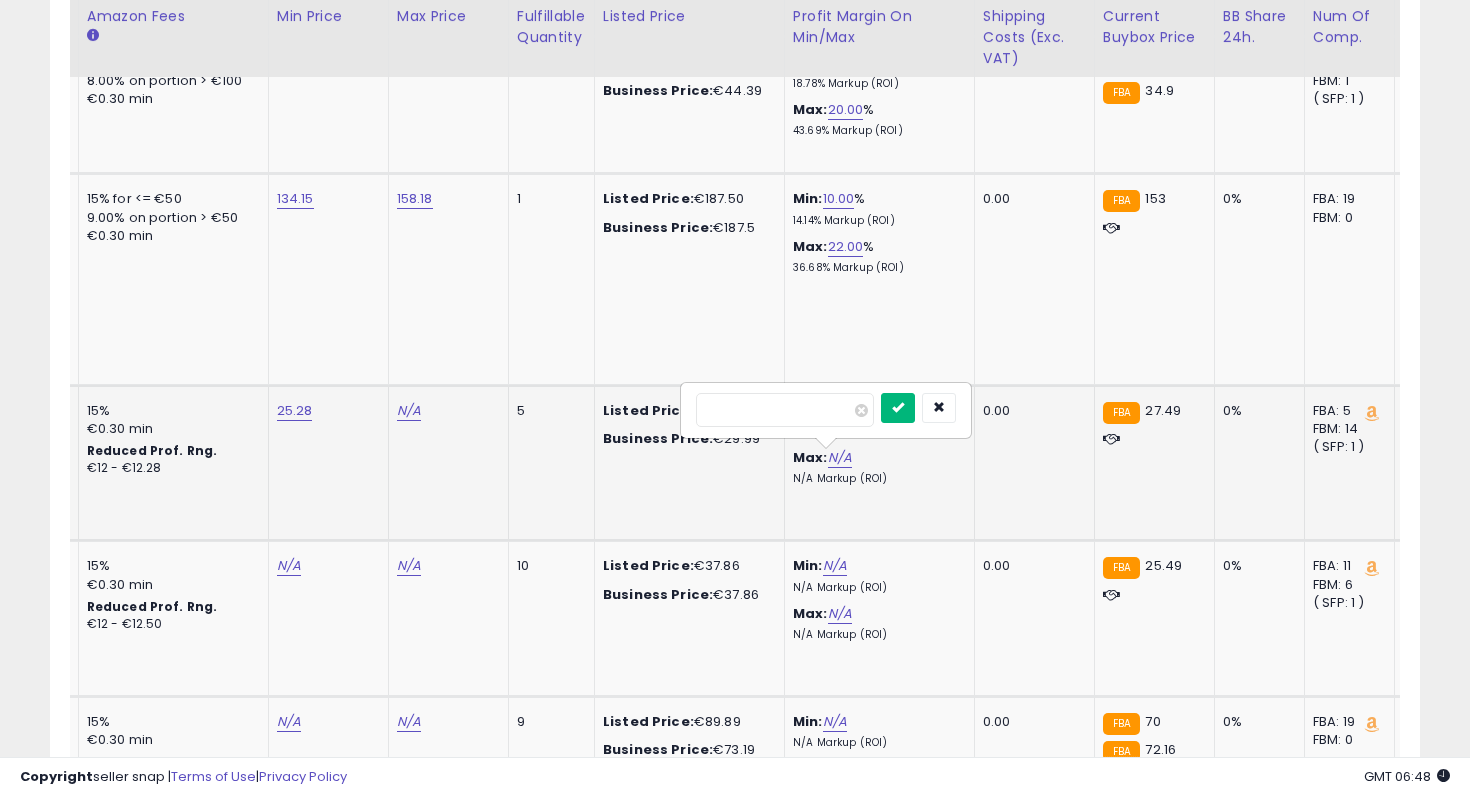 type on "**" 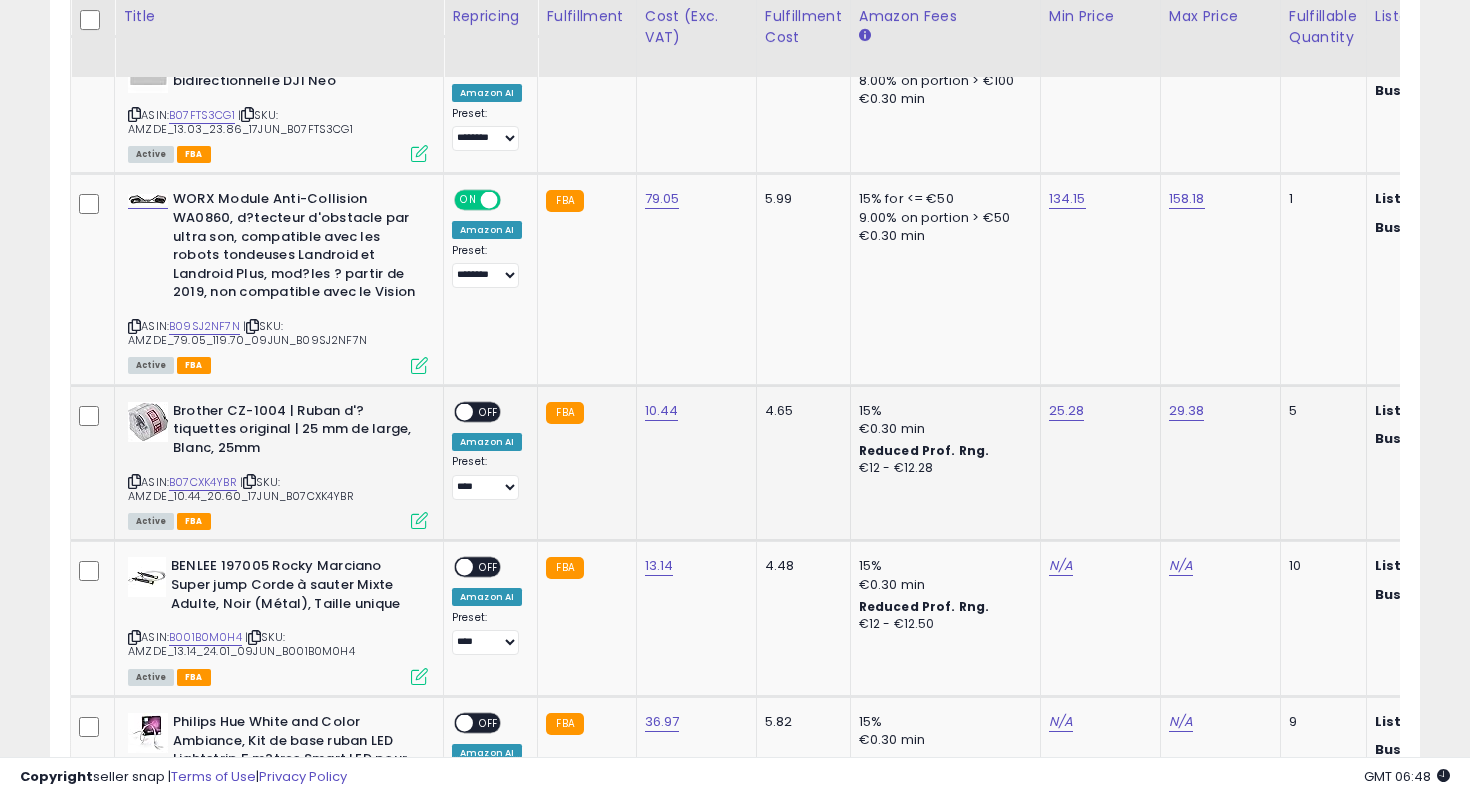 click on "**********" 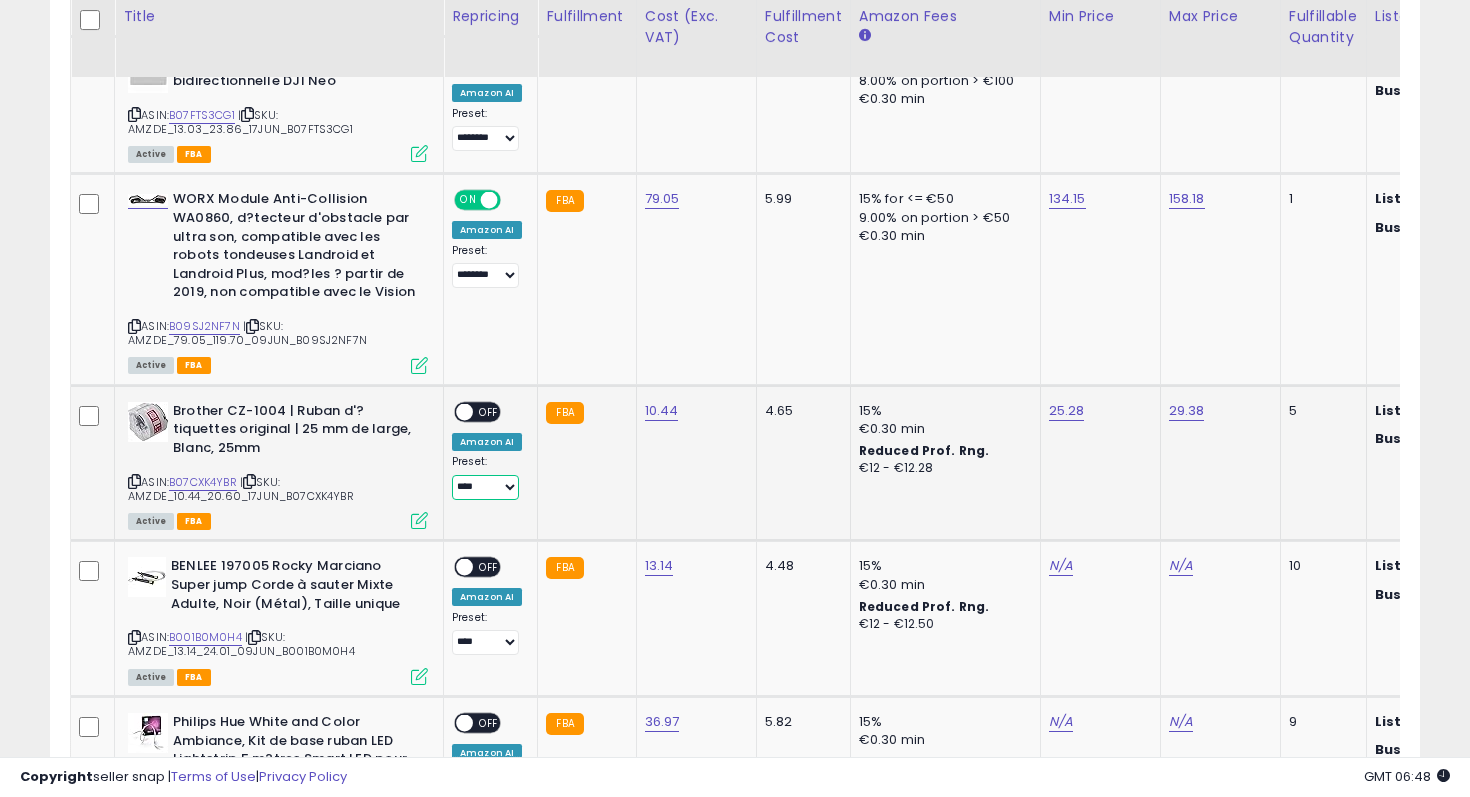 click on "**********" at bounding box center [485, 487] 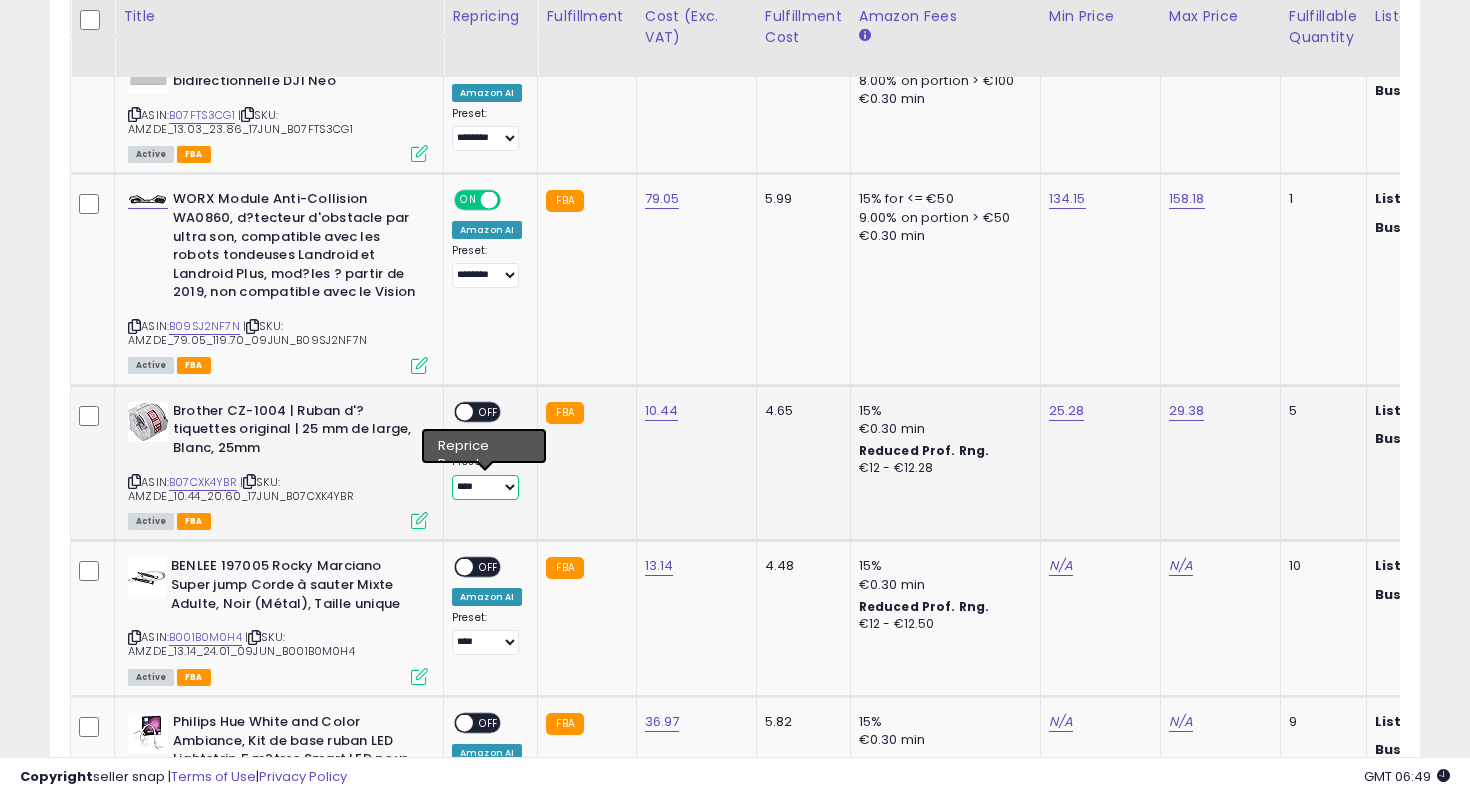 select on "********" 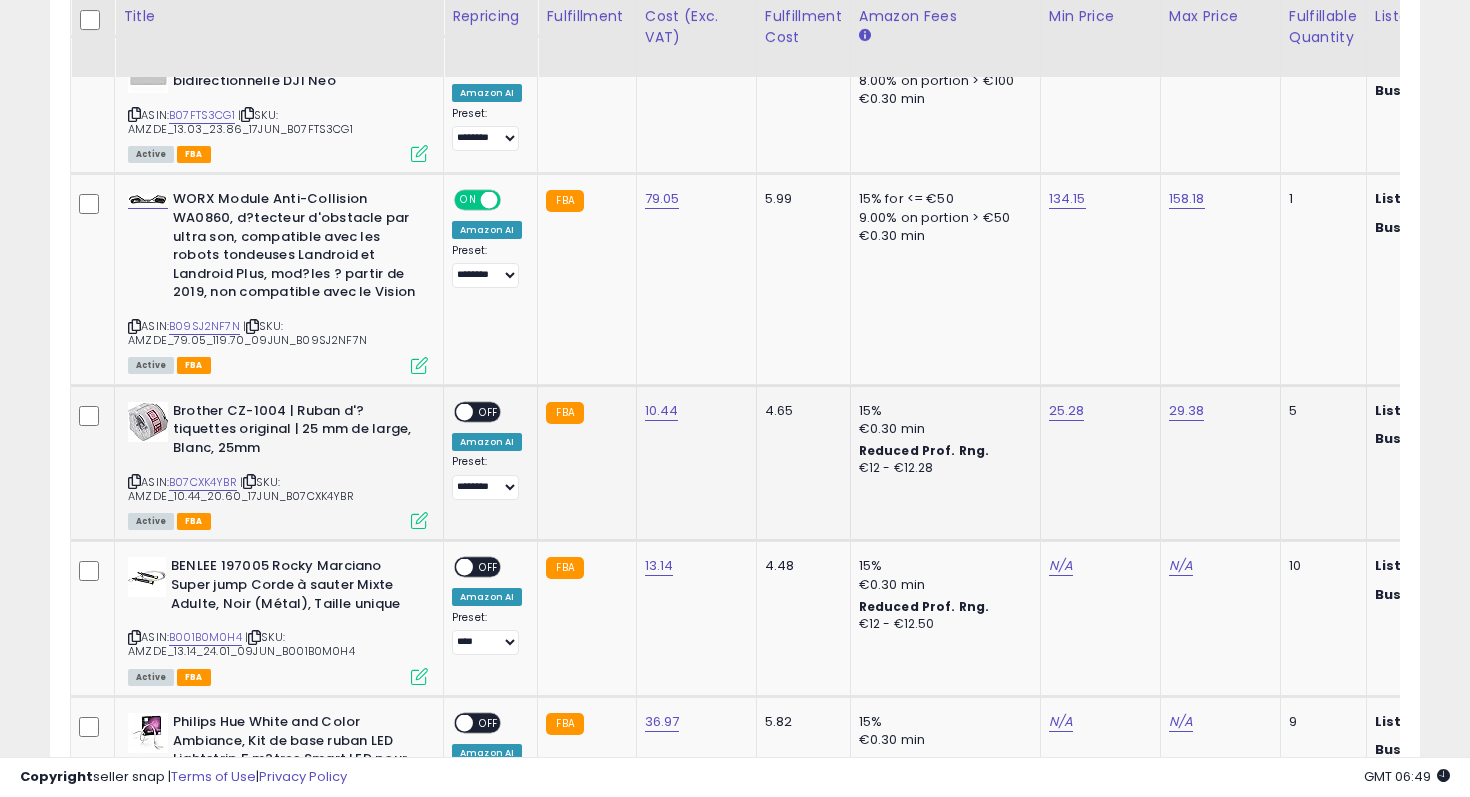 click on "OFF" at bounding box center [489, 411] 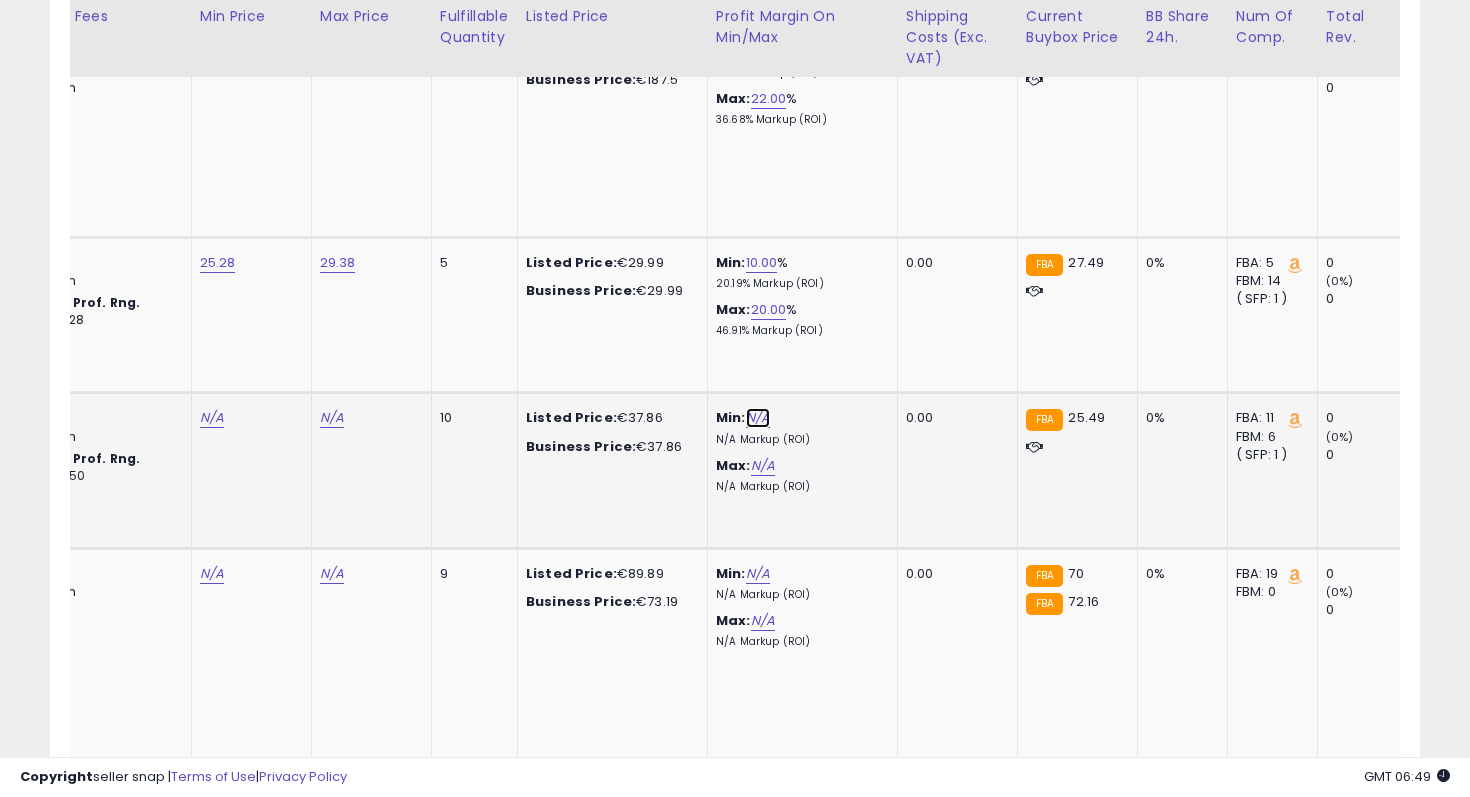 click on "N/A" at bounding box center [758, 418] 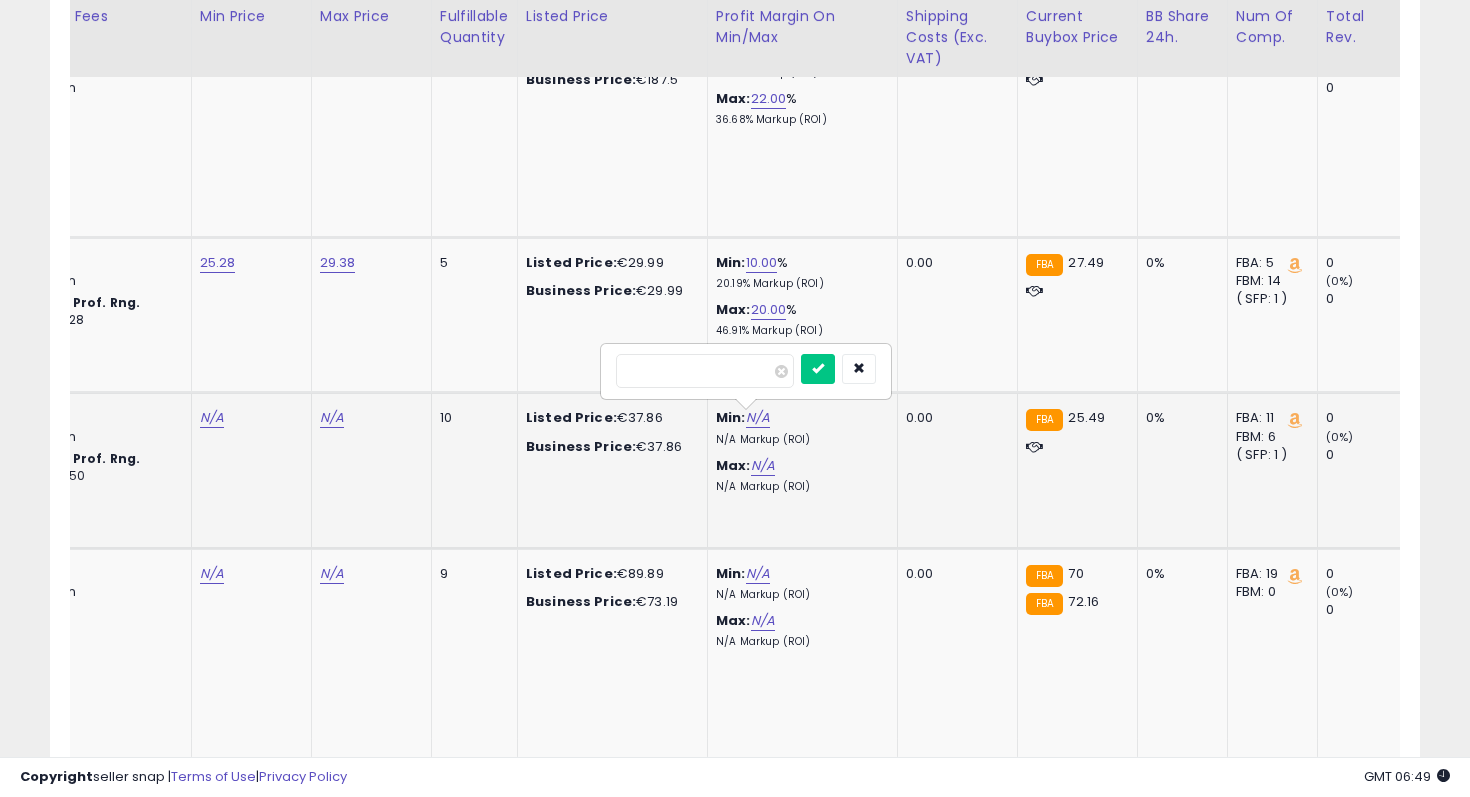 type on "*" 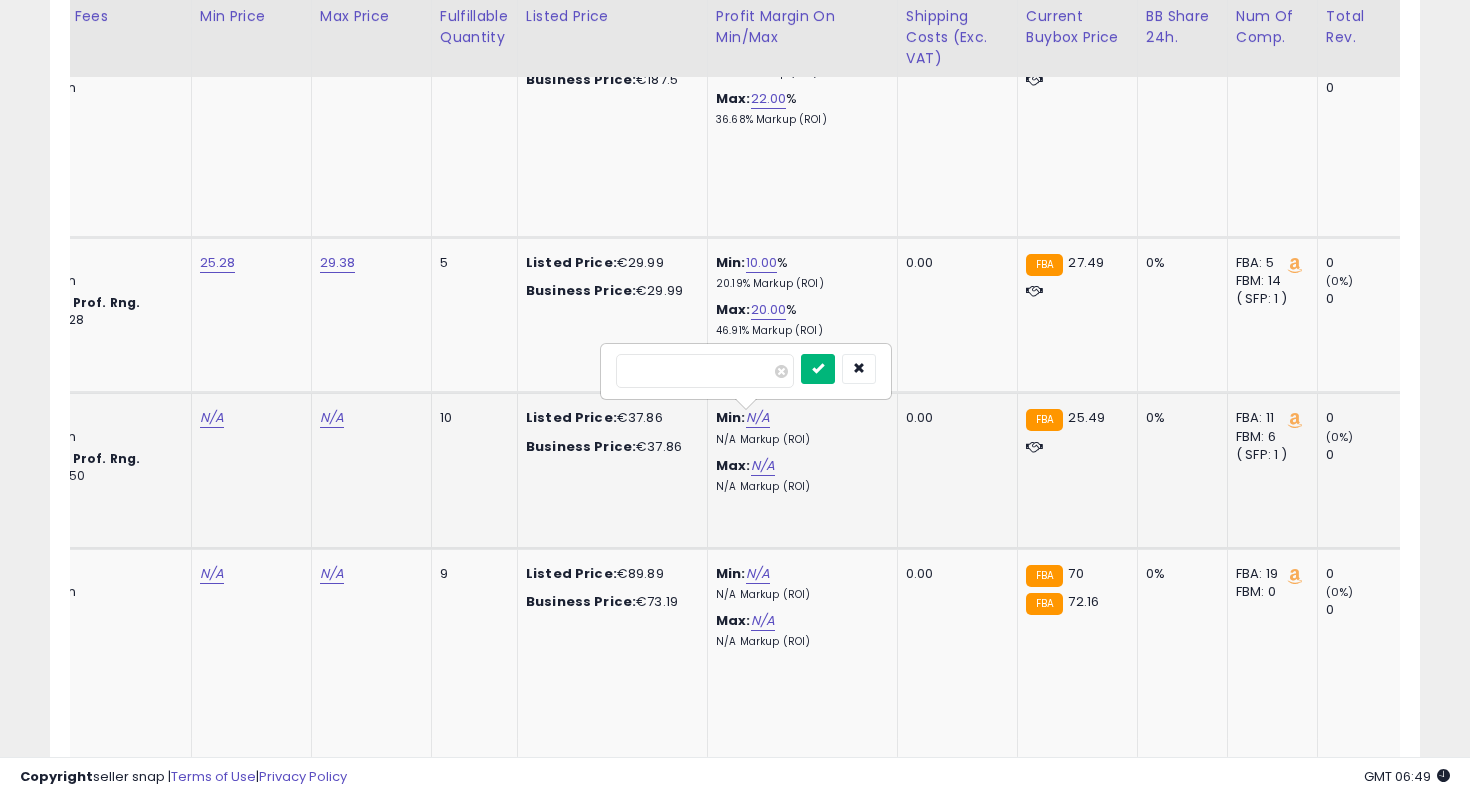 type on "**" 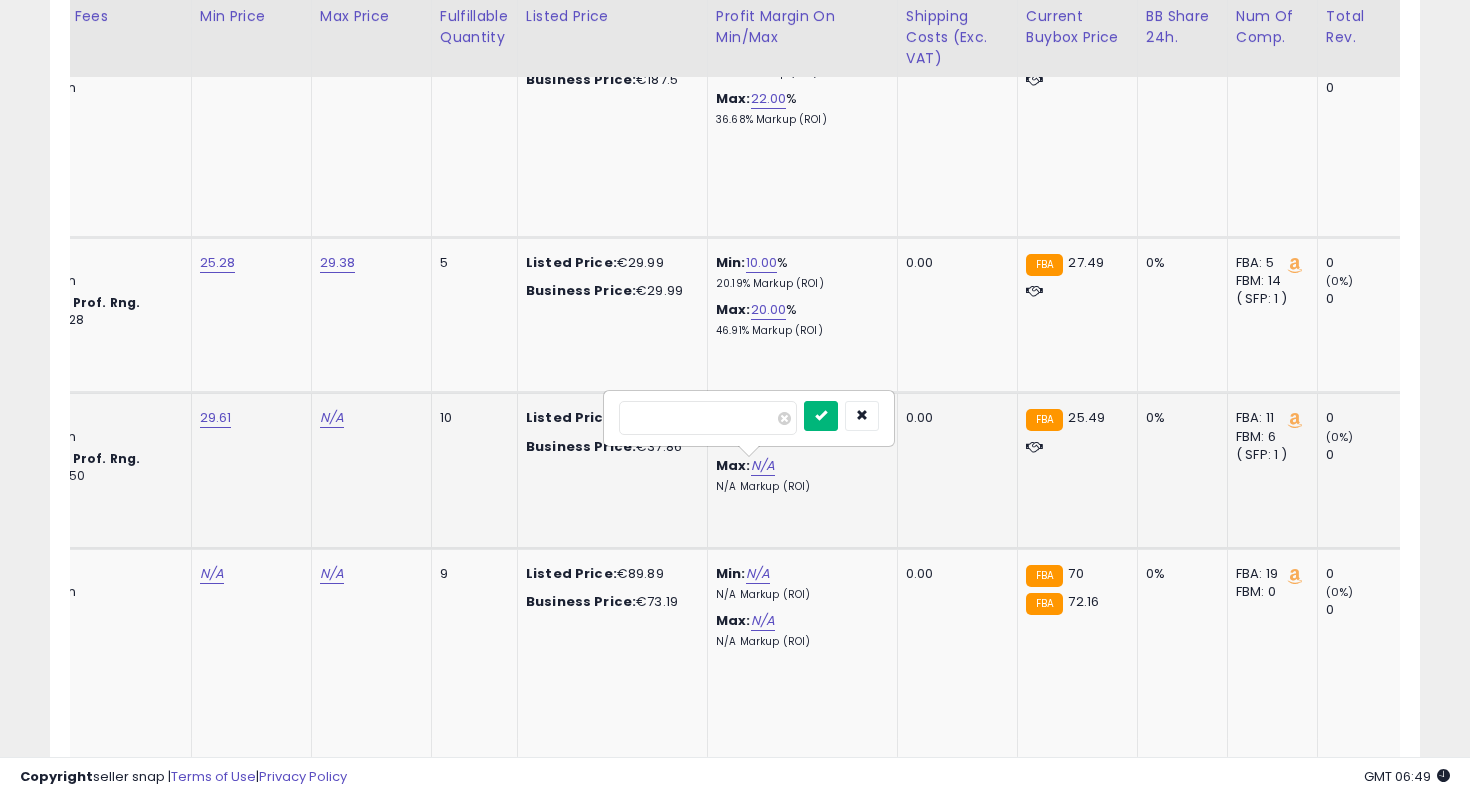 type on "**" 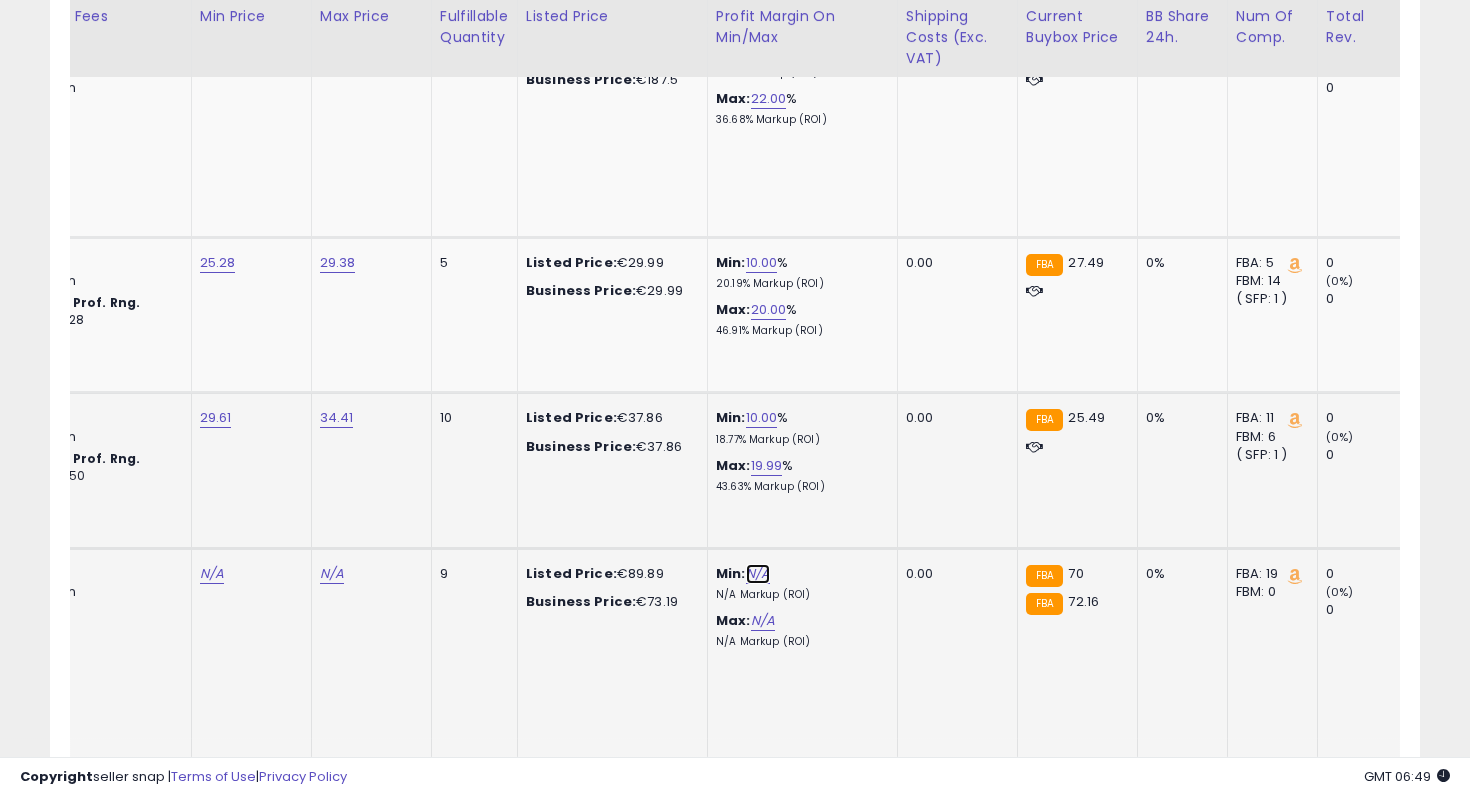 click on "N/A" at bounding box center [758, 574] 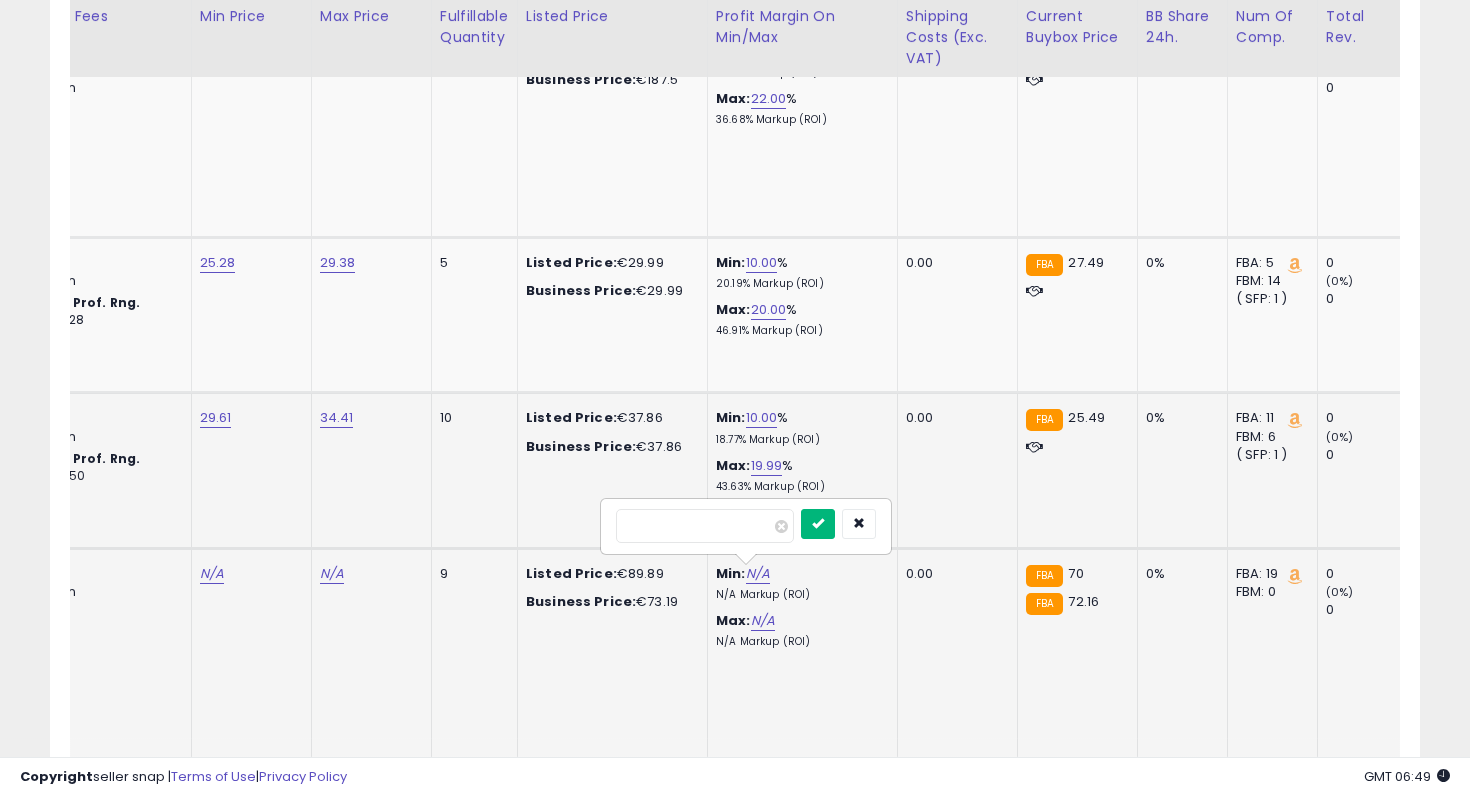 type on "**" 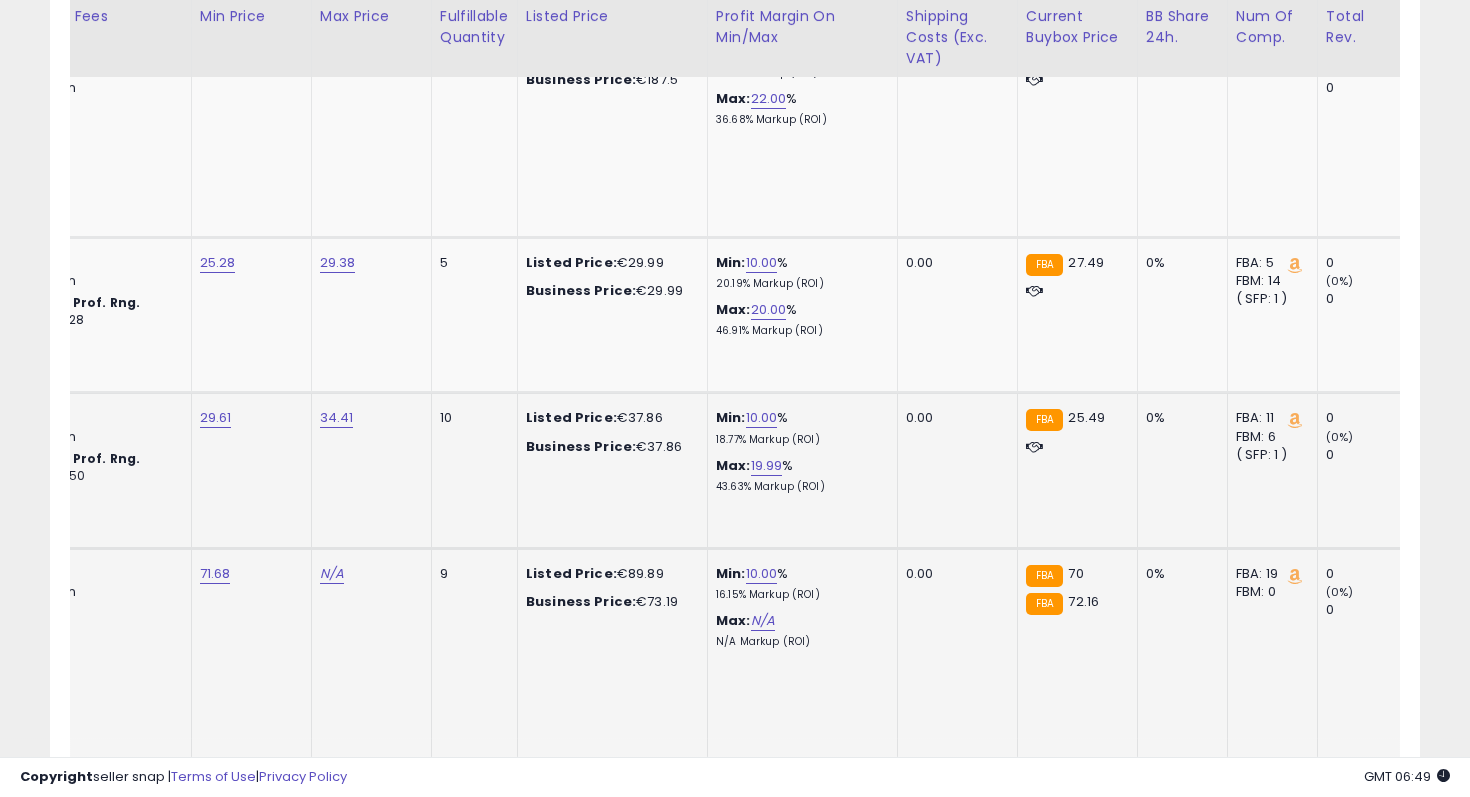 click on "N/A" at bounding box center [763, 621] 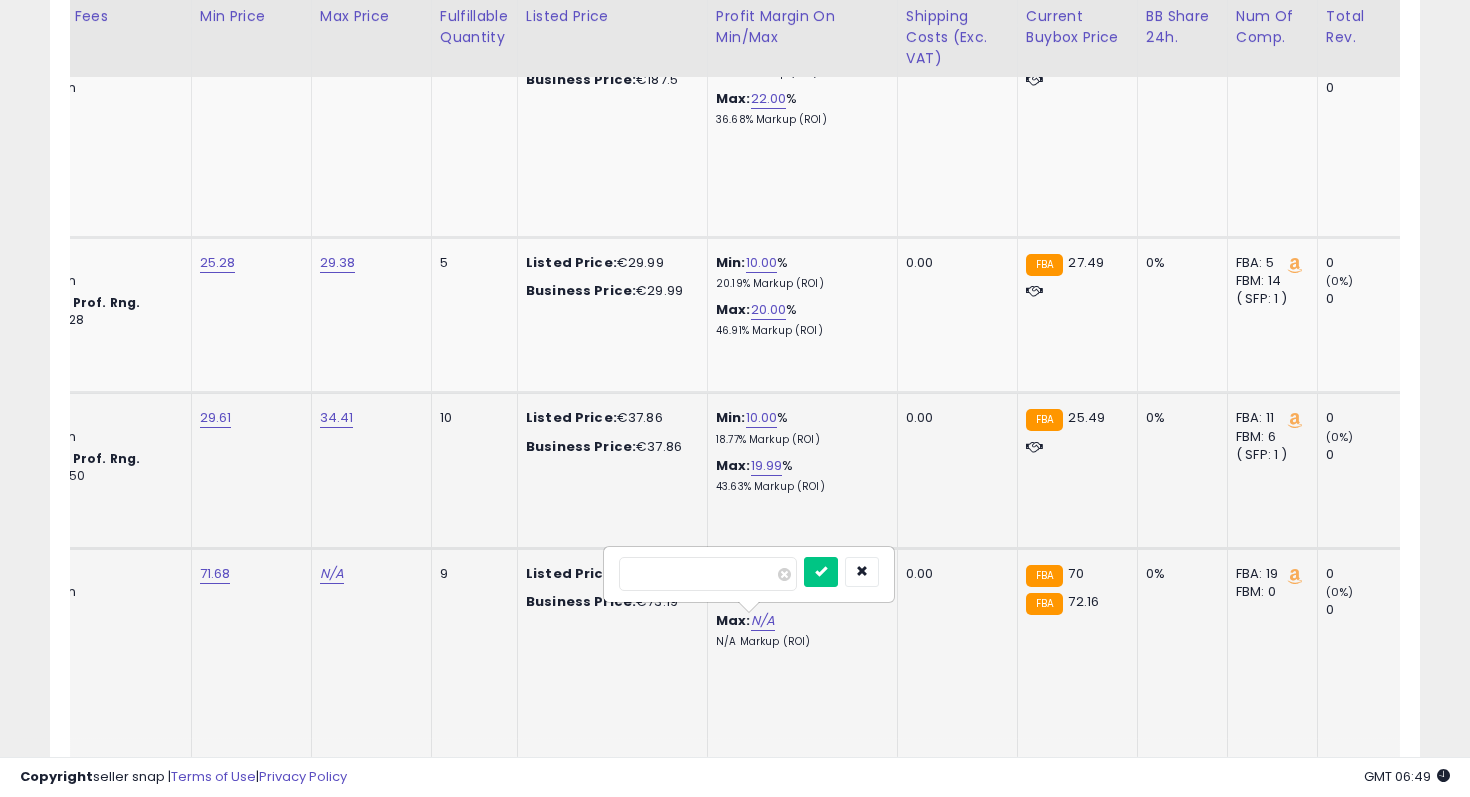 click on "**" at bounding box center (749, 574) 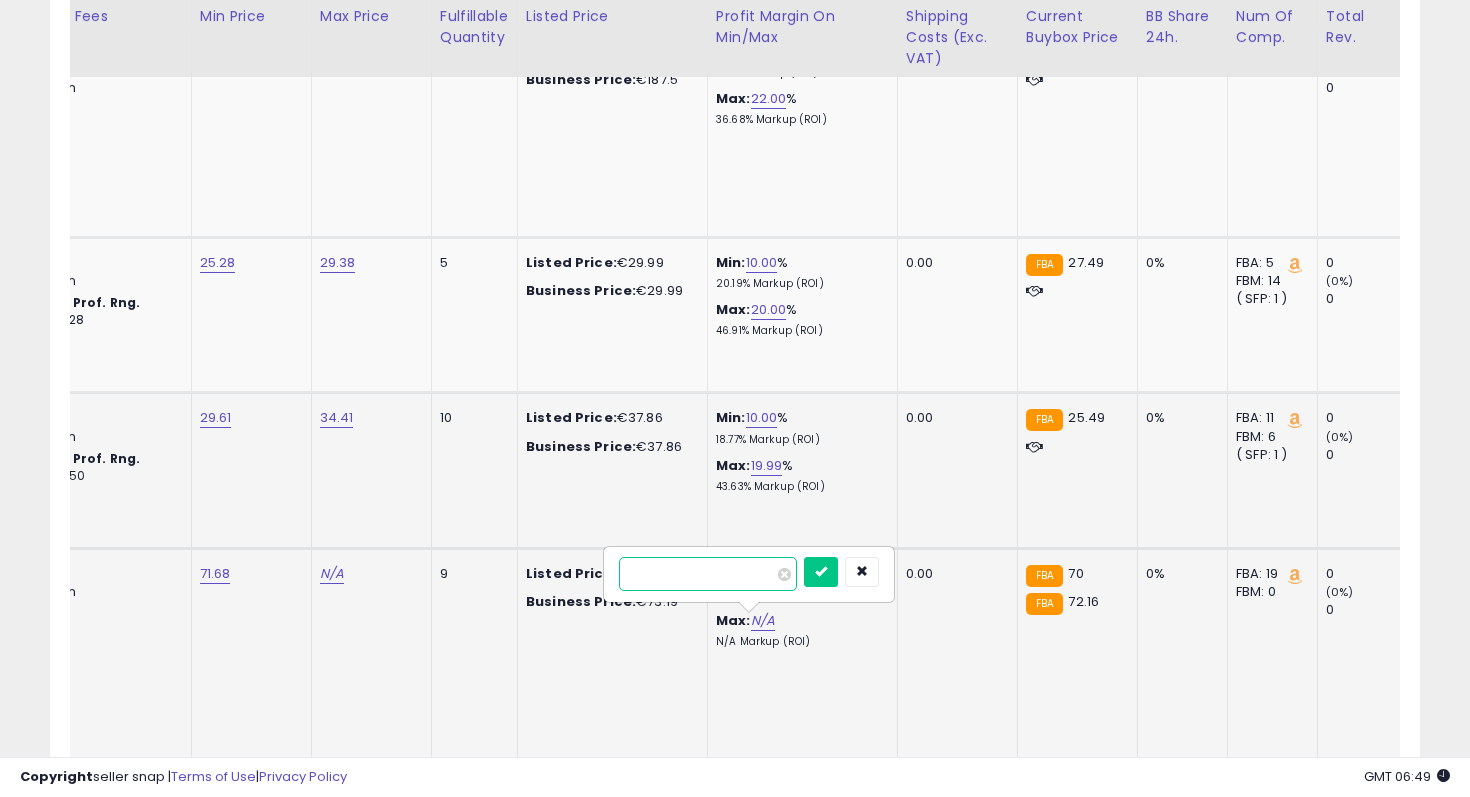 click on "*****" at bounding box center [708, 574] 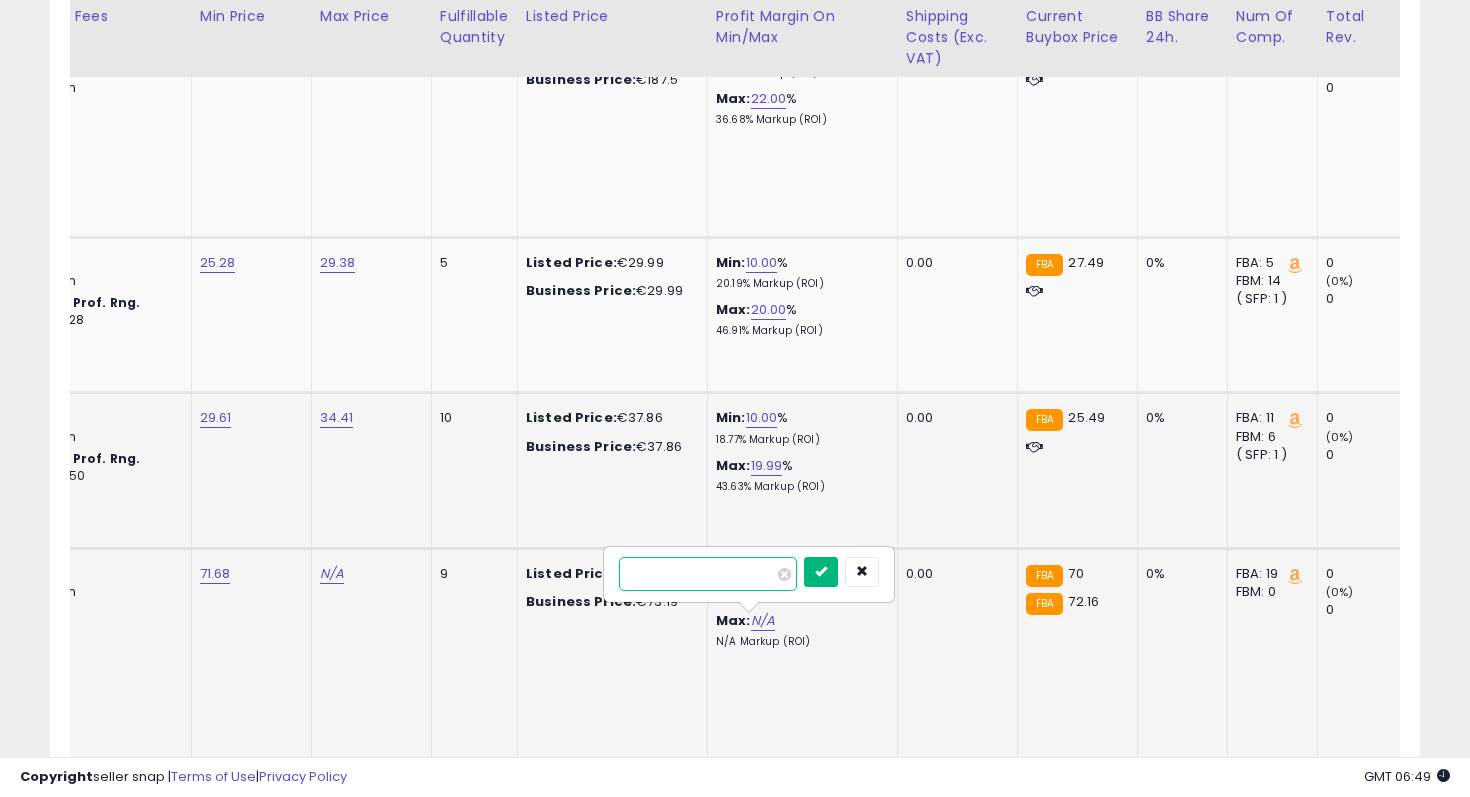 type on "**" 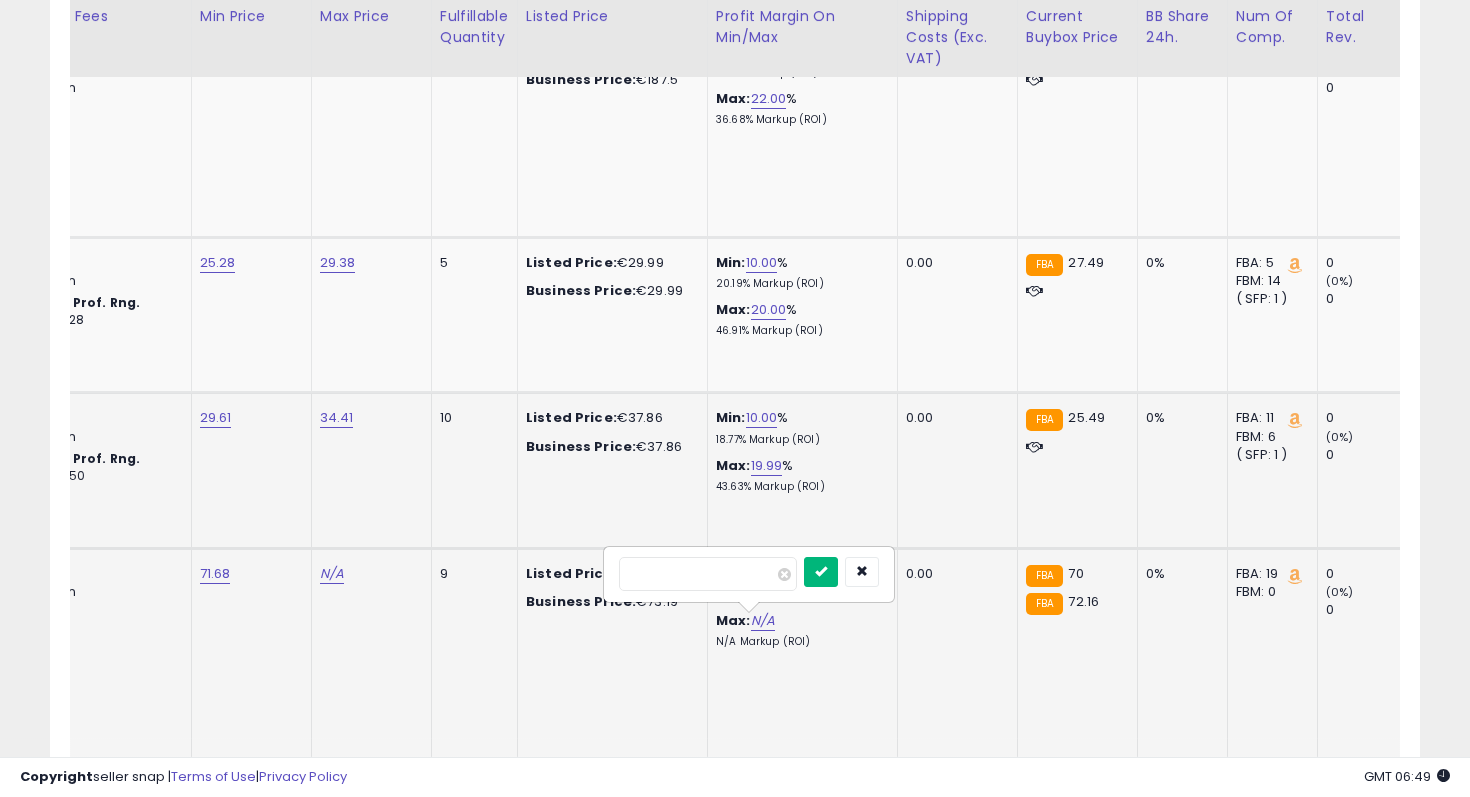 click at bounding box center (821, 571) 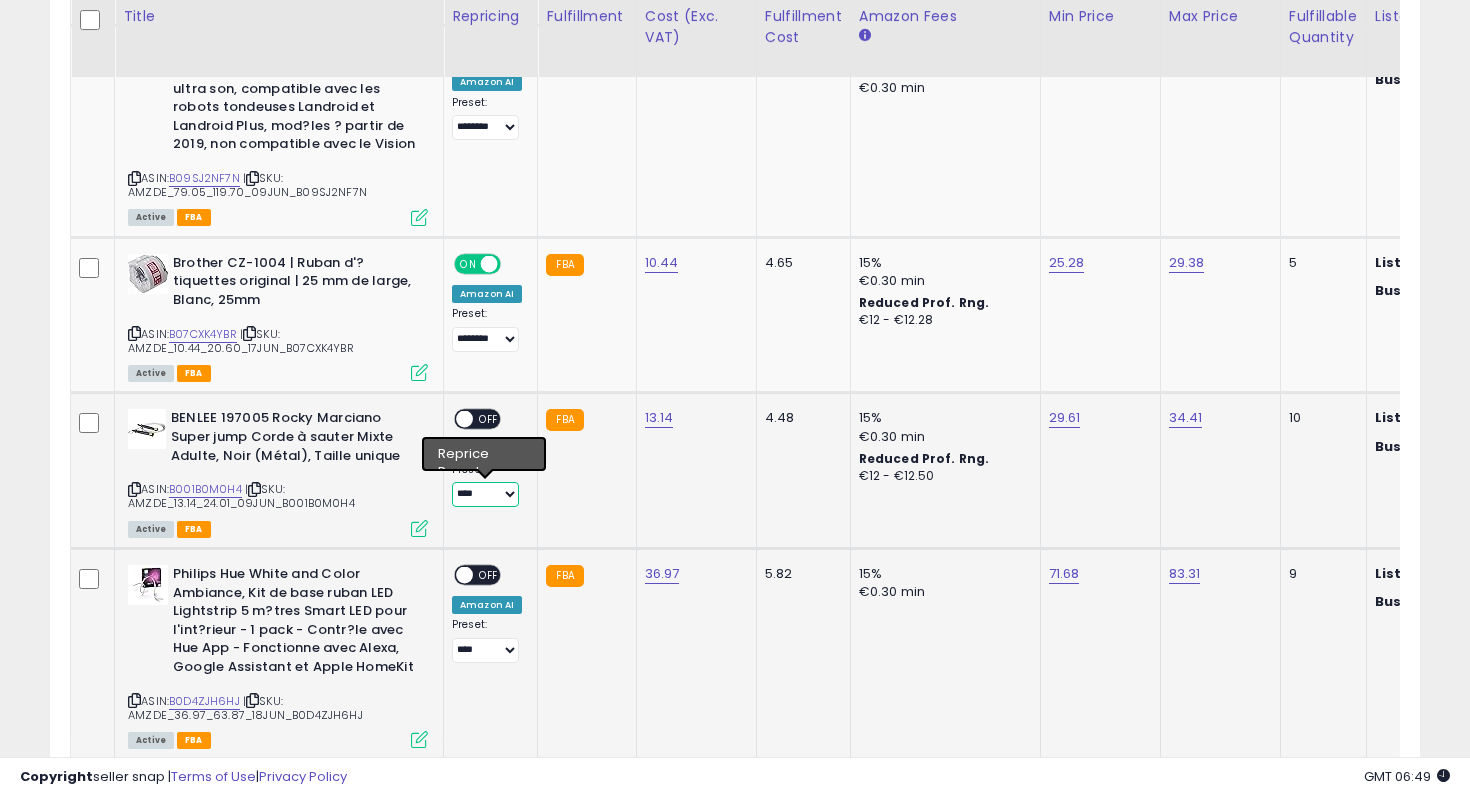 click on "**********" at bounding box center [485, 494] 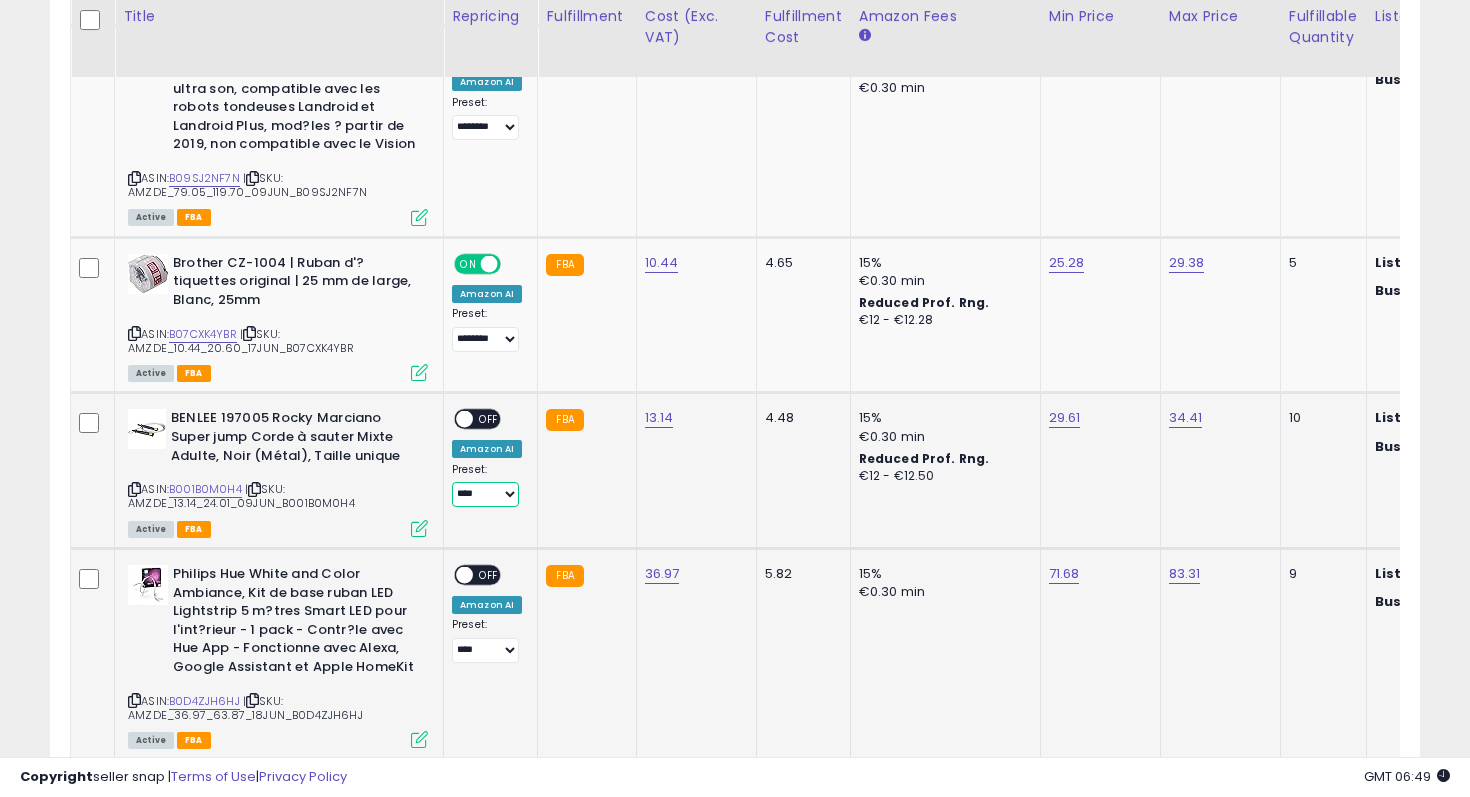 select on "********" 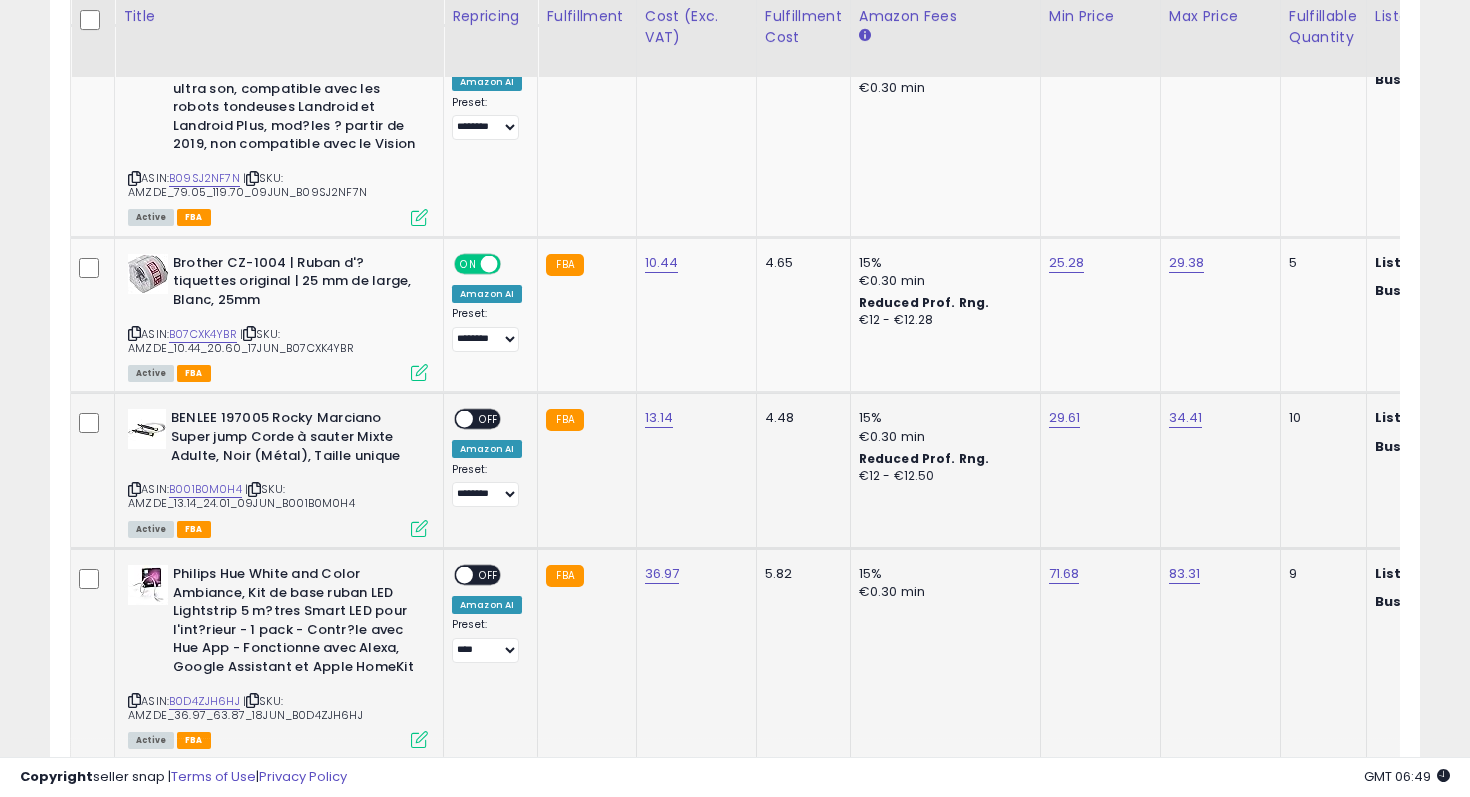 click on "OFF" at bounding box center (489, 419) 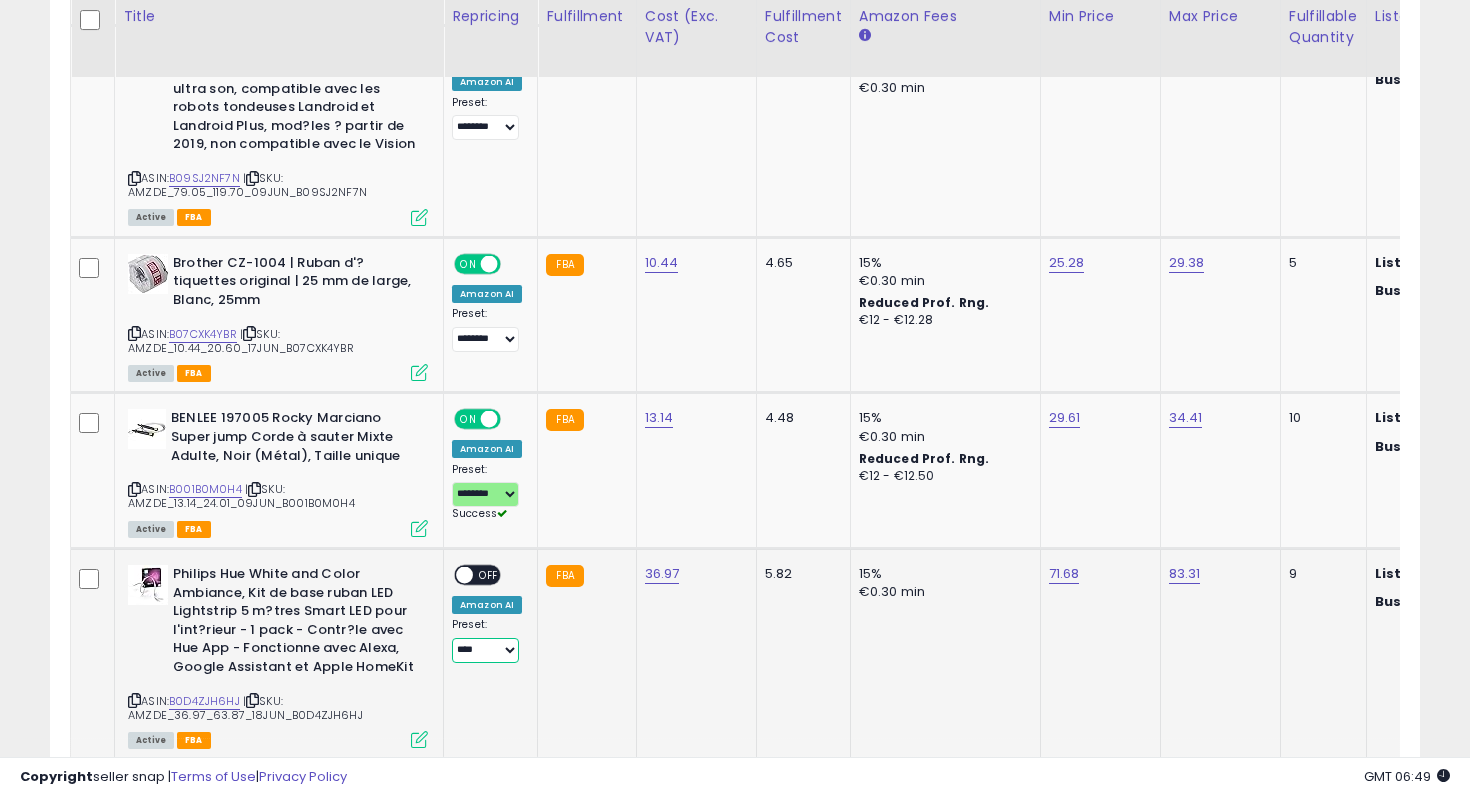click on "**********" at bounding box center [485, 650] 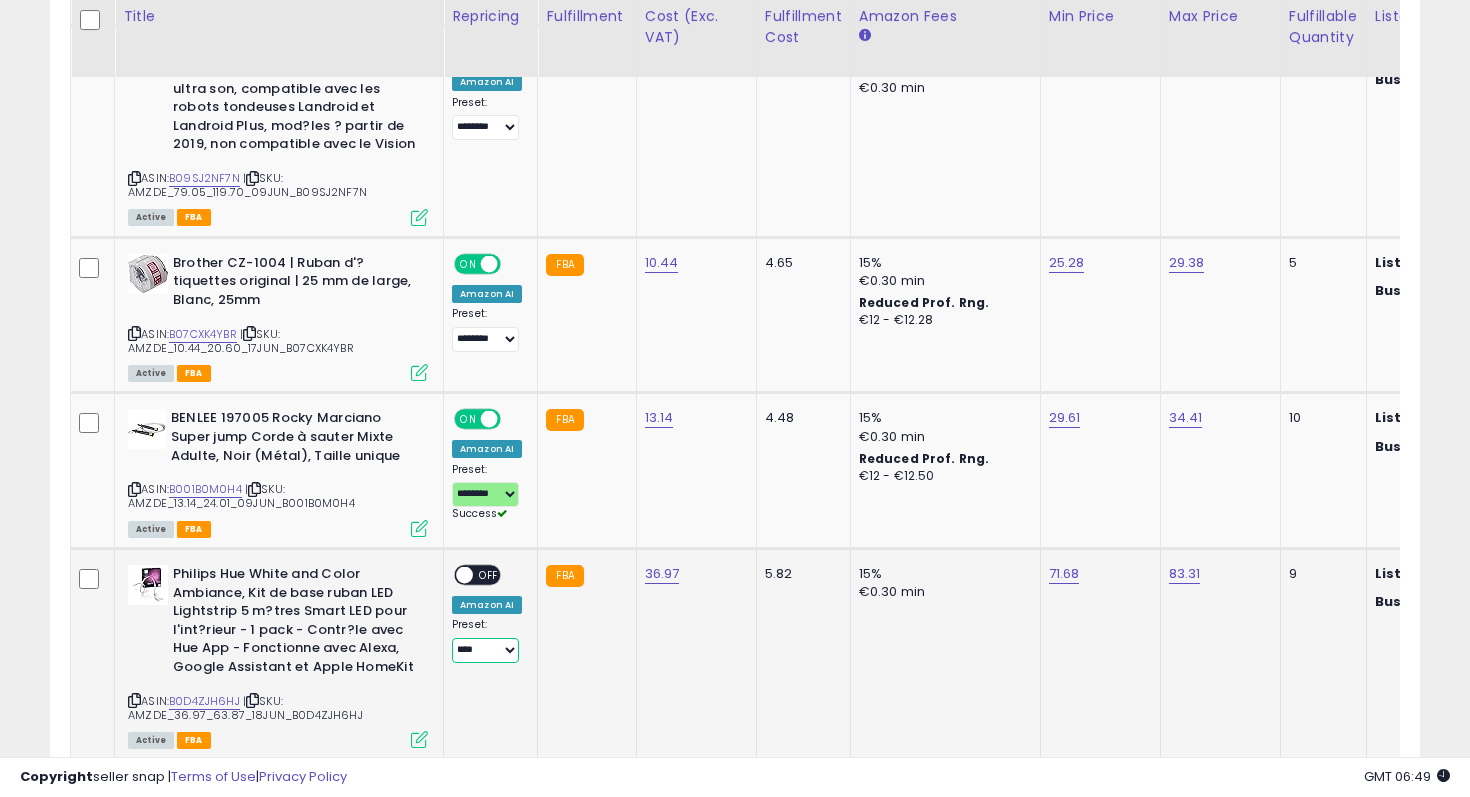 select on "**********" 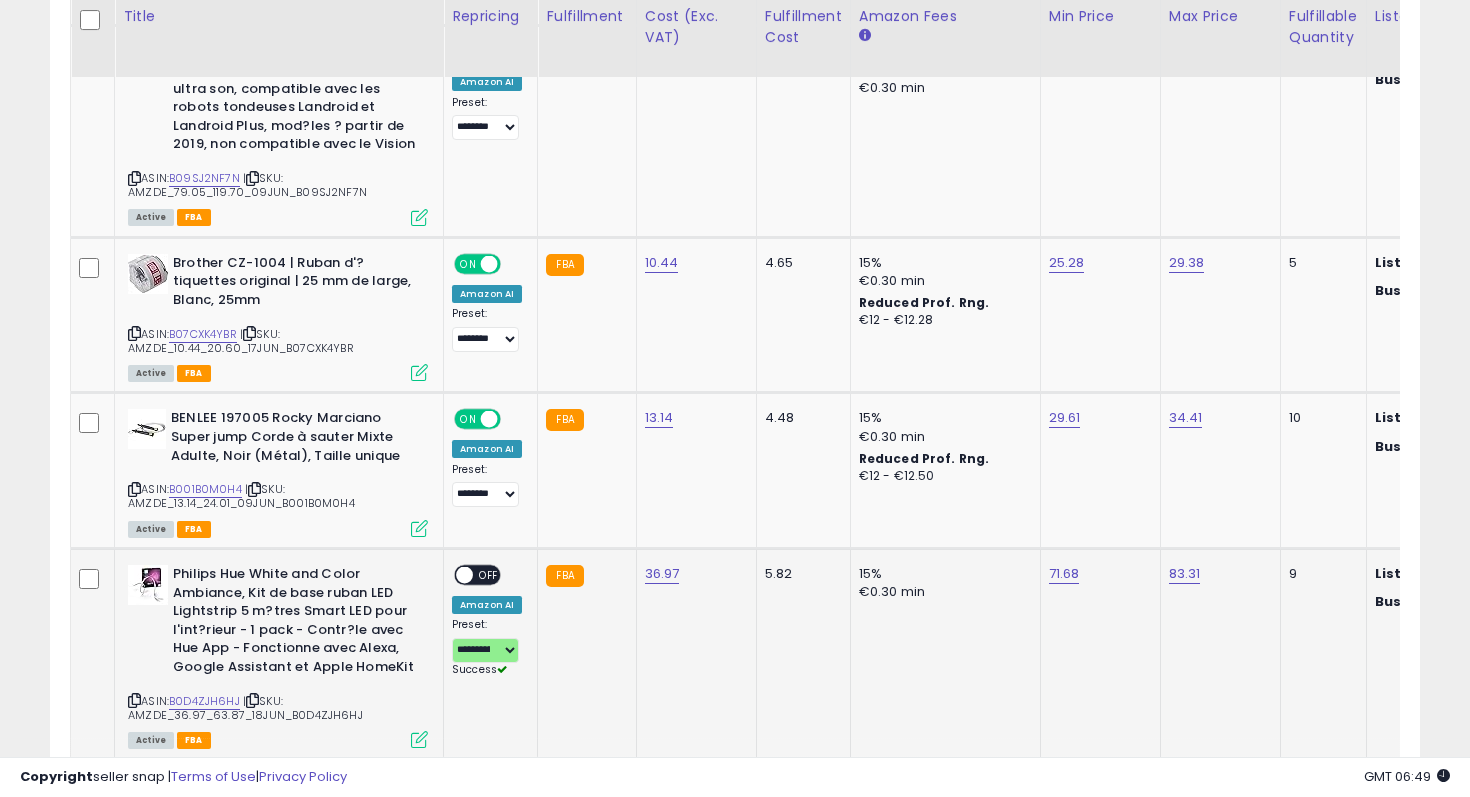 click on "OFF" at bounding box center (489, 575) 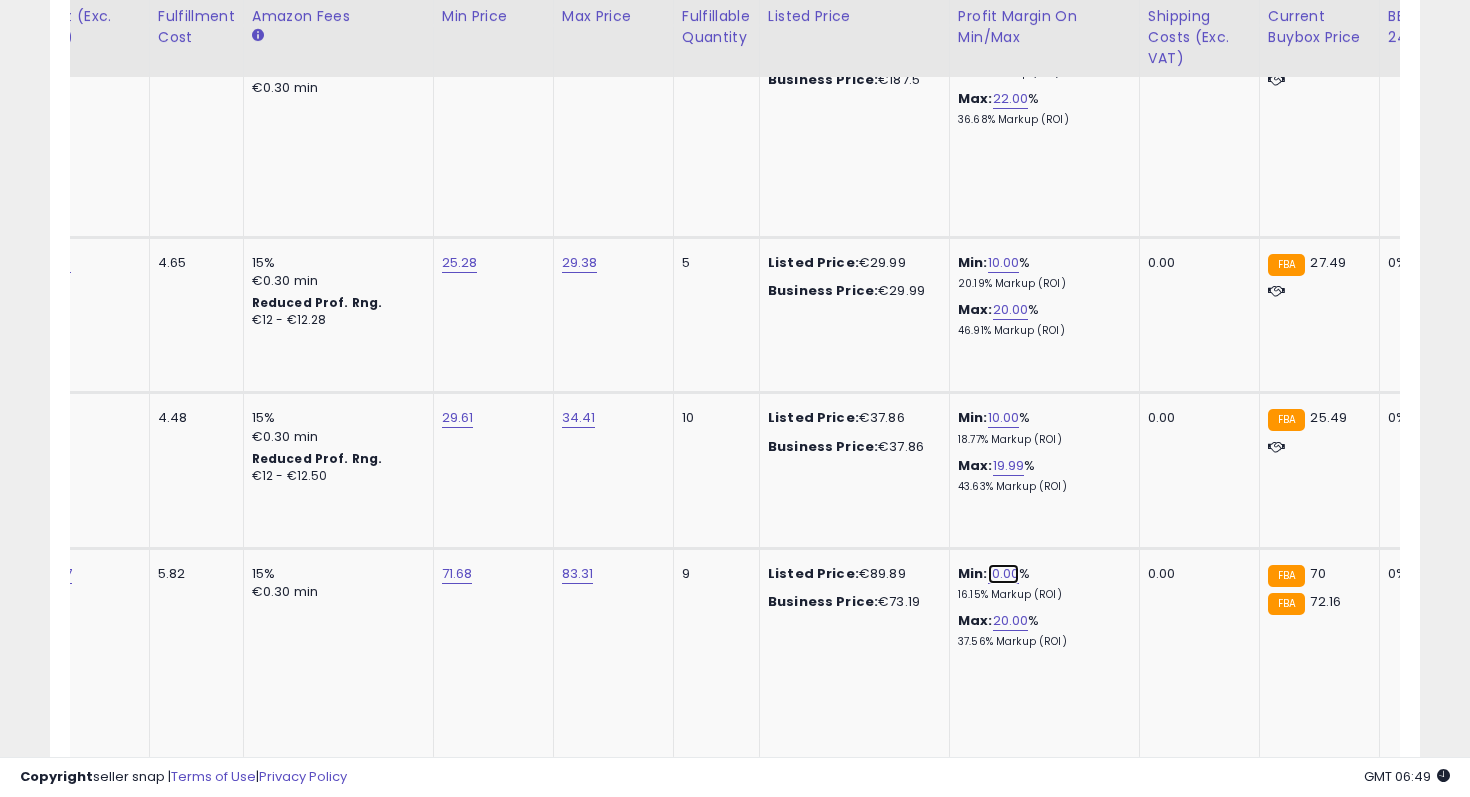 click on "10.00" at bounding box center (1004, 574) 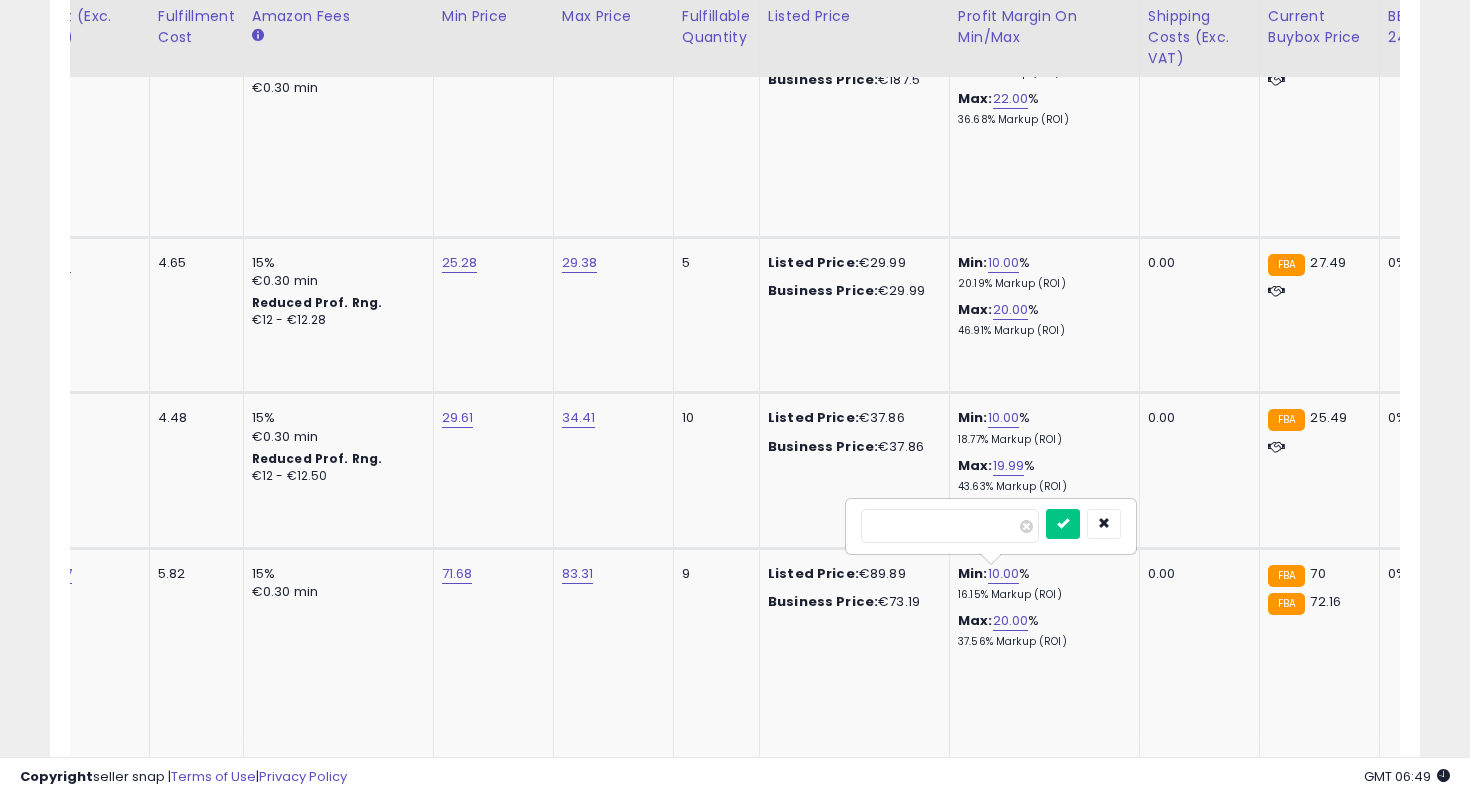click on "*****" at bounding box center [950, 526] 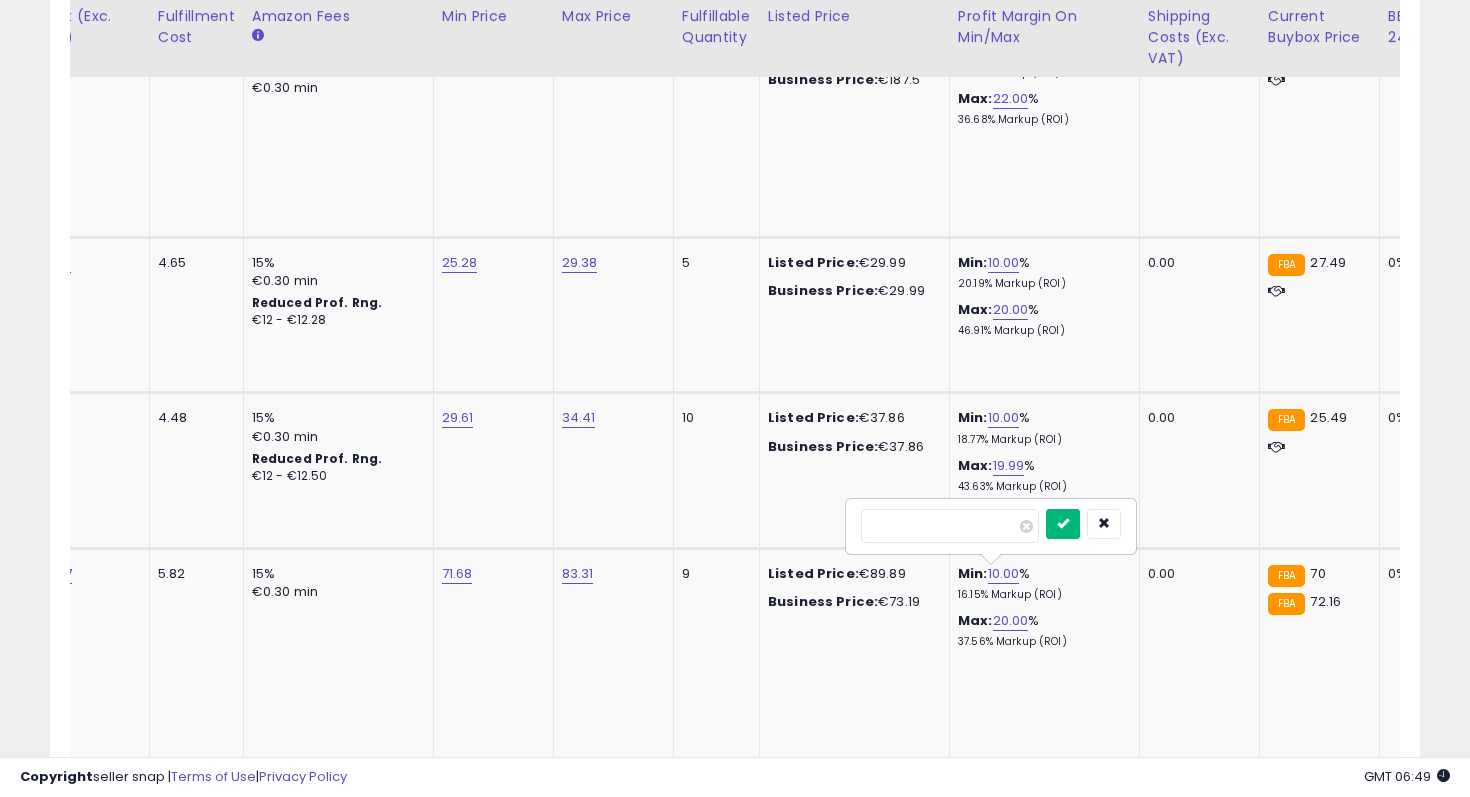 type on "*" 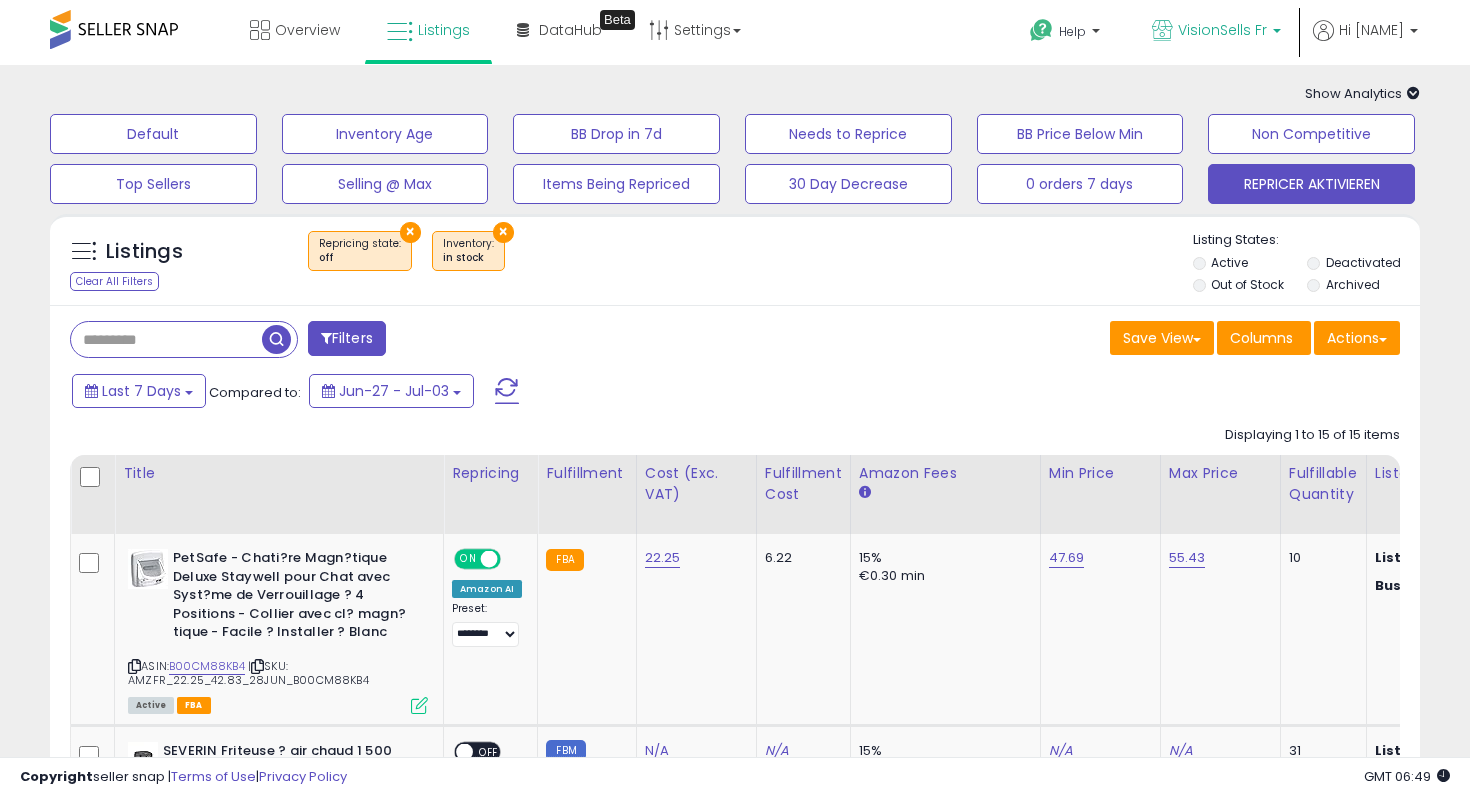 click on "VisionSells Fr" at bounding box center [1222, 30] 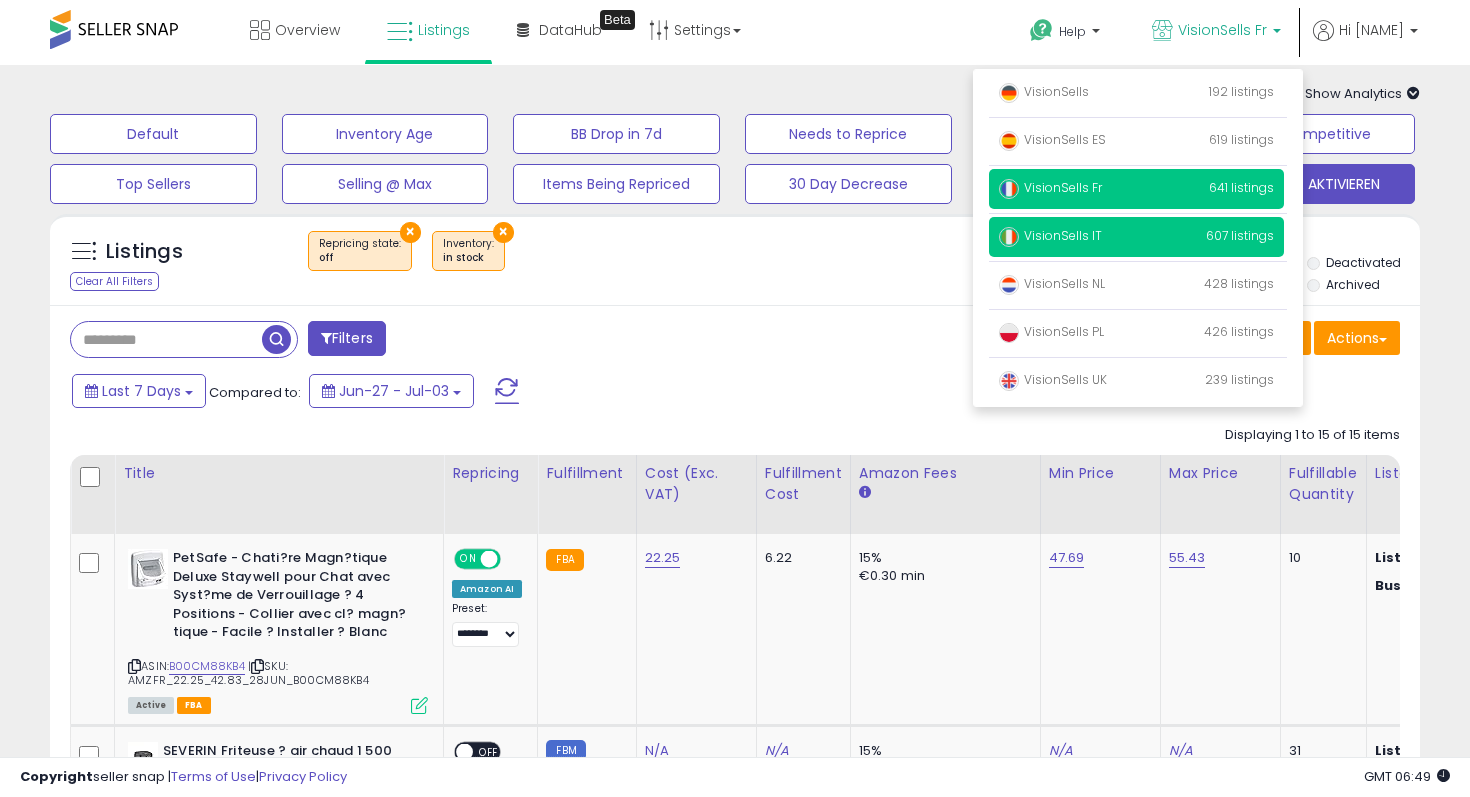 click on "VisionSells IT" at bounding box center [1050, 235] 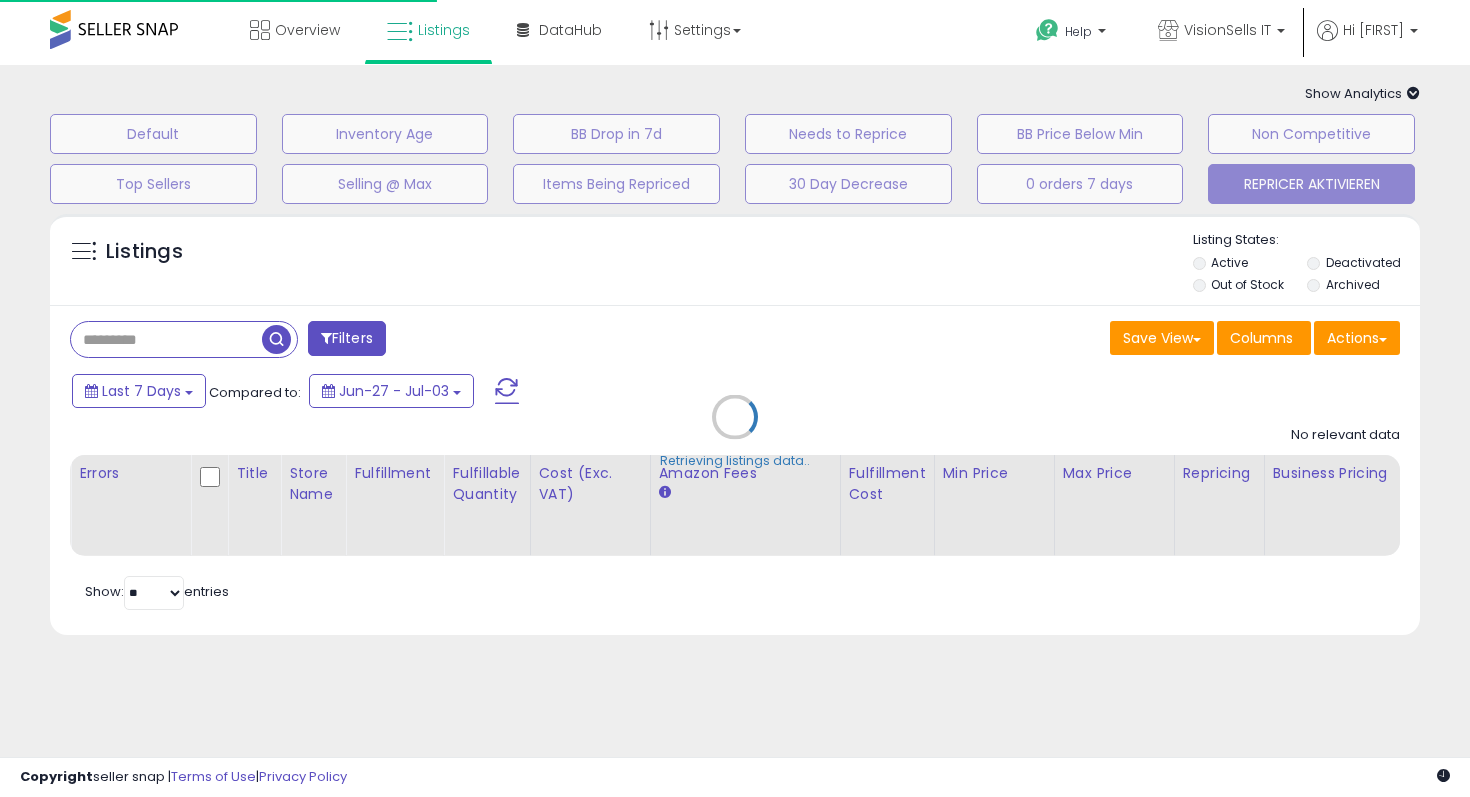 scroll, scrollTop: 0, scrollLeft: 0, axis: both 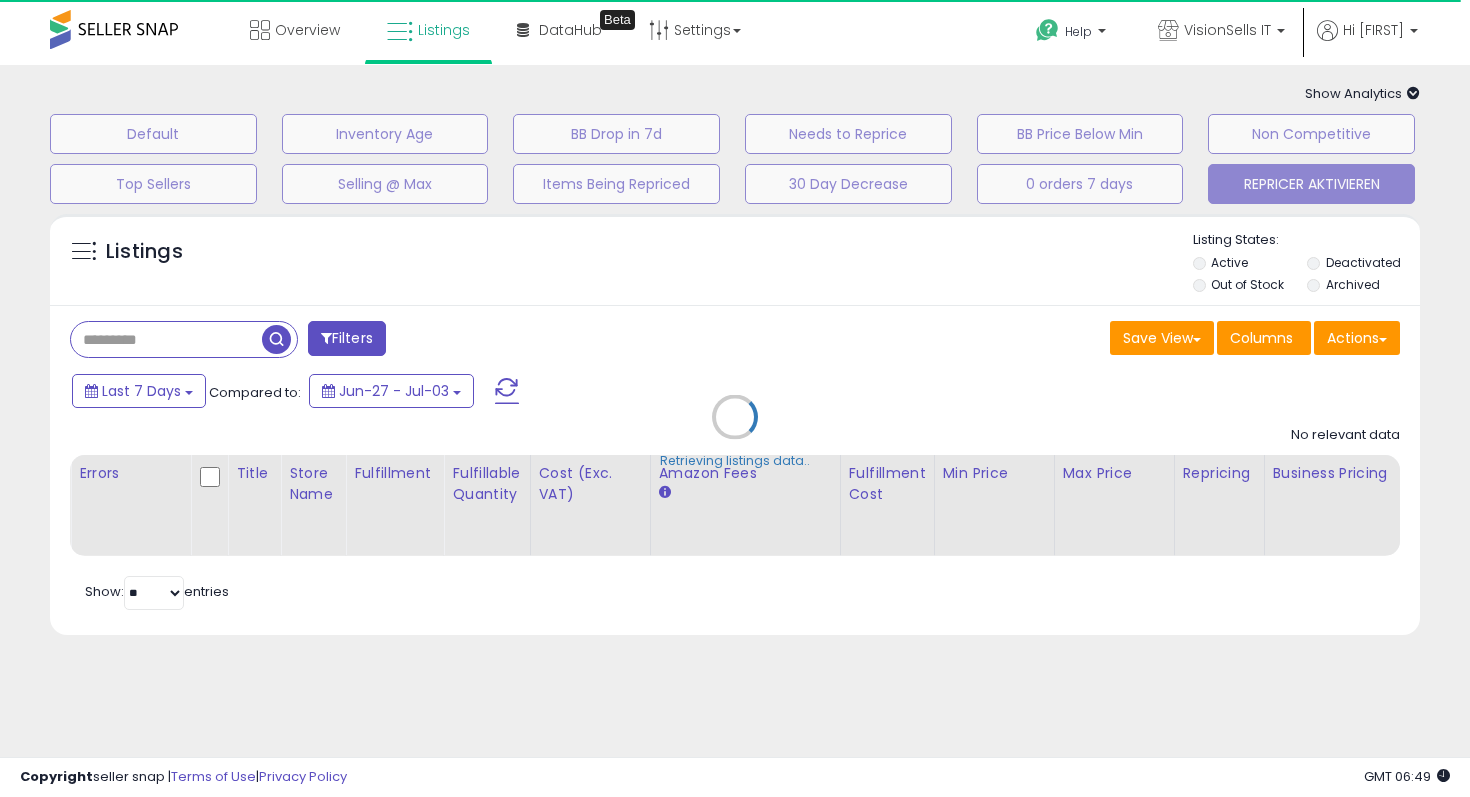 click on "Retrieving listings data.." at bounding box center [735, 432] 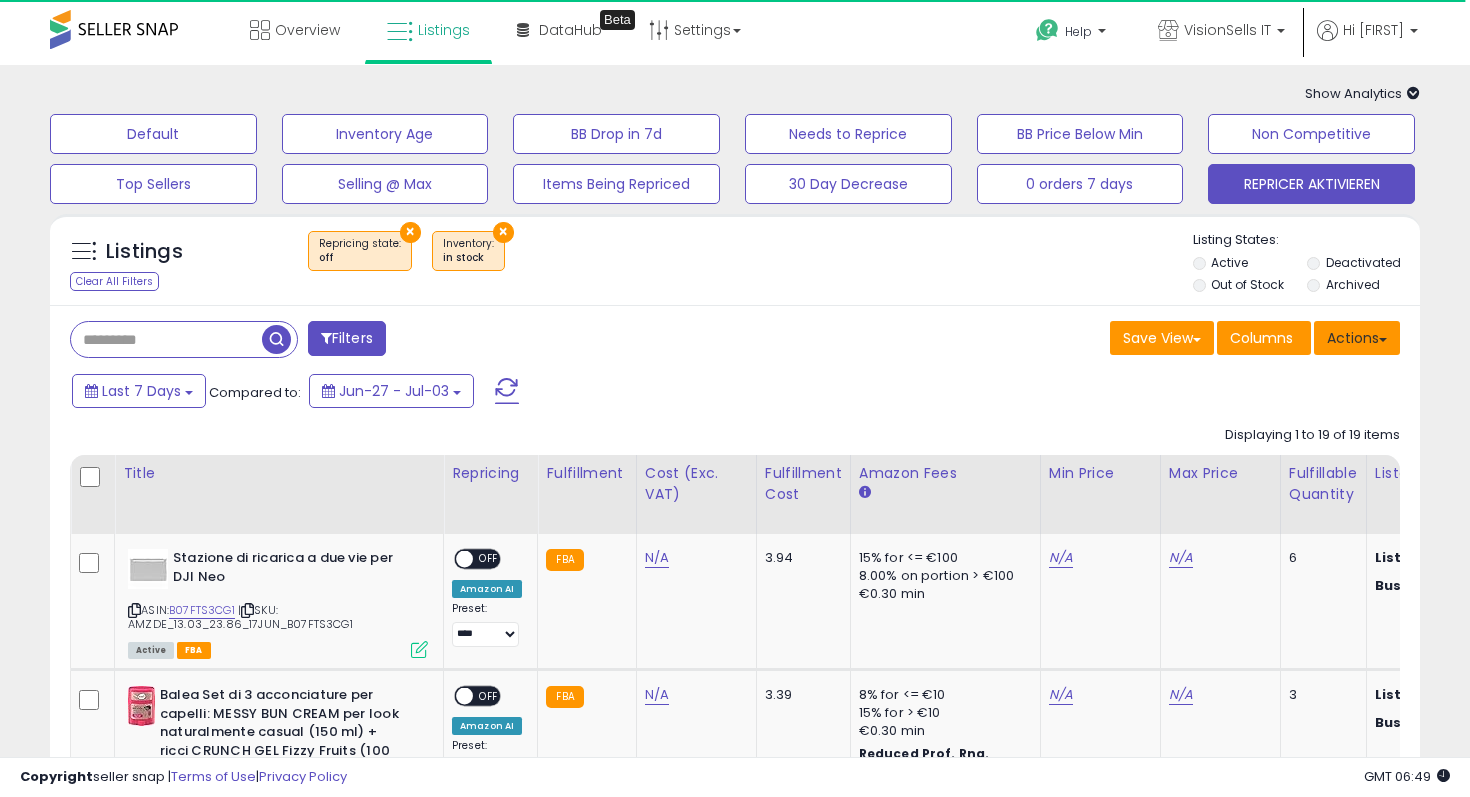 click on "Actions" at bounding box center (1357, 338) 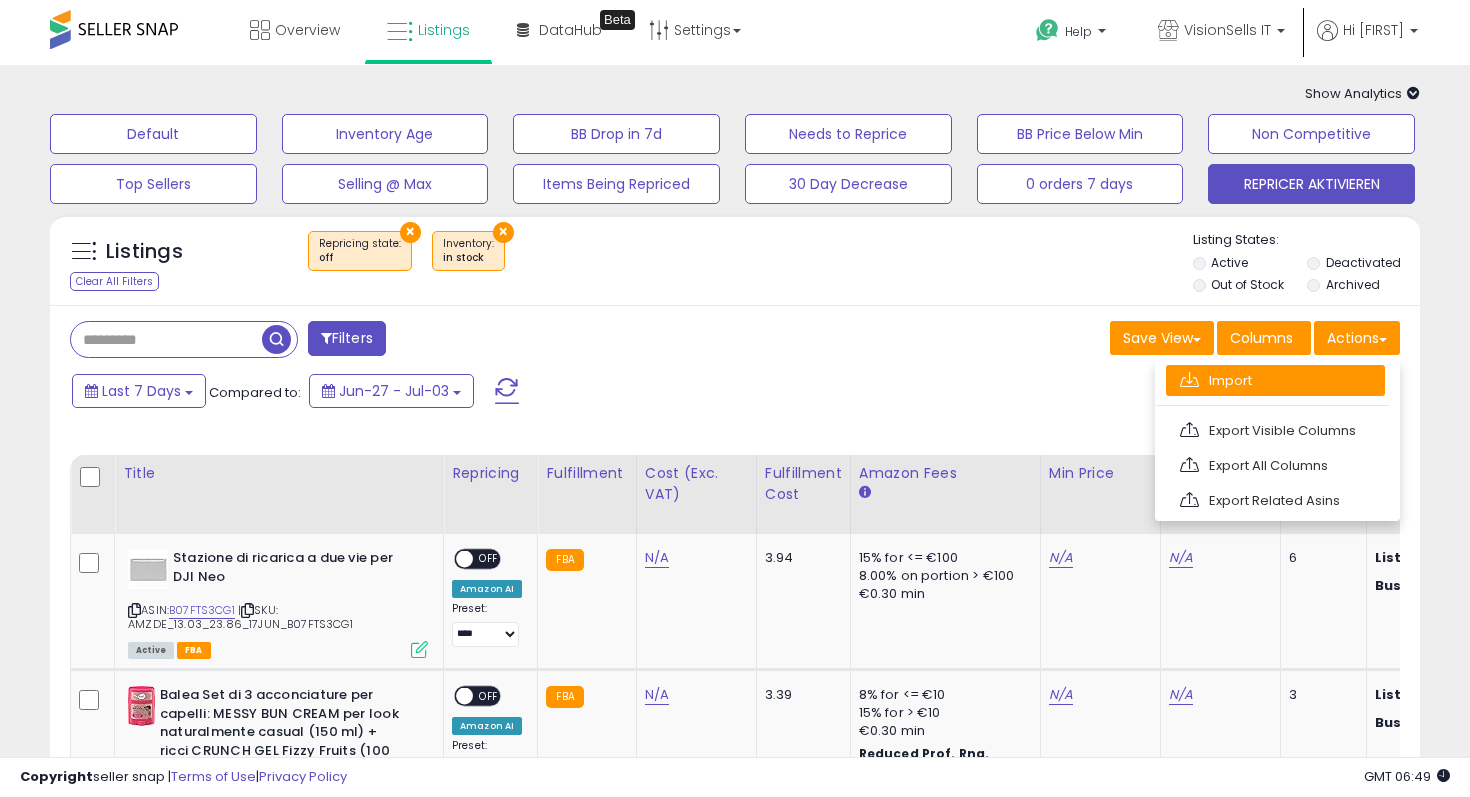 click on "Import" at bounding box center (1275, 380) 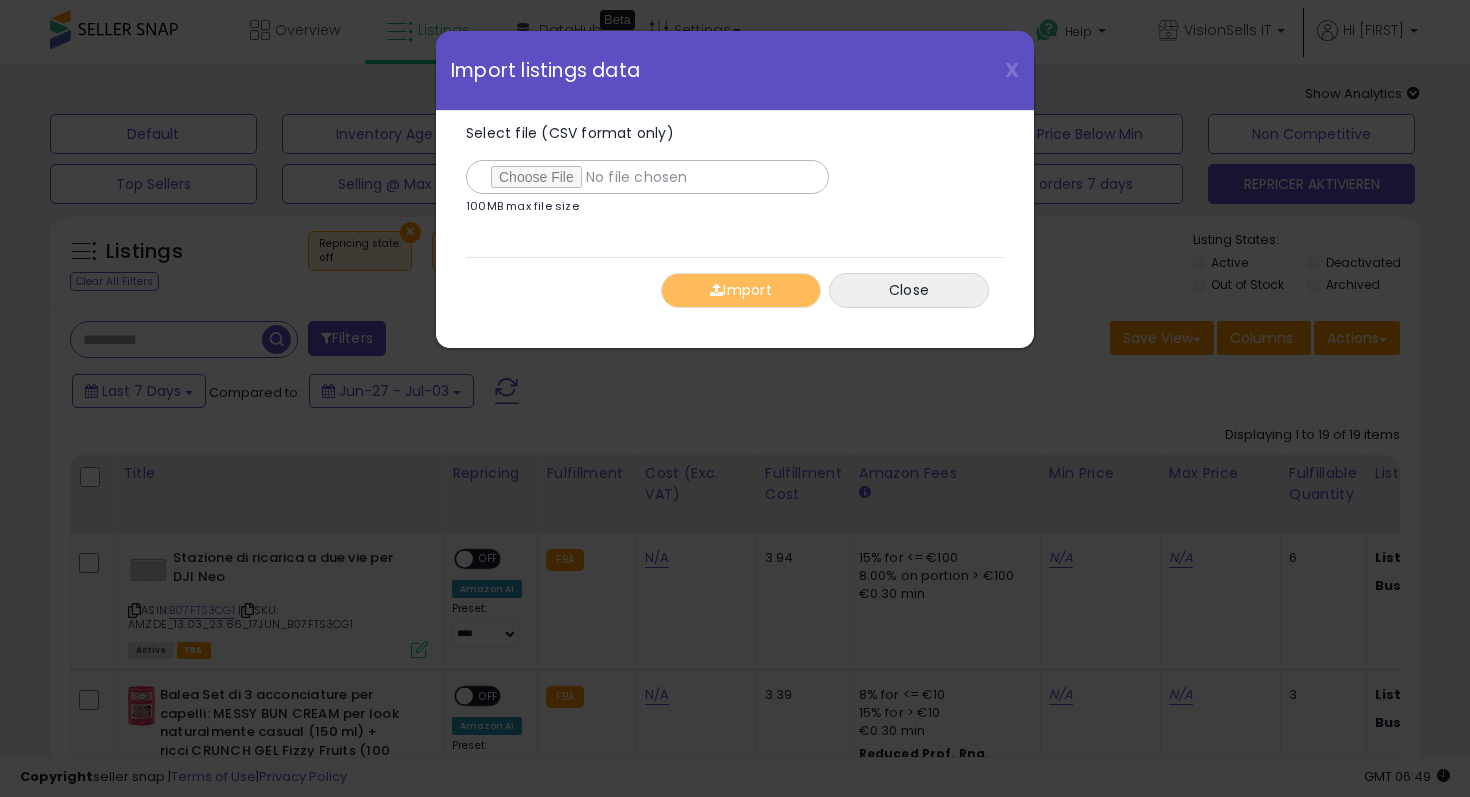 type on "**********" 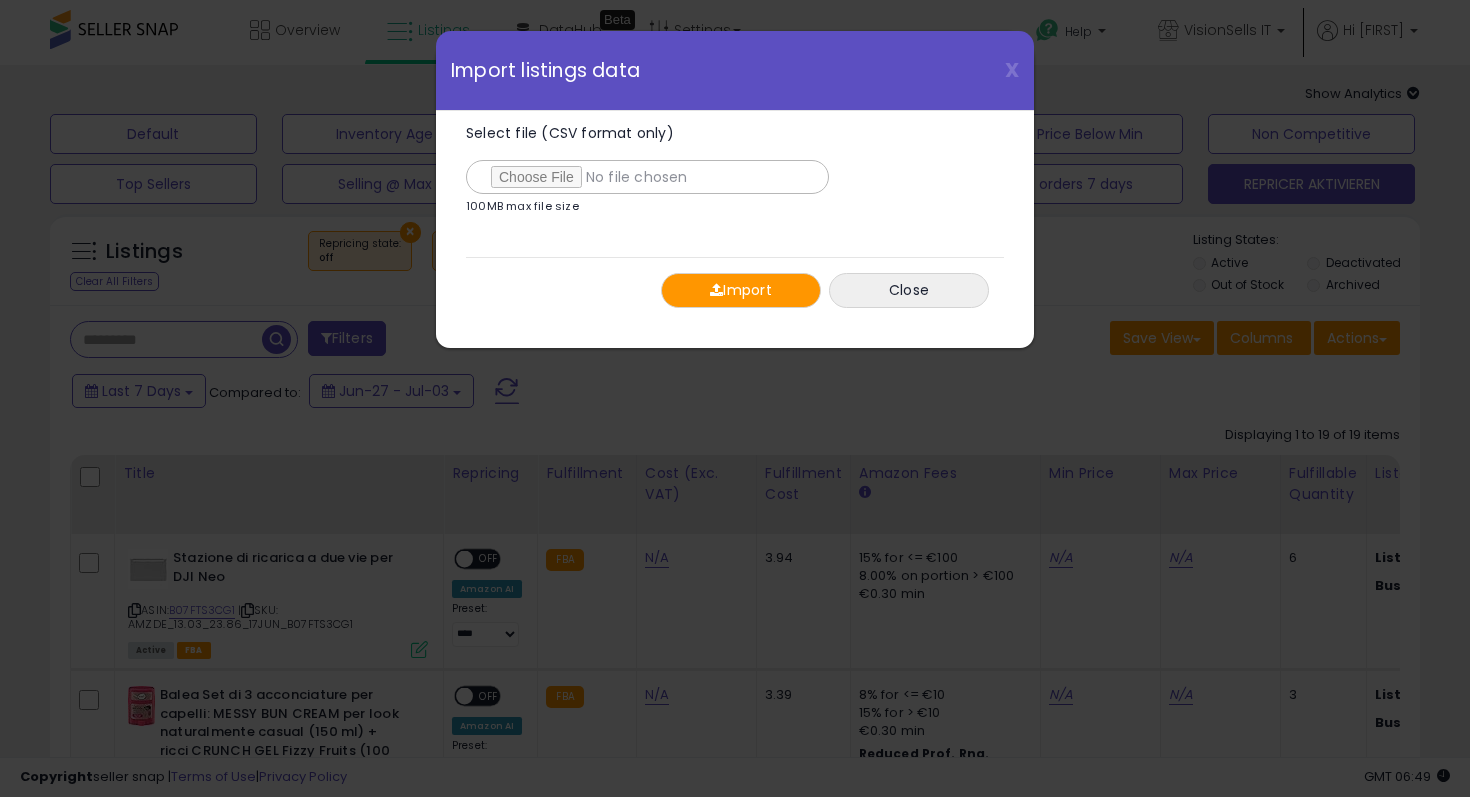 click on "Import" at bounding box center (741, 290) 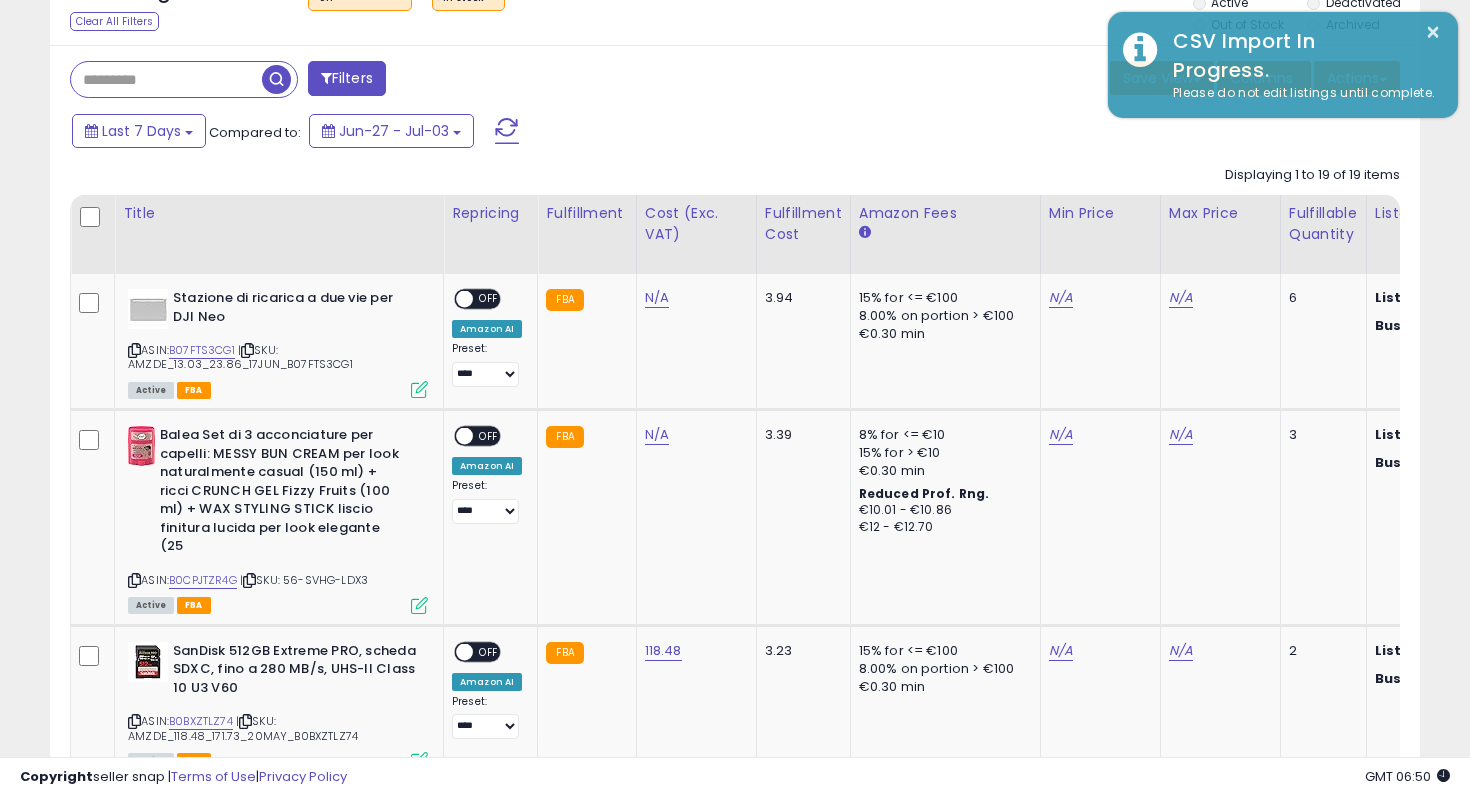 scroll, scrollTop: 208, scrollLeft: 0, axis: vertical 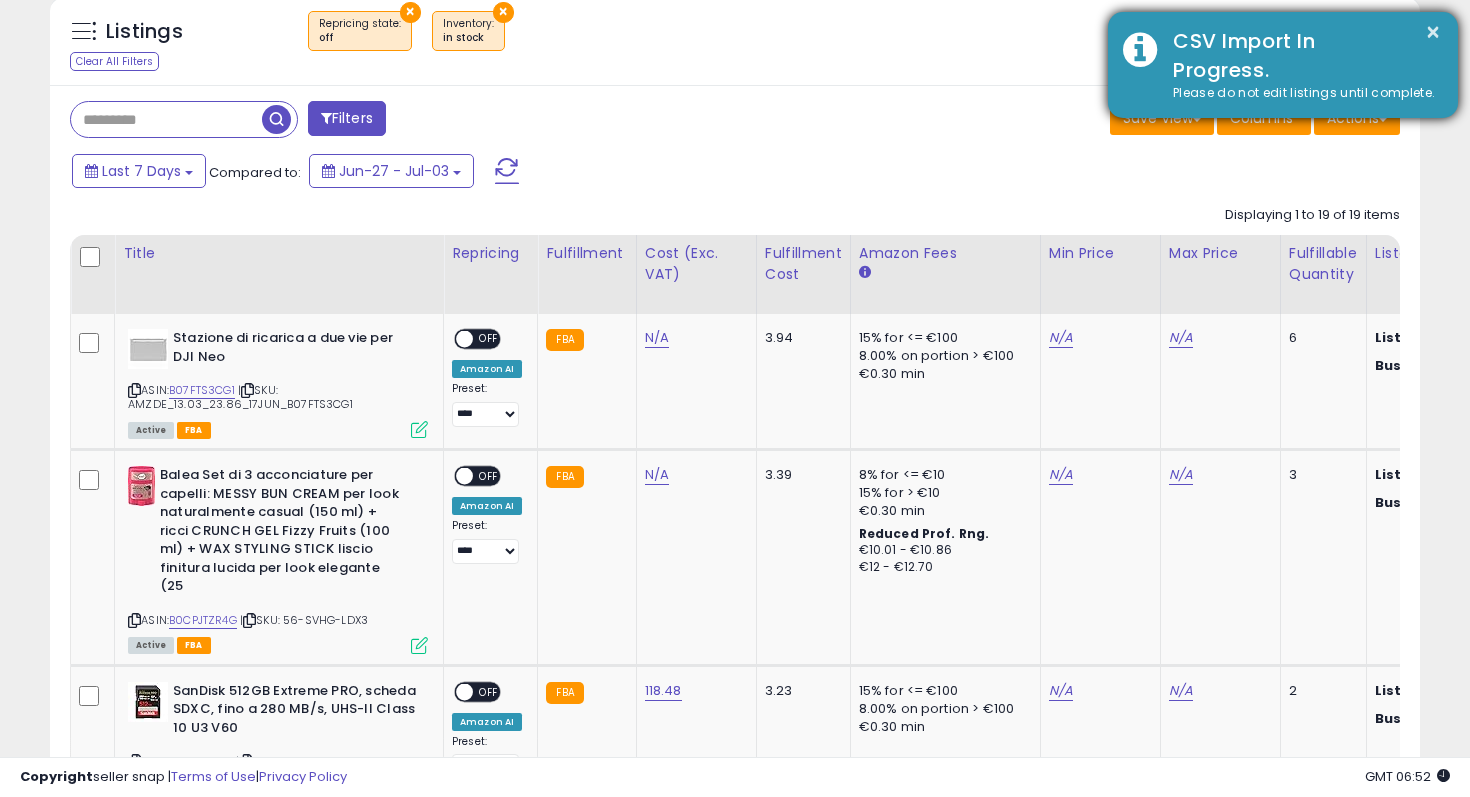 click on "CSV Import In Progress." at bounding box center (1300, 55) 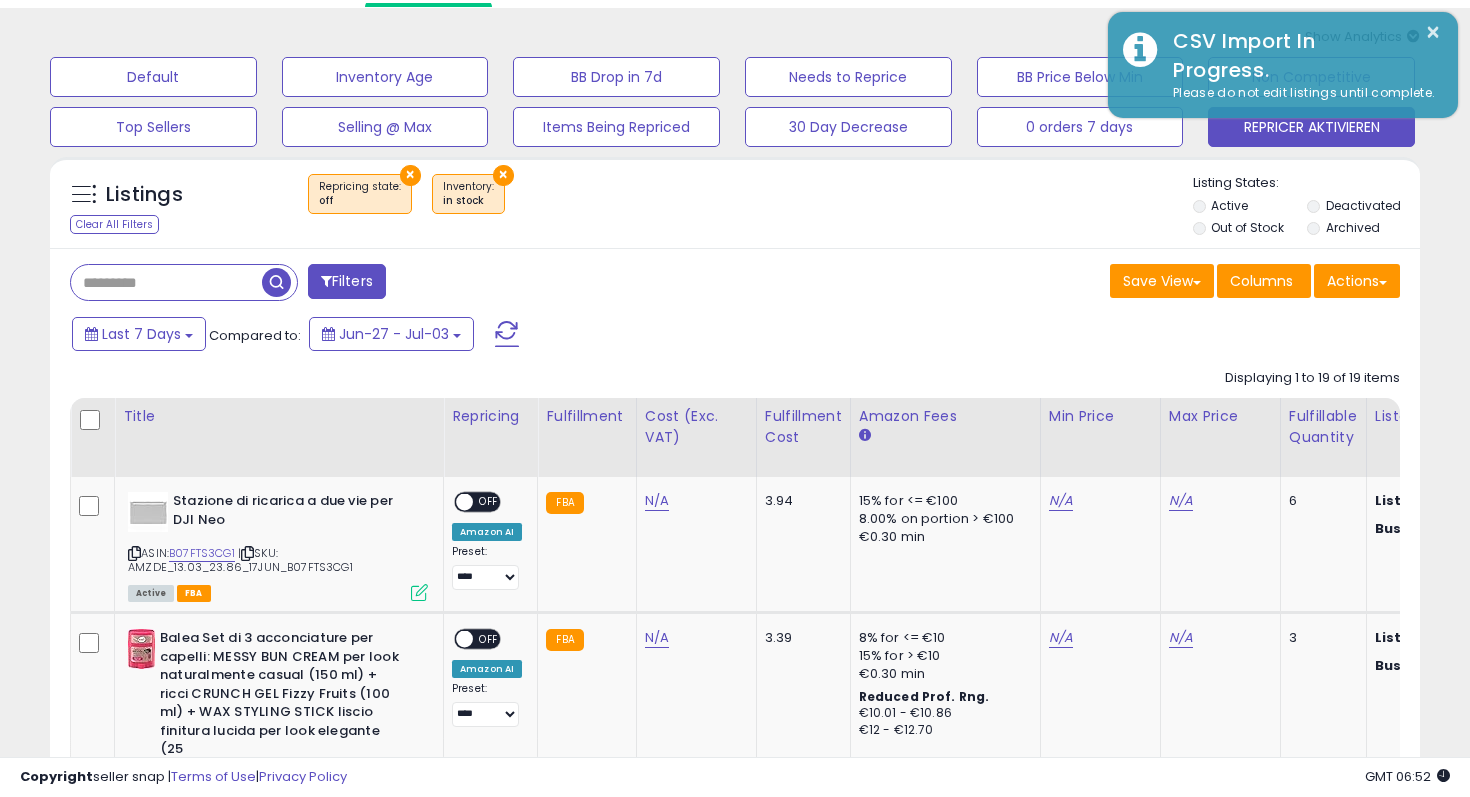scroll, scrollTop: 0, scrollLeft: 0, axis: both 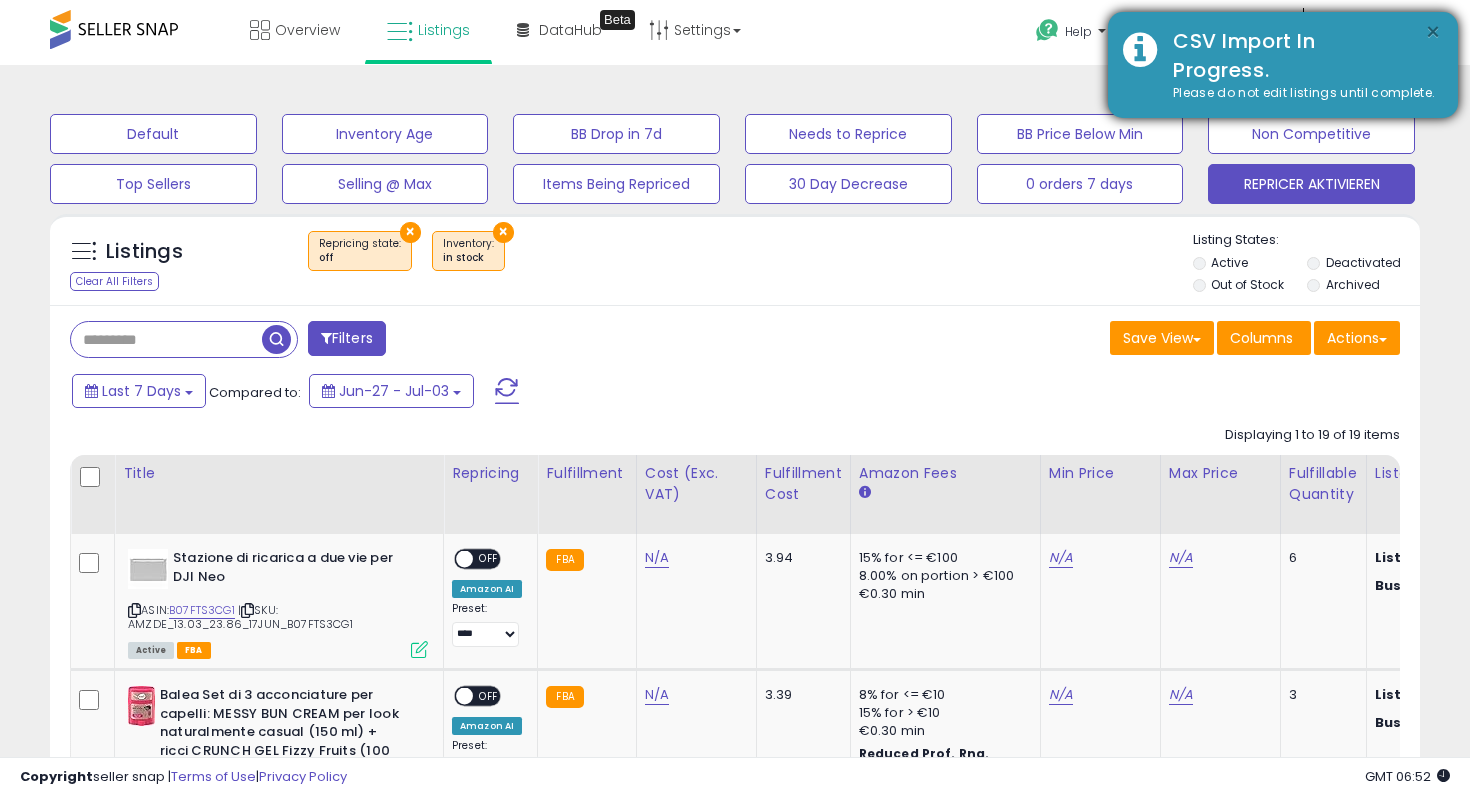 click on "×" at bounding box center [1433, 32] 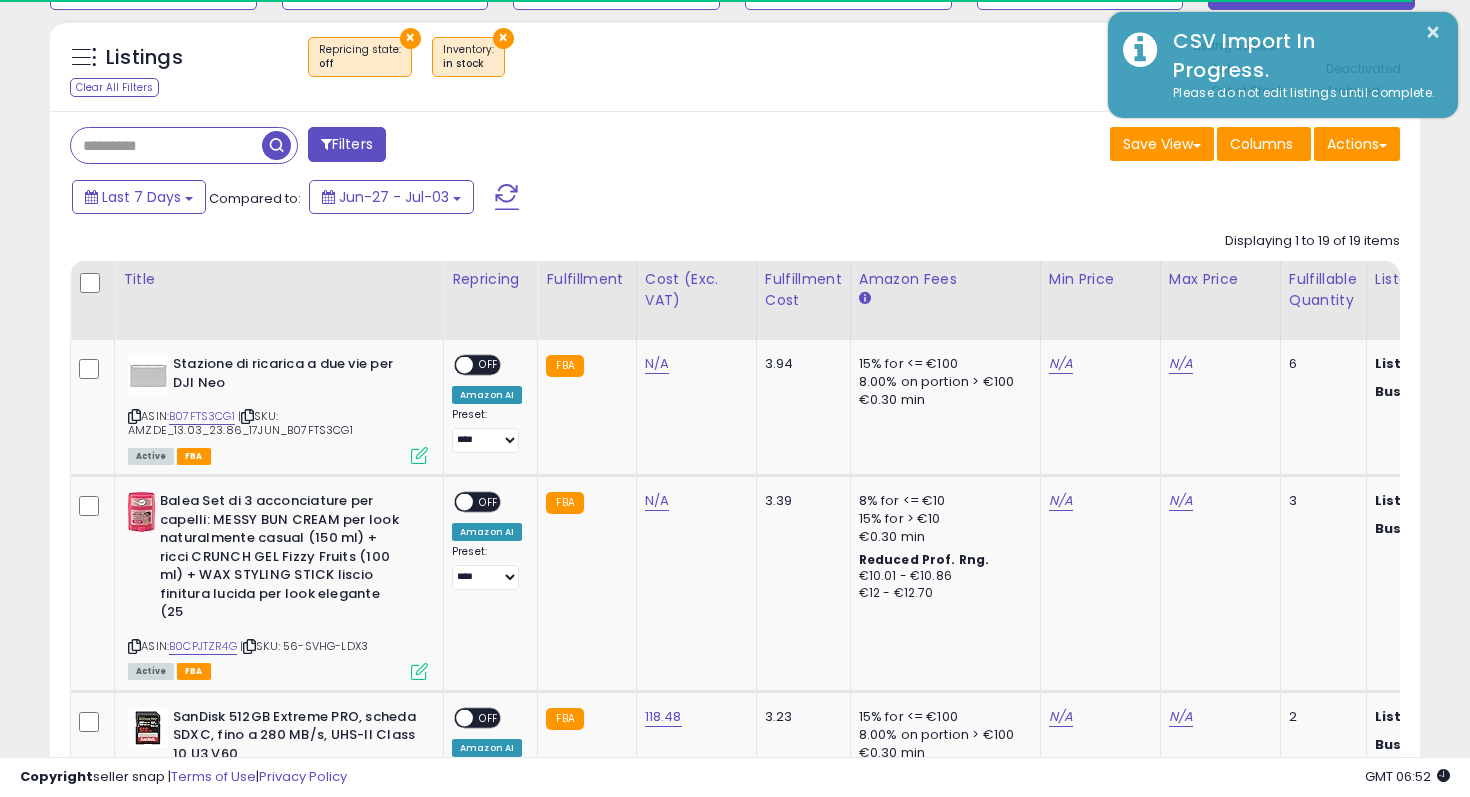 scroll, scrollTop: 0, scrollLeft: 0, axis: both 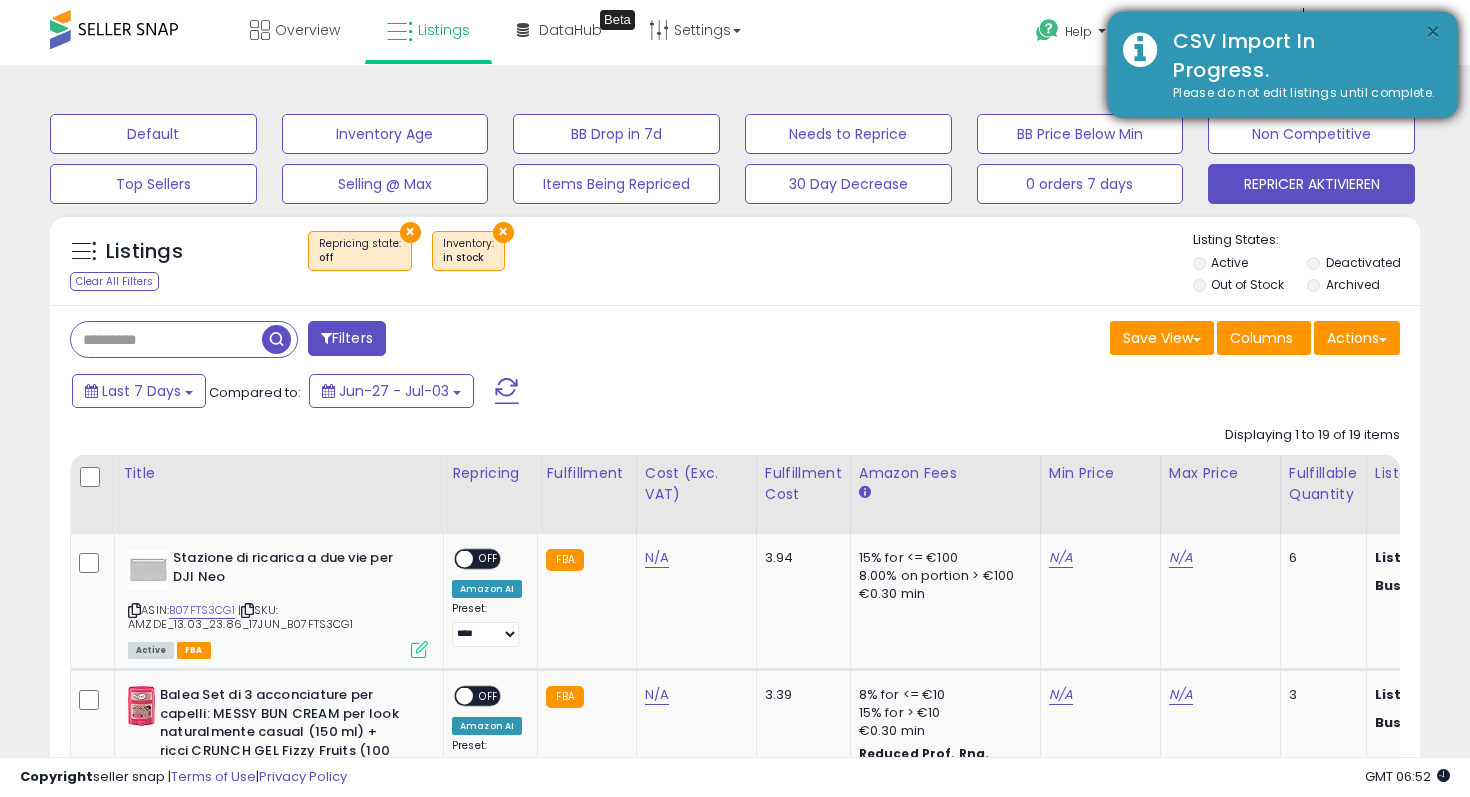 click on "×" at bounding box center (1433, 32) 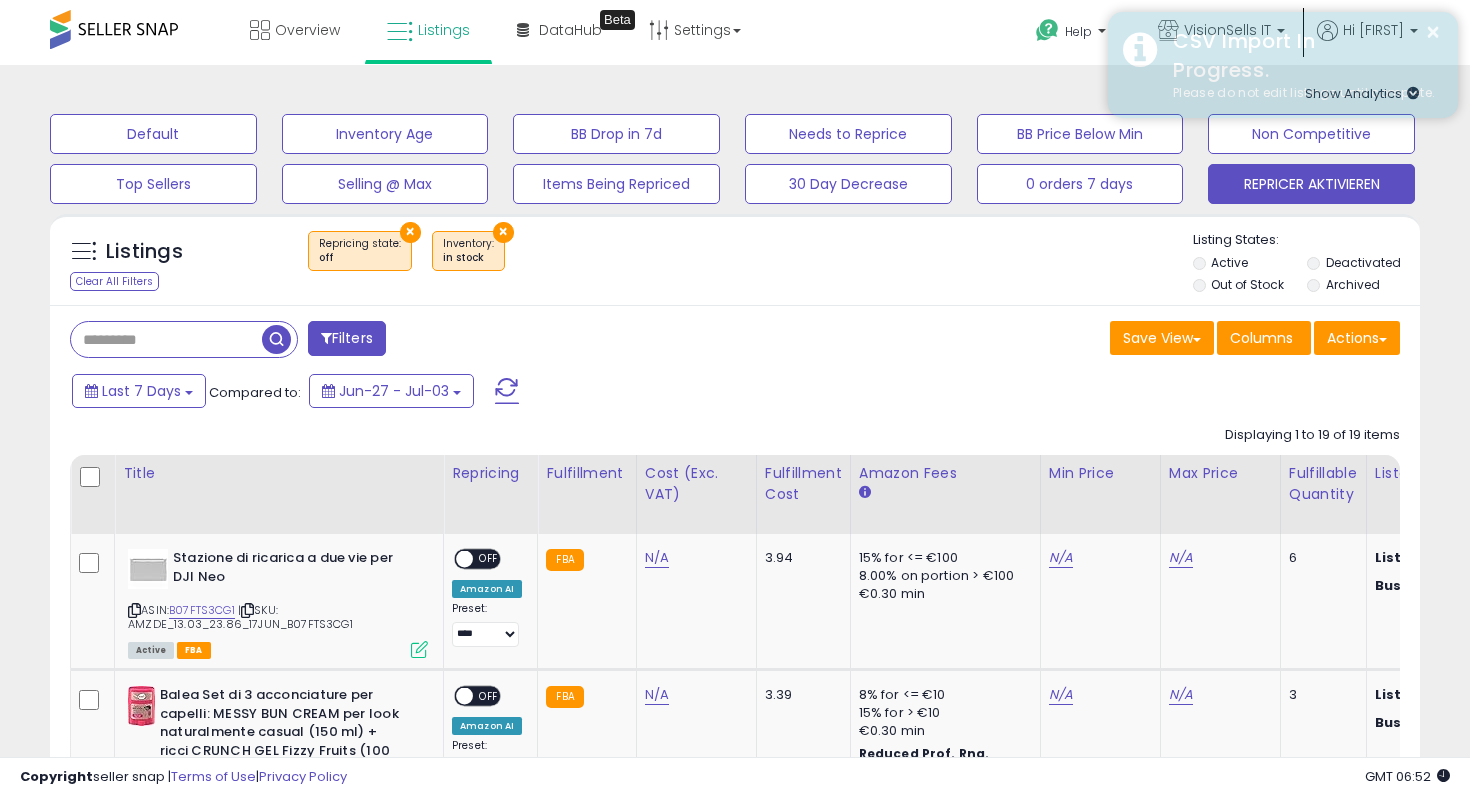 click on "× CSV Import In Progress. Please do not edit listings until complete." at bounding box center [1283, 65] 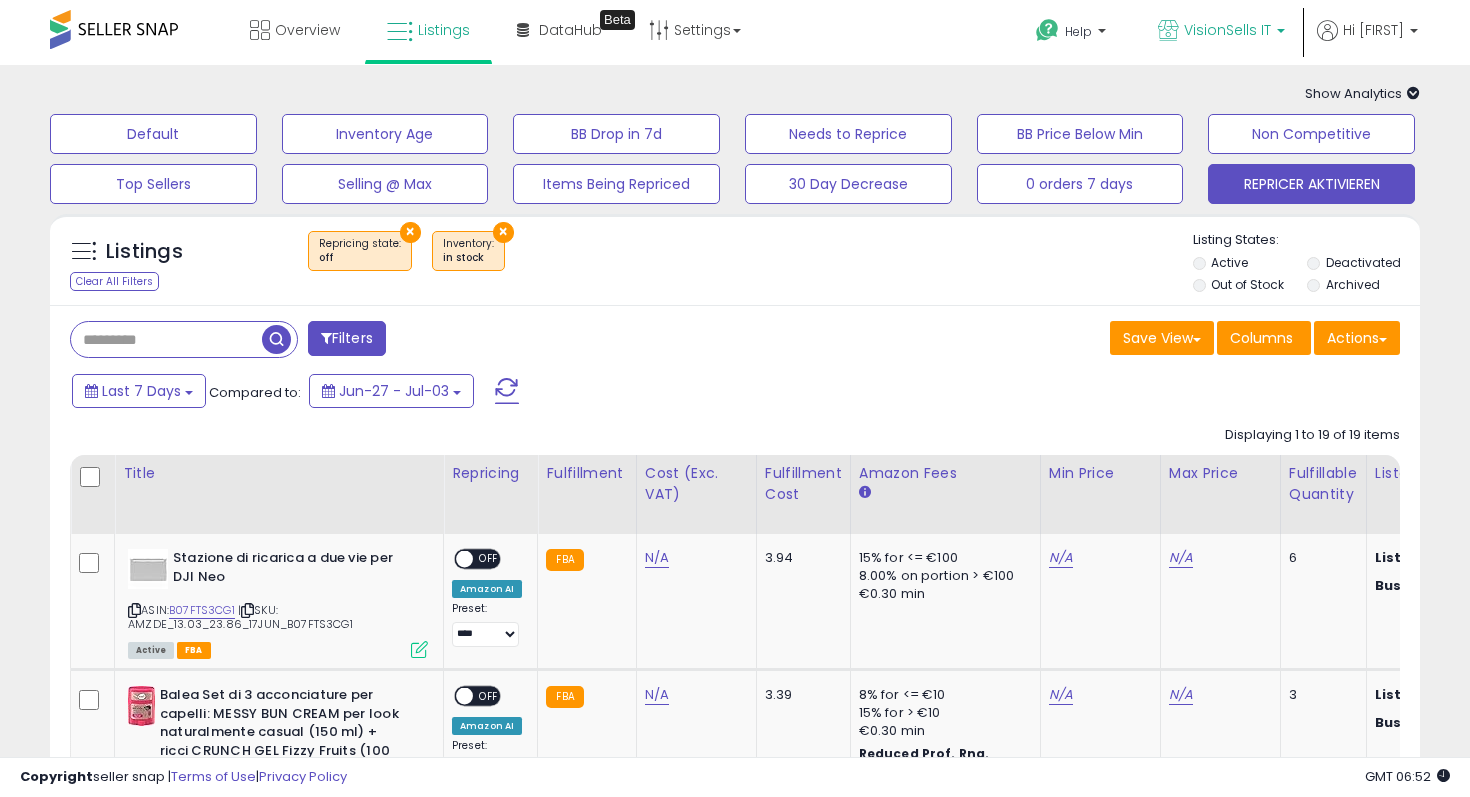 click on "VisionSells IT" at bounding box center (1221, 32) 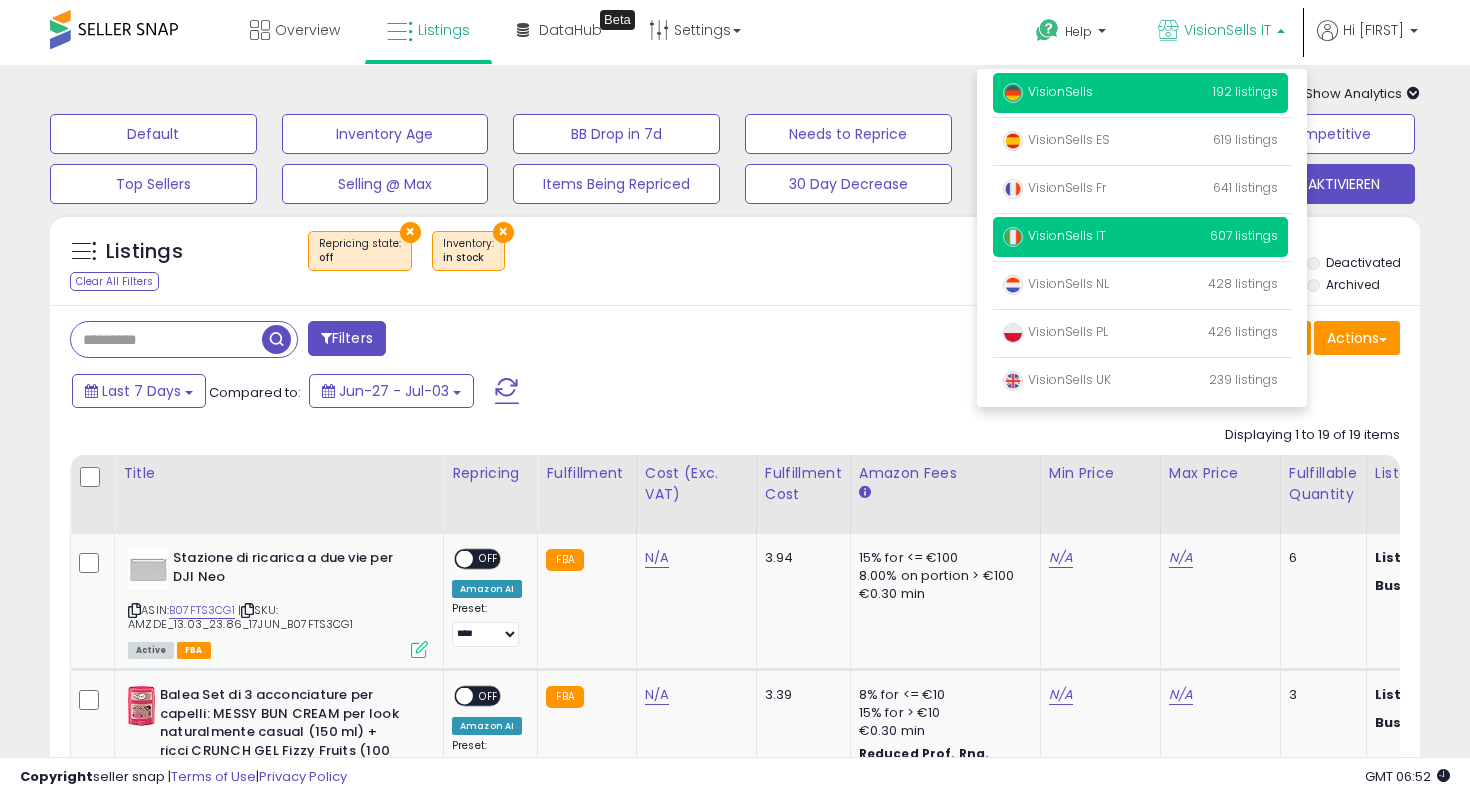 click on "VisionSells
192
listings" at bounding box center [1140, 93] 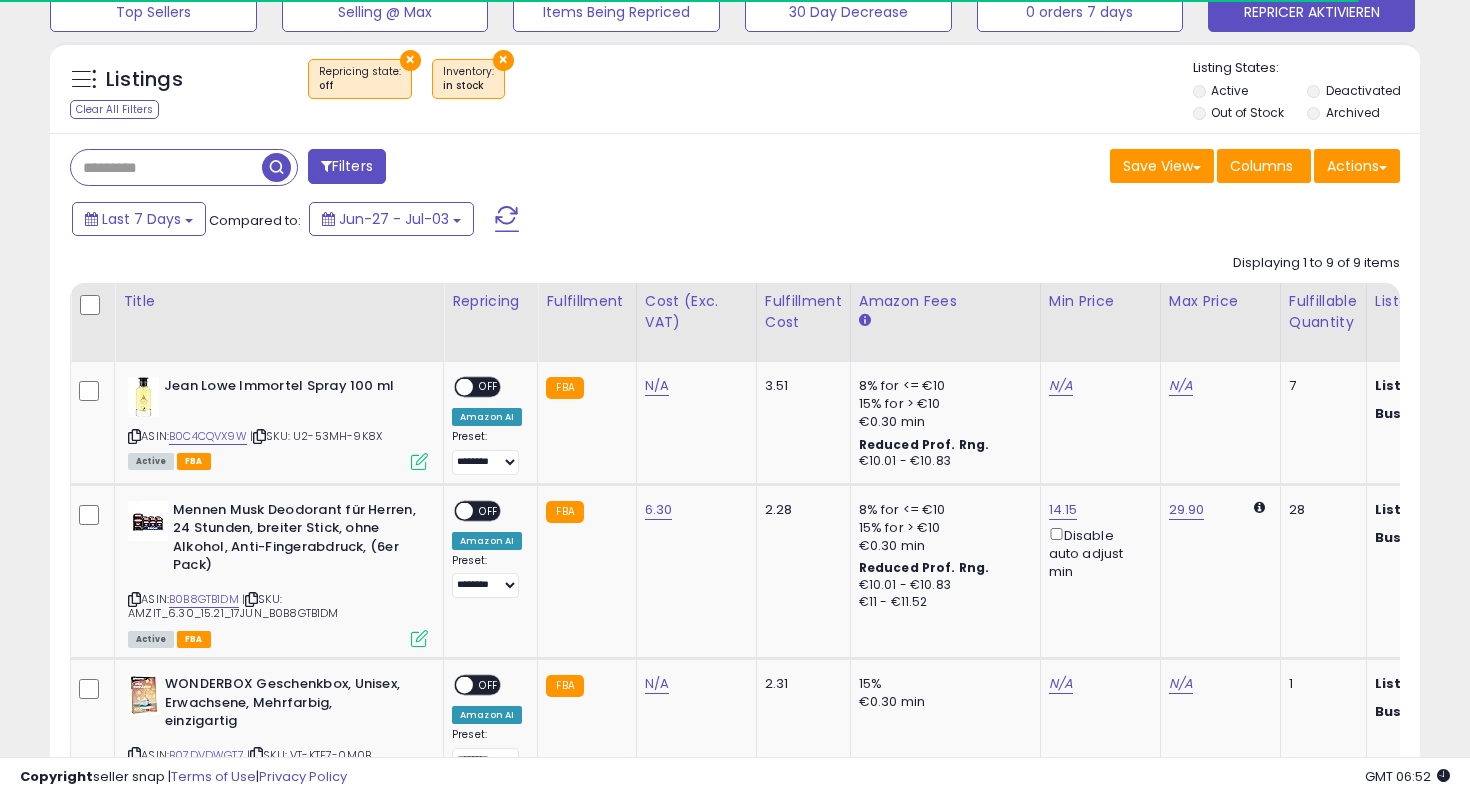 scroll, scrollTop: 0, scrollLeft: 0, axis: both 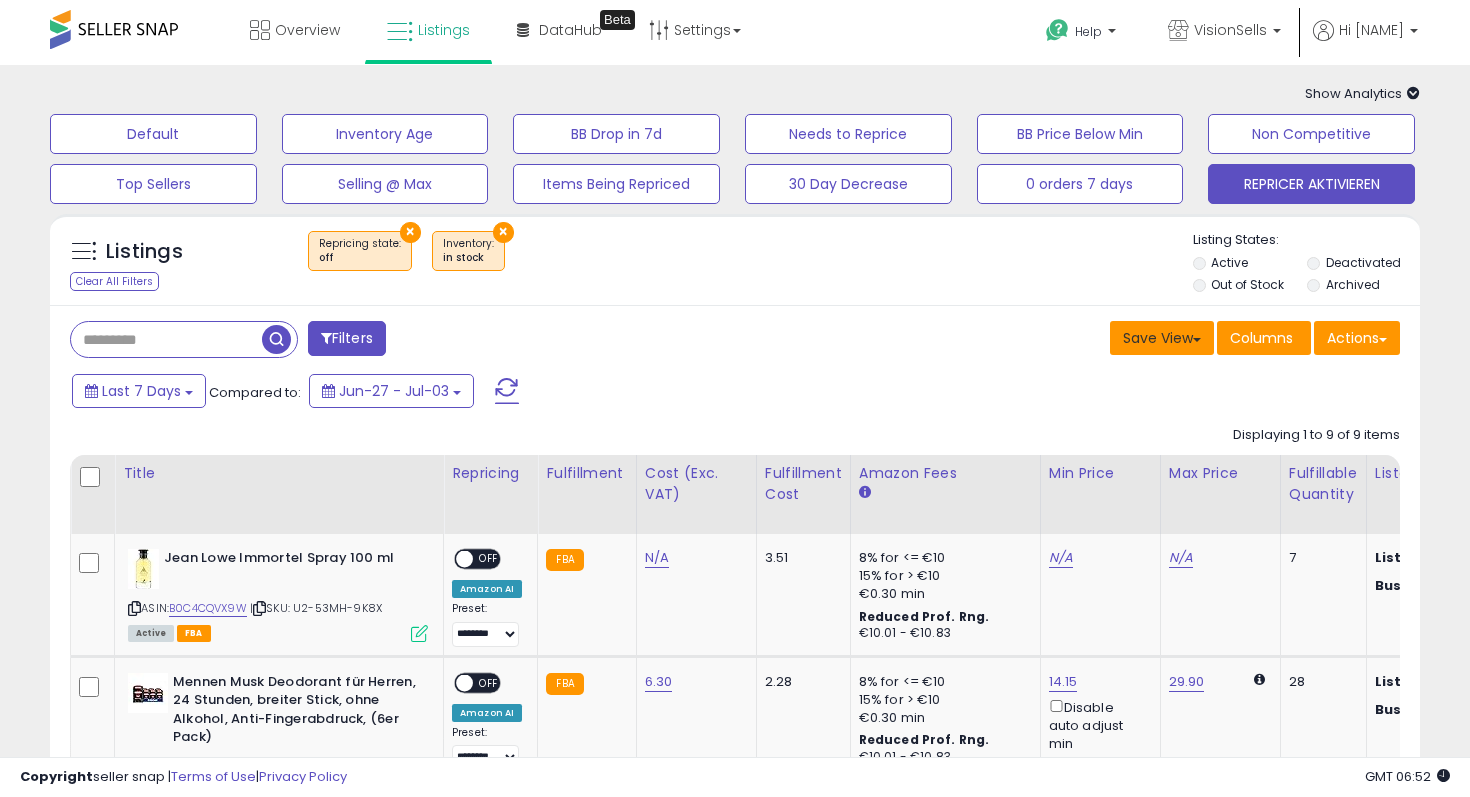 click on "Save View" at bounding box center (1162, 338) 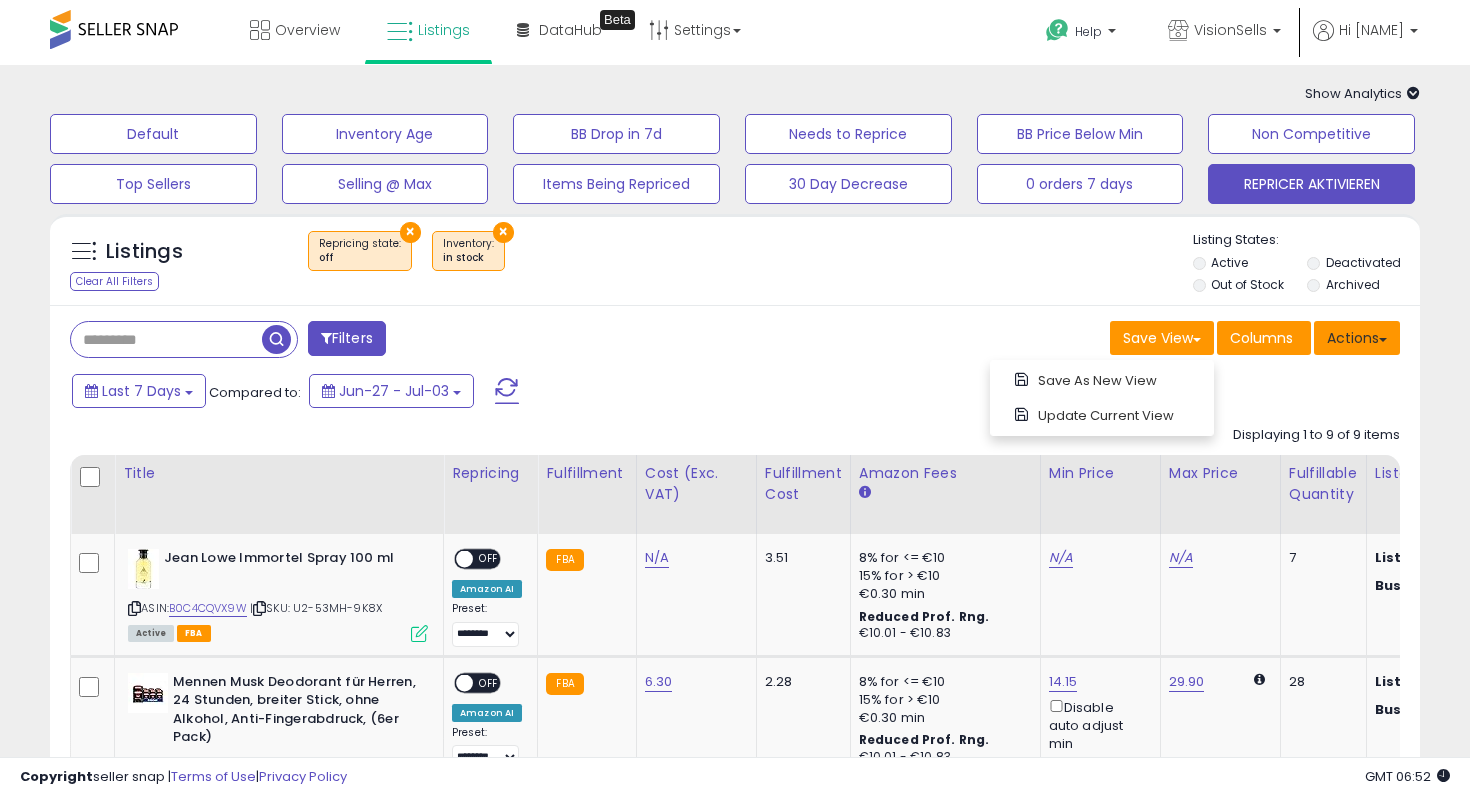 click on "Actions" at bounding box center [1357, 338] 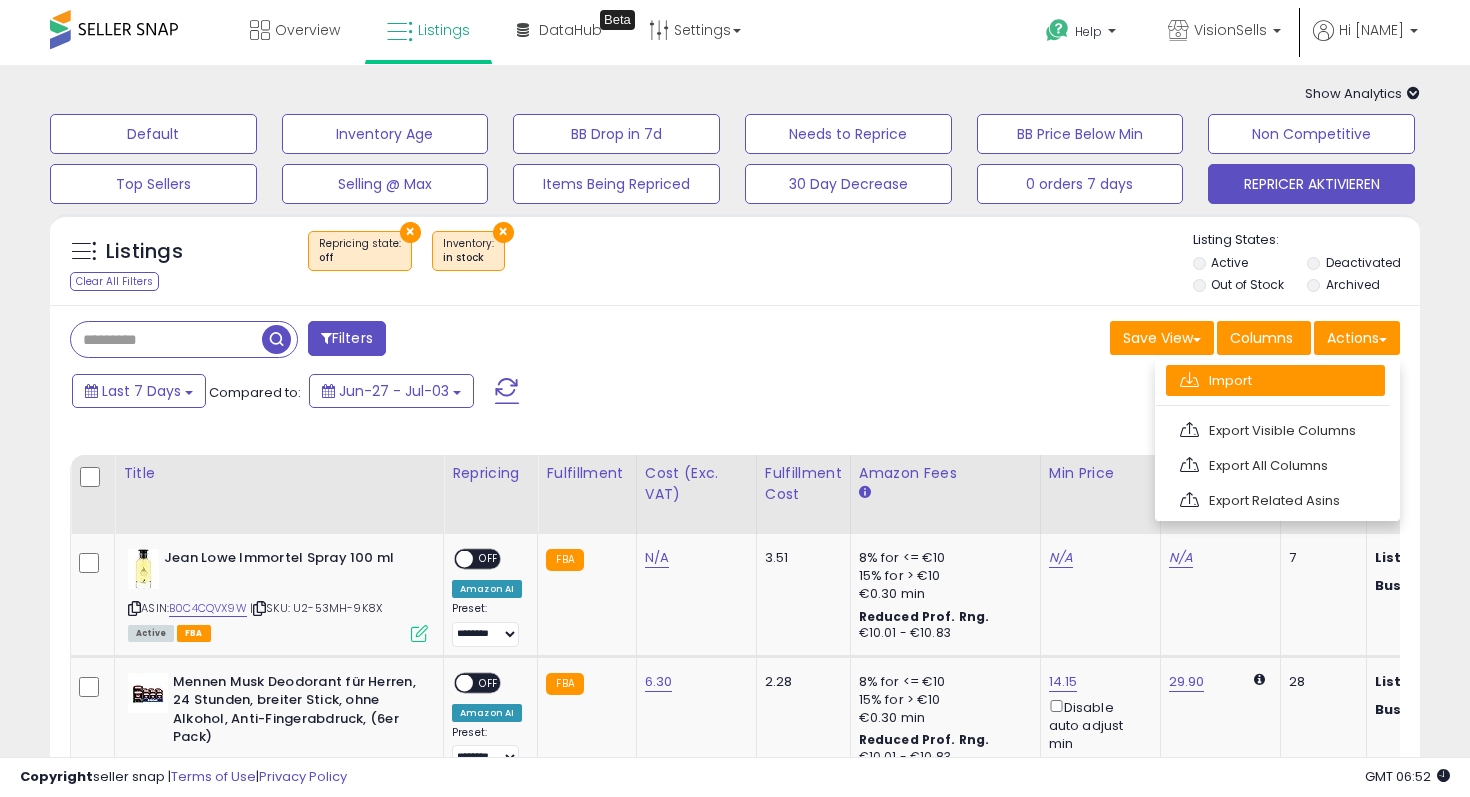 click on "Import" at bounding box center (1275, 380) 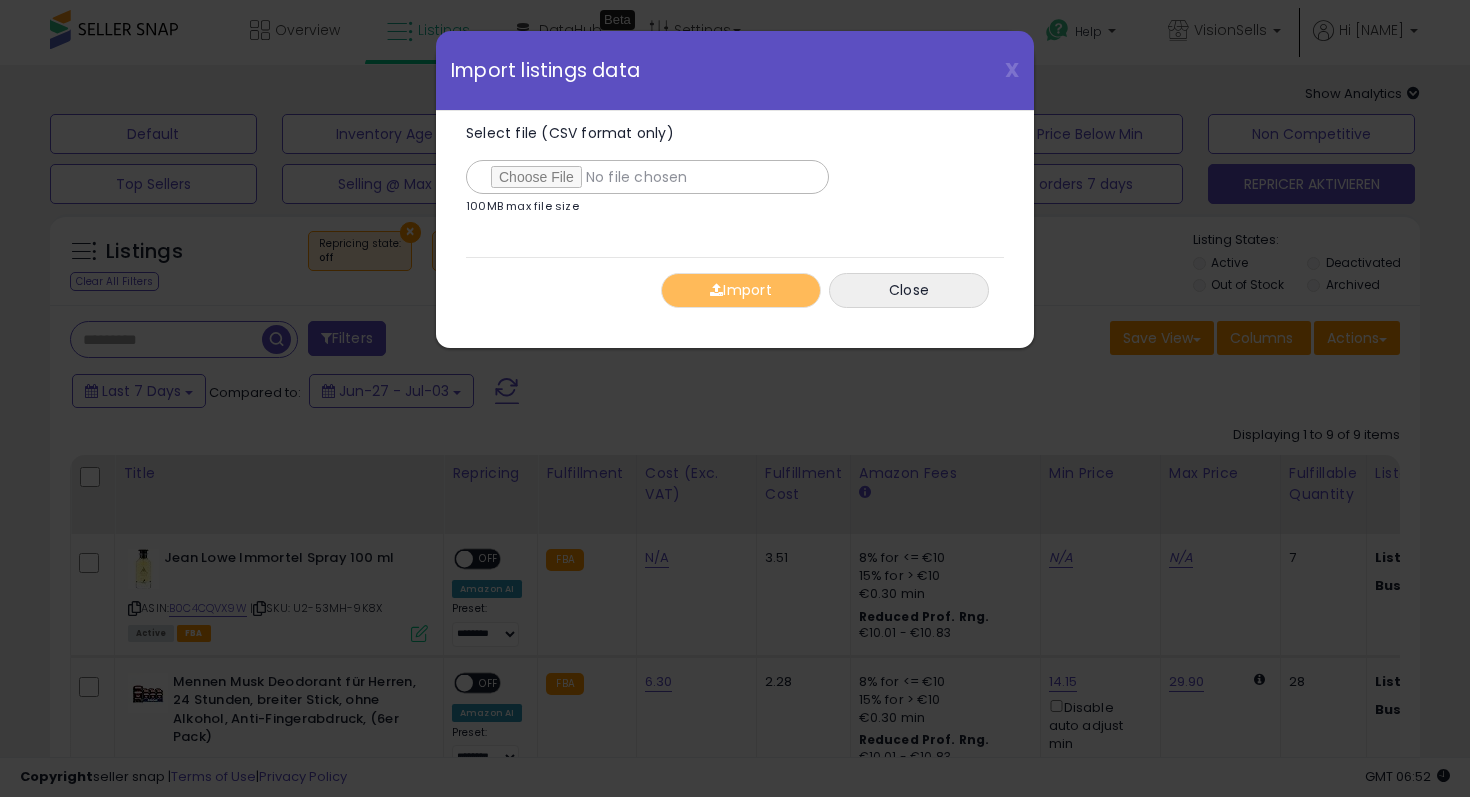 type on "**********" 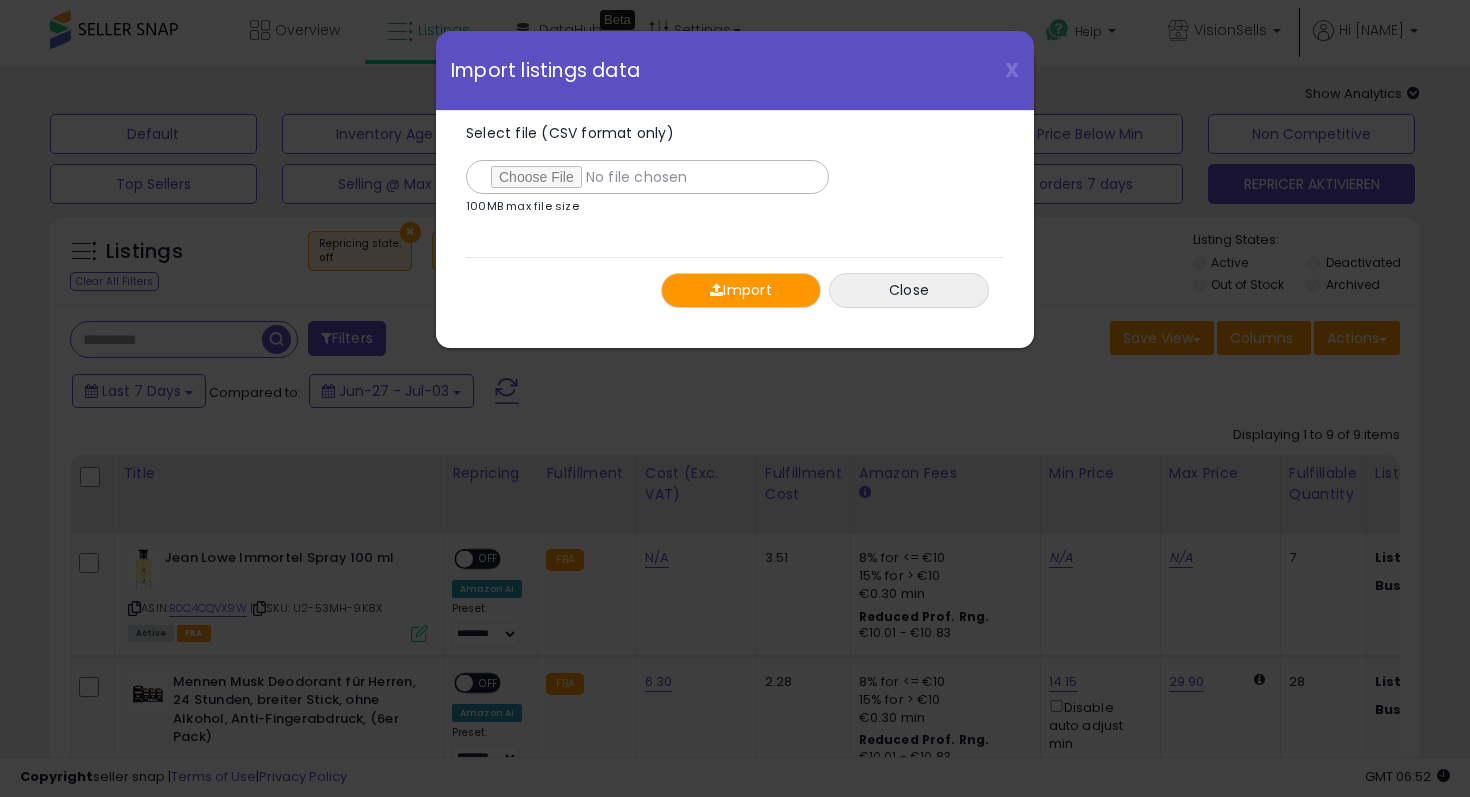 click at bounding box center (716, 290) 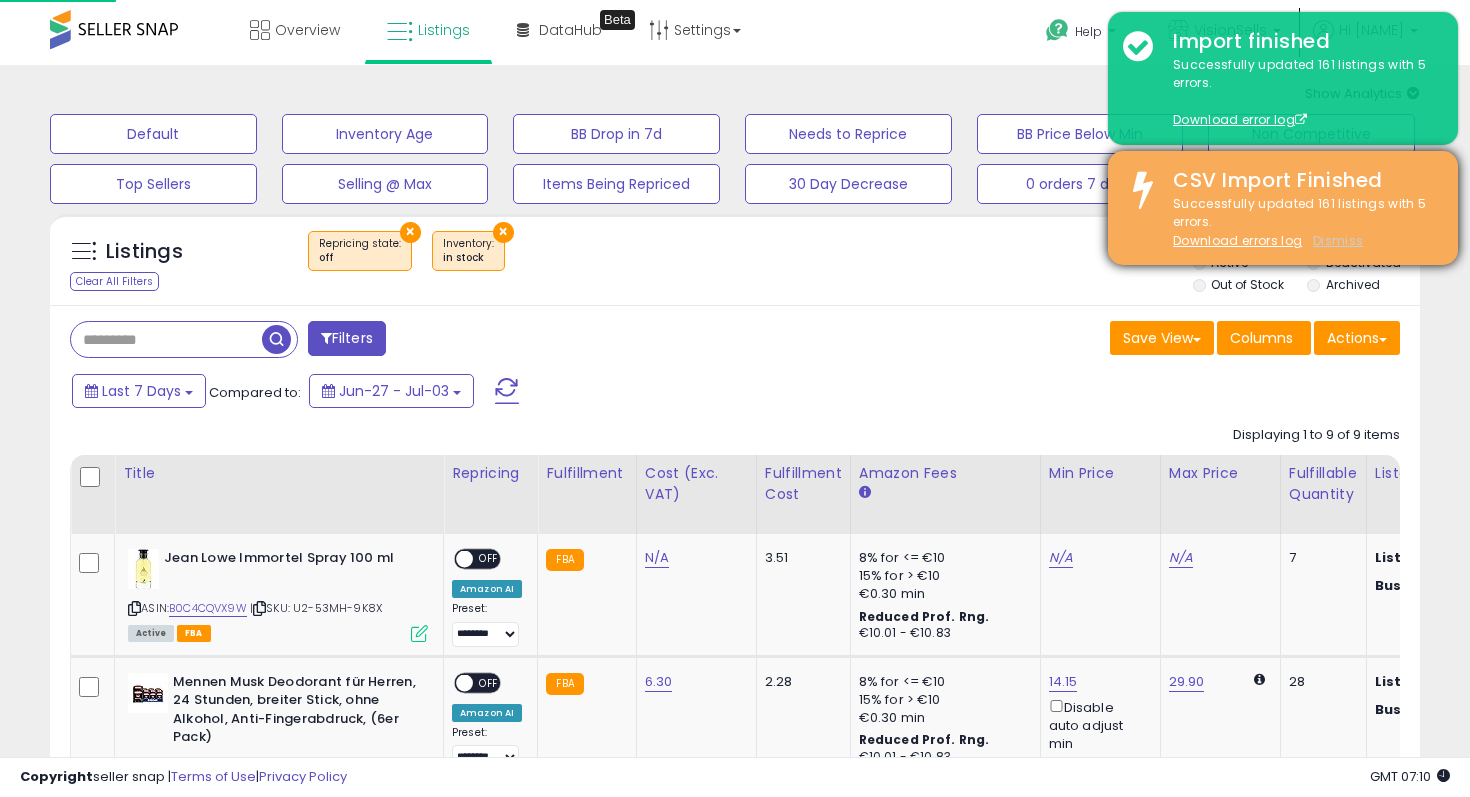 click on "Dismiss" at bounding box center (1338, 240) 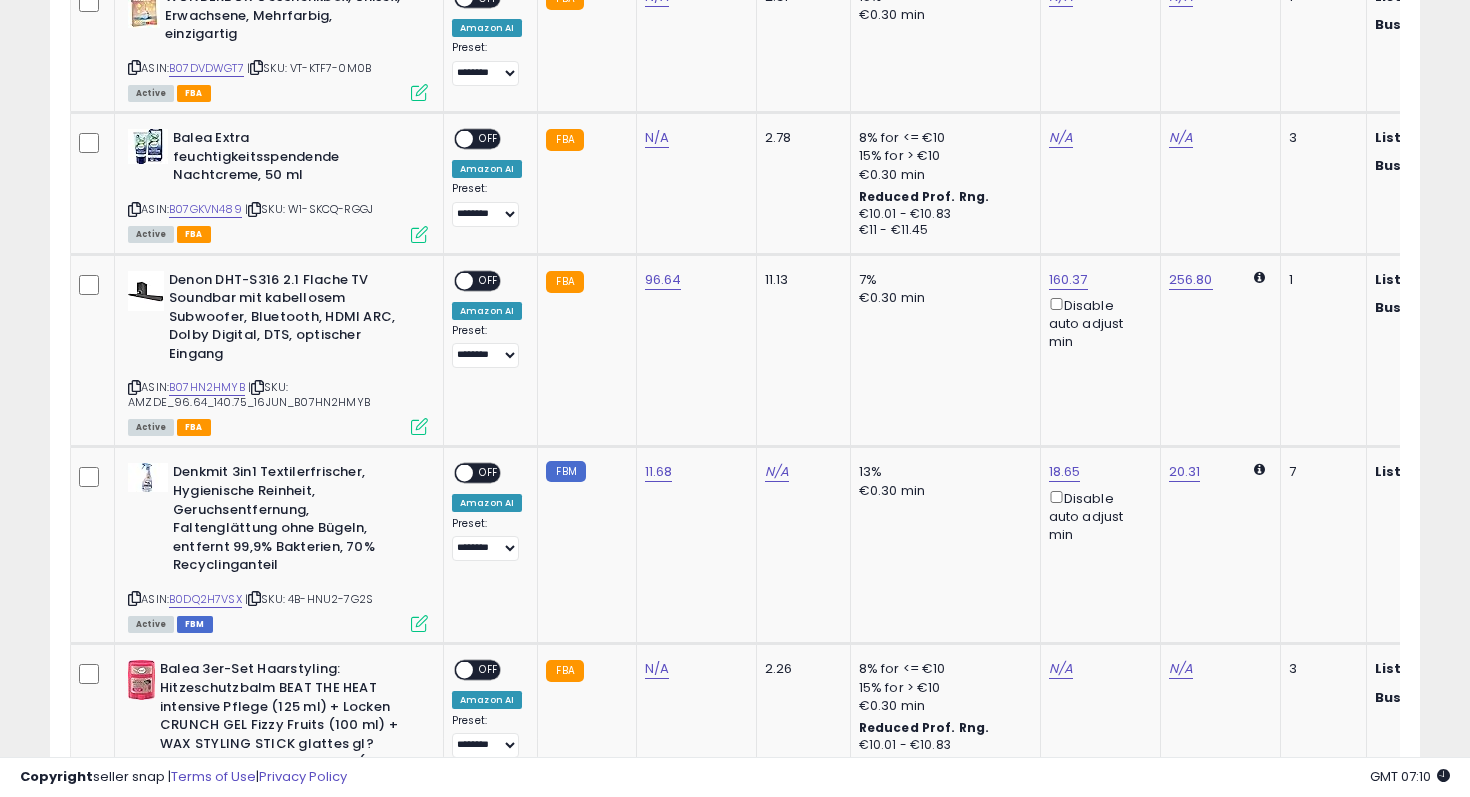 scroll, scrollTop: 871, scrollLeft: 0, axis: vertical 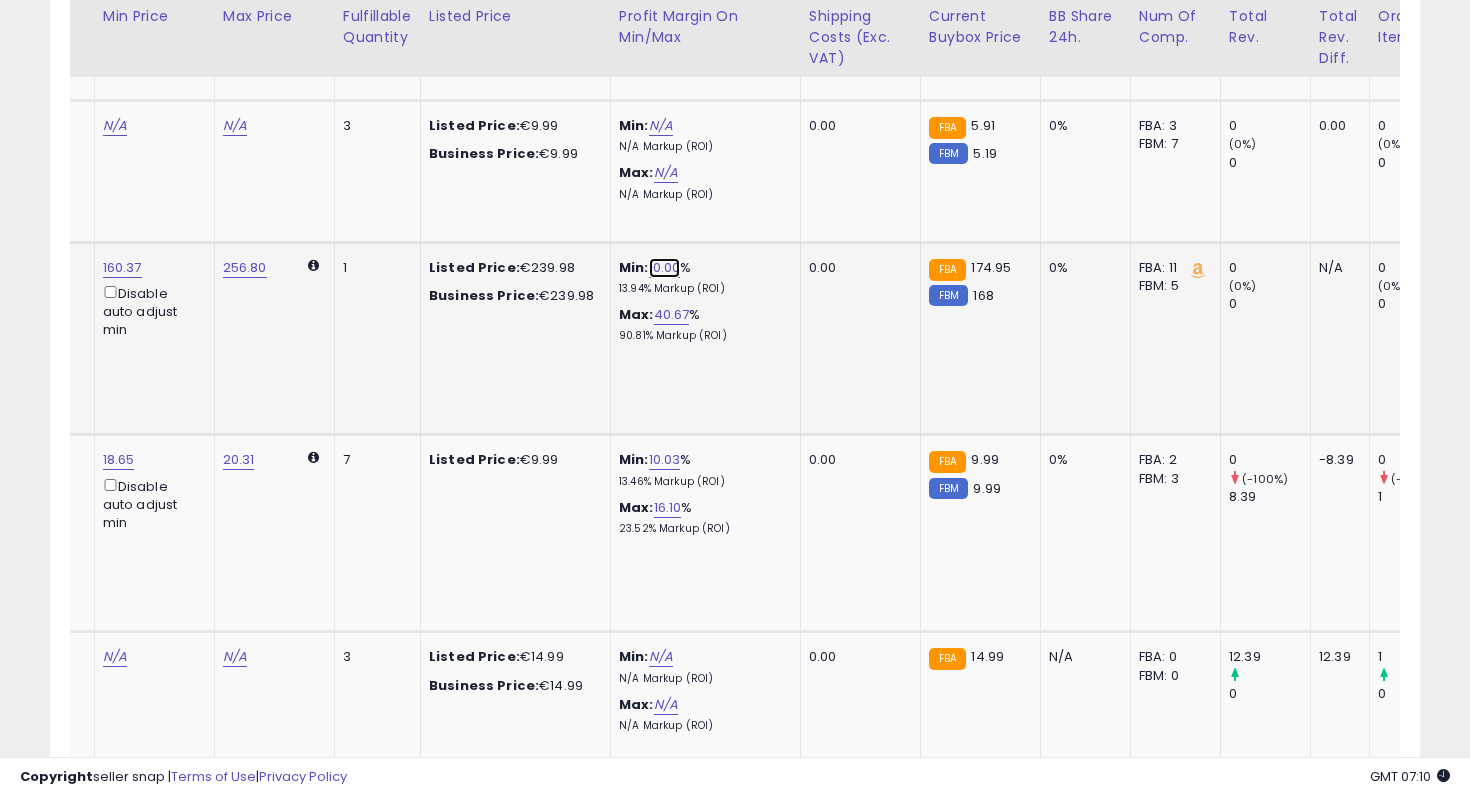 click on "10.00" at bounding box center [665, 268] 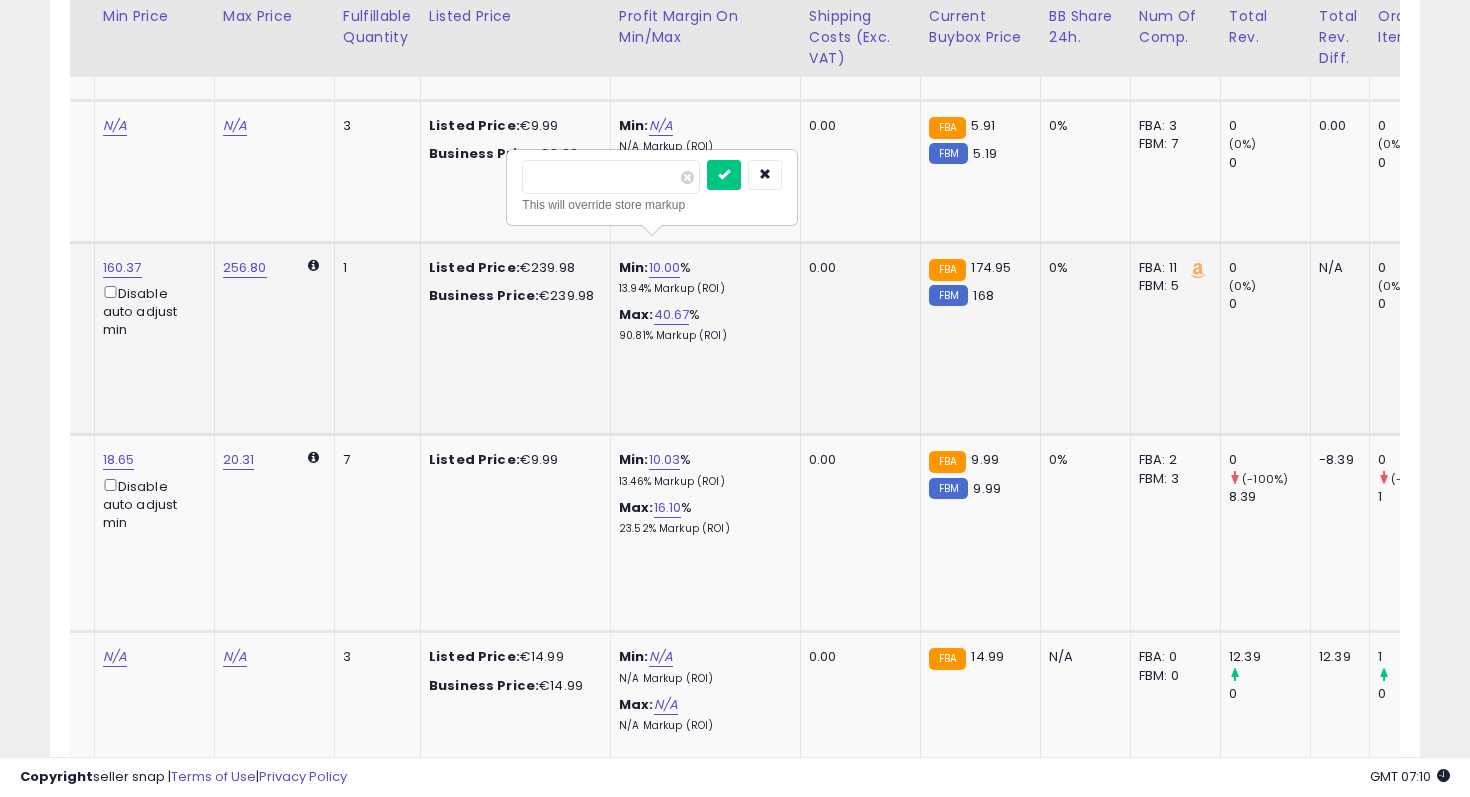 click on "0.00" 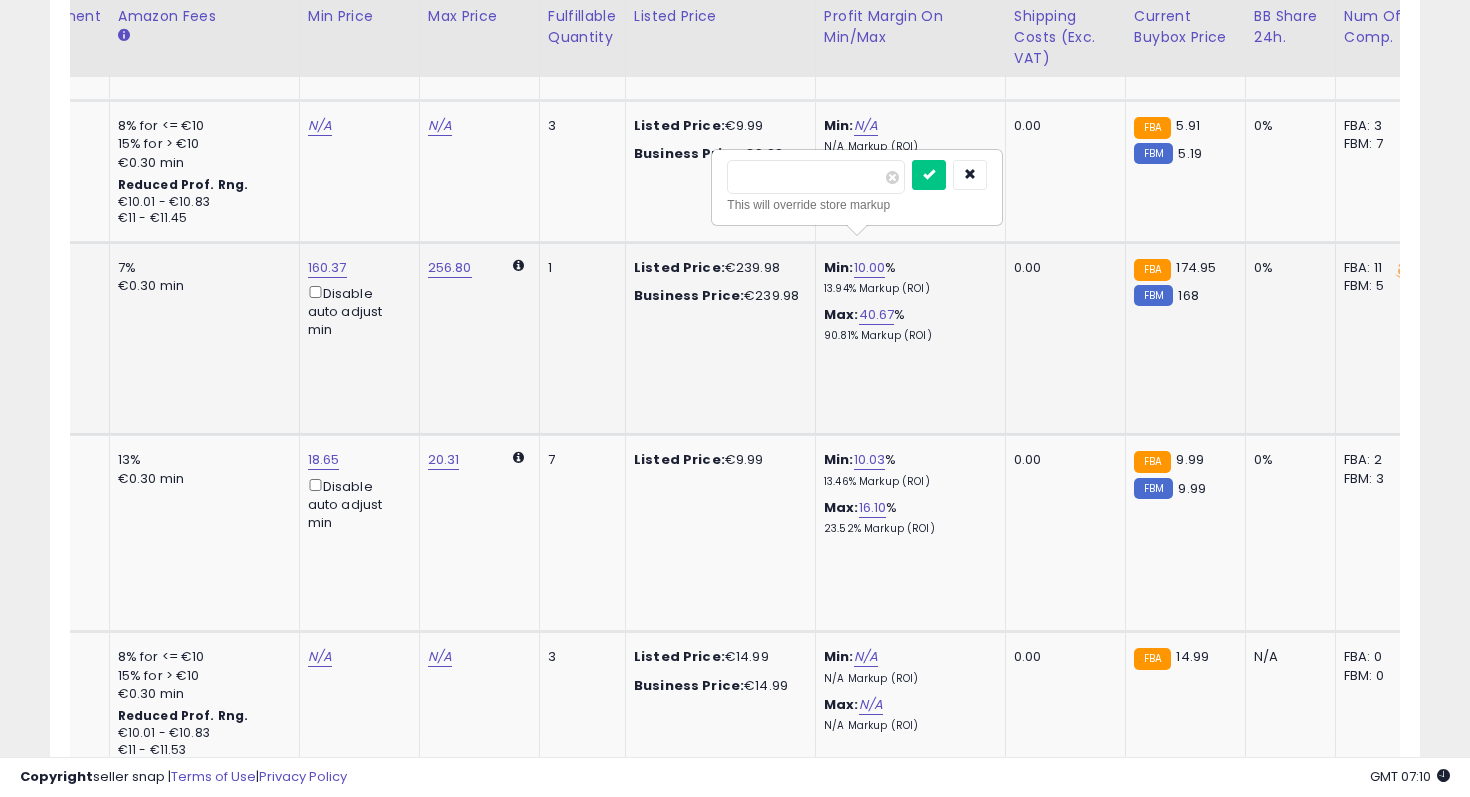 scroll, scrollTop: 0, scrollLeft: 707, axis: horizontal 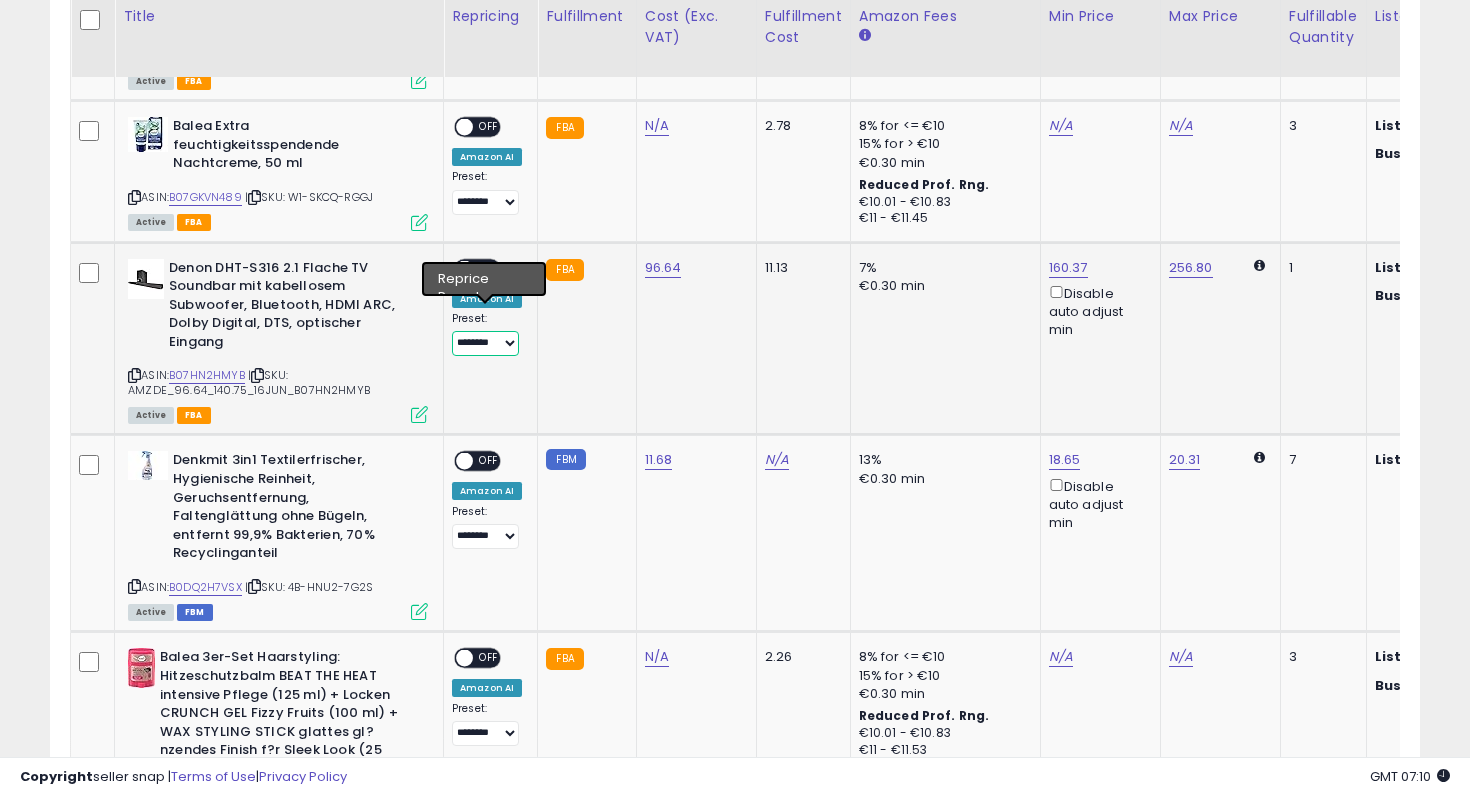 click on "**********" at bounding box center [485, 343] 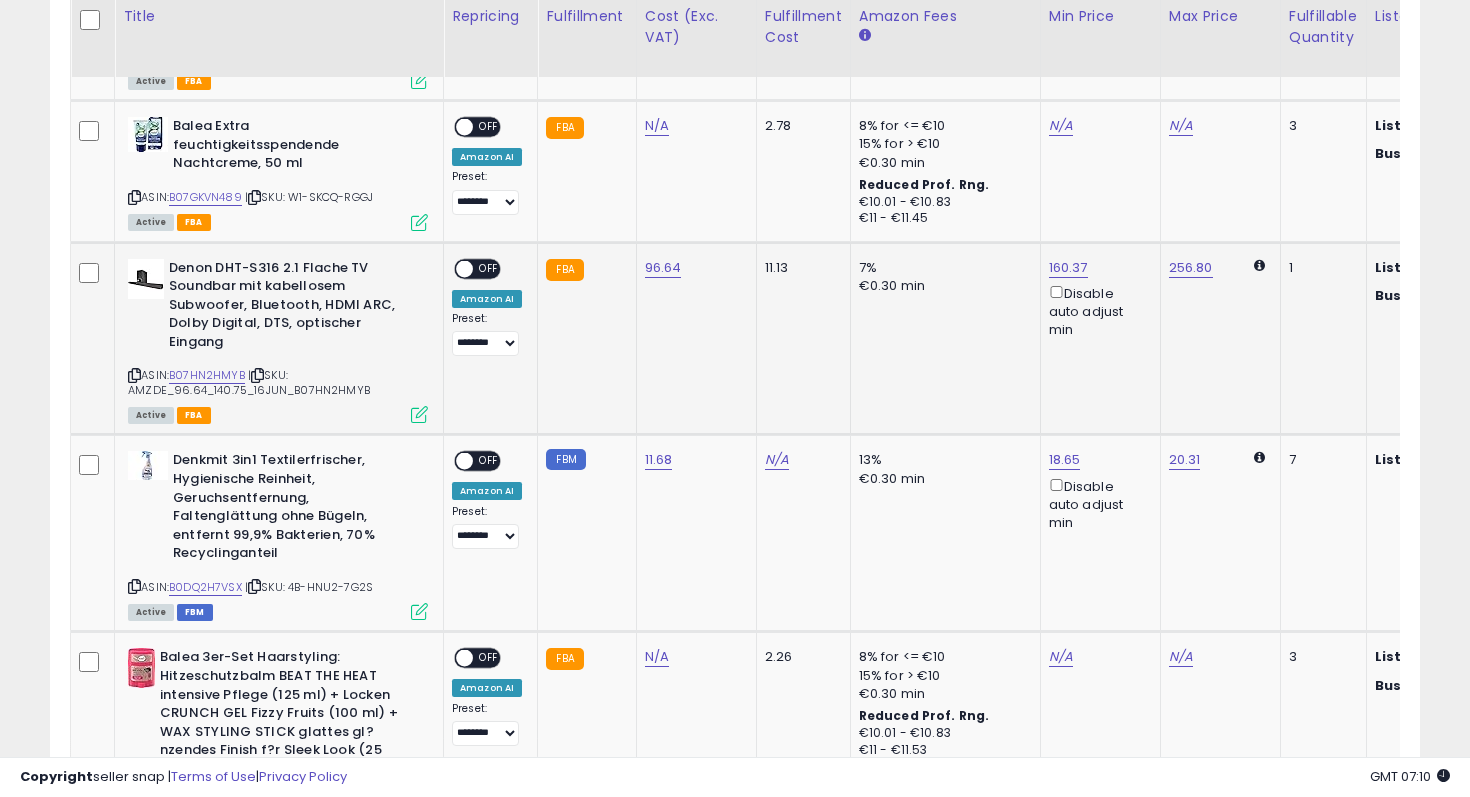 click on "OFF" at bounding box center (489, 268) 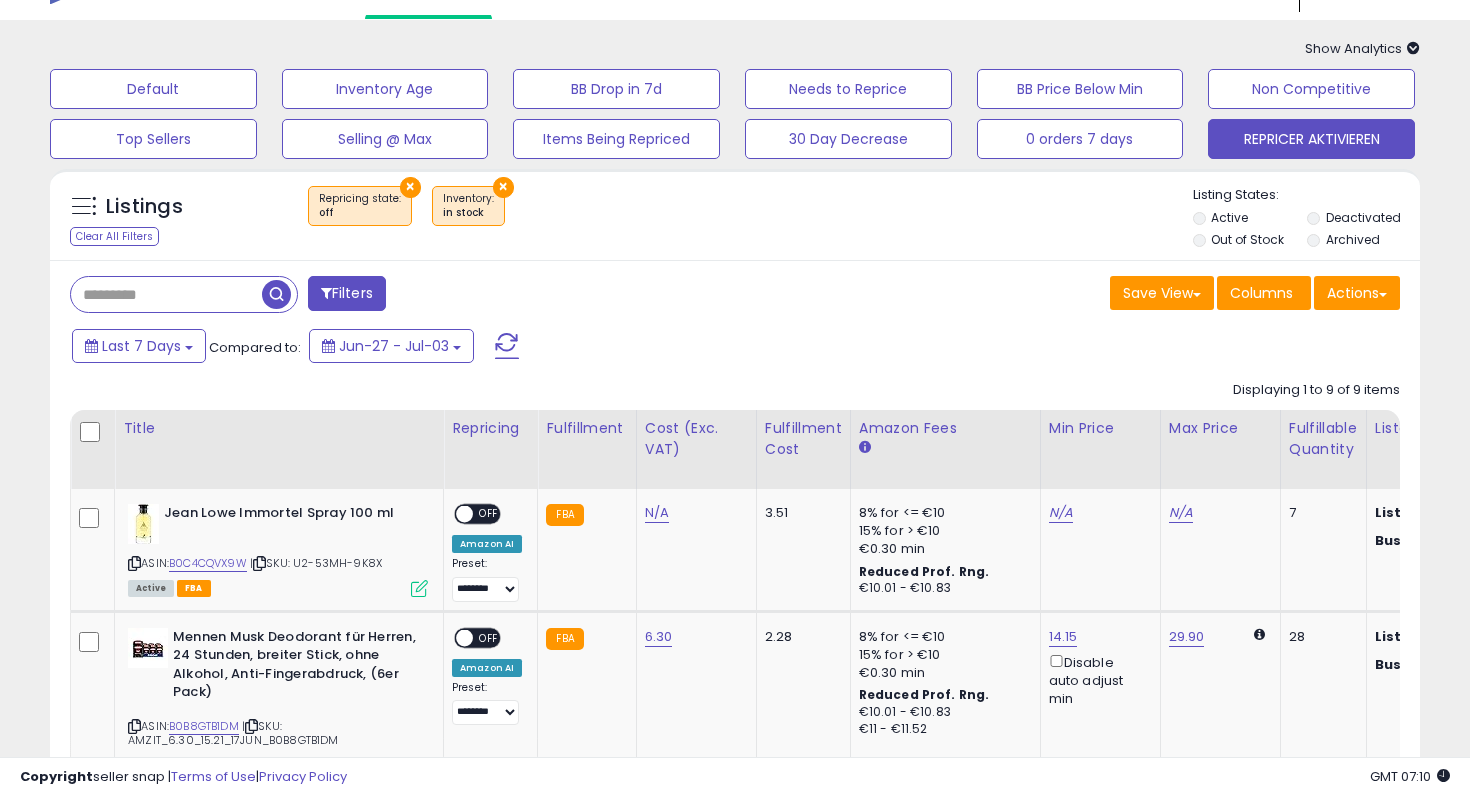 scroll, scrollTop: 0, scrollLeft: 0, axis: both 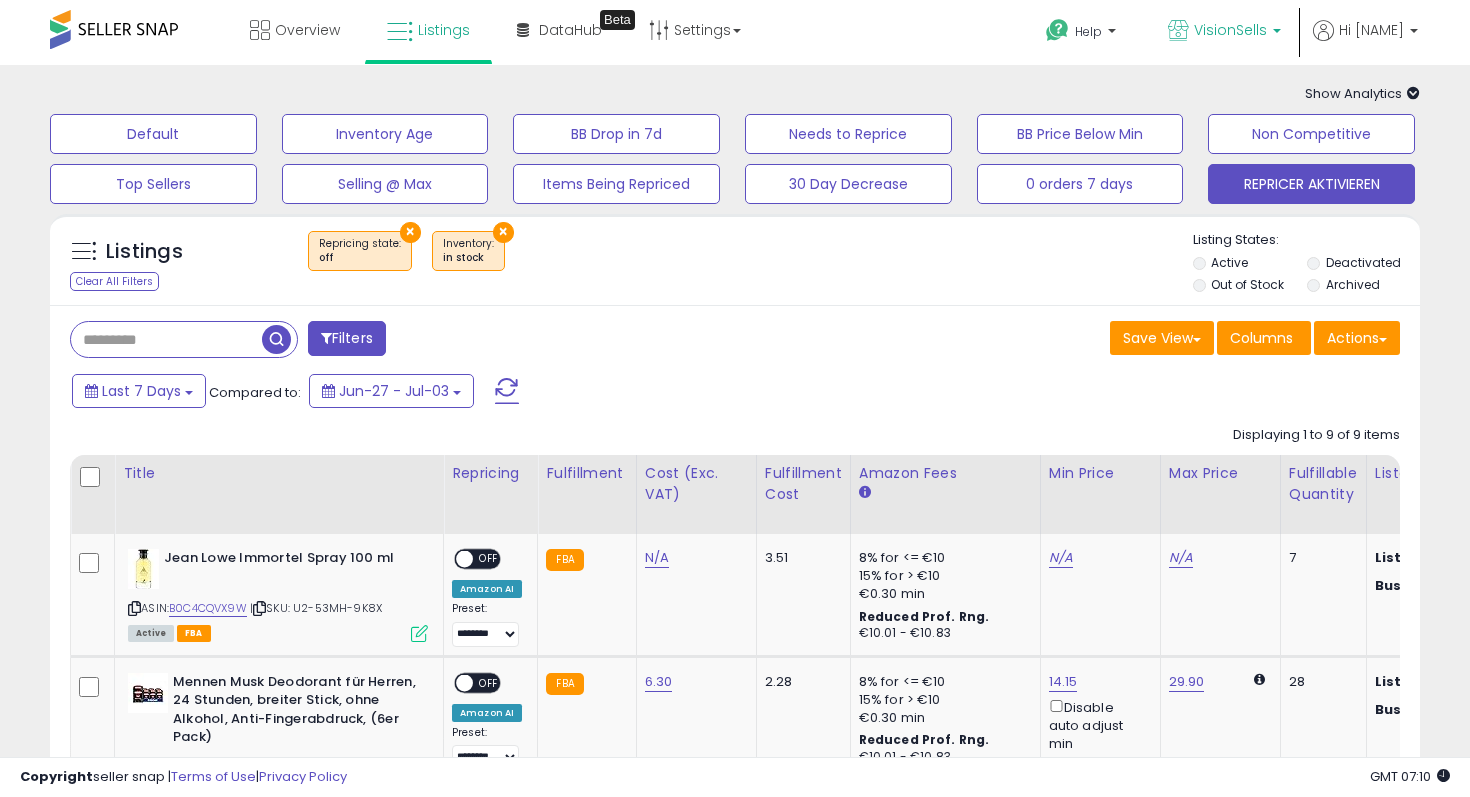 click on "VisionSells" at bounding box center (1230, 30) 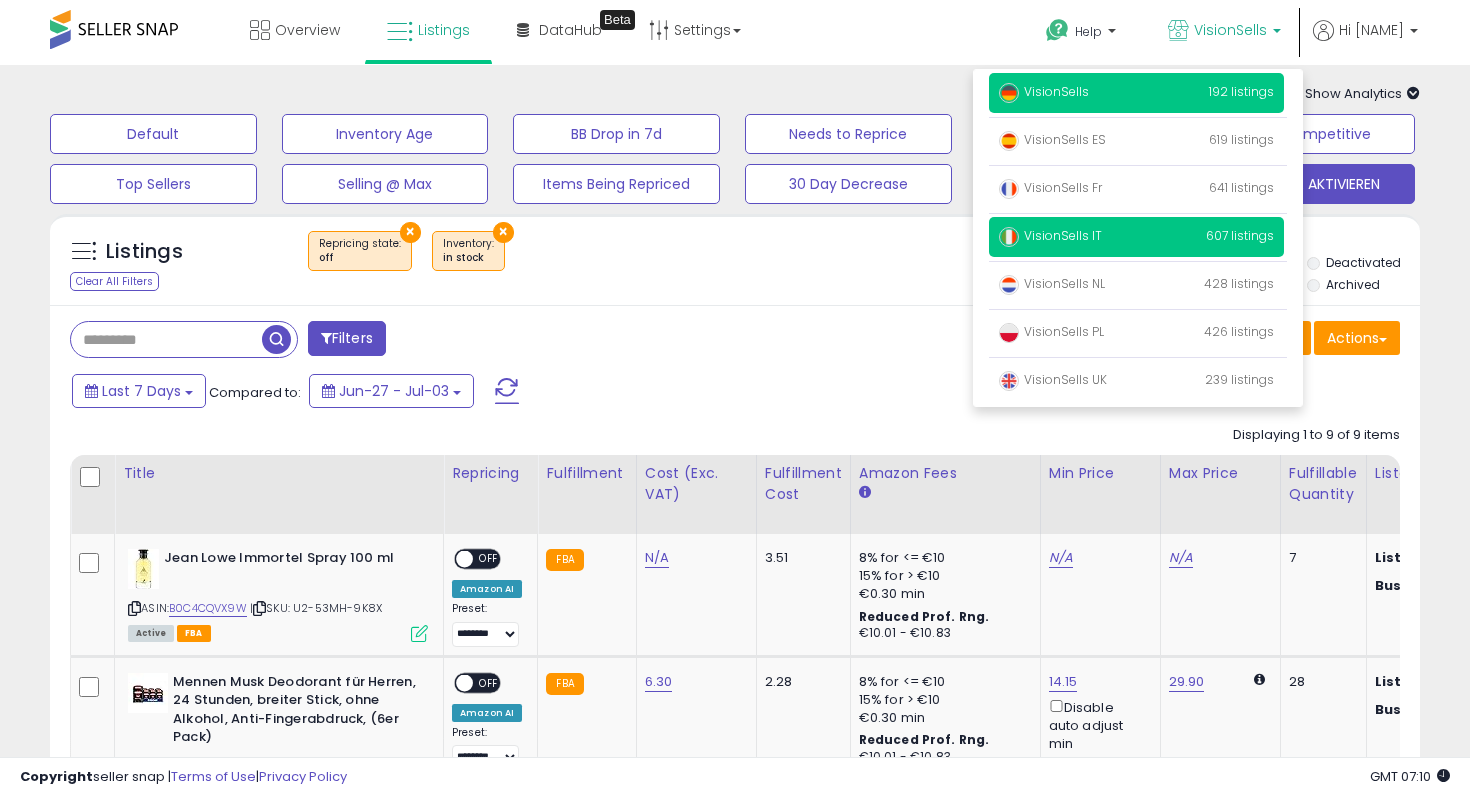 click on "VisionSells IT
607
listings" at bounding box center [1136, 237] 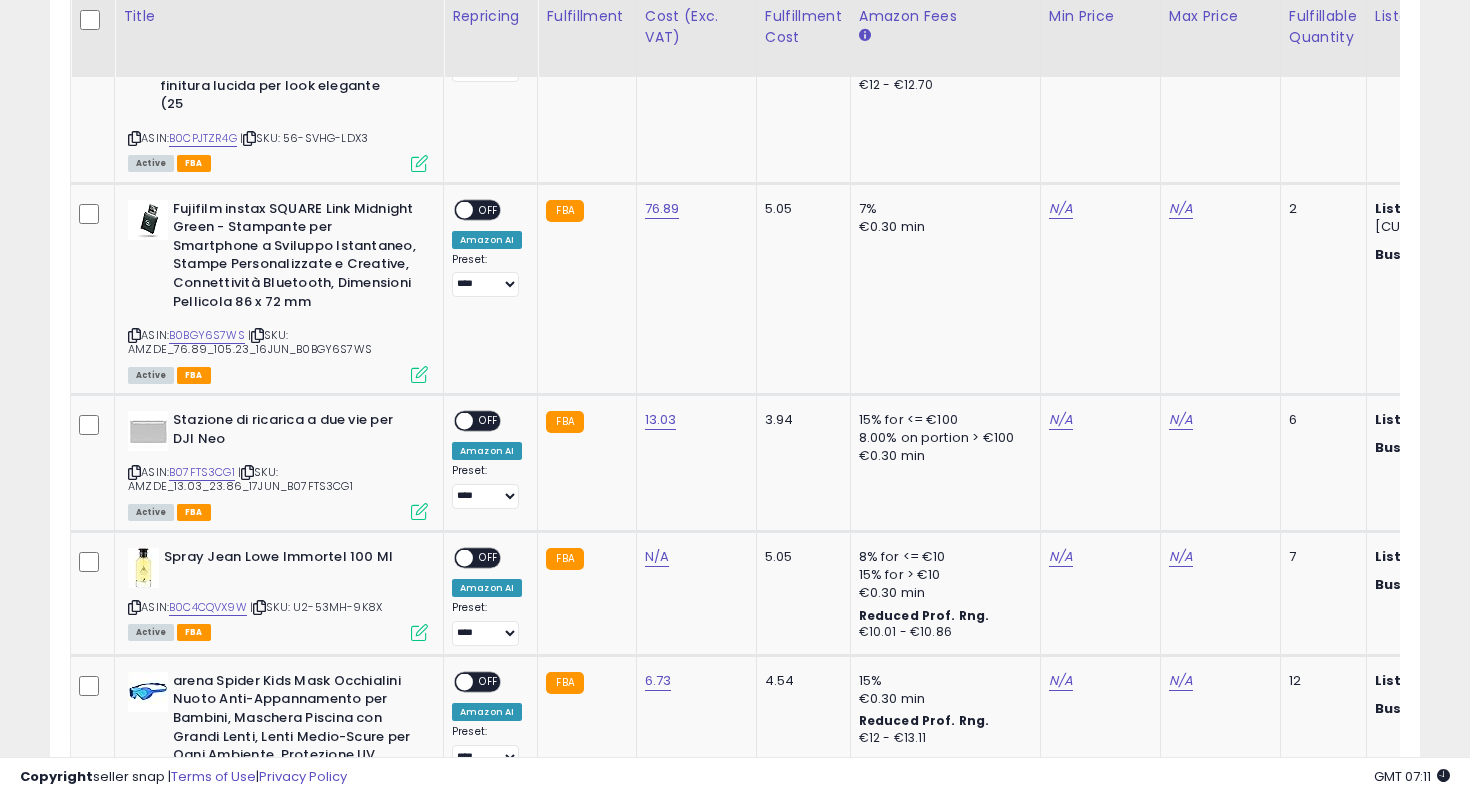 scroll, scrollTop: 571, scrollLeft: 0, axis: vertical 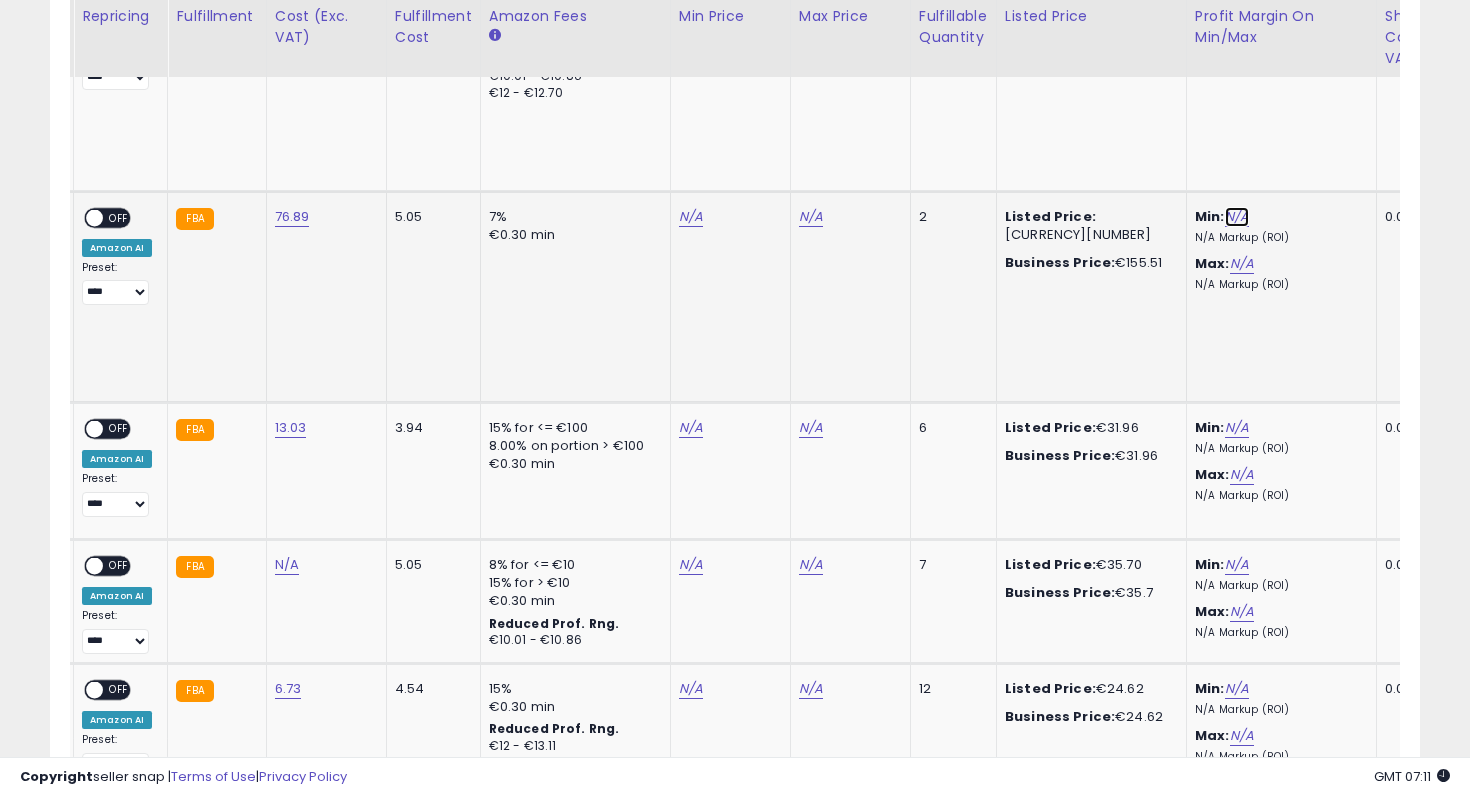 click on "N/A" at bounding box center (1237, 217) 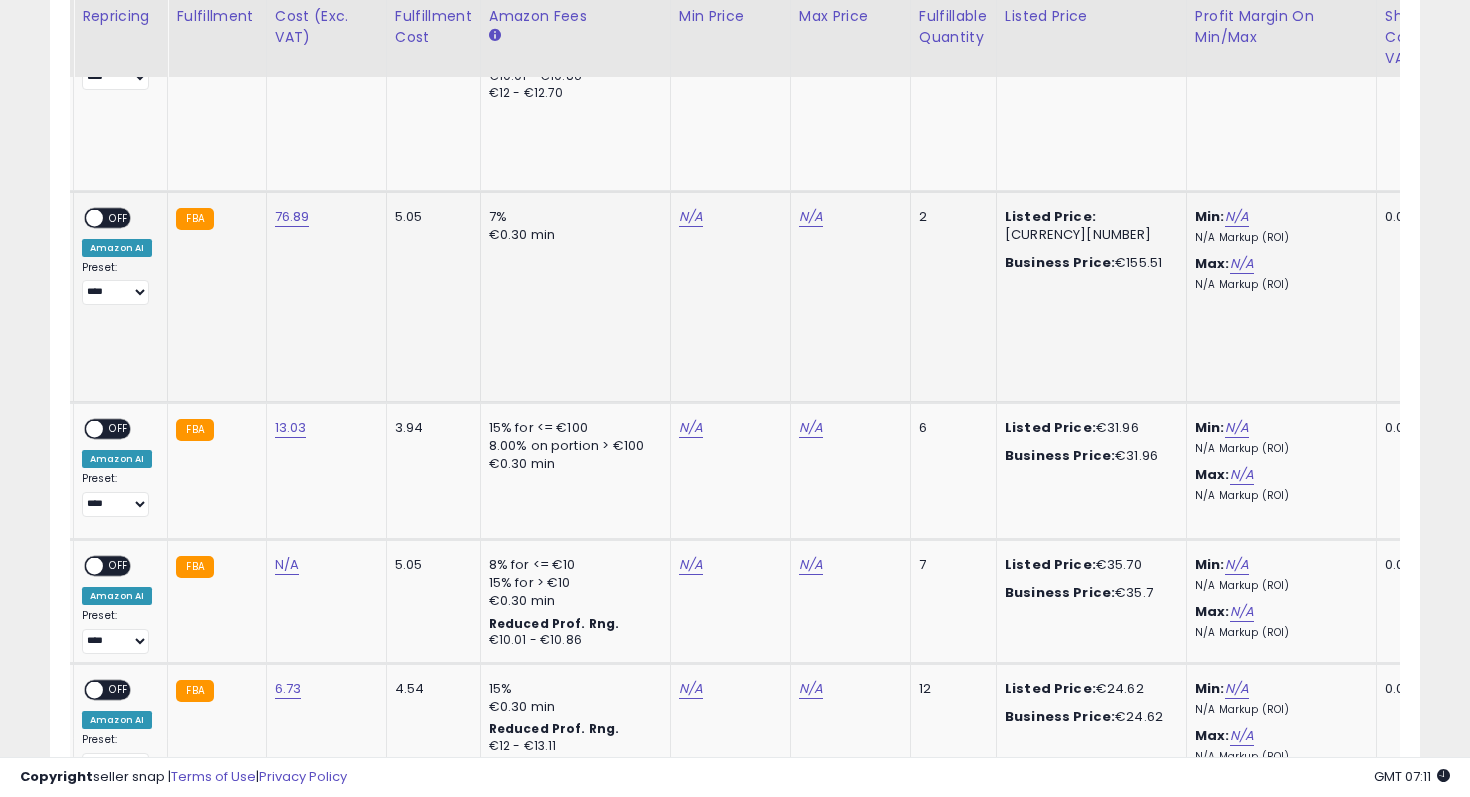 scroll, scrollTop: 0, scrollLeft: 384, axis: horizontal 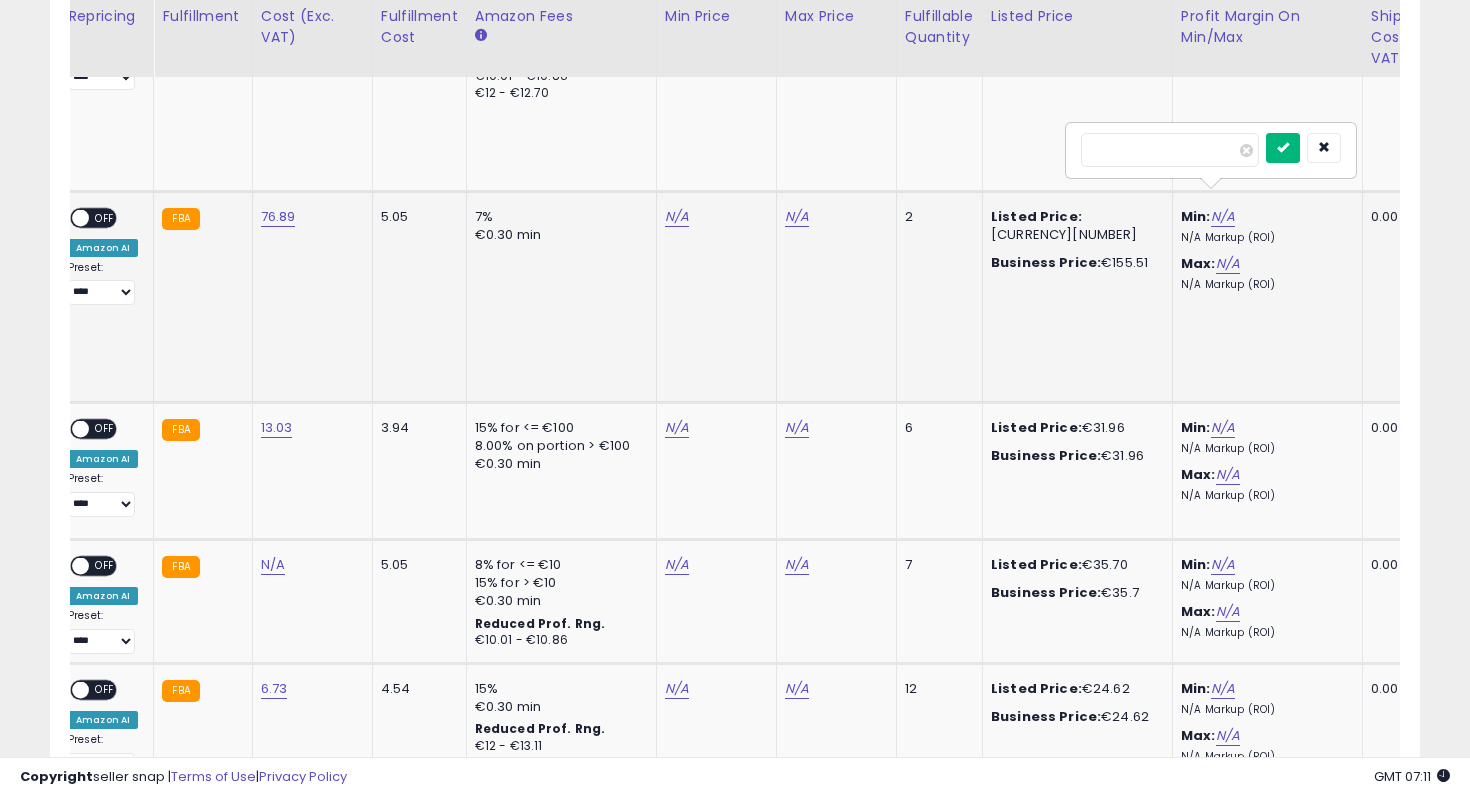 type on "**" 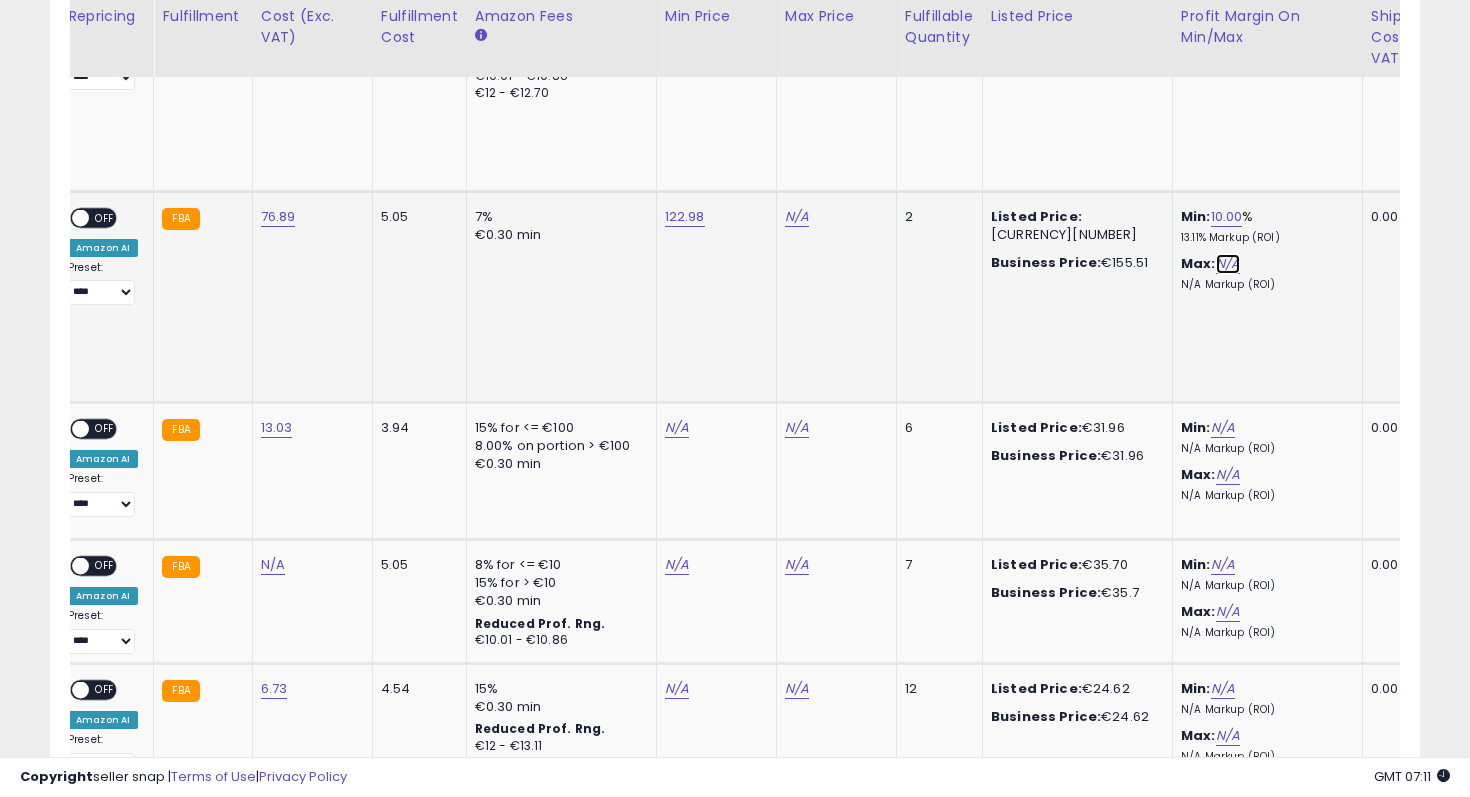 click on "N/A" at bounding box center (1228, 264) 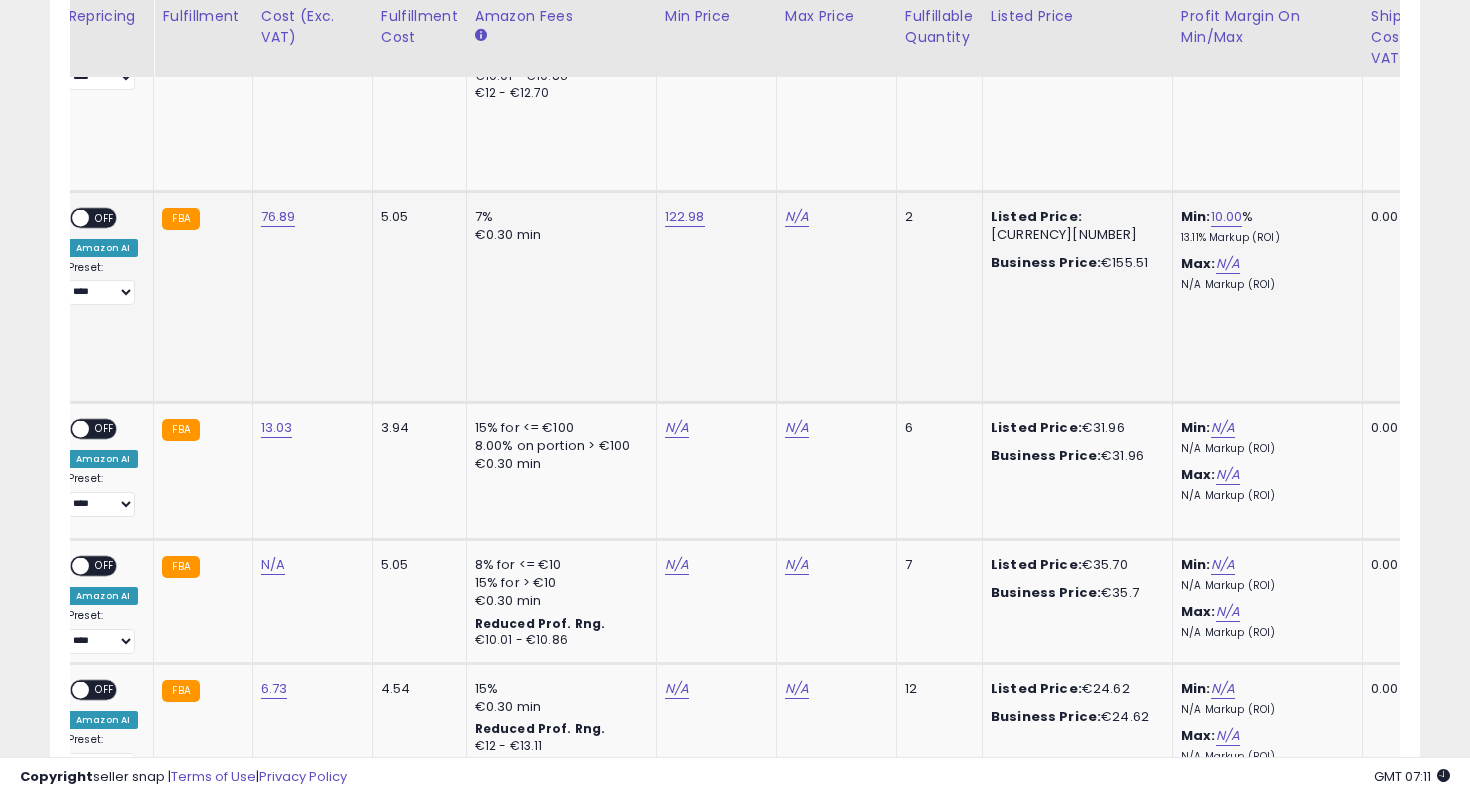scroll, scrollTop: 0, scrollLeft: 388, axis: horizontal 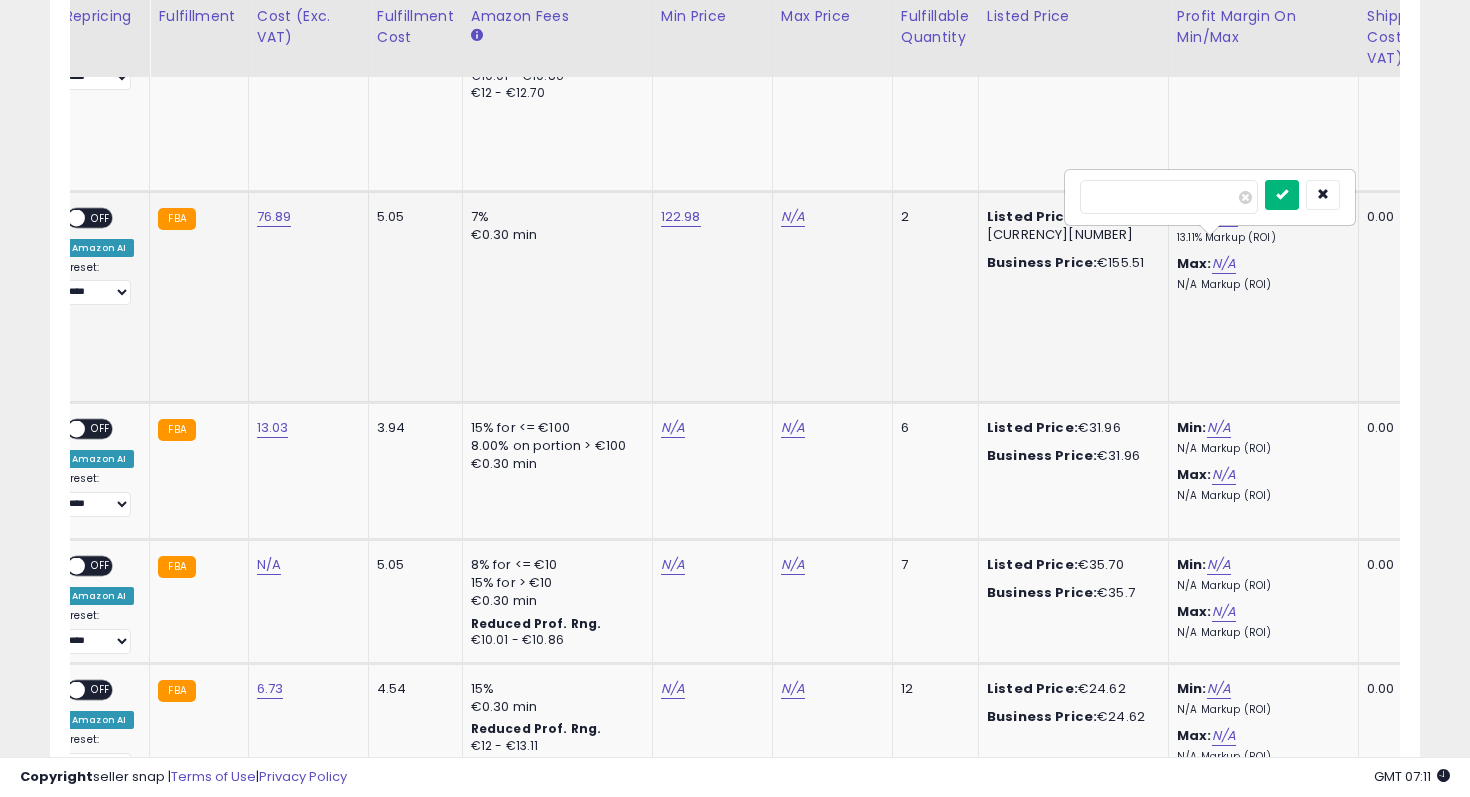 type on "**" 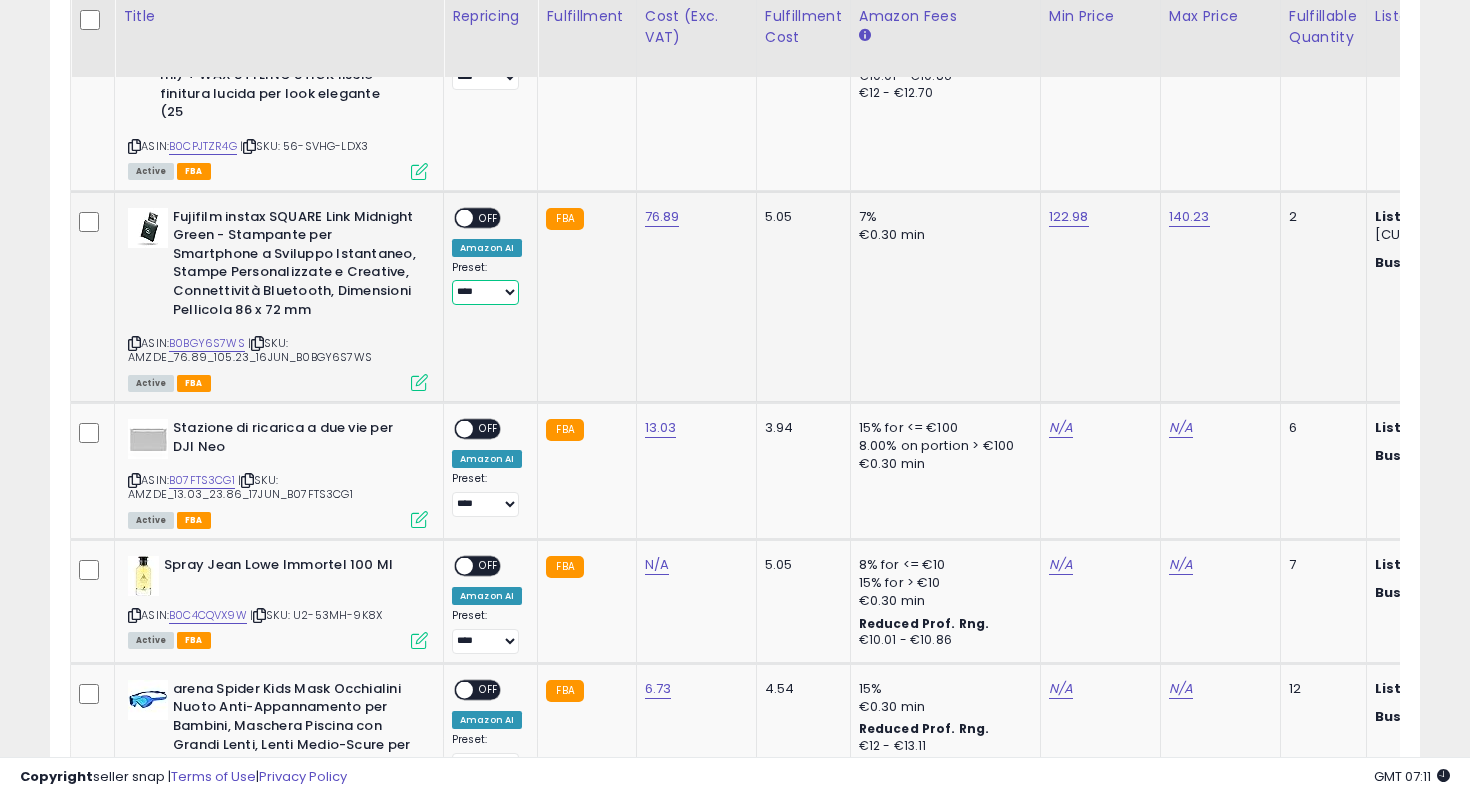 click on "**********" at bounding box center [485, 292] 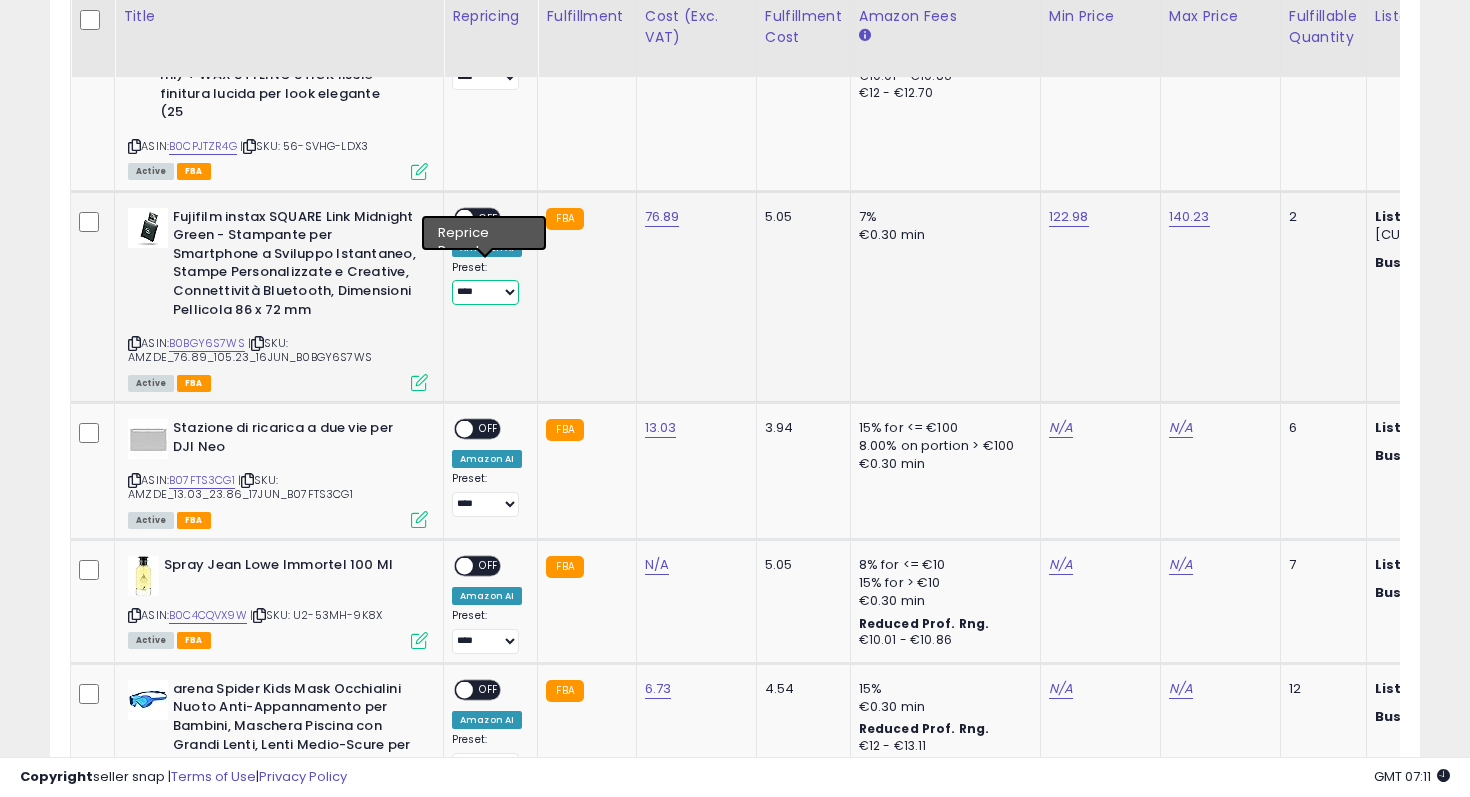 select on "********" 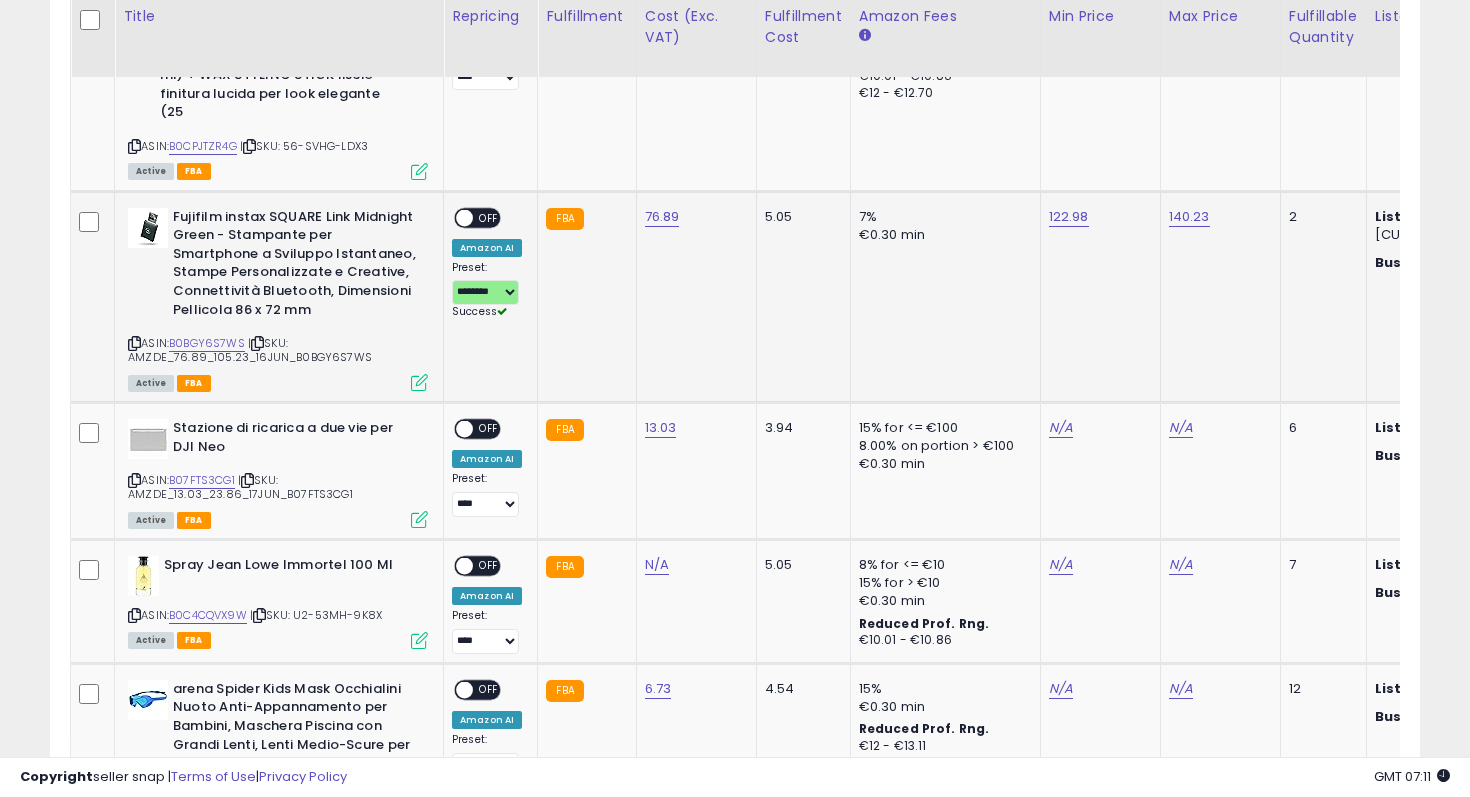 click on "OFF" at bounding box center [489, 217] 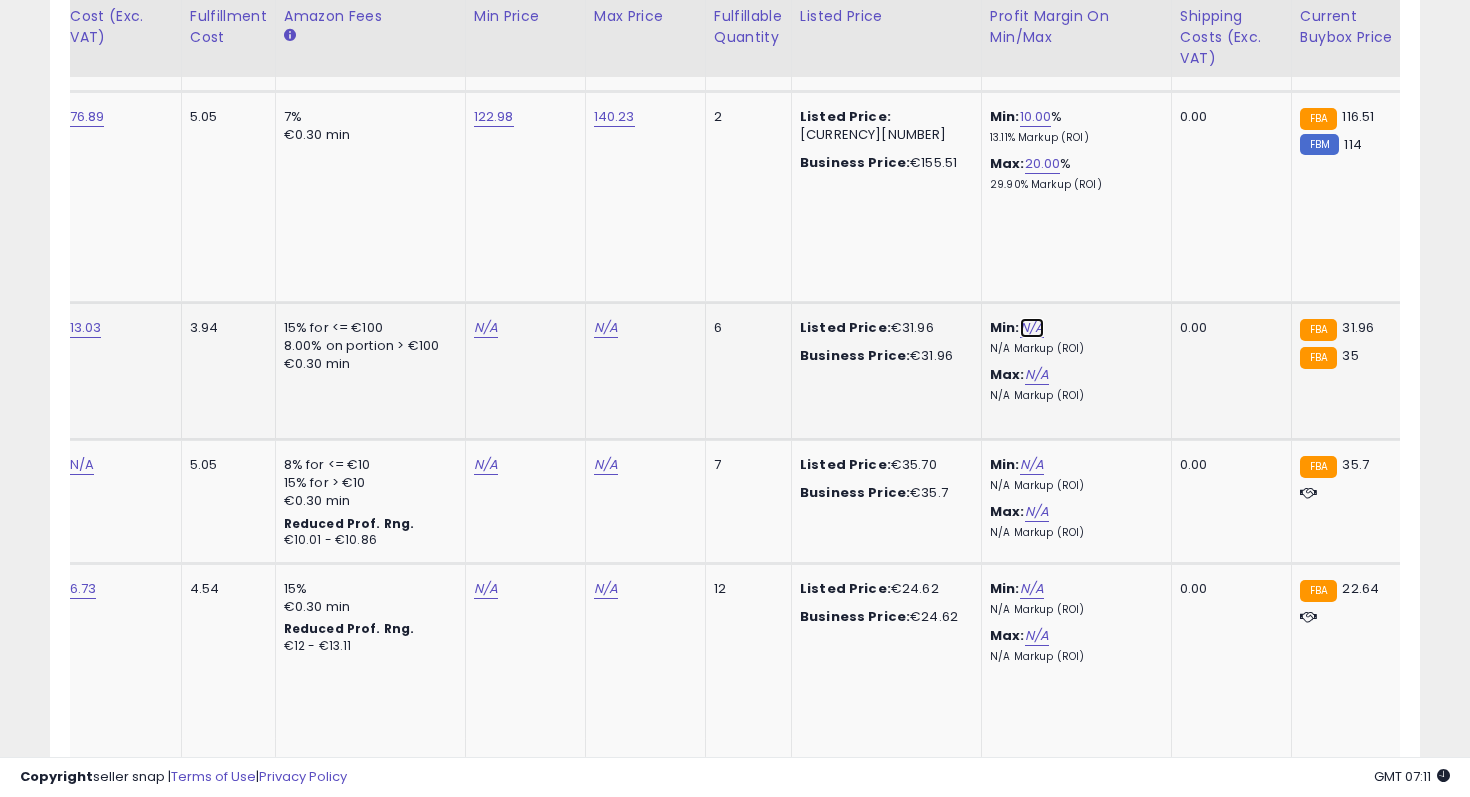 click on "N/A" at bounding box center [1032, 328] 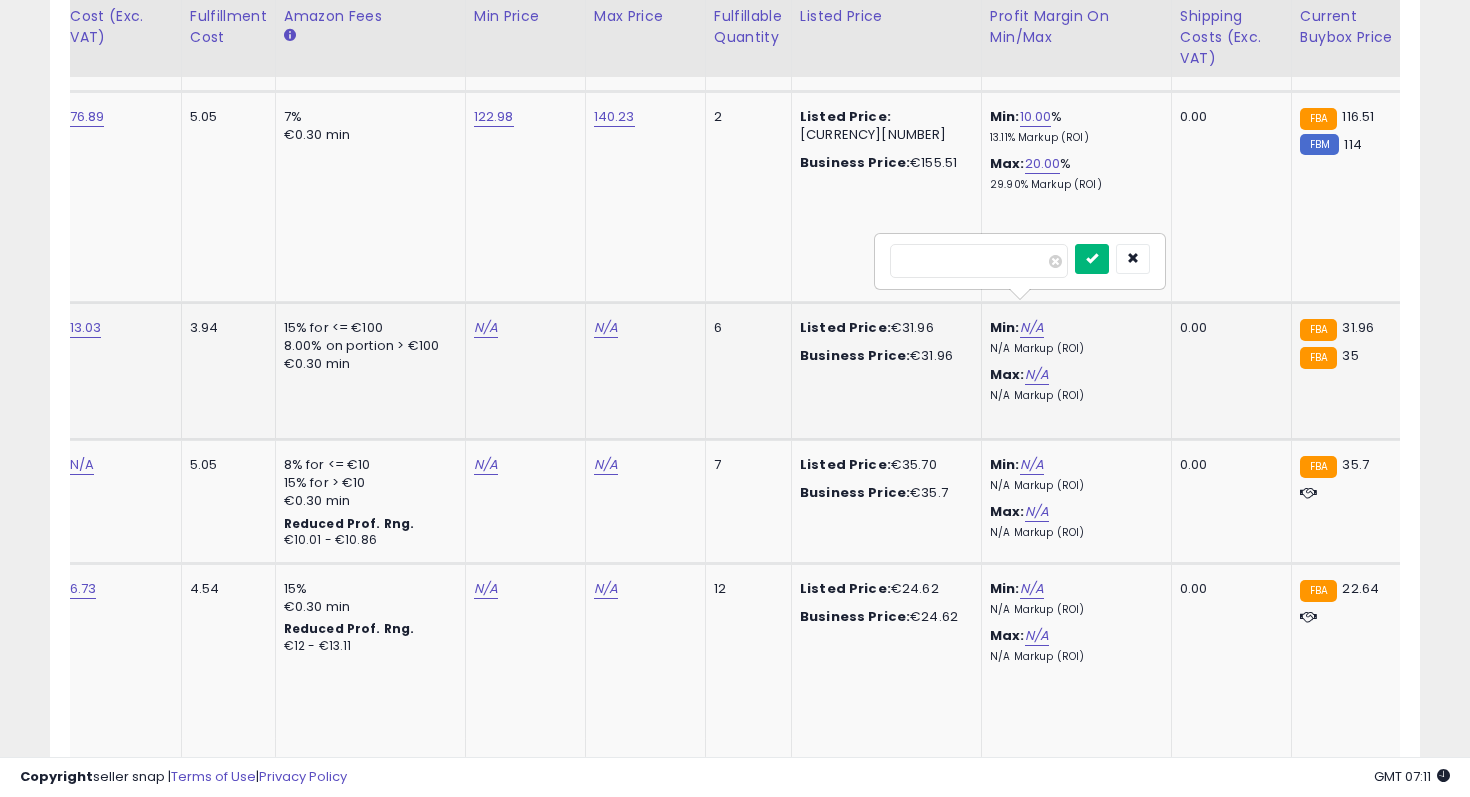 type on "**" 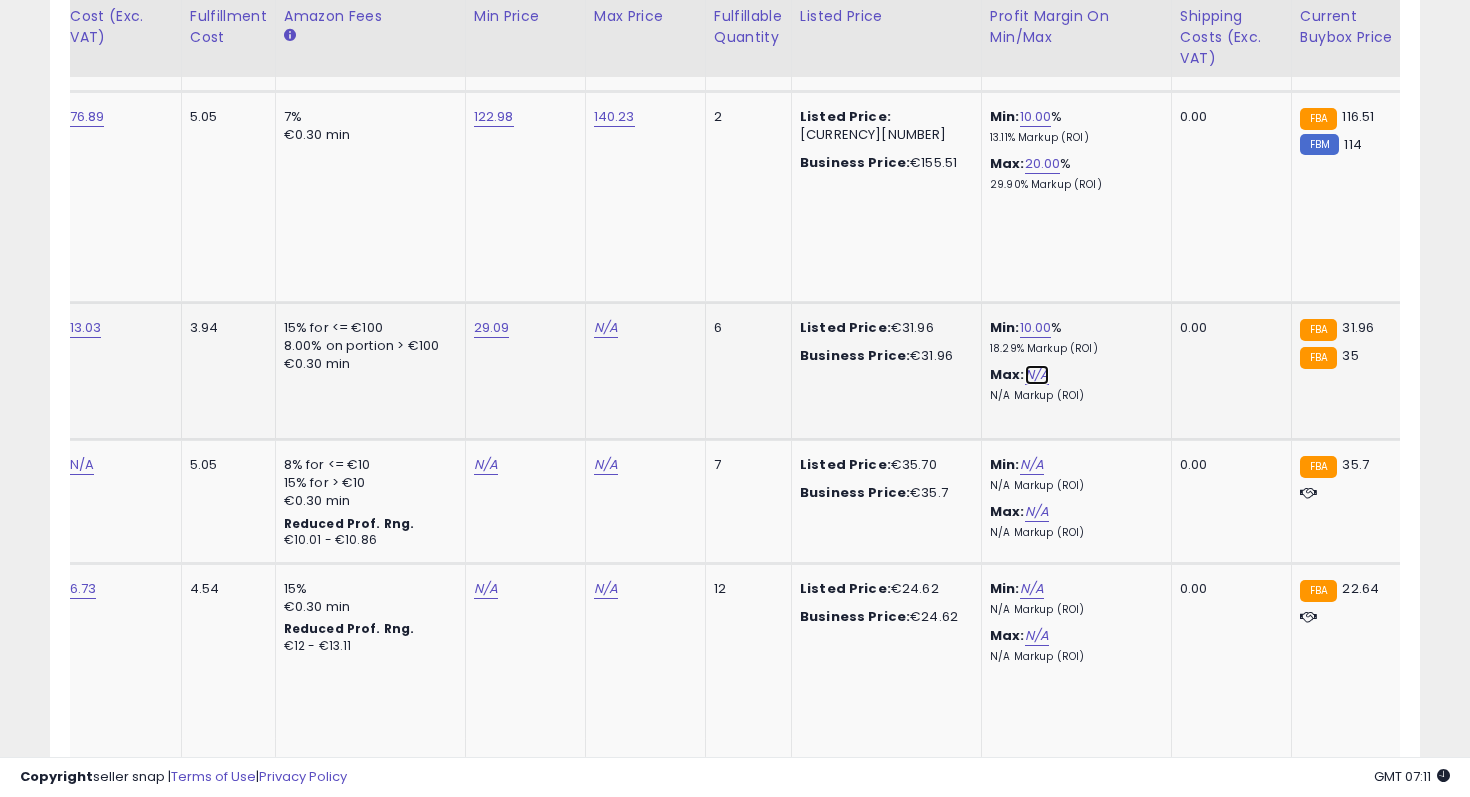 click on "N/A" at bounding box center [1037, 375] 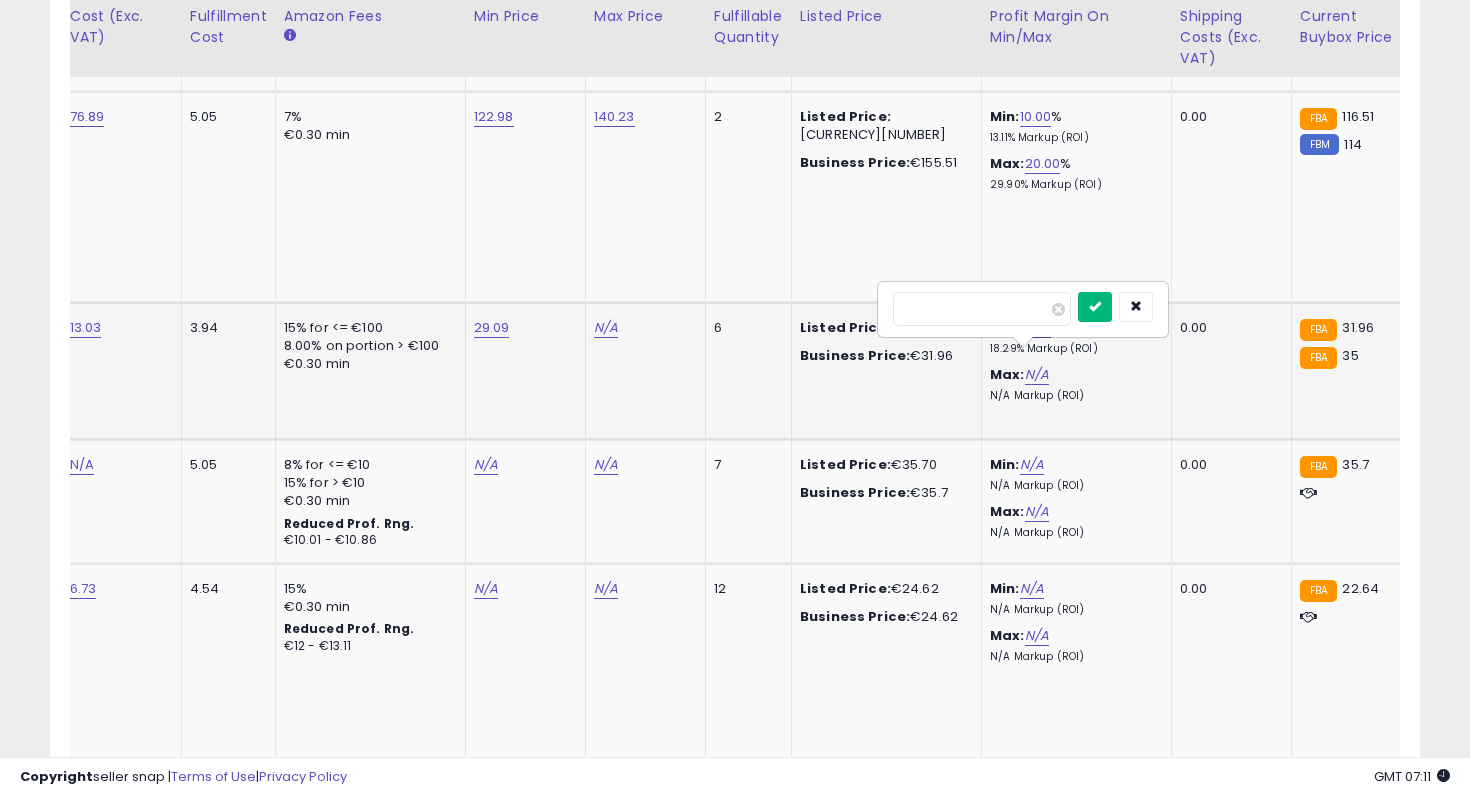 type on "**" 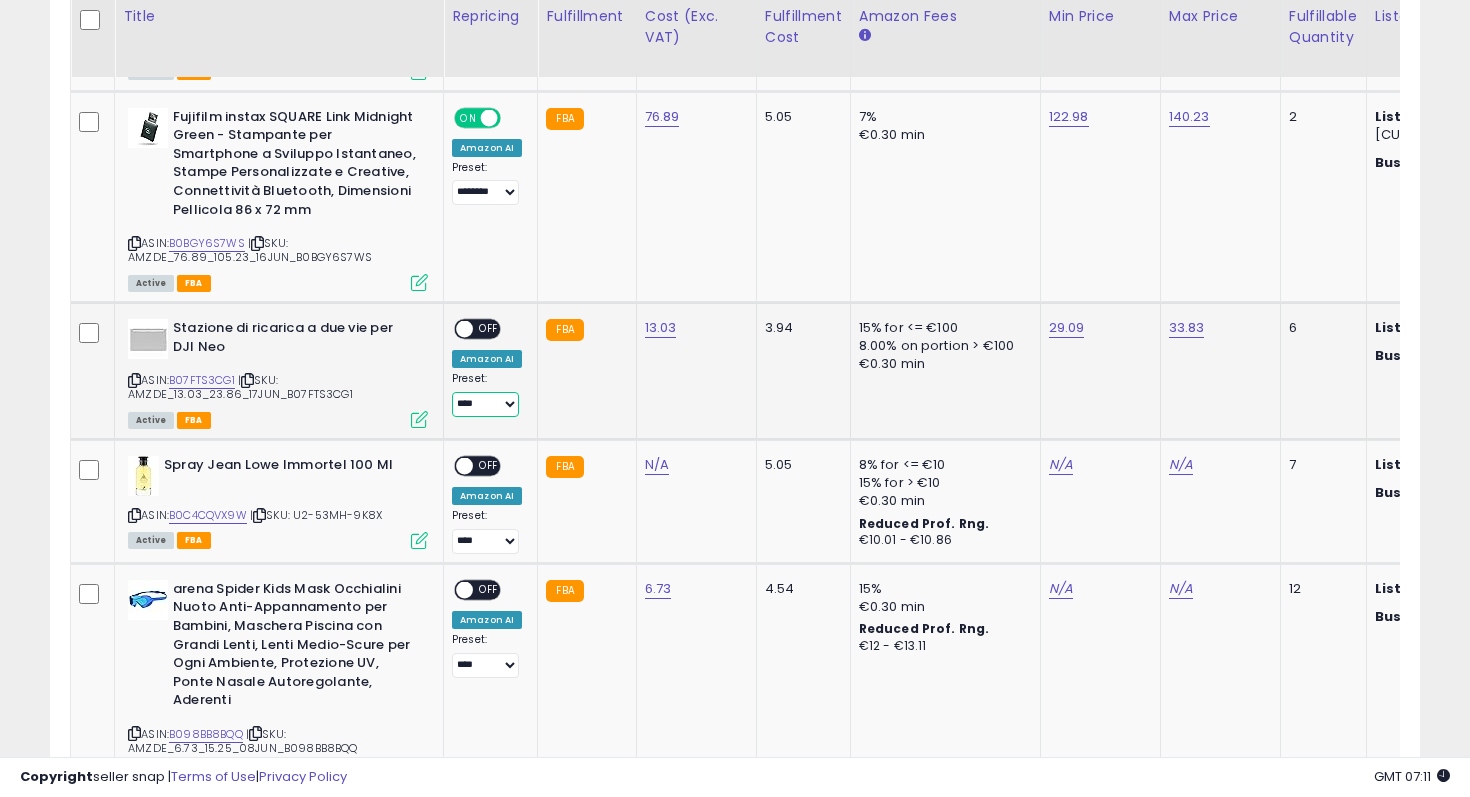 click on "**********" at bounding box center (485, 404) 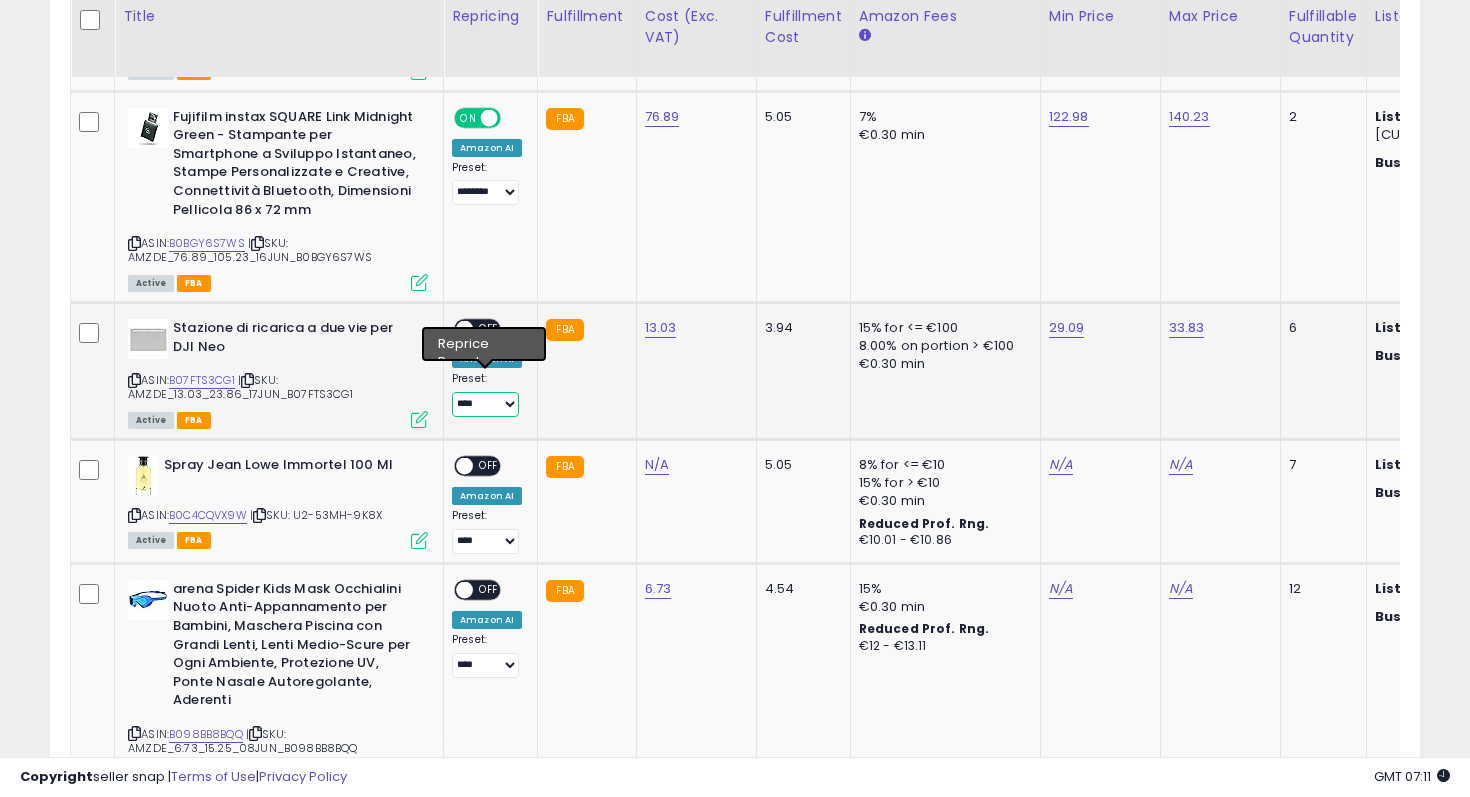 select on "********" 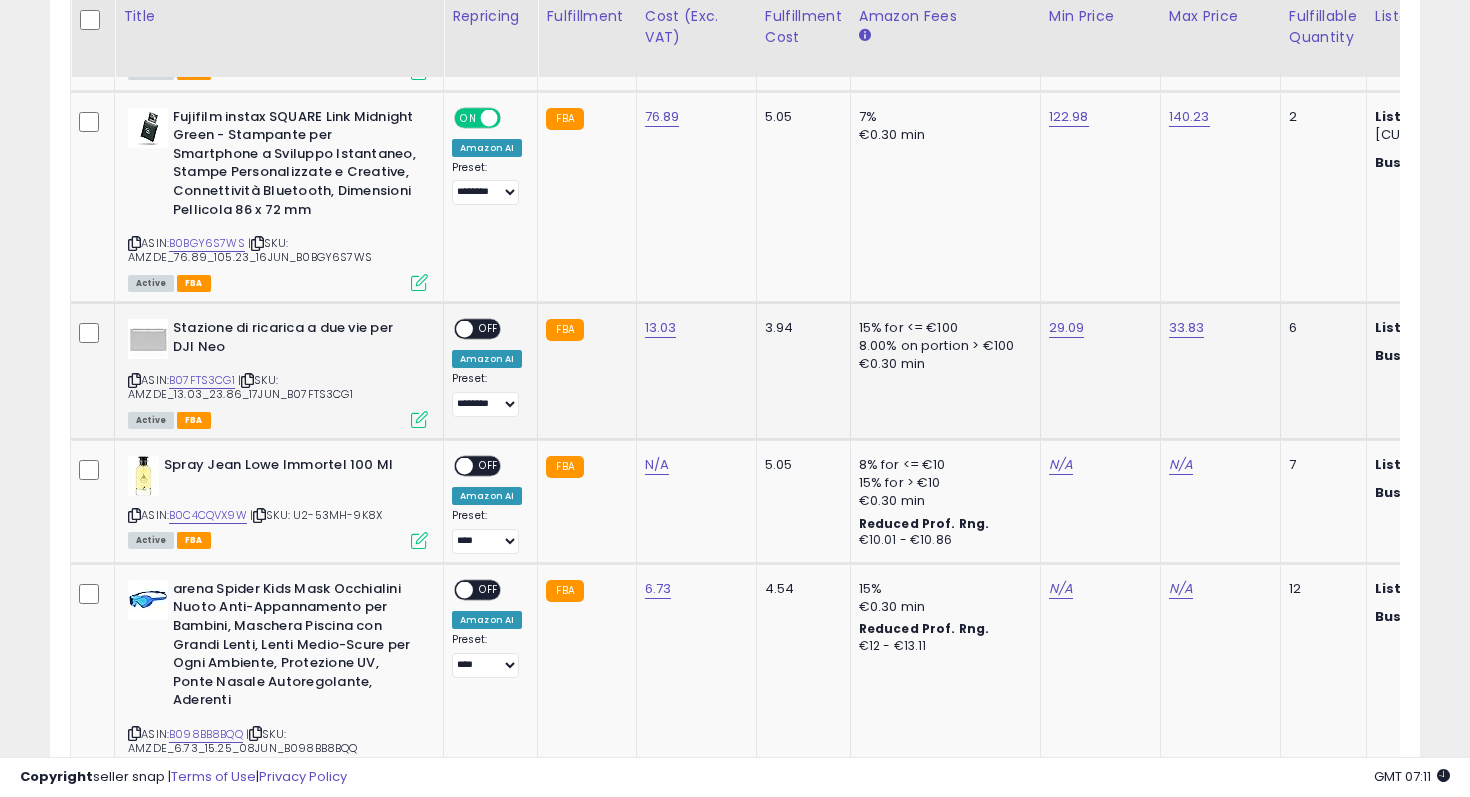 click on "OFF" at bounding box center [489, 329] 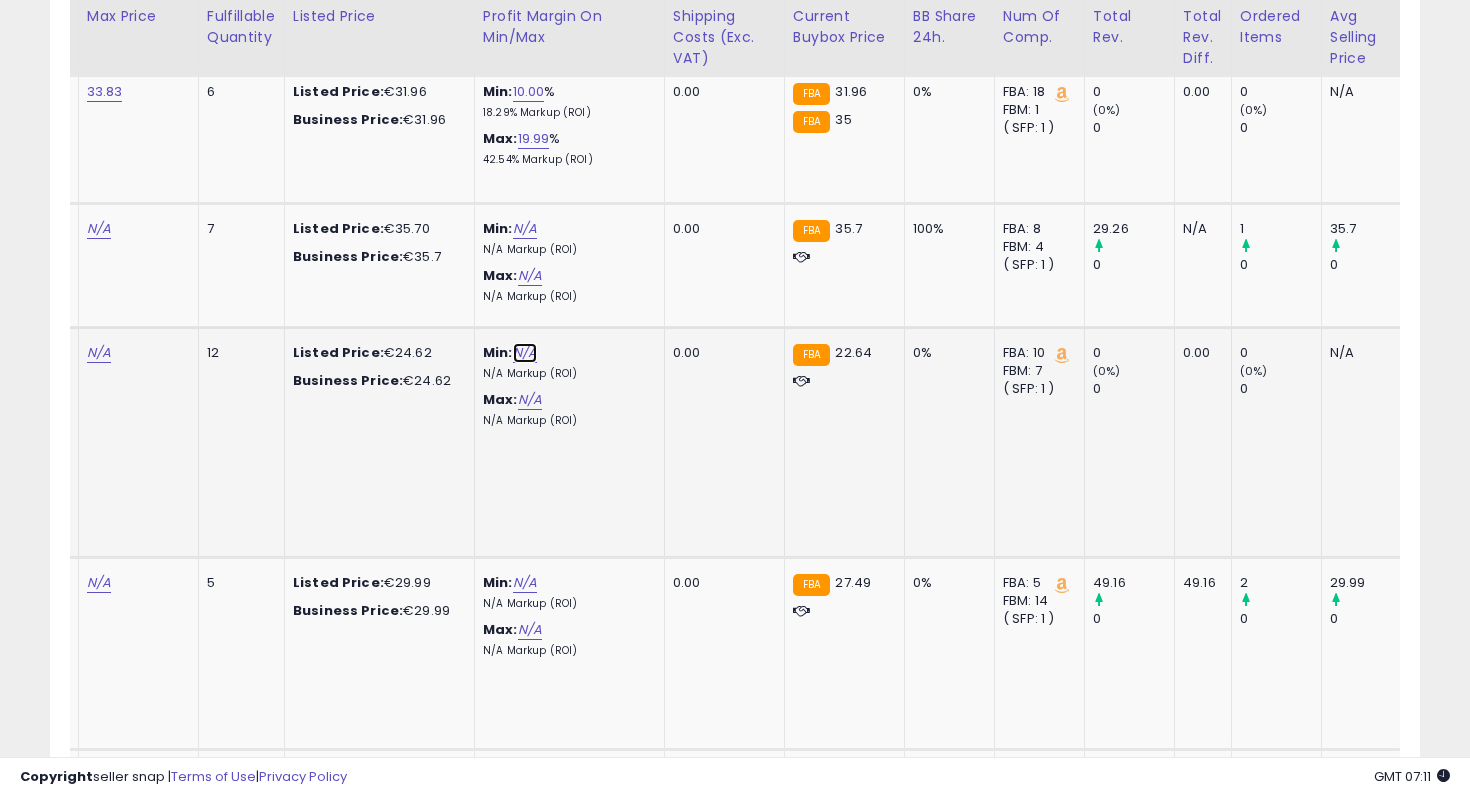 click on "N/A" at bounding box center [525, 353] 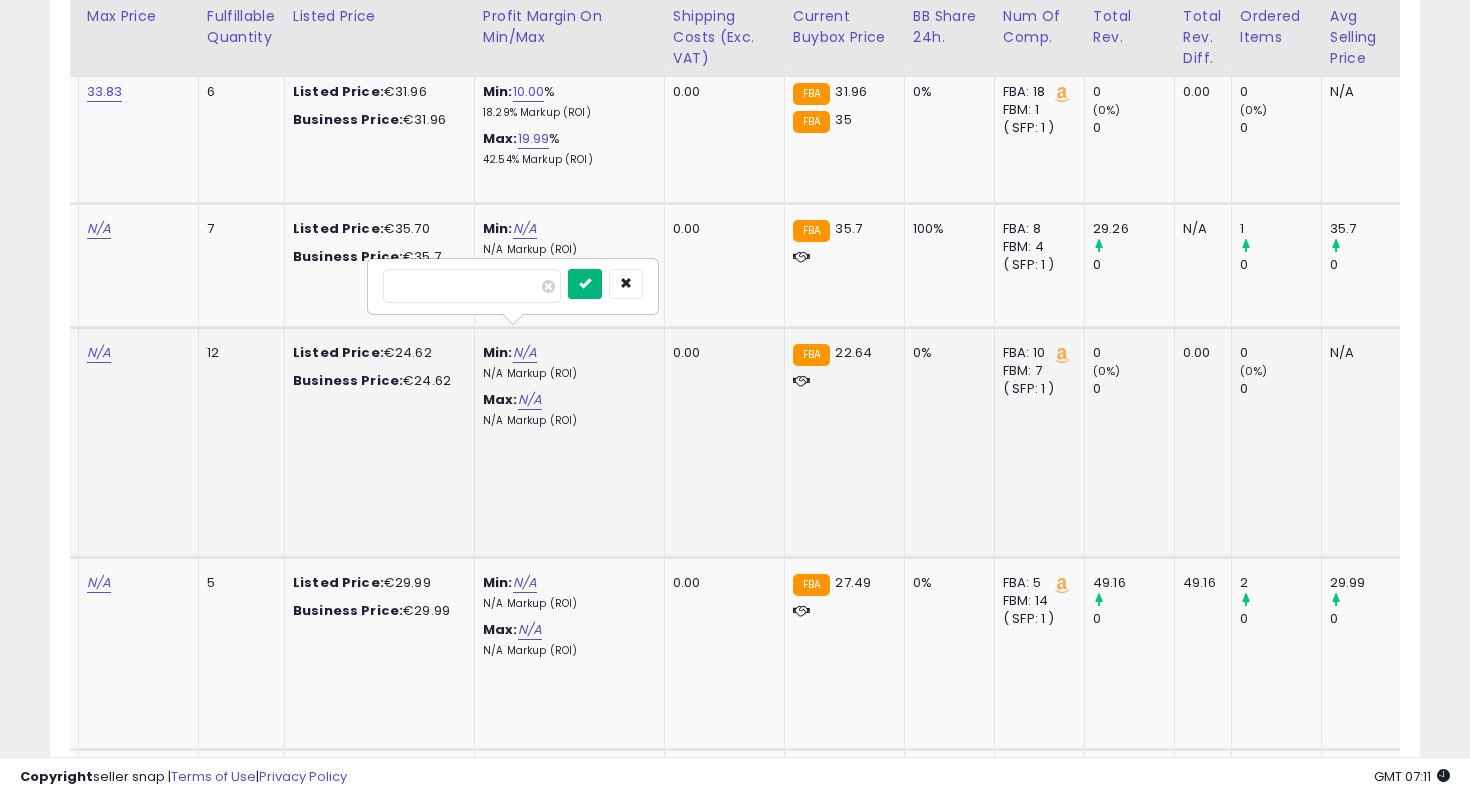 type on "**" 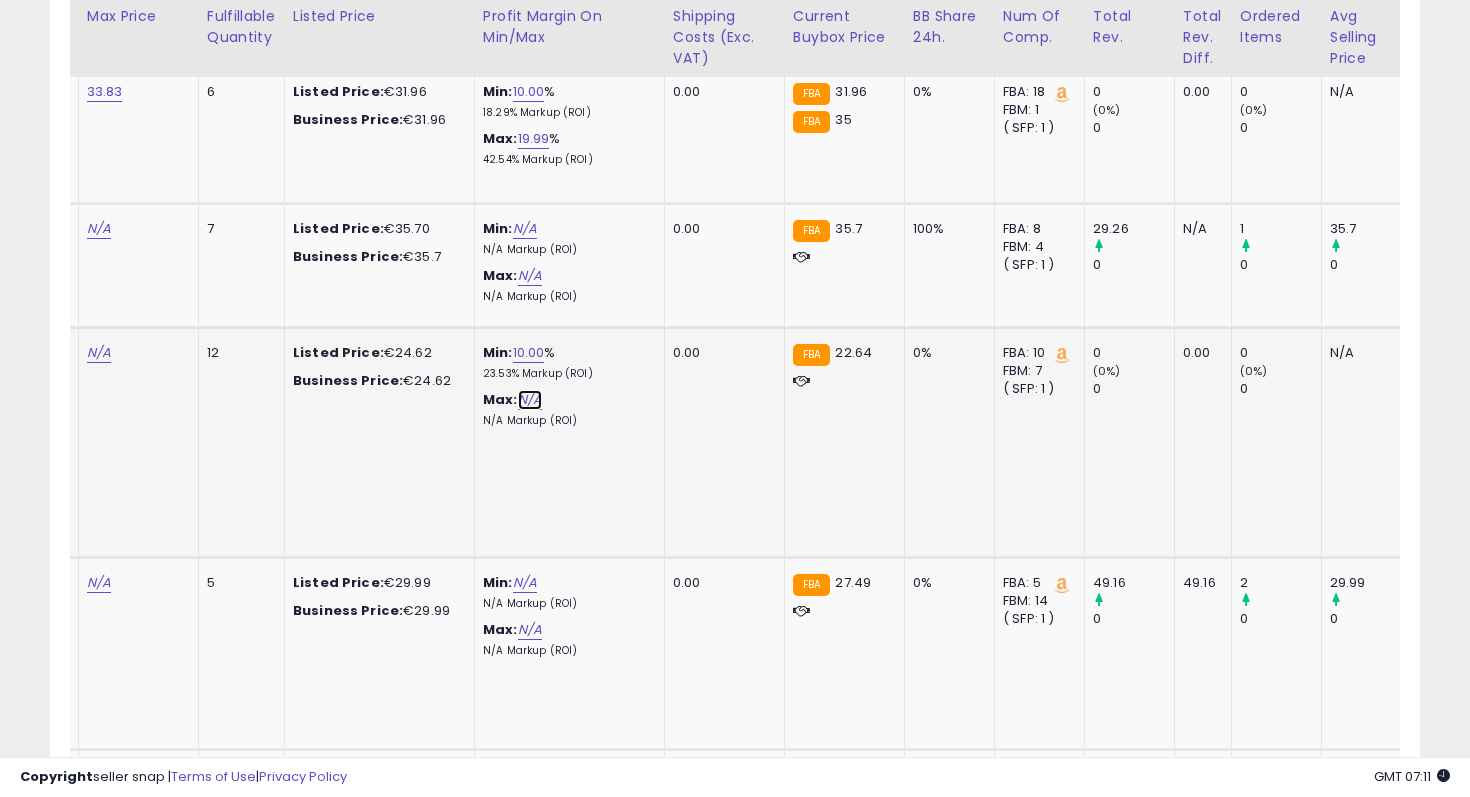 click on "N/A" at bounding box center [530, 400] 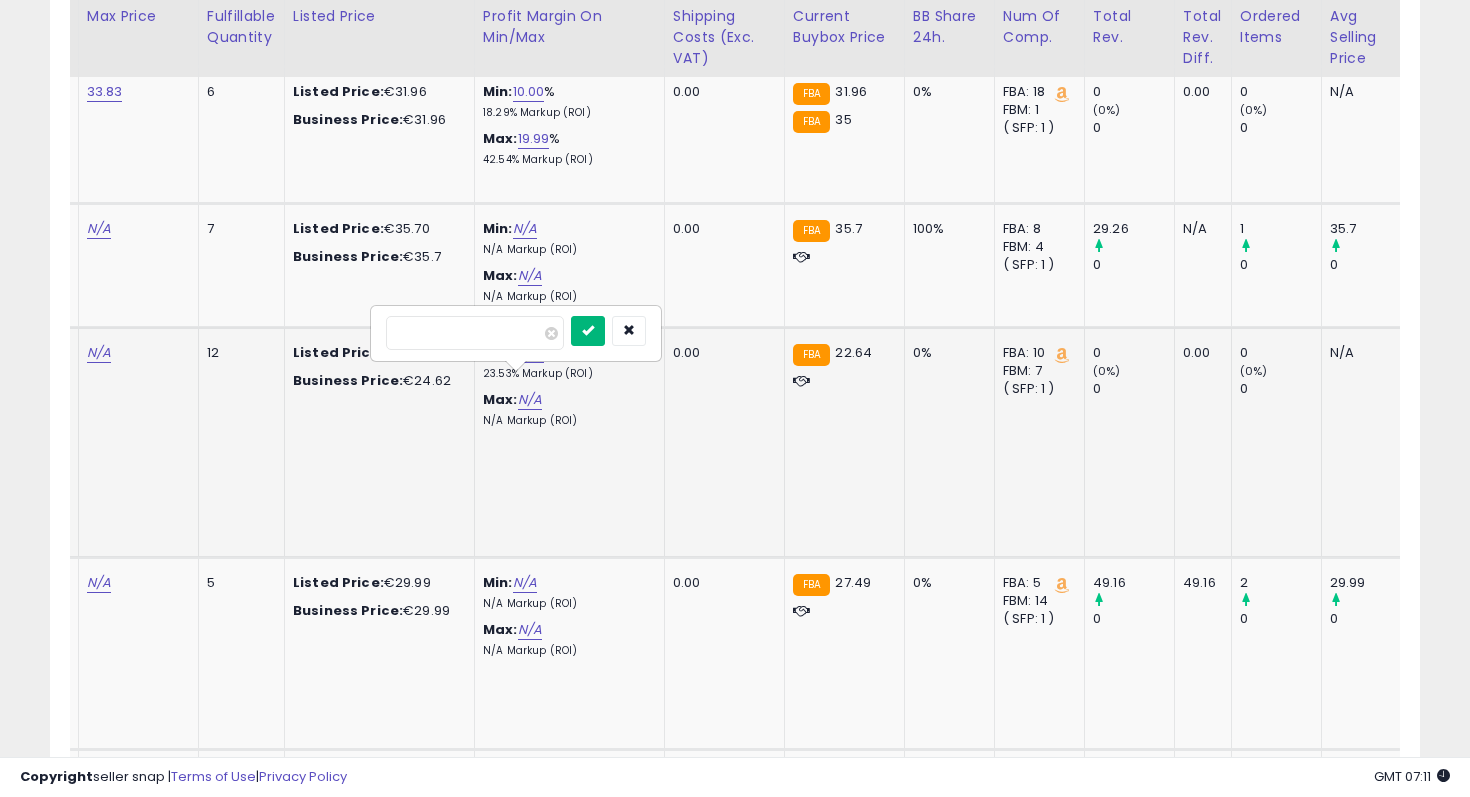type on "**" 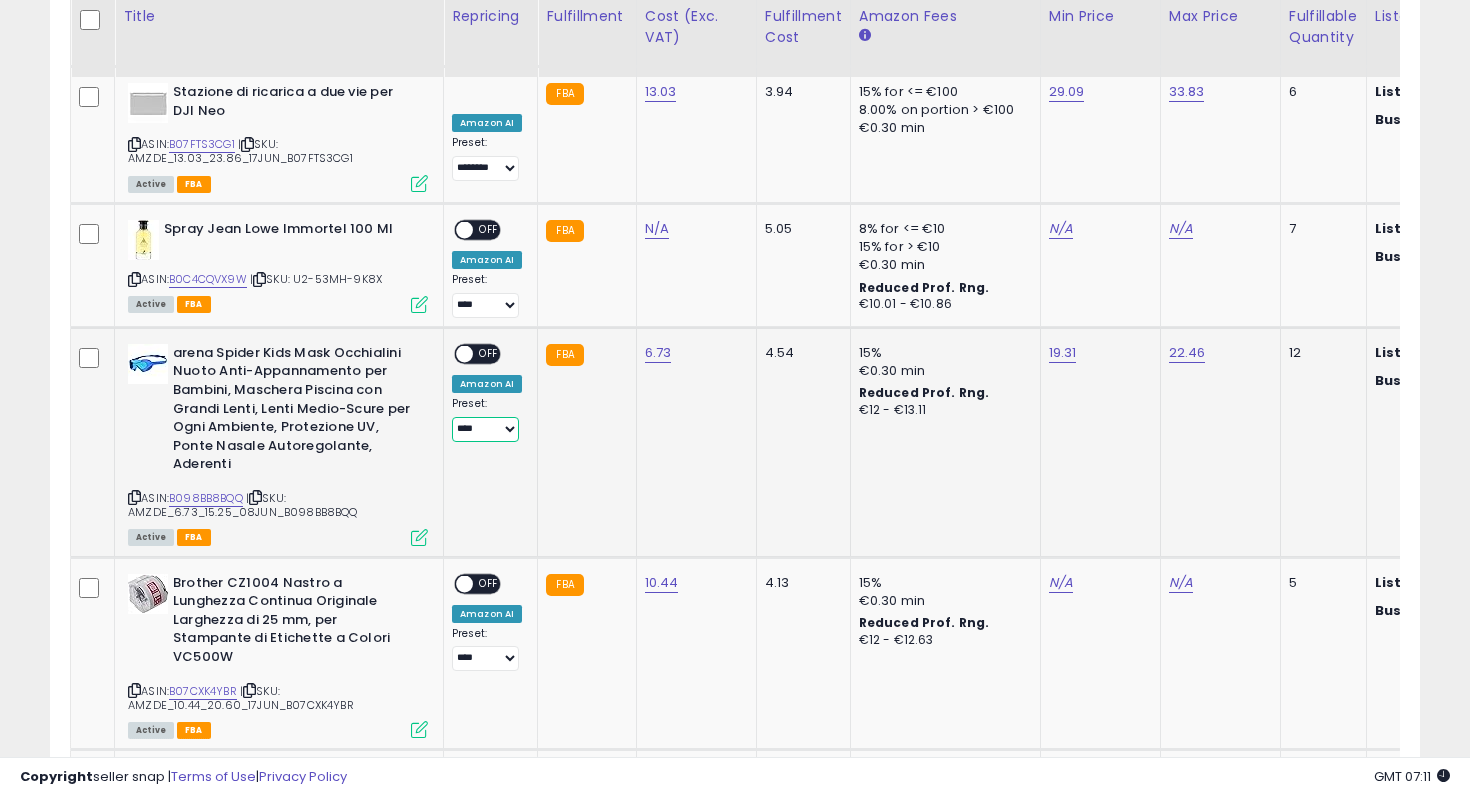 click on "**********" at bounding box center (485, 429) 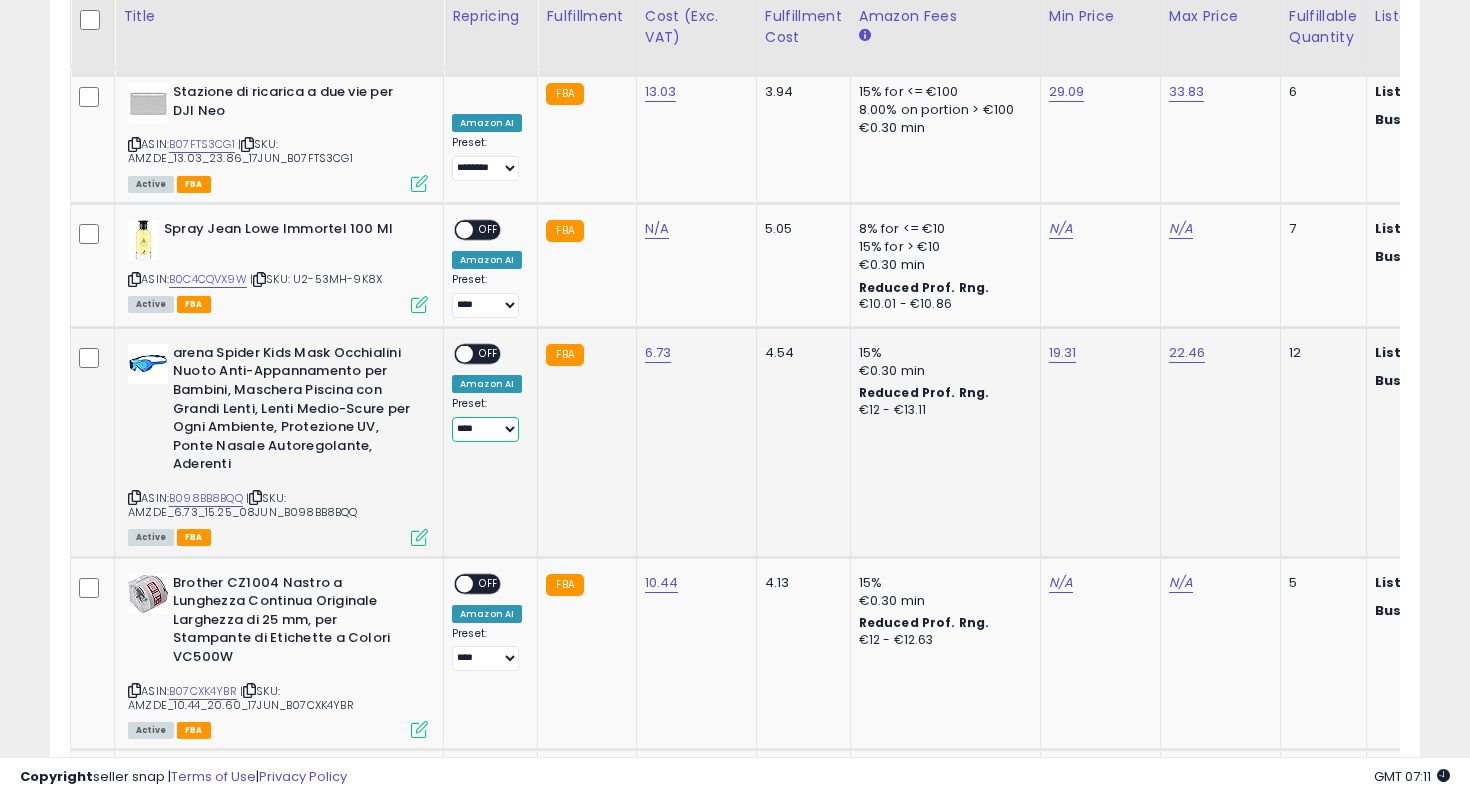 select on "********" 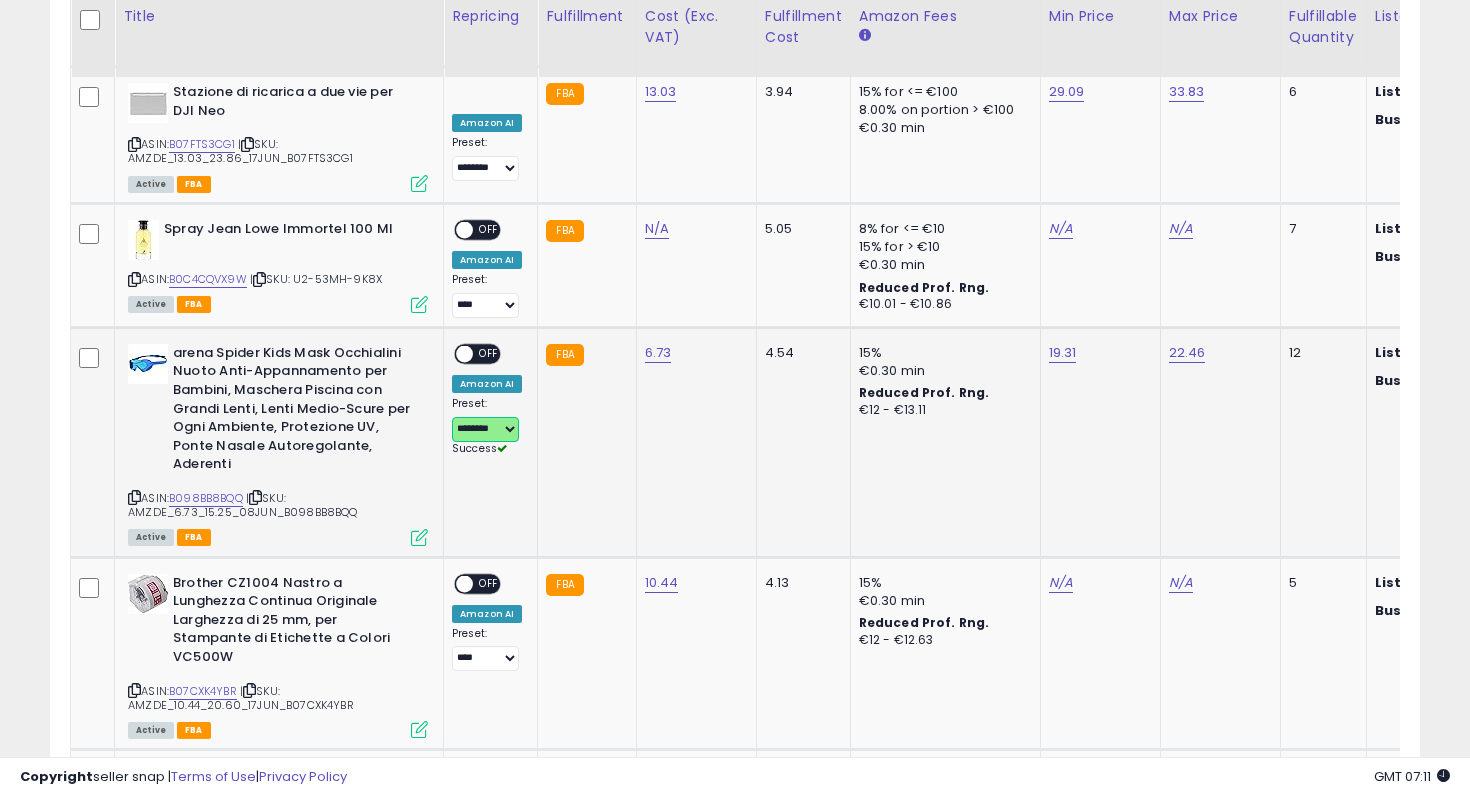 click at bounding box center [464, 353] 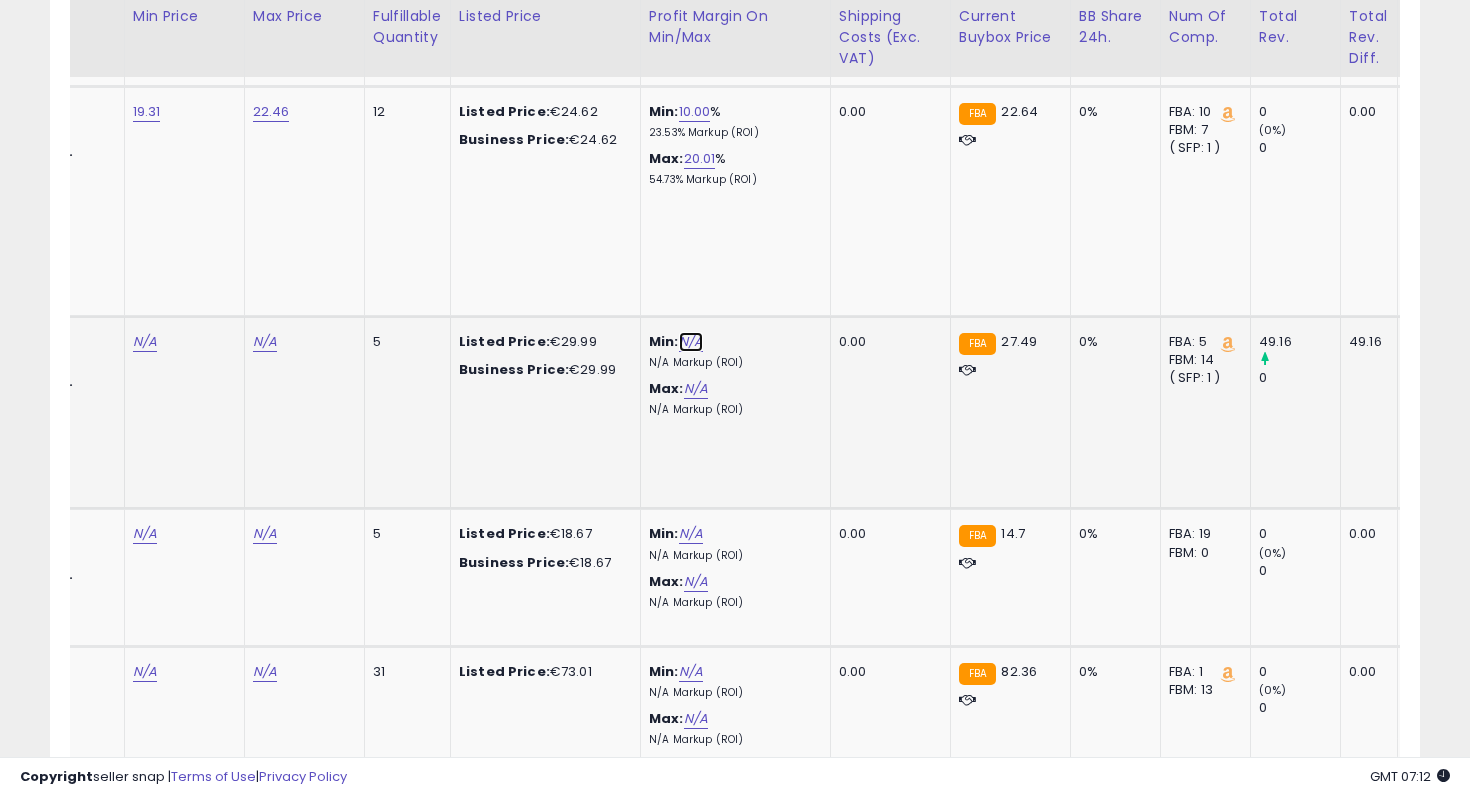 click on "N/A" at bounding box center (691, 342) 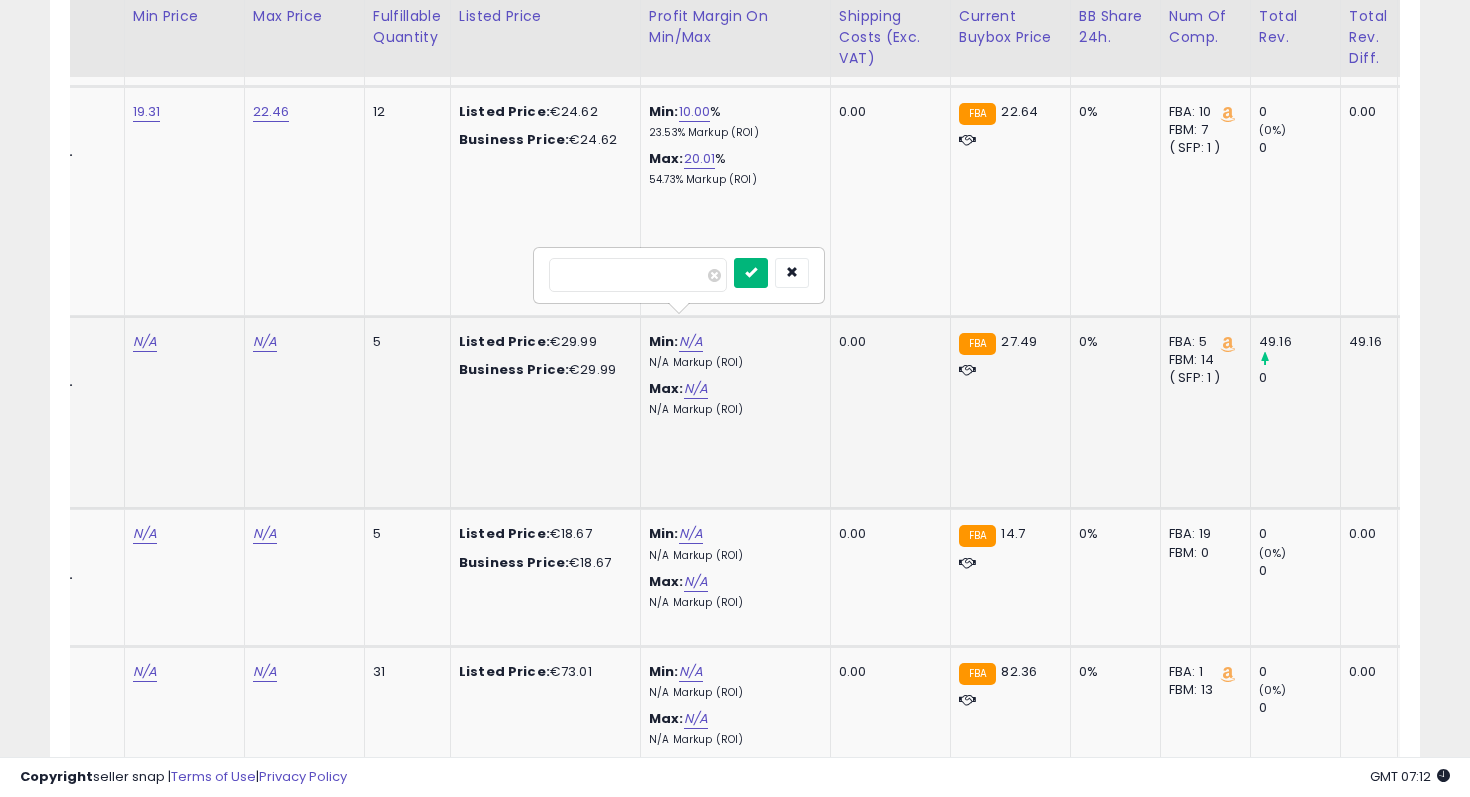 type on "**" 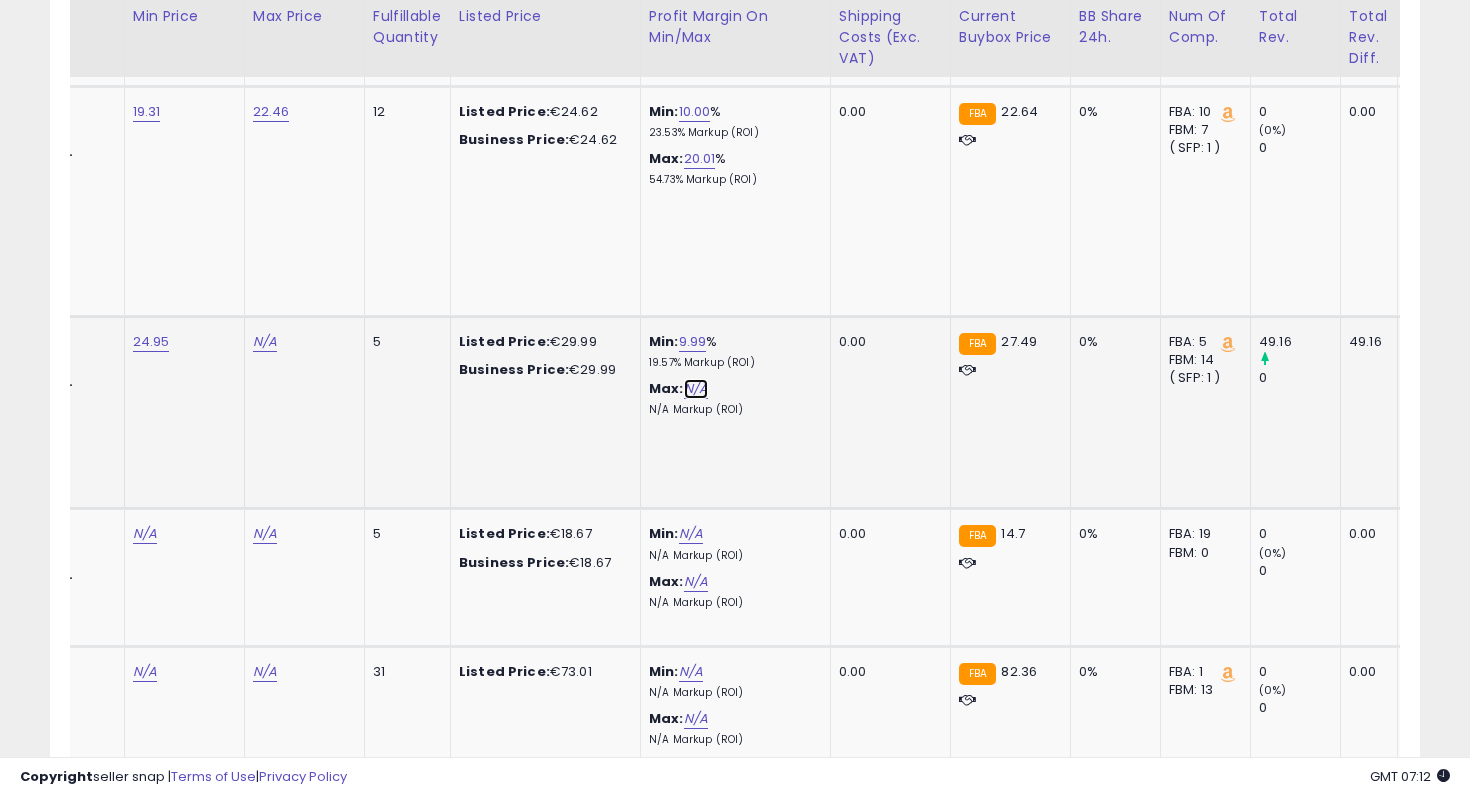 click on "N/A" at bounding box center (696, 389) 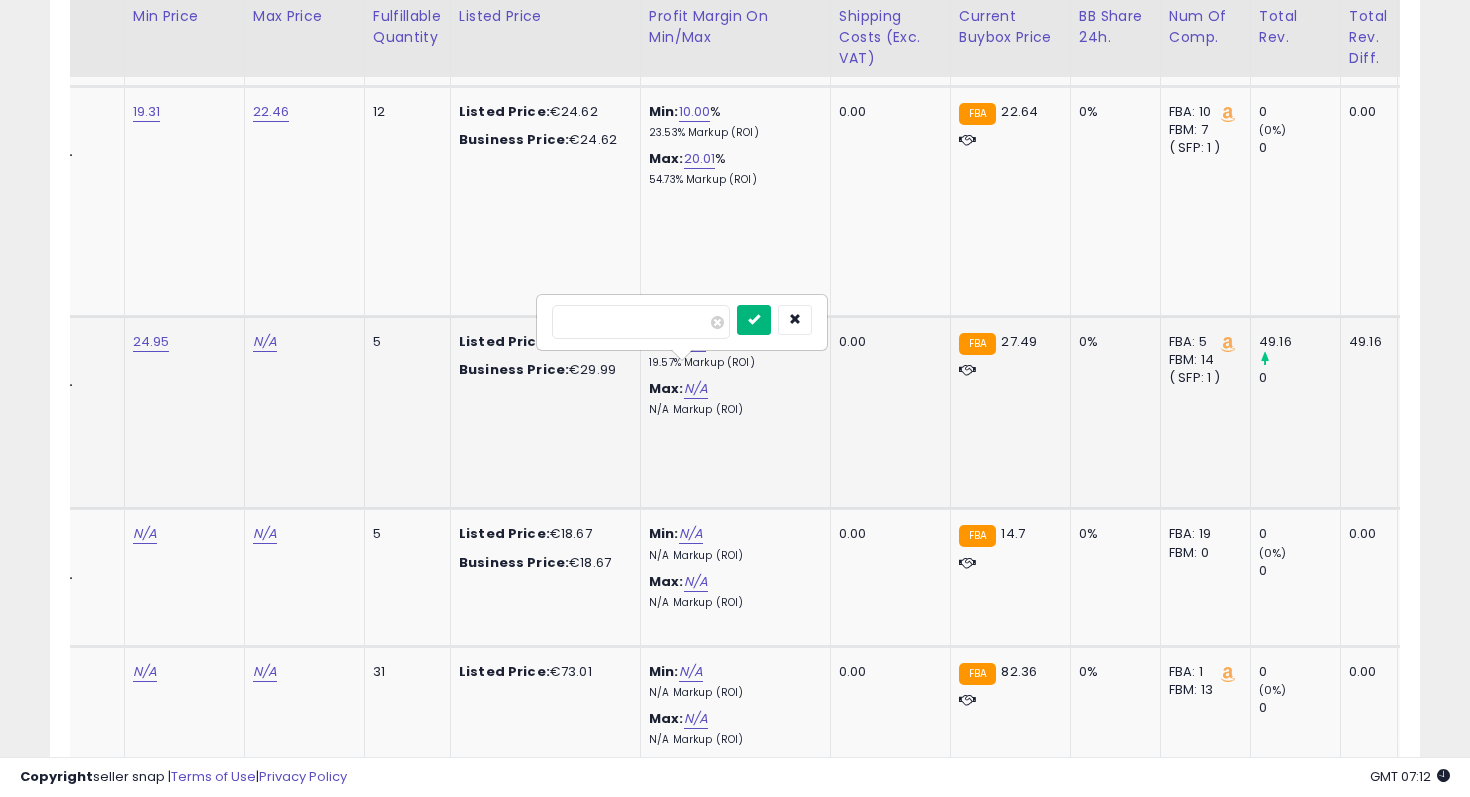 type on "**" 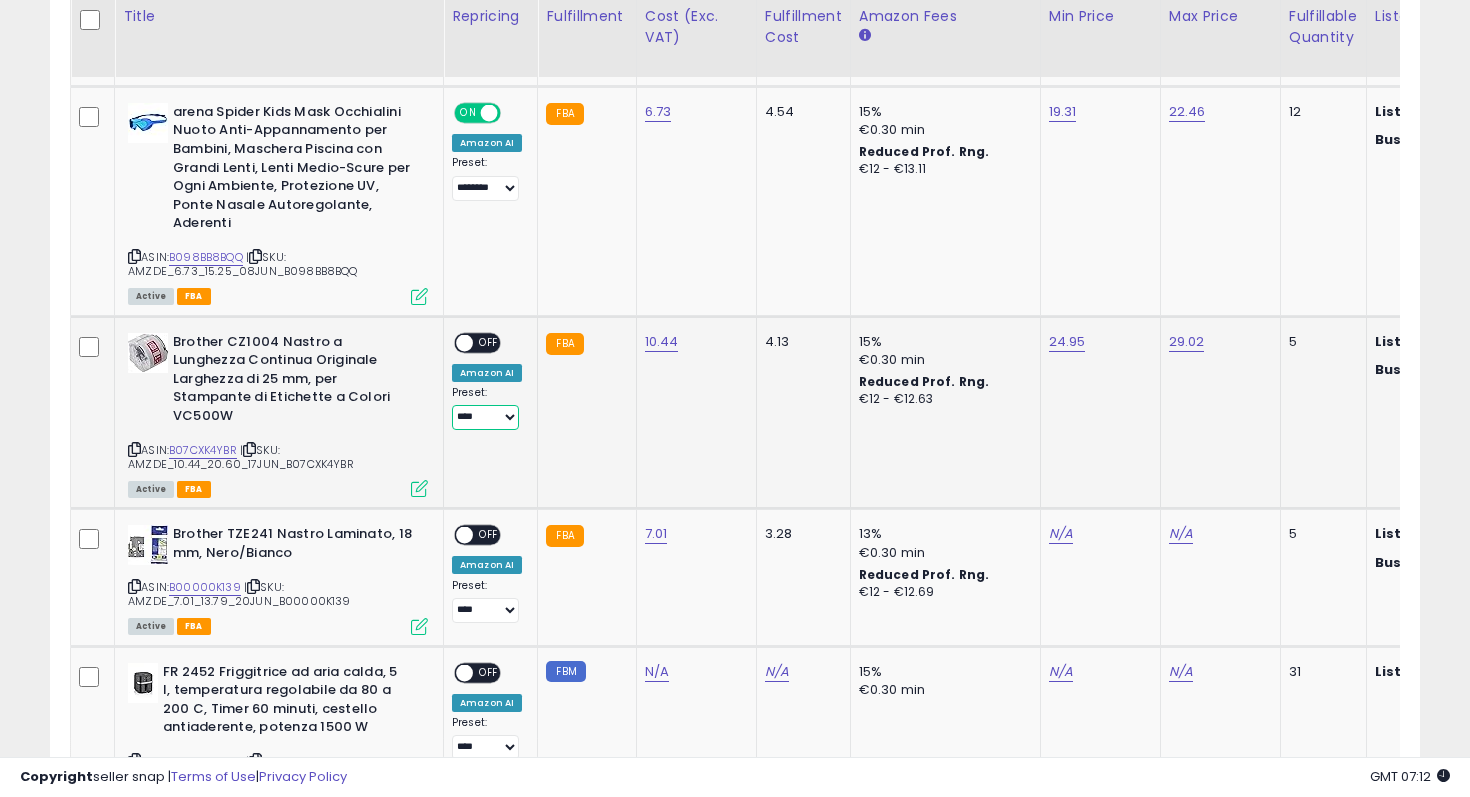 click on "**********" at bounding box center (485, 417) 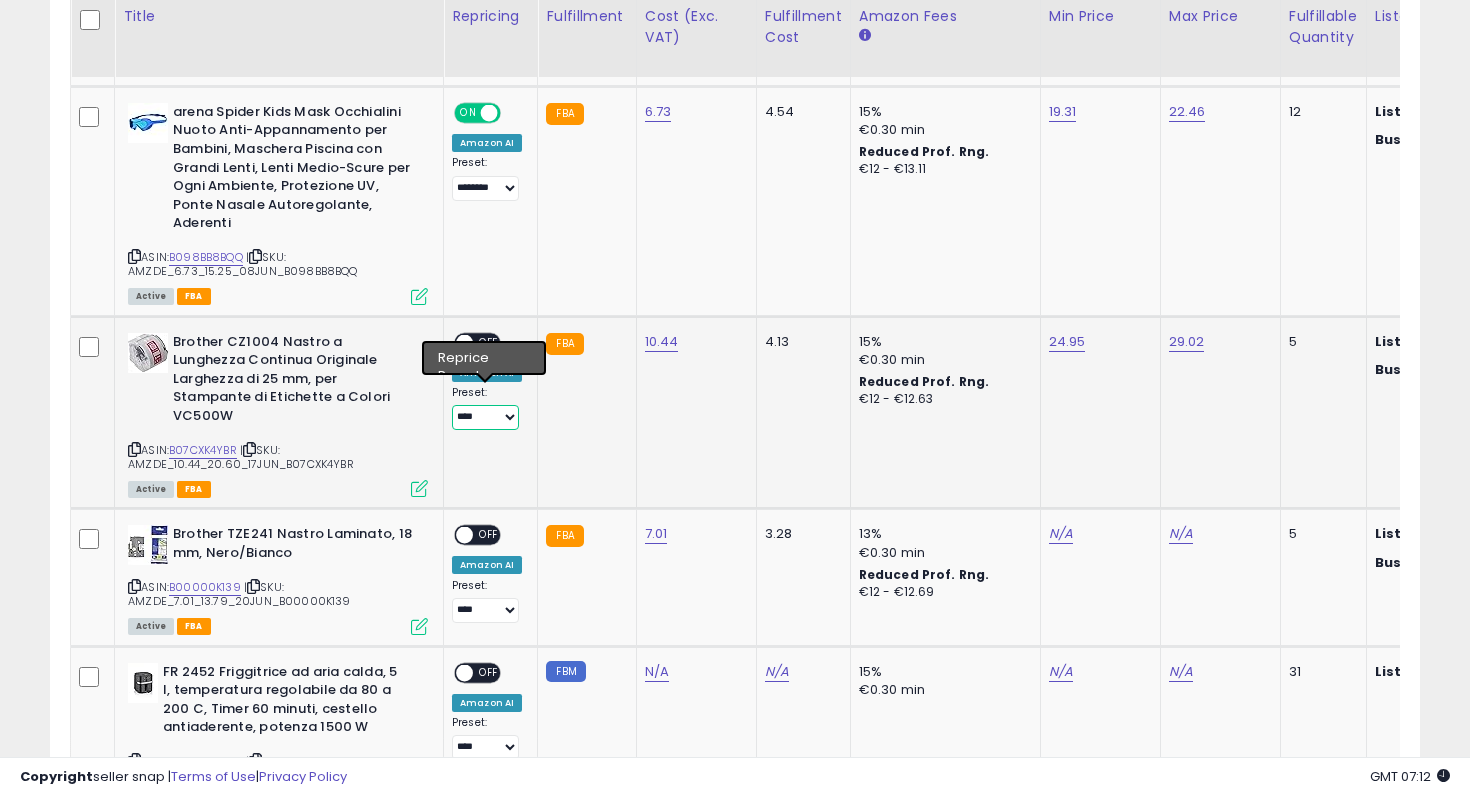 select on "********" 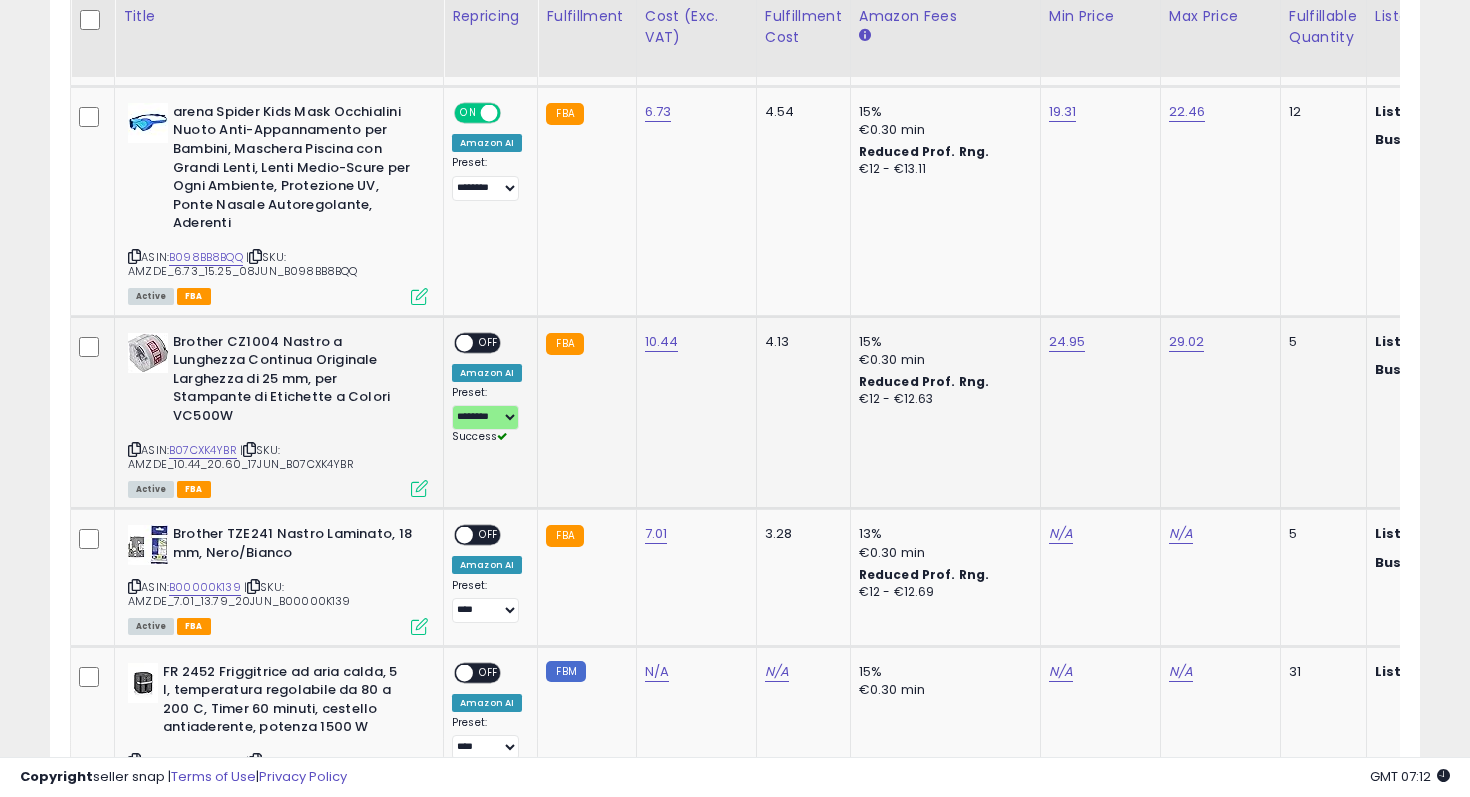 click on "ON   OFF" at bounding box center [477, 342] 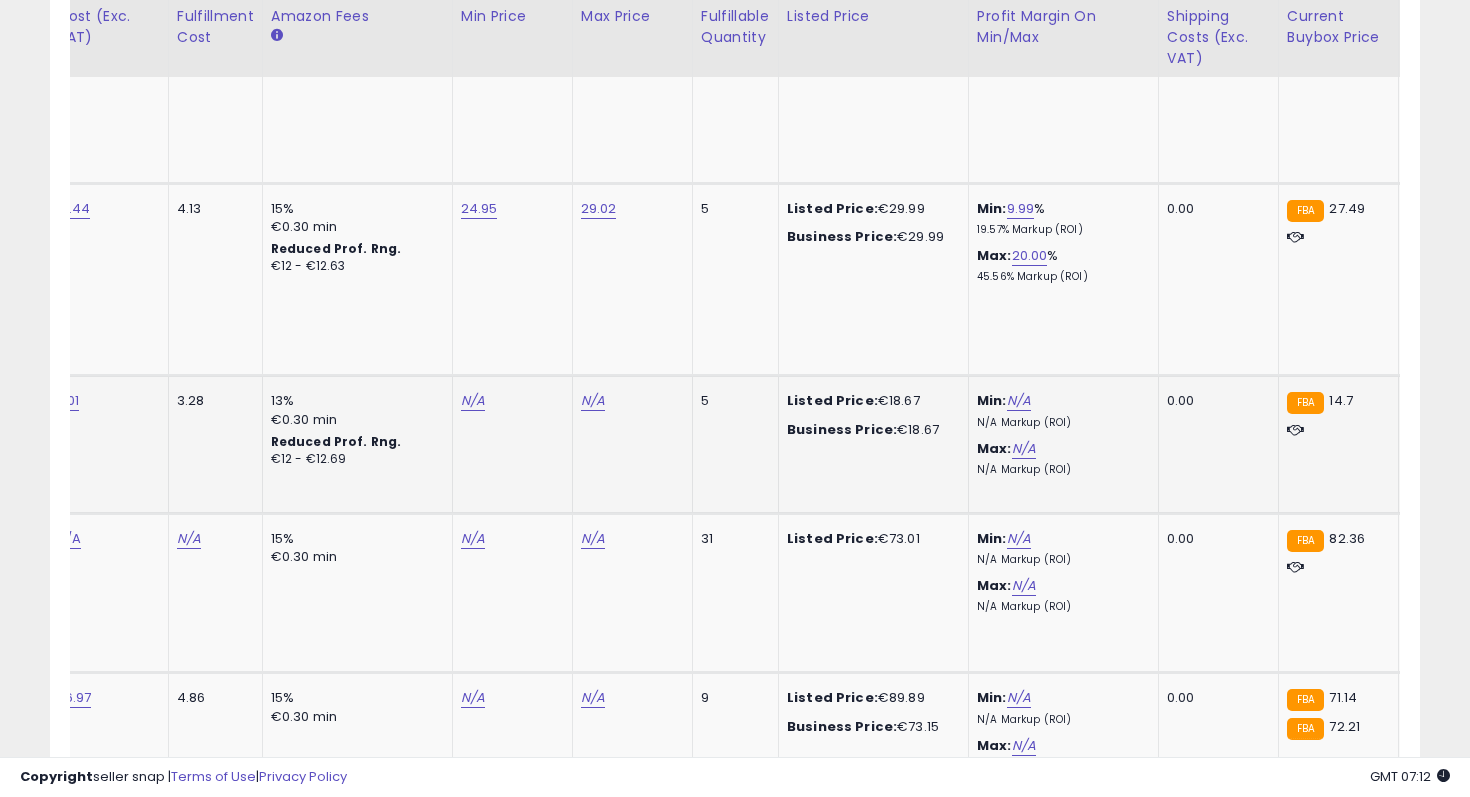 click on "Min:  N/A    N/A  Markup (ROI)" at bounding box center (1060, 410) 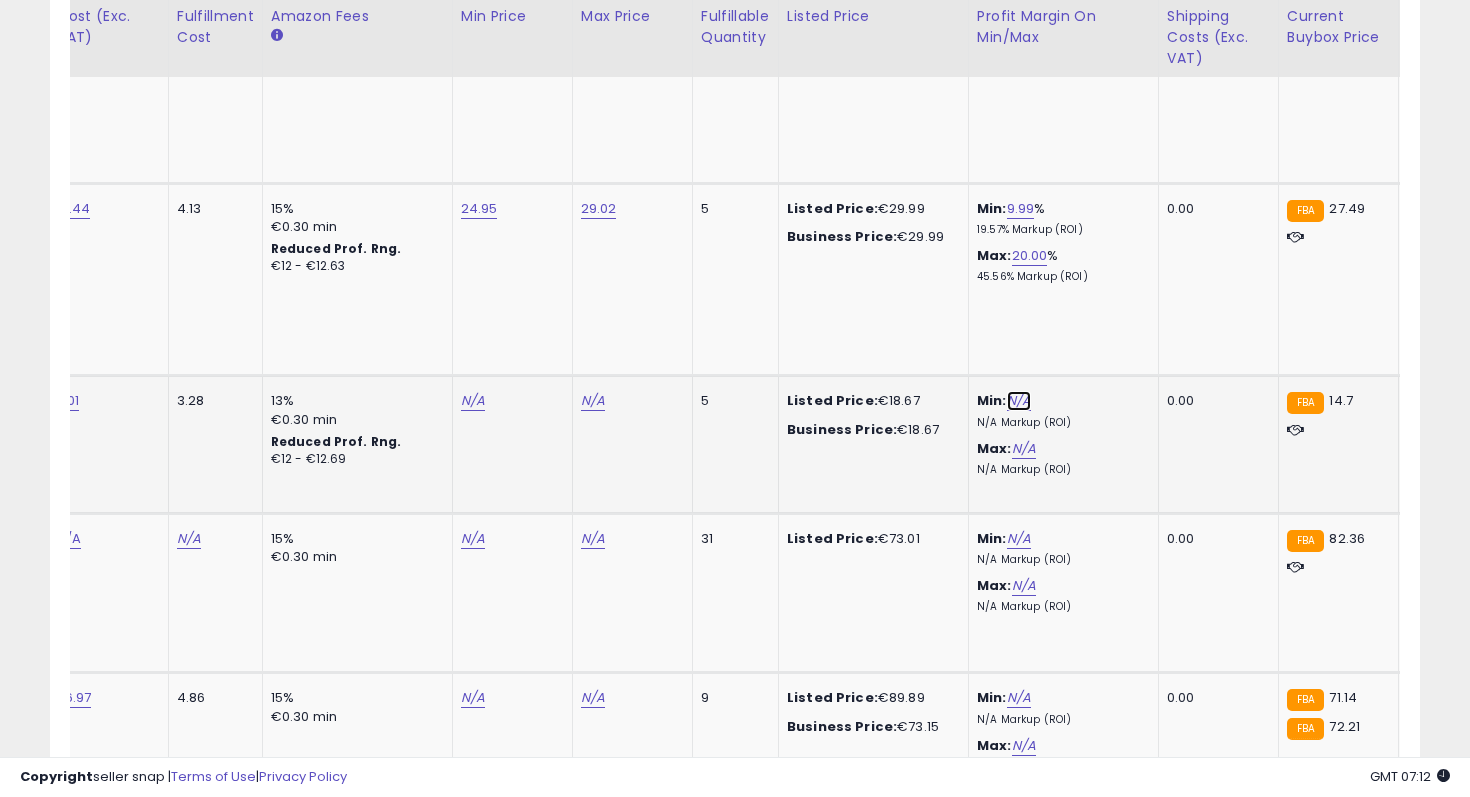 click on "N/A" at bounding box center [1019, 401] 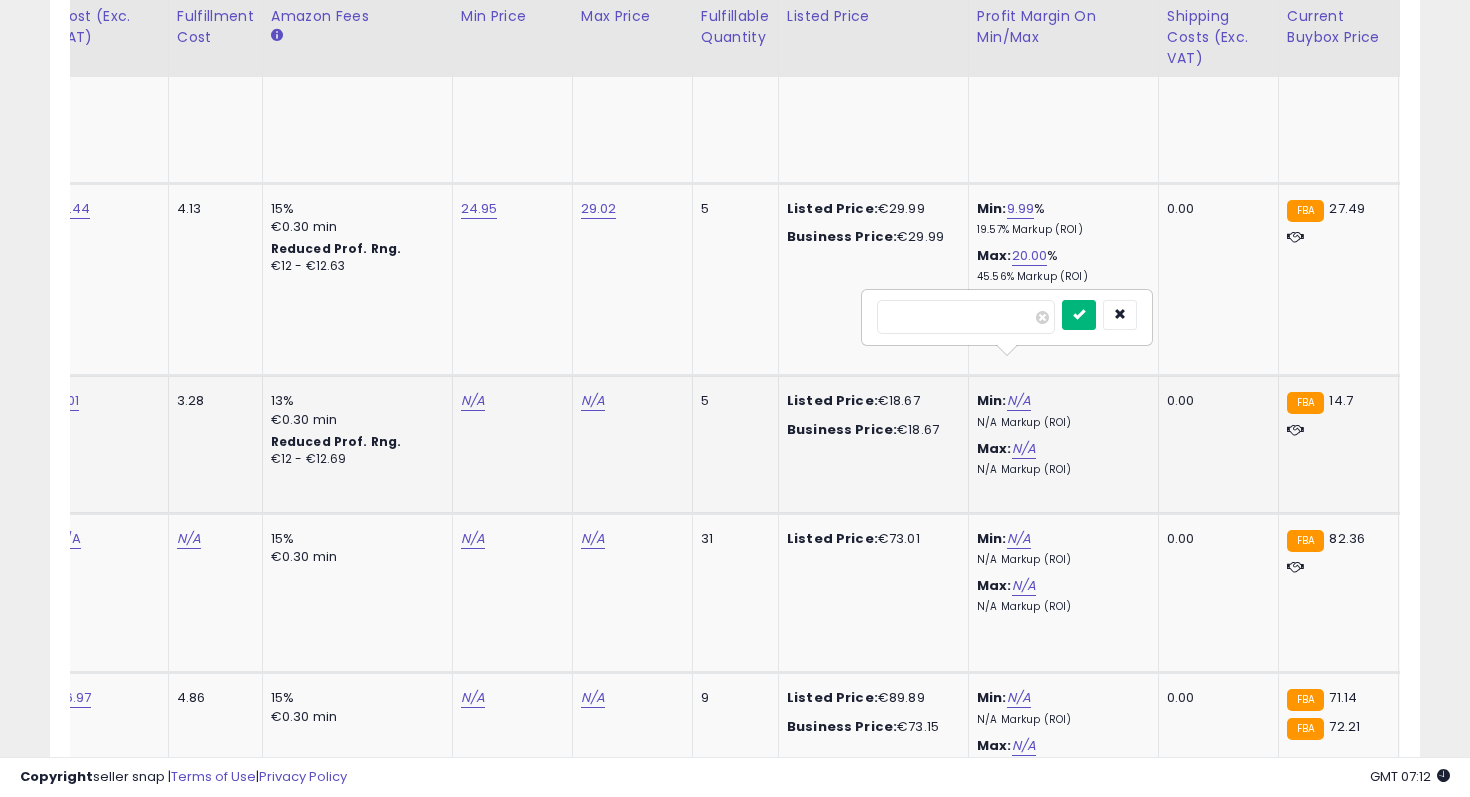 type on "**" 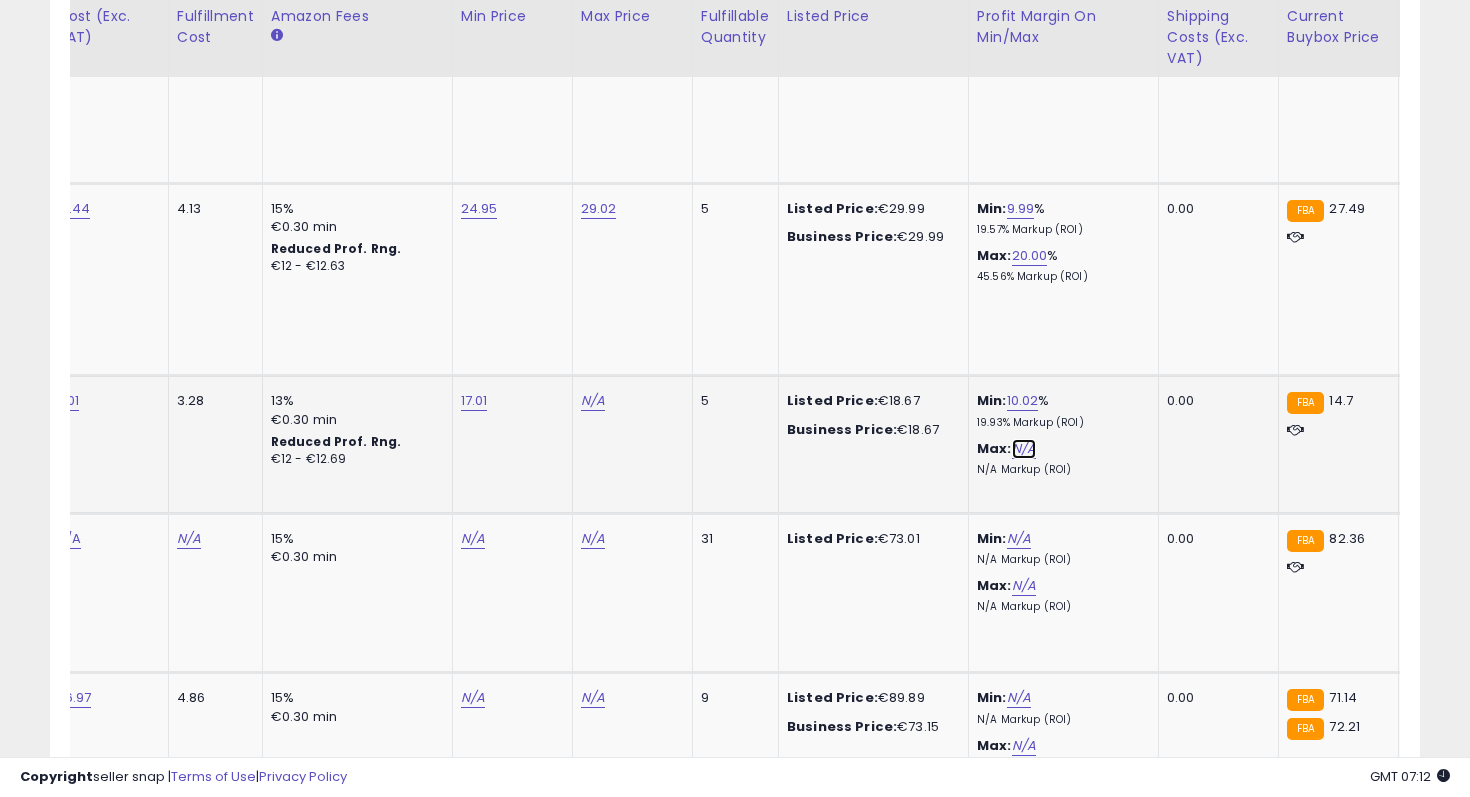 click on "N/A" at bounding box center (1024, 449) 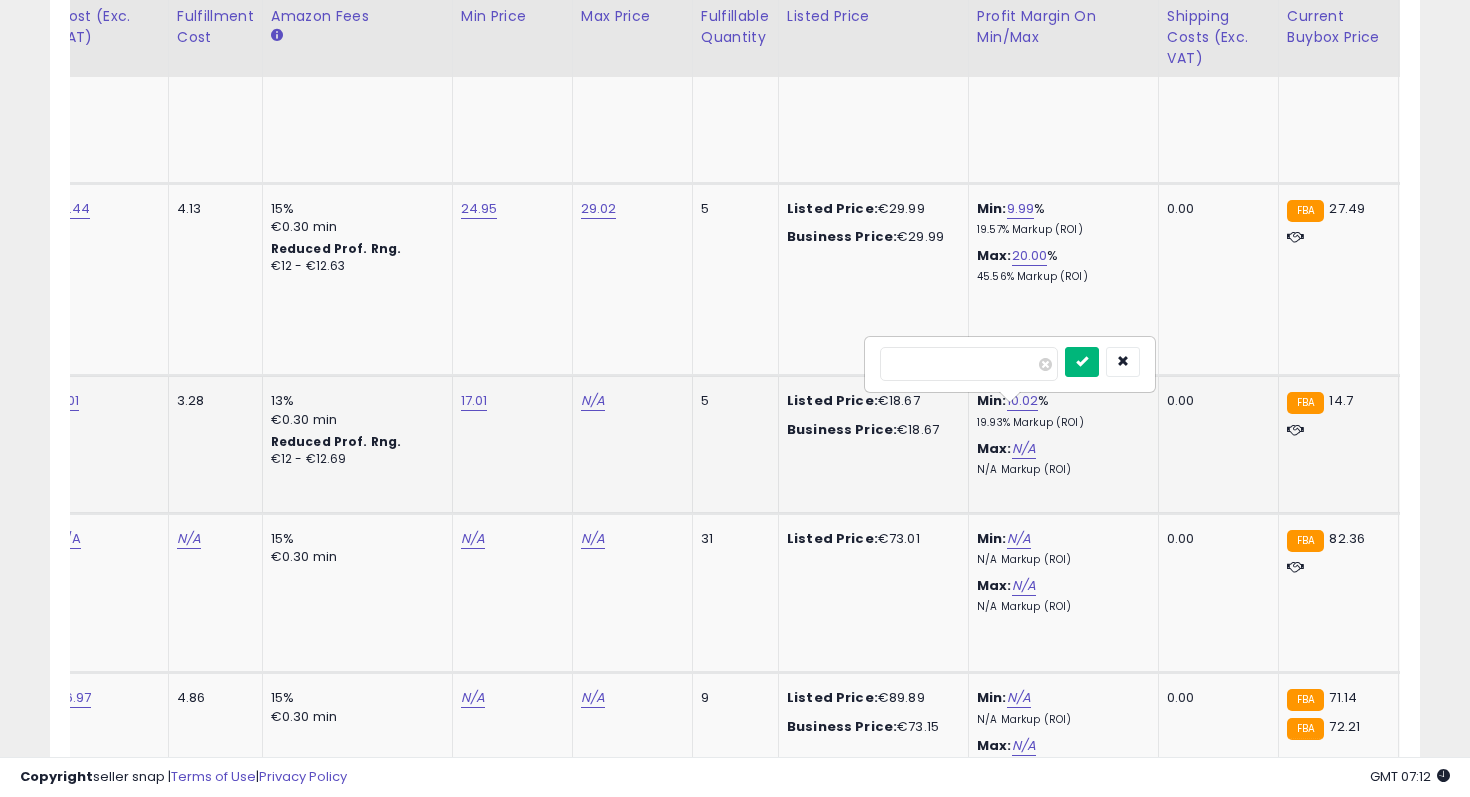 type on "**" 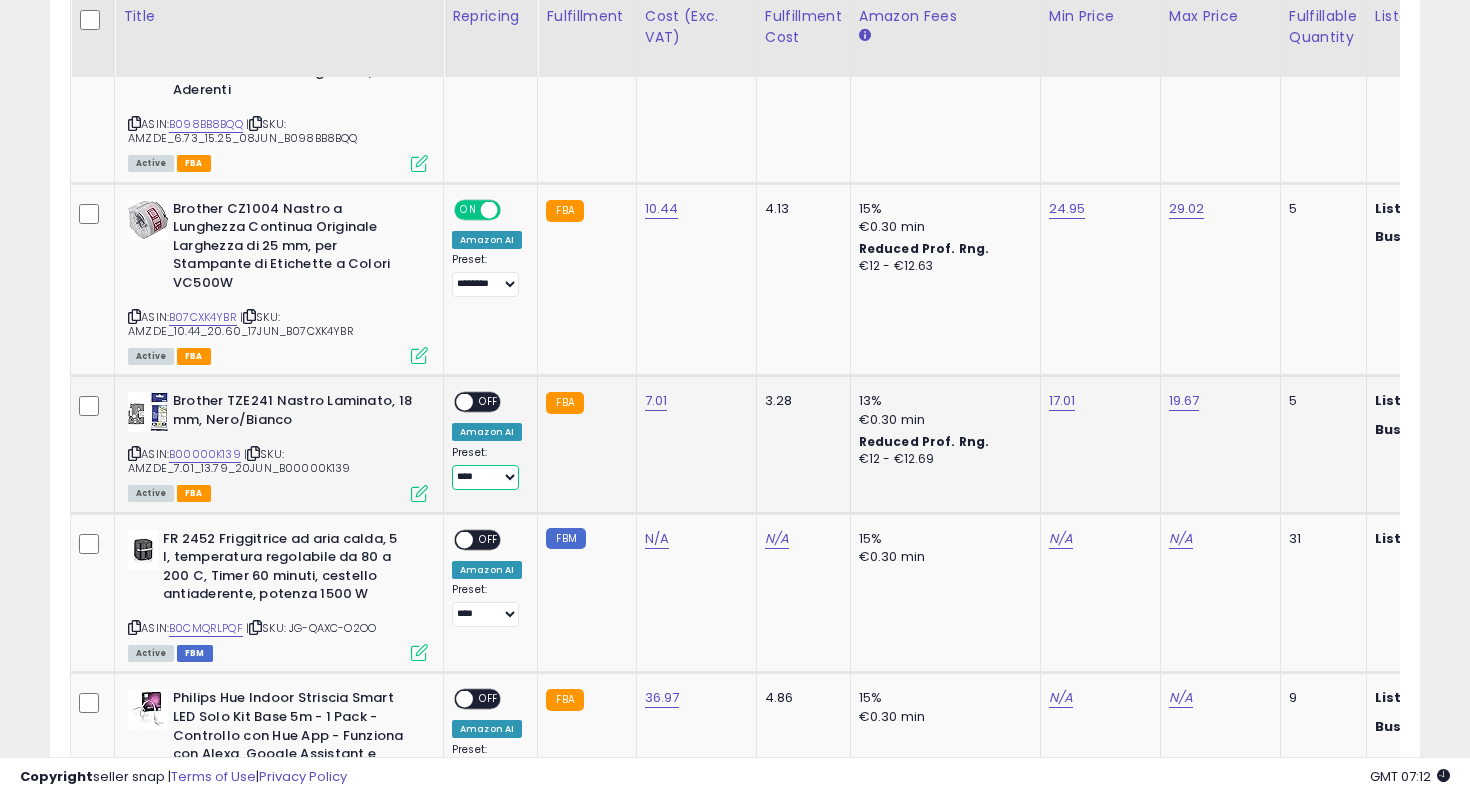 click on "**********" at bounding box center [485, 477] 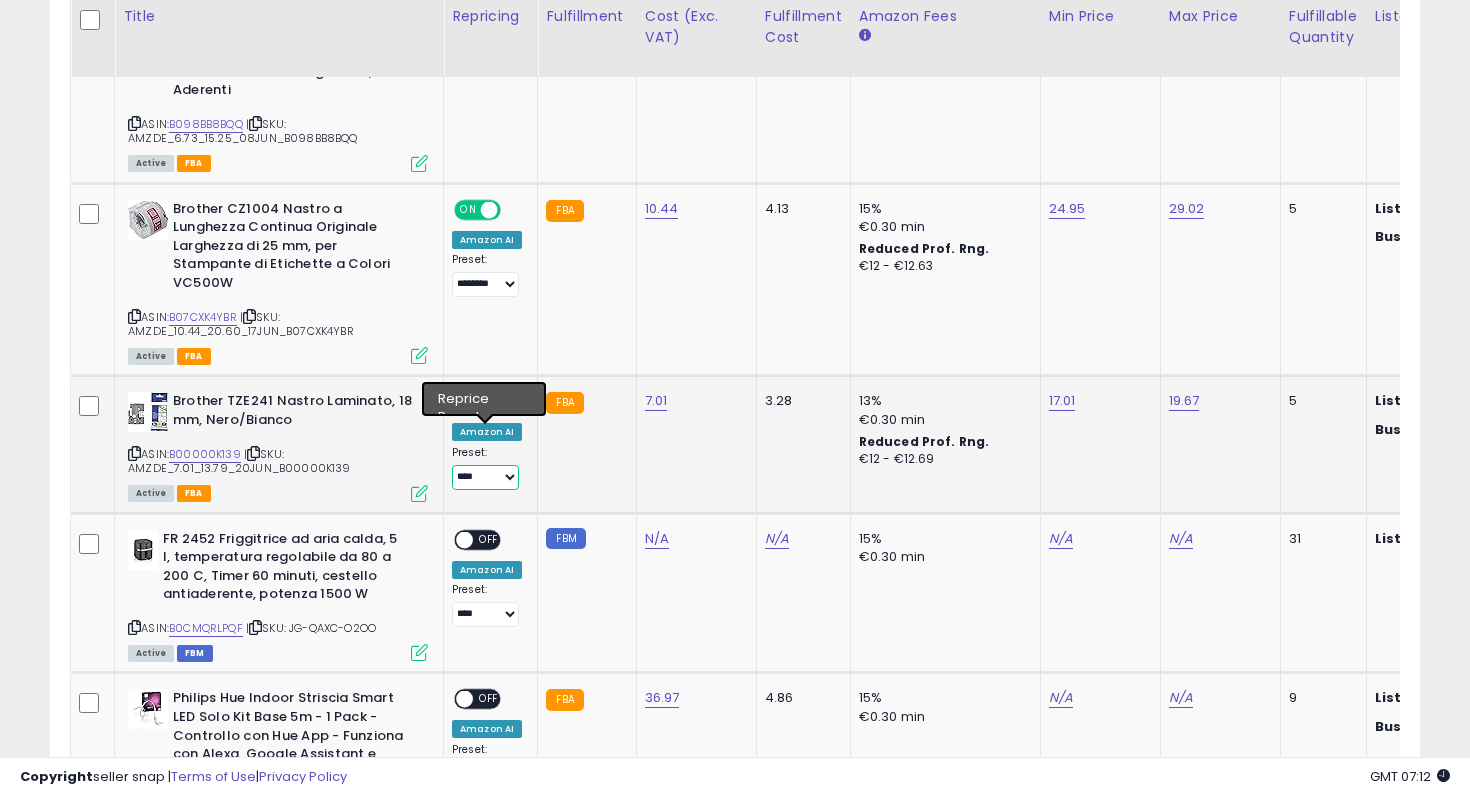 select on "********" 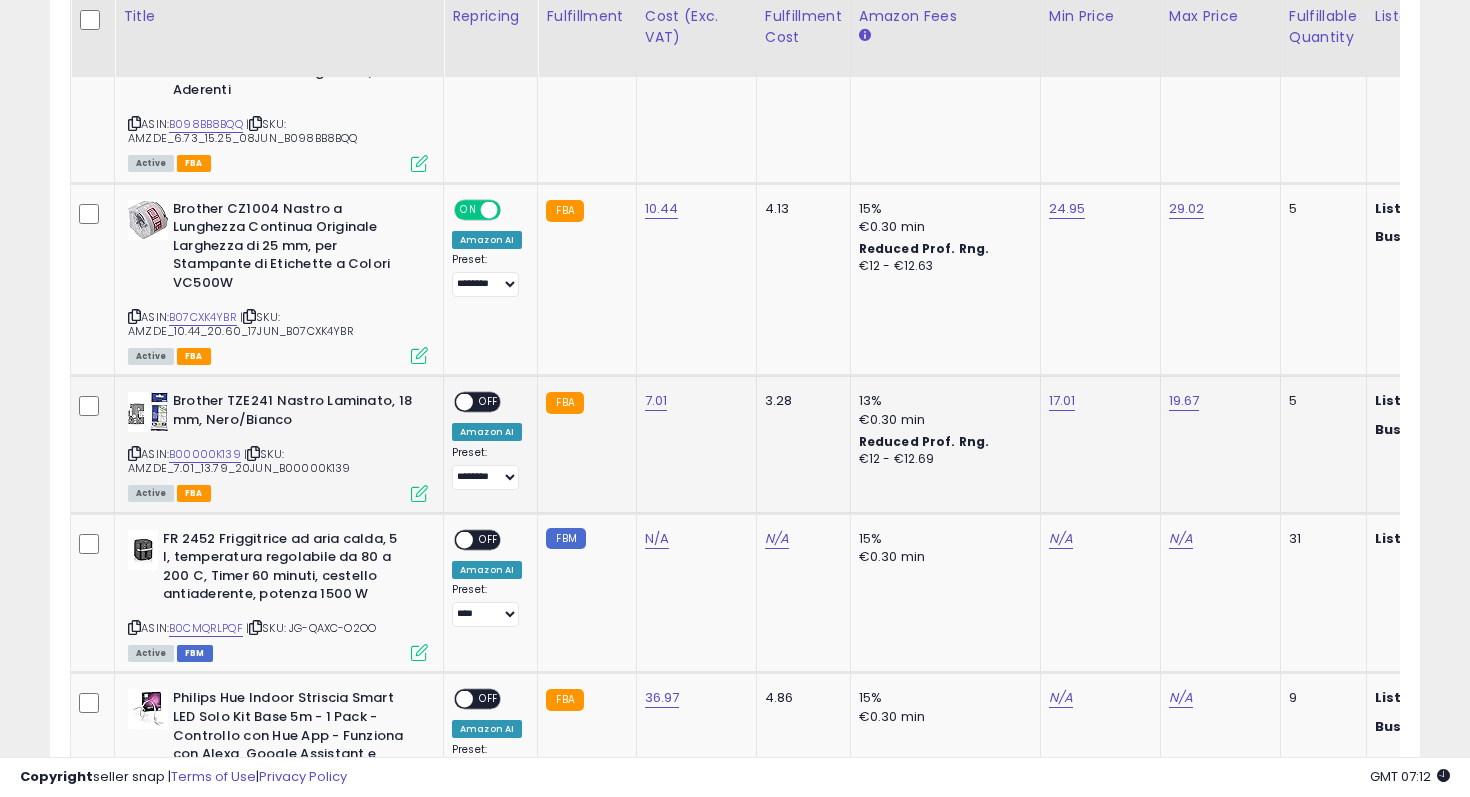 click on "OFF" at bounding box center [489, 402] 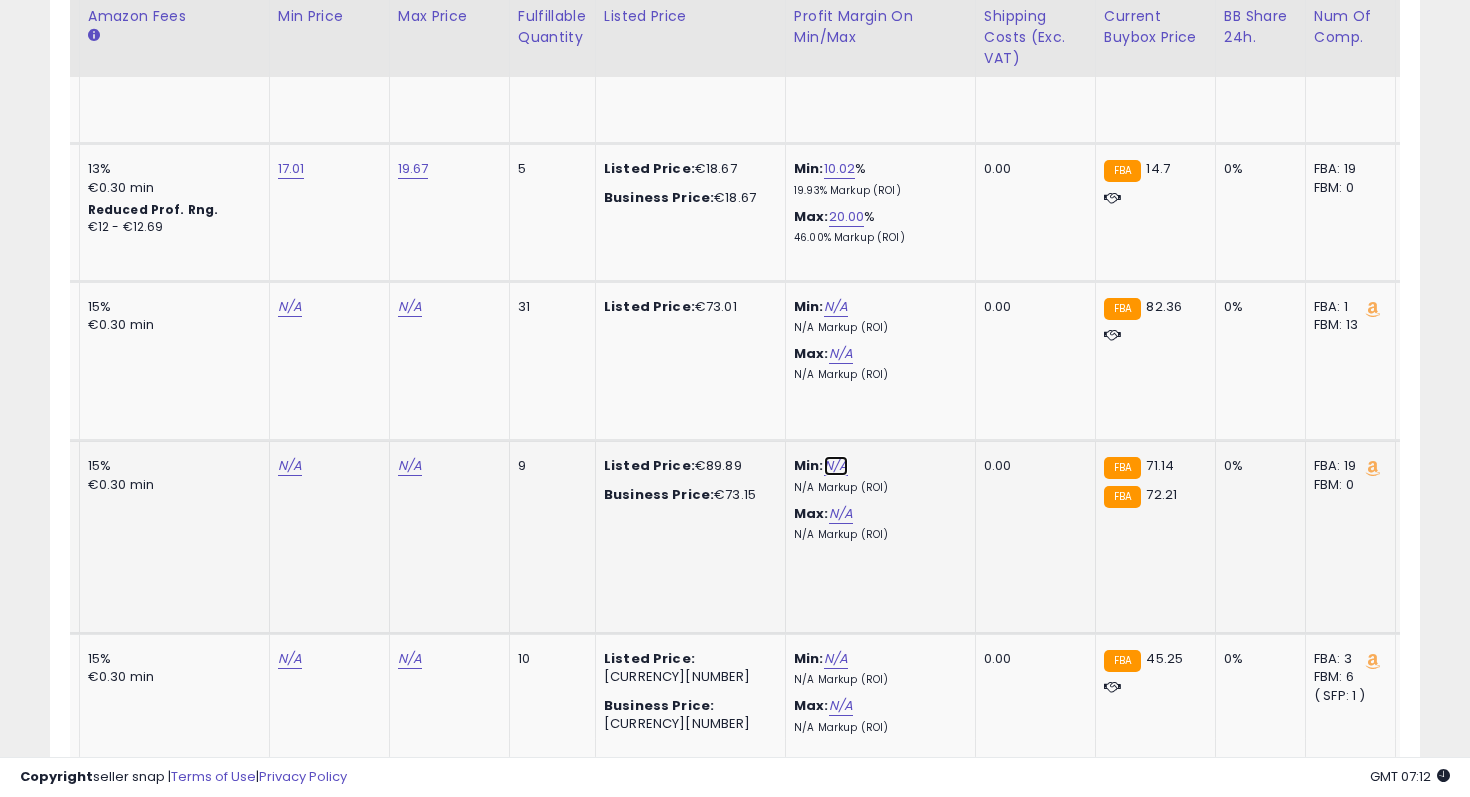 click on "N/A" at bounding box center (836, 466) 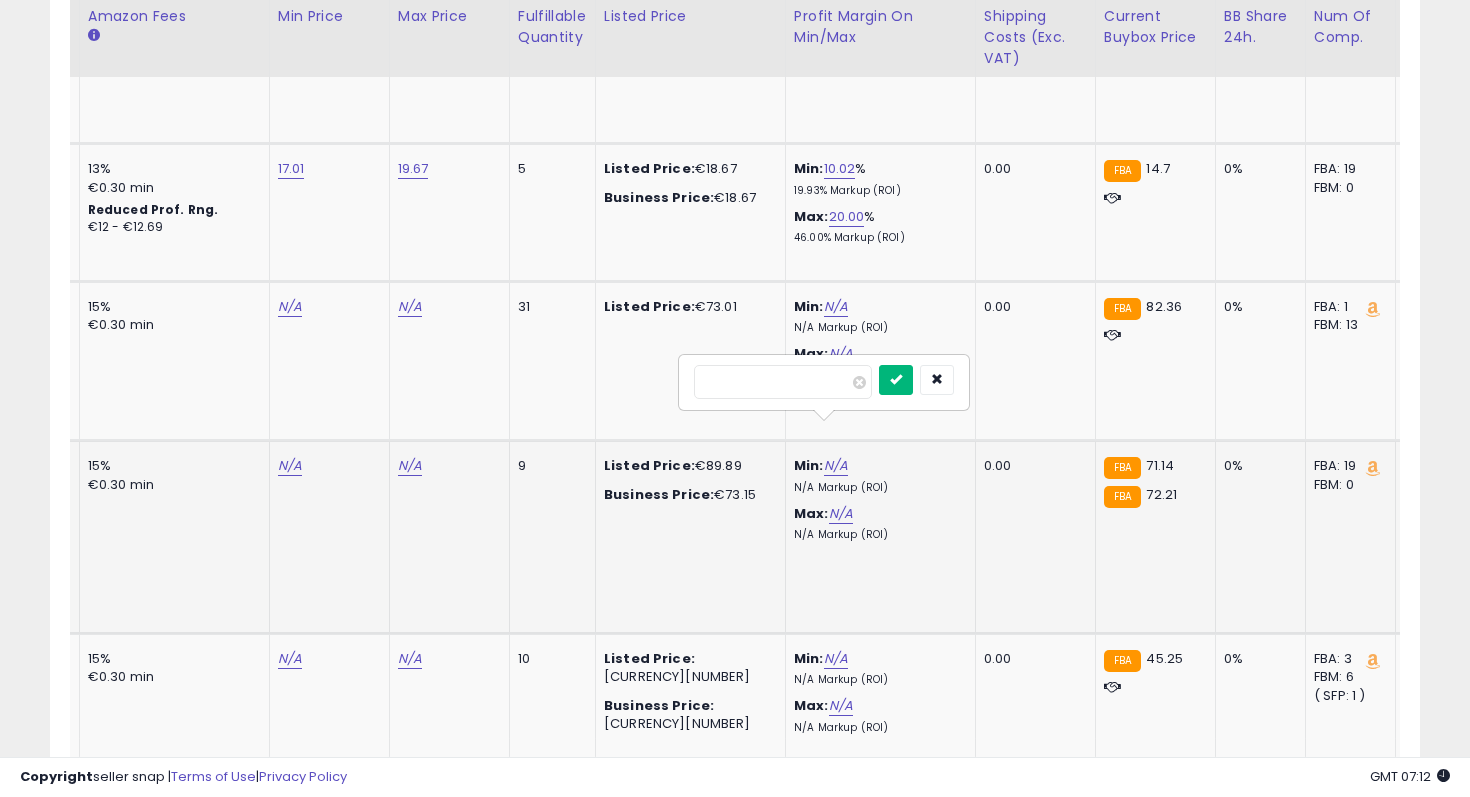 type on "**" 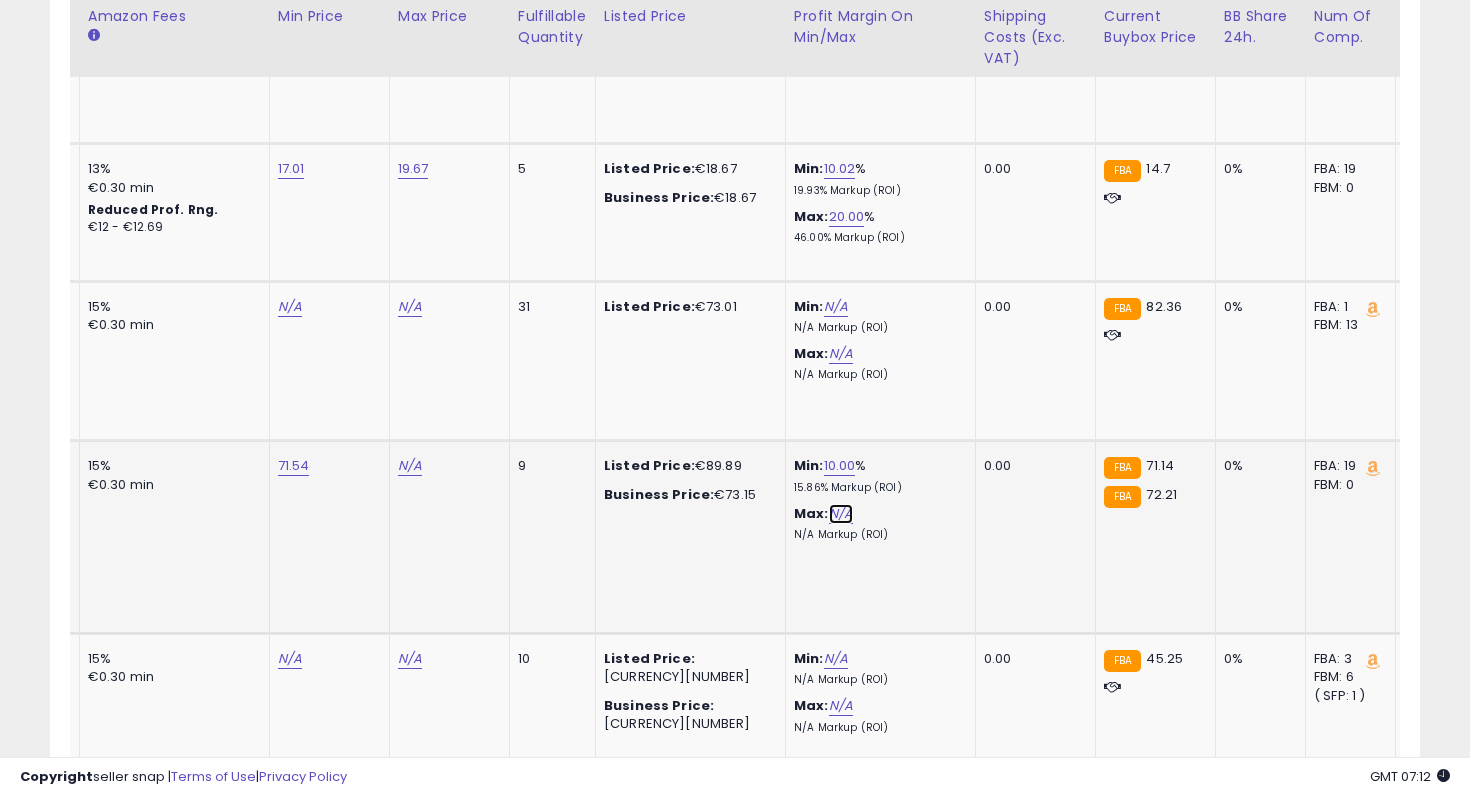 click on "N/A" at bounding box center (841, 514) 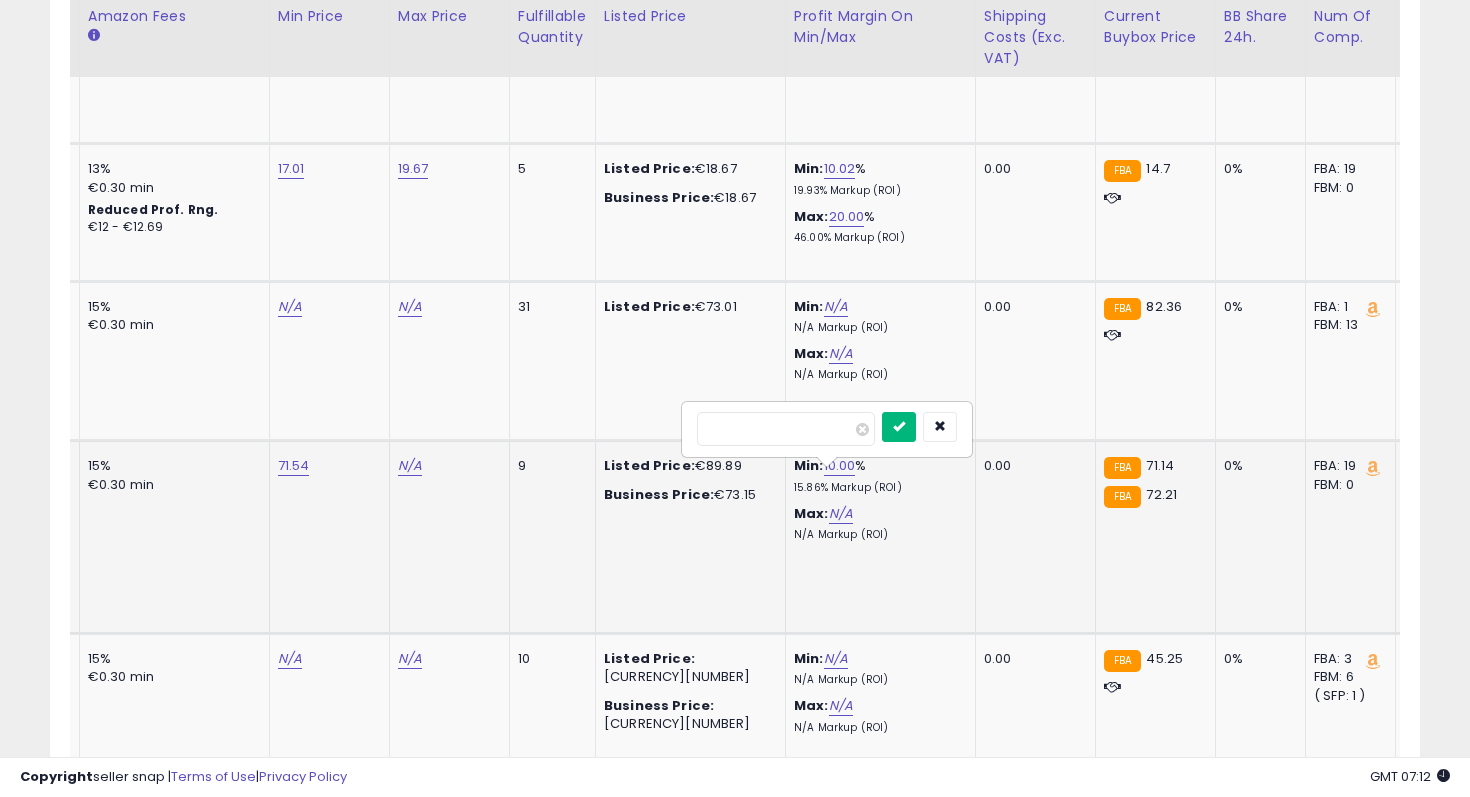 type on "**" 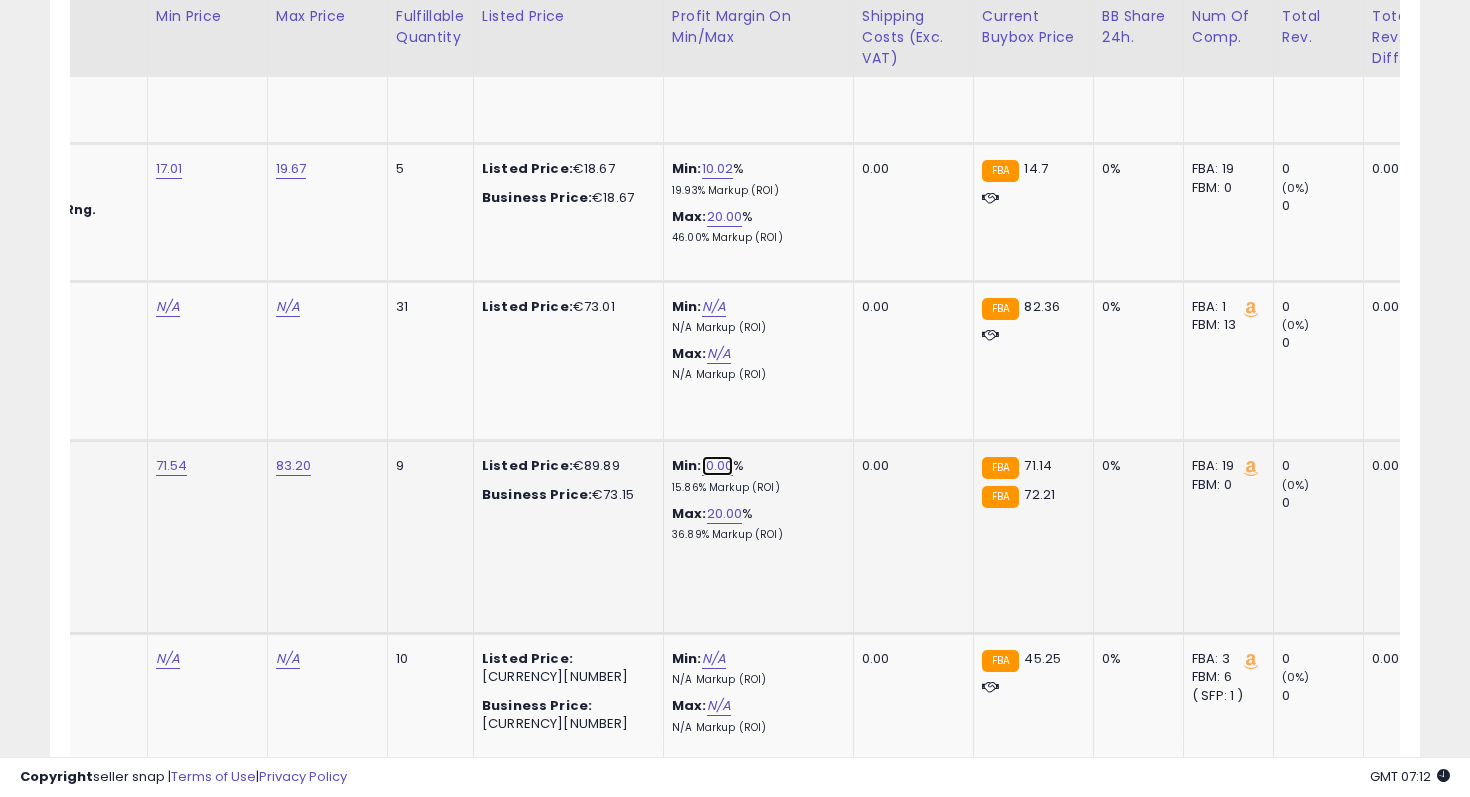 click on "10.00" at bounding box center (718, 466) 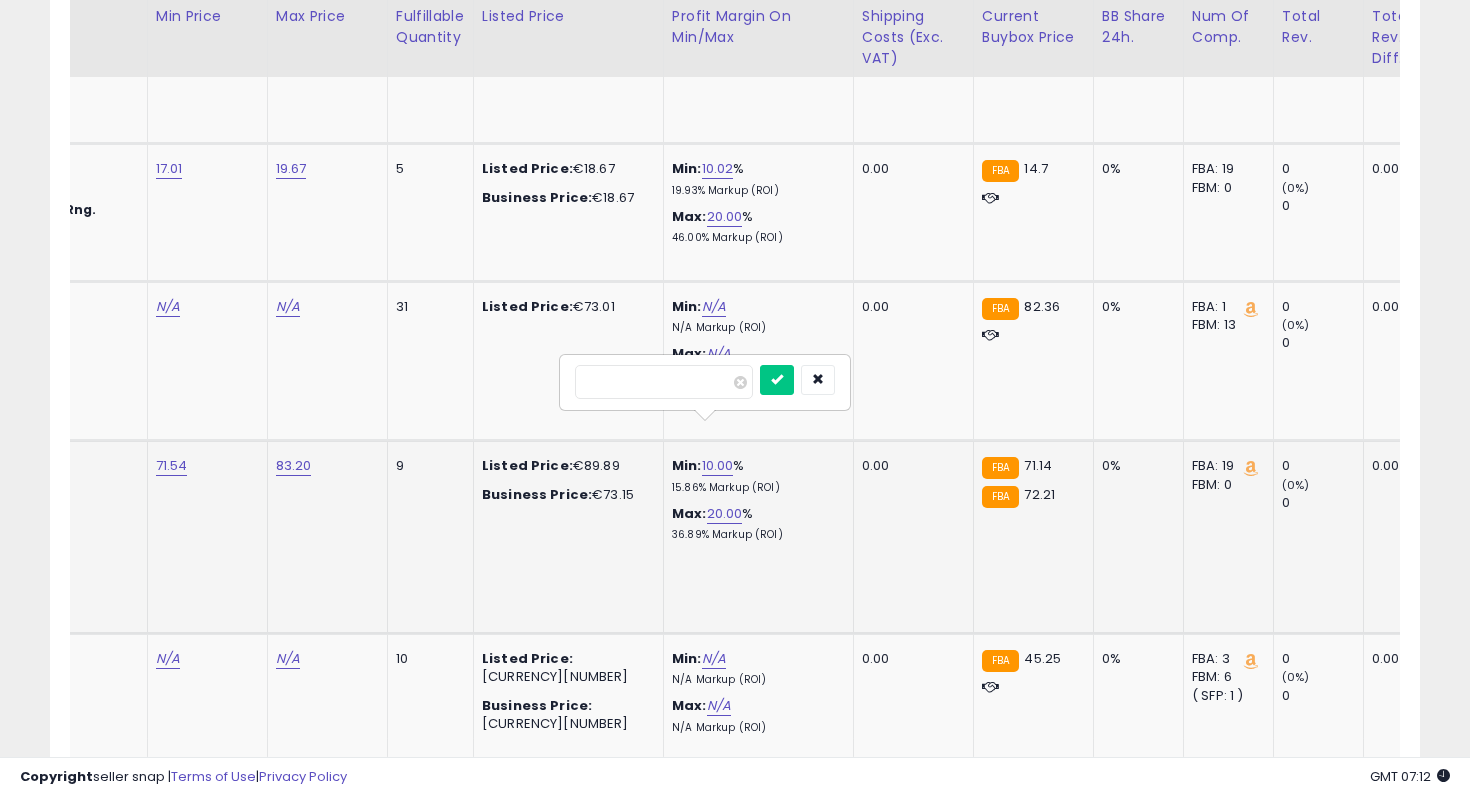 click on "*****" at bounding box center (705, 382) 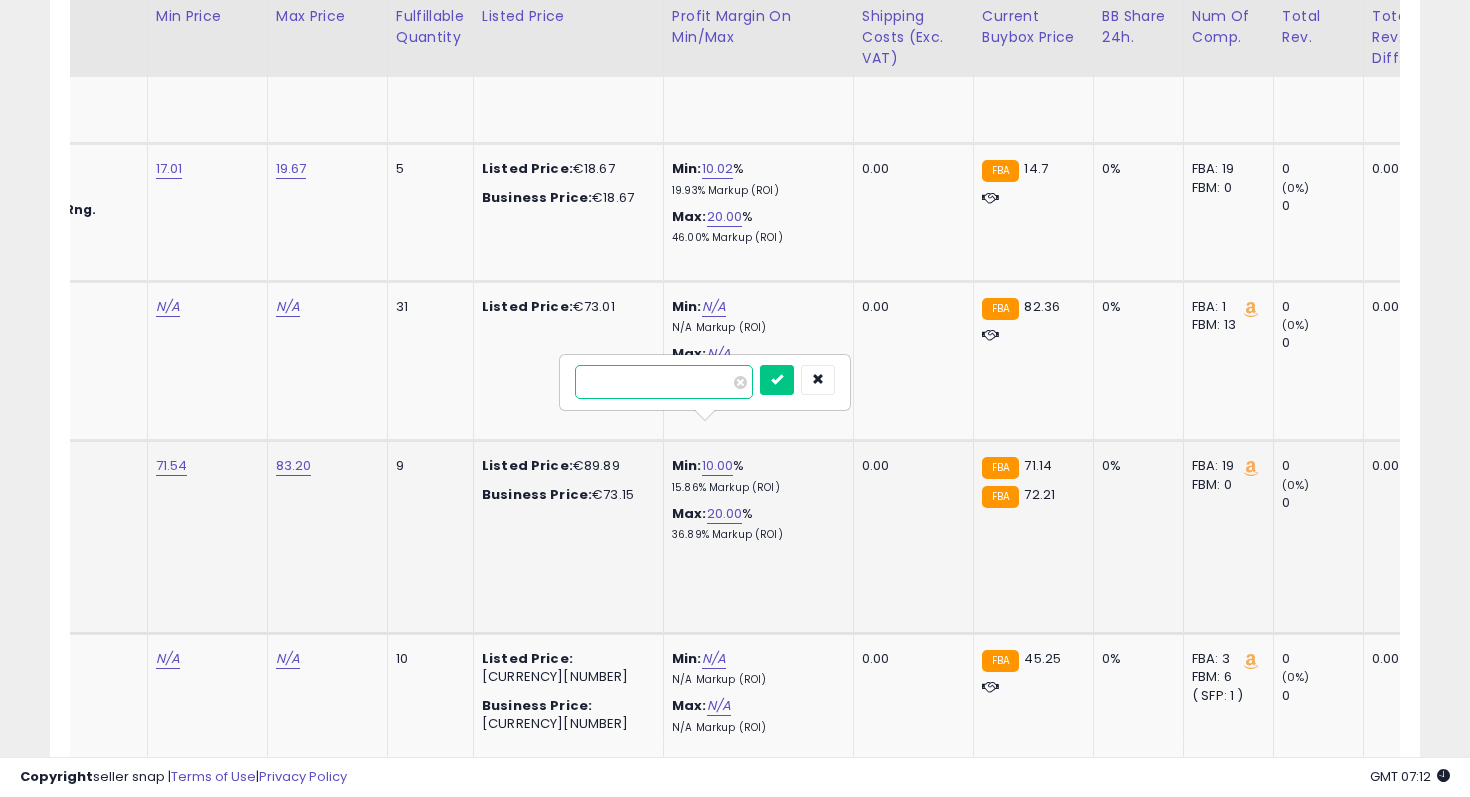 click on "*****" at bounding box center (664, 382) 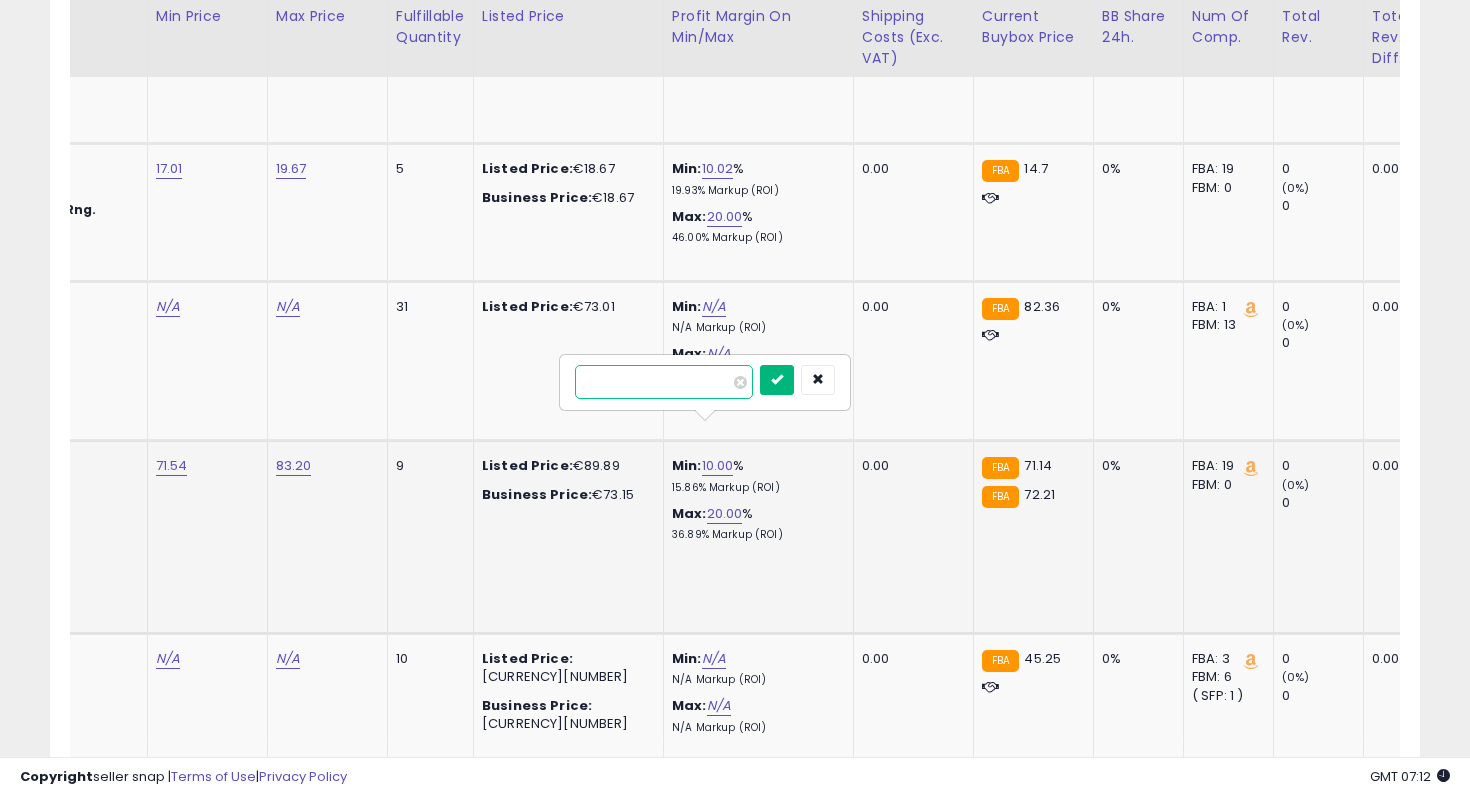 type on "*" 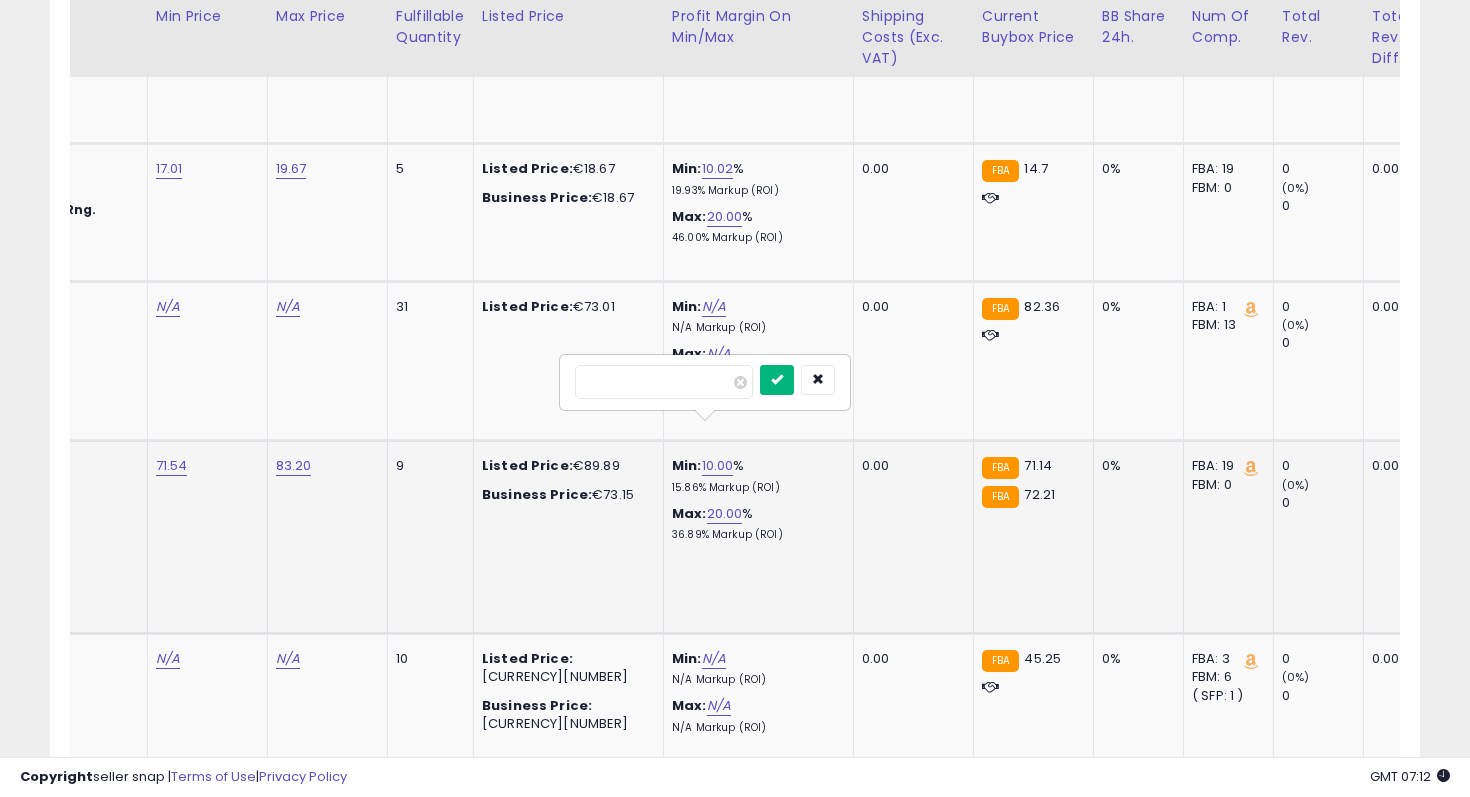 click at bounding box center [777, 379] 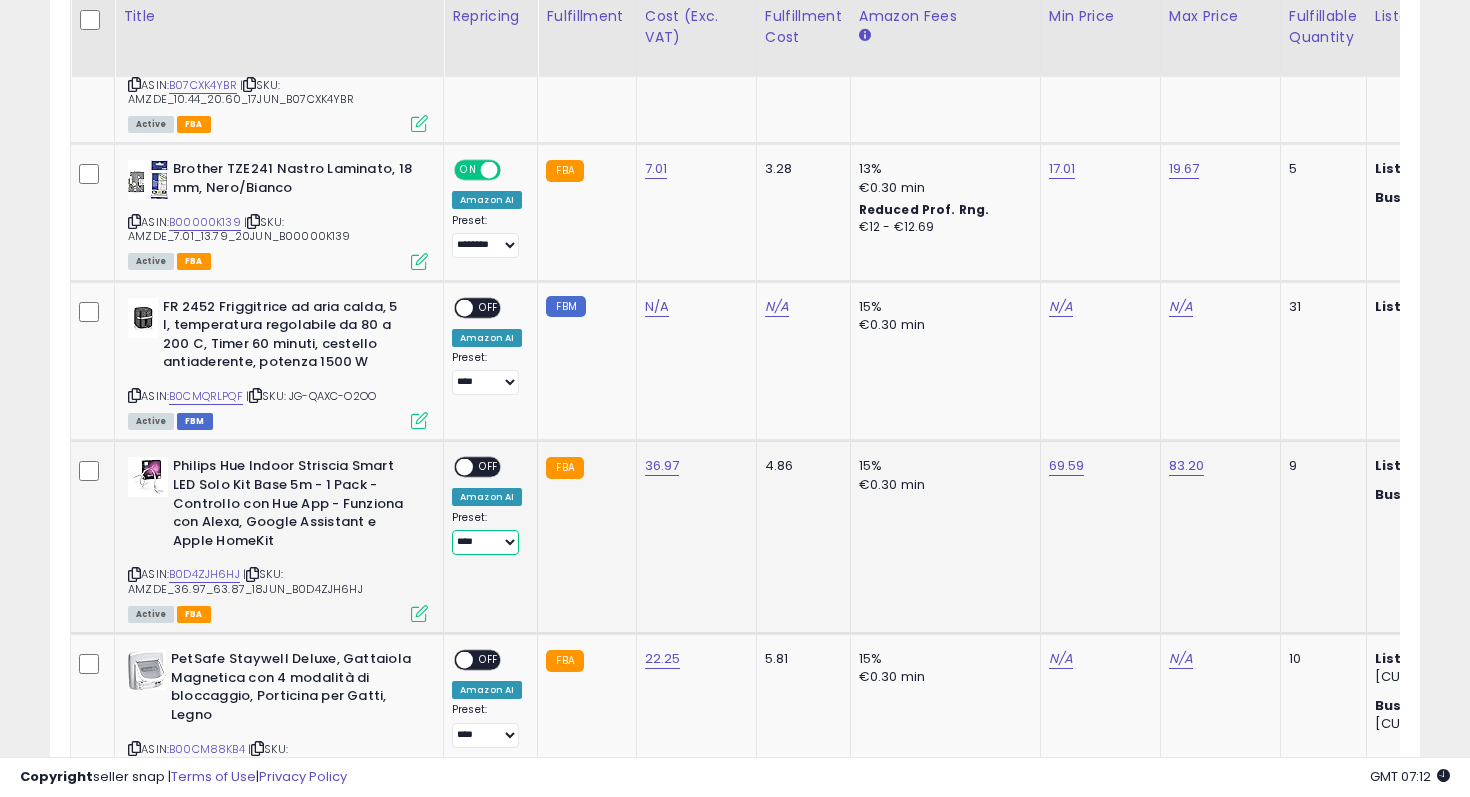 click on "**********" at bounding box center (485, 542) 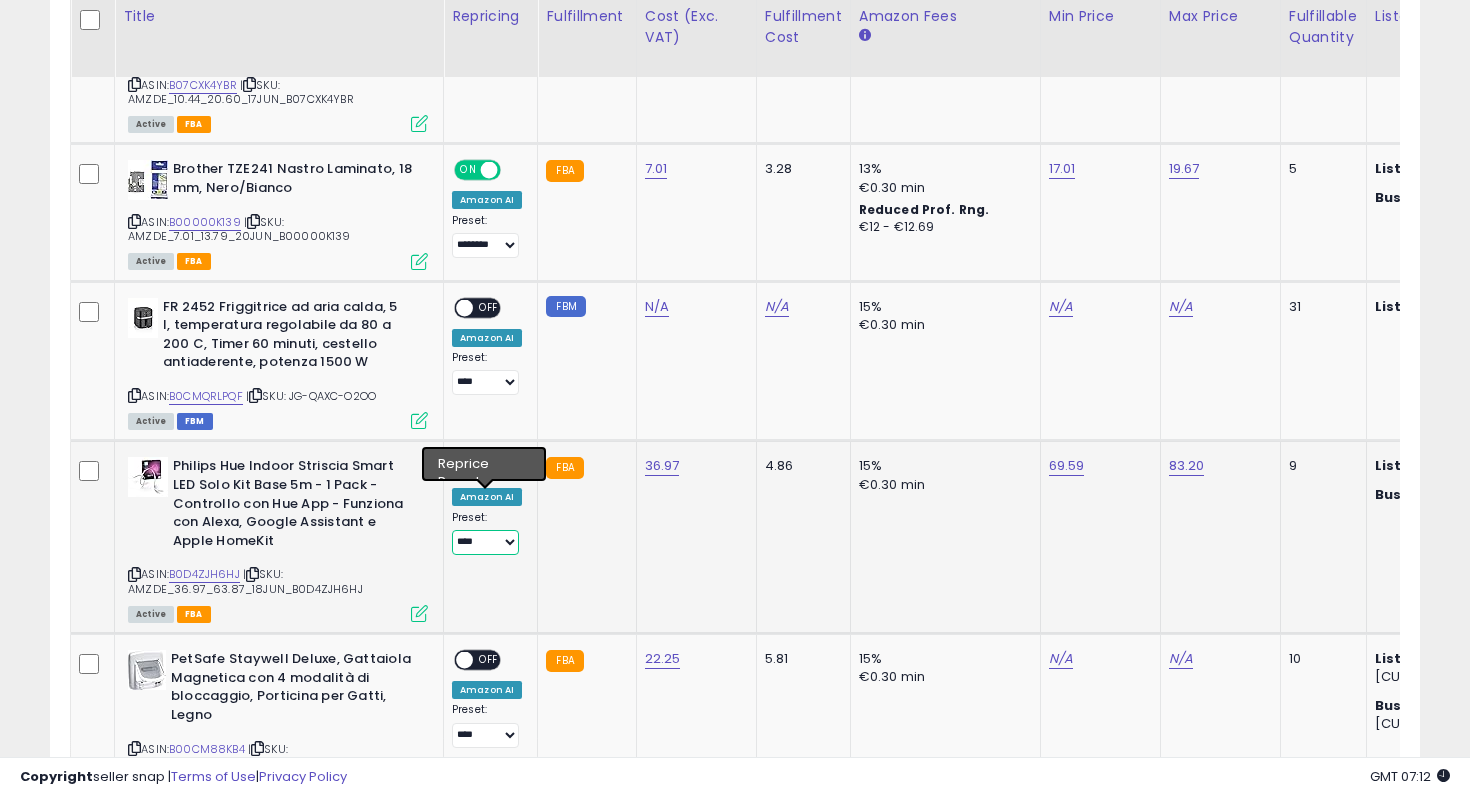 select on "********" 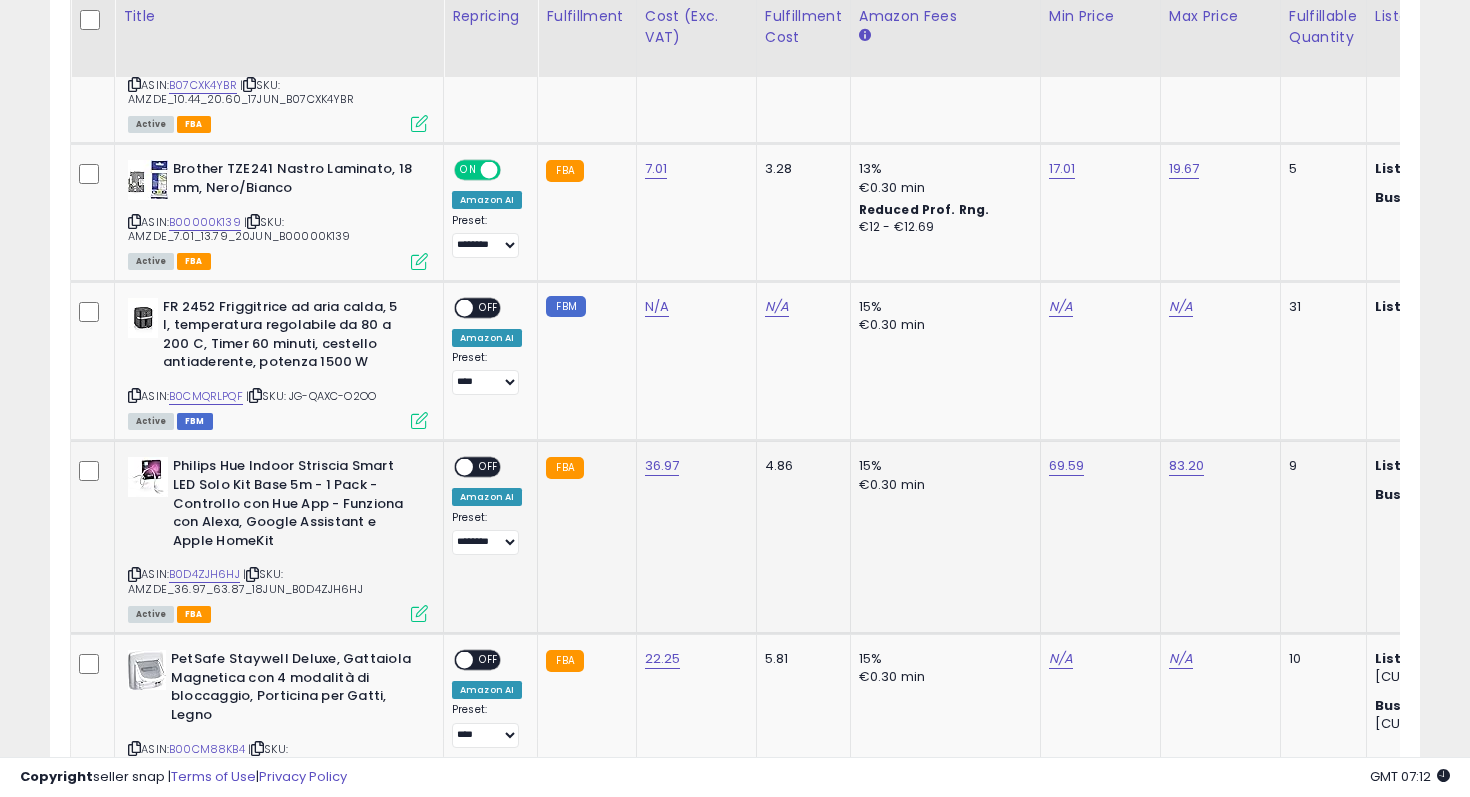 click on "OFF" at bounding box center (489, 467) 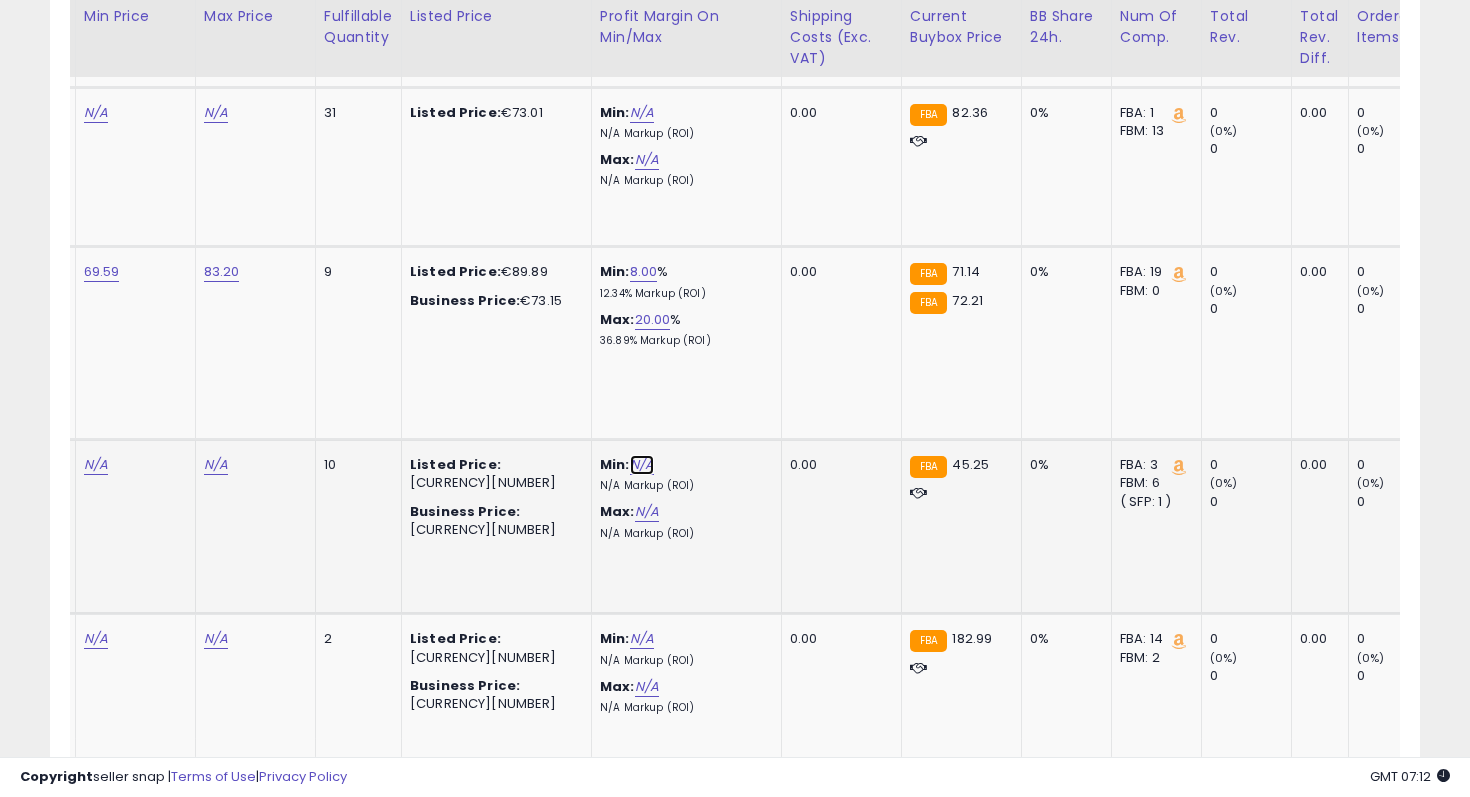 click on "N/A" at bounding box center (642, 465) 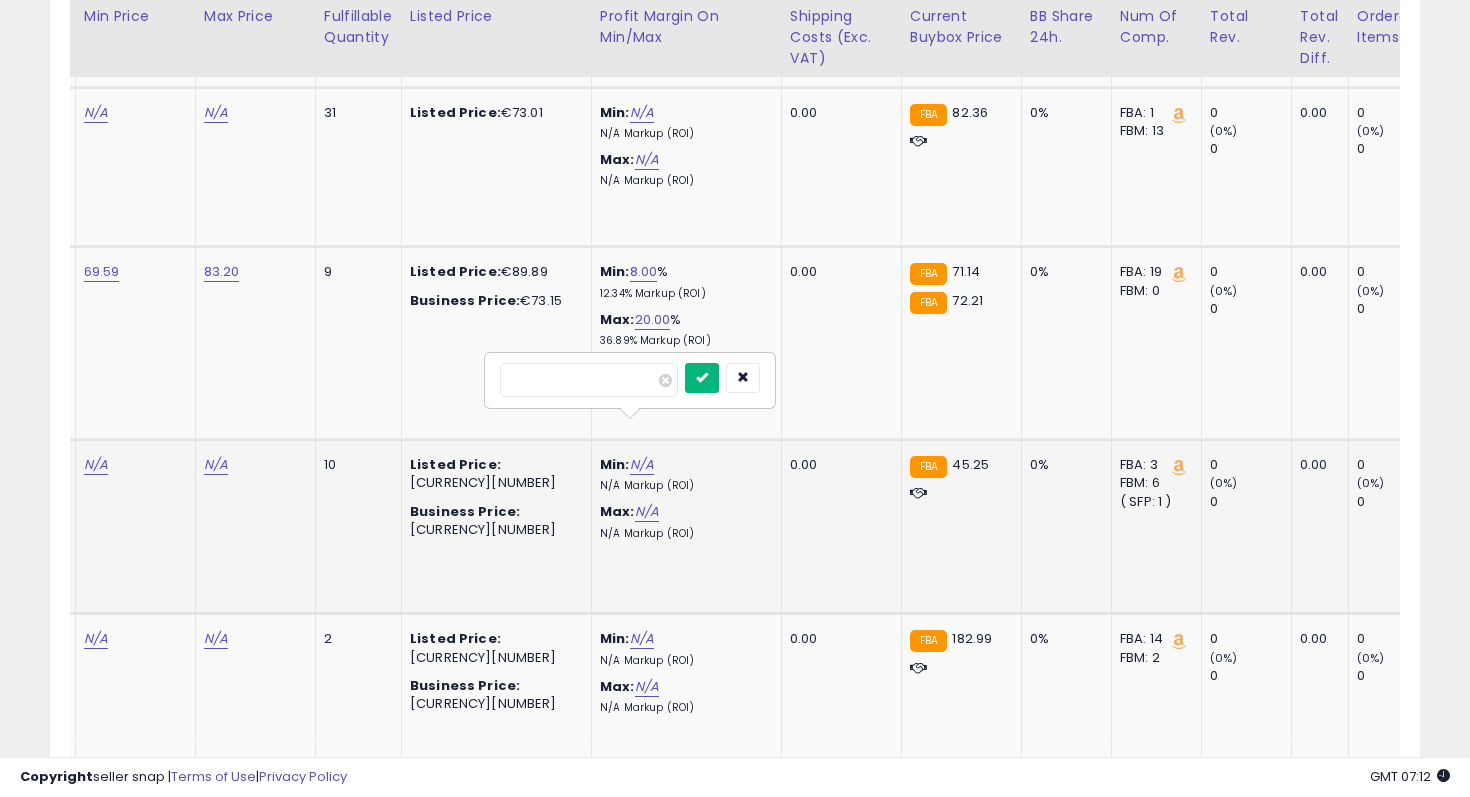 type on "**" 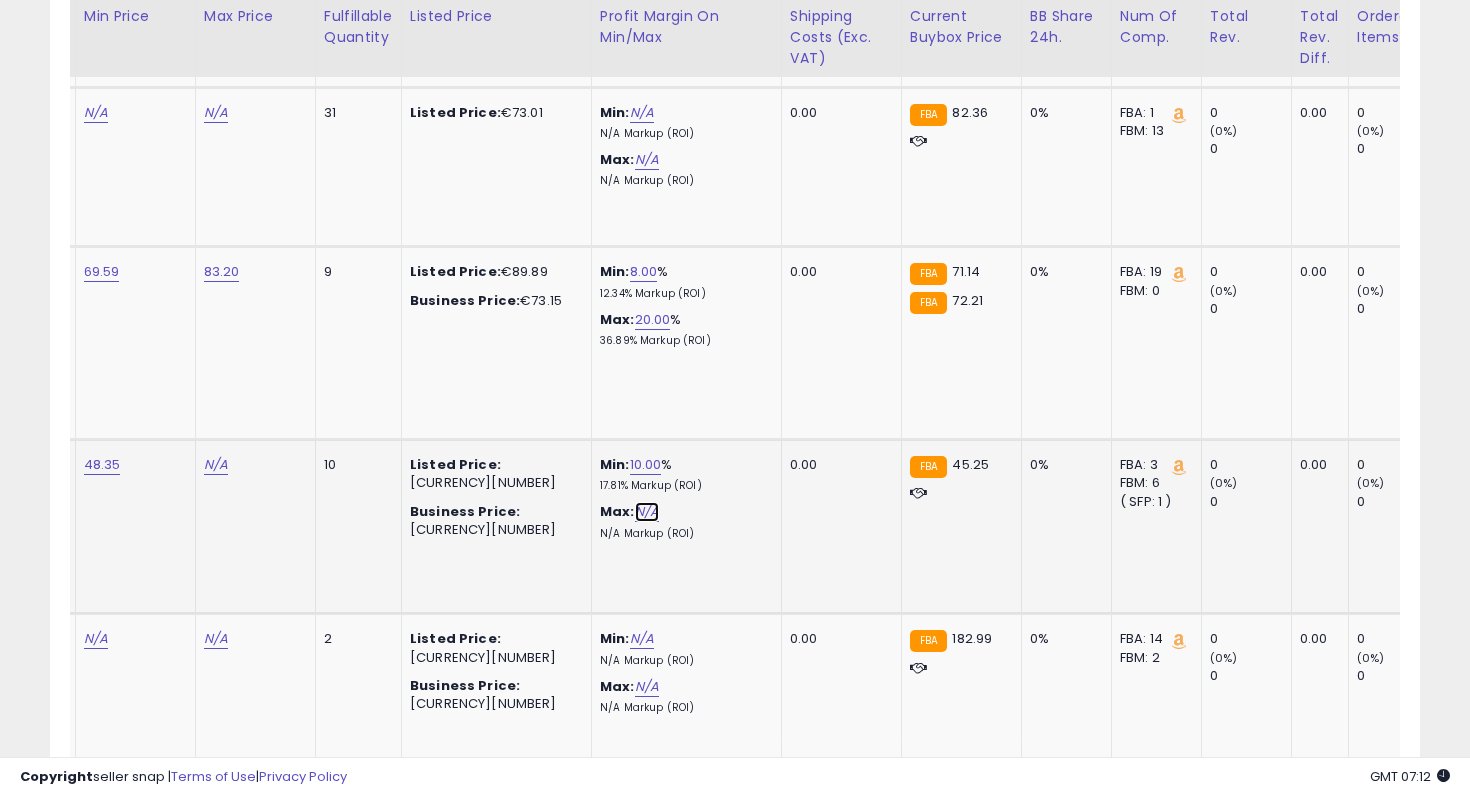 click on "N/A" at bounding box center (647, 512) 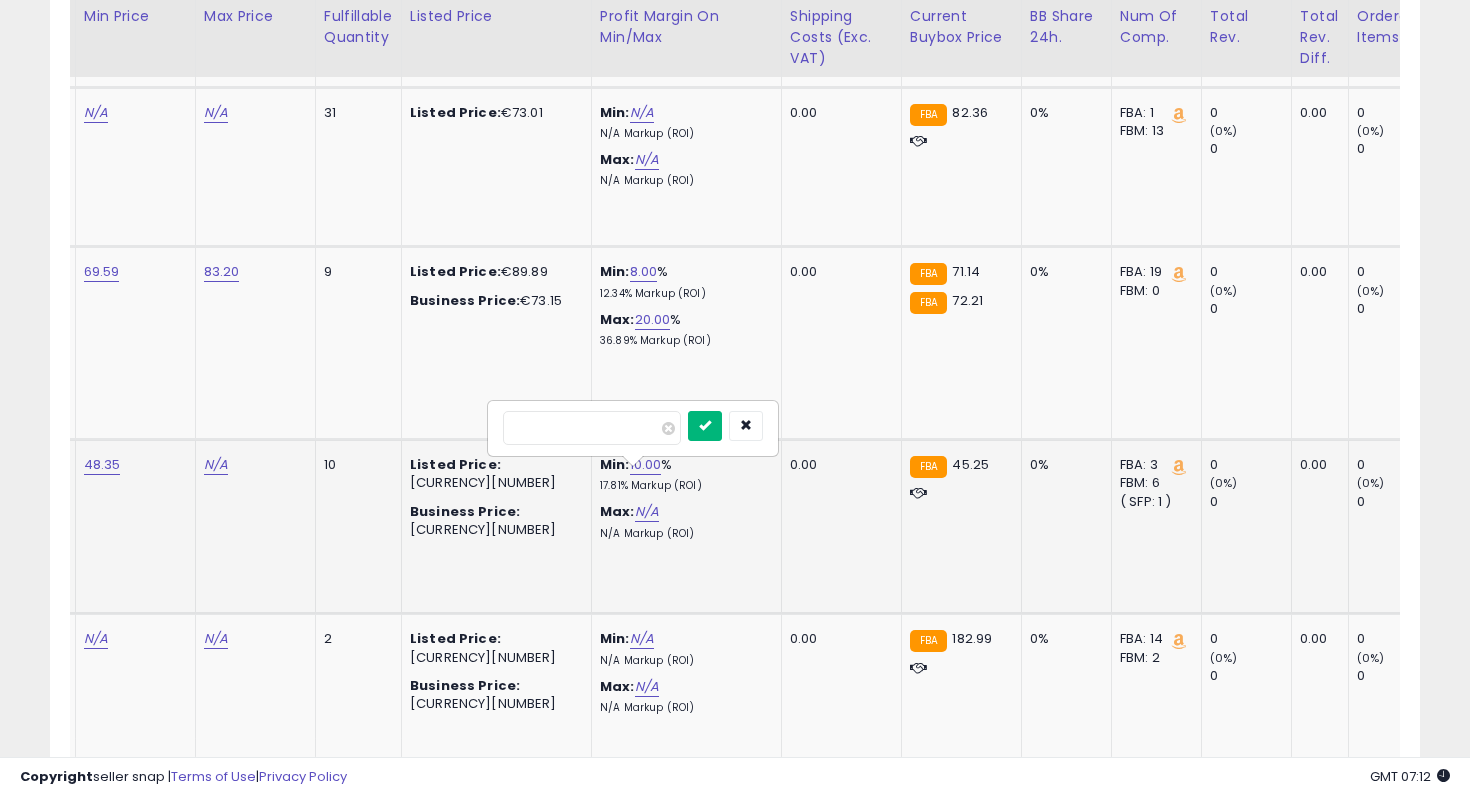type on "**" 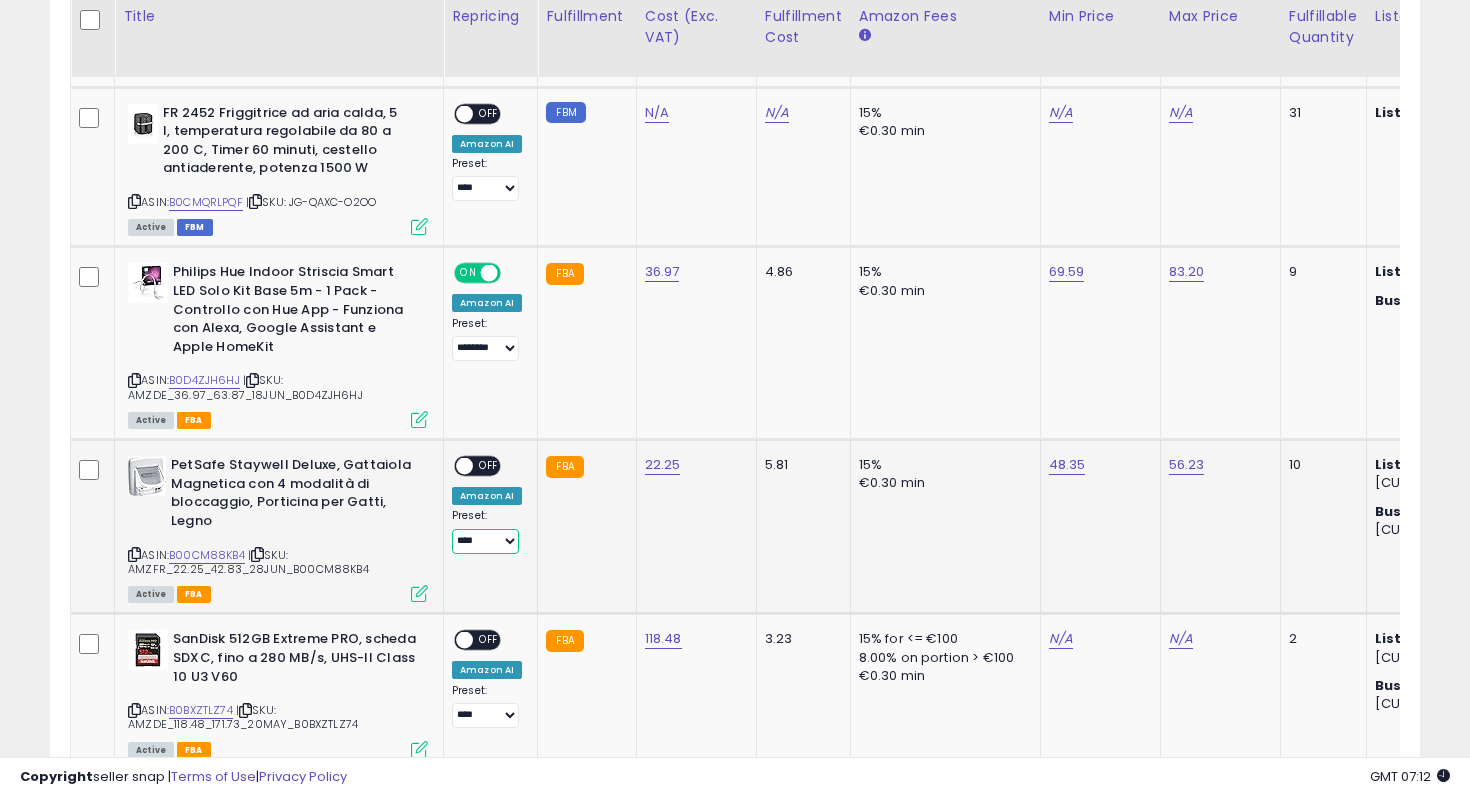 click on "**********" at bounding box center (485, 541) 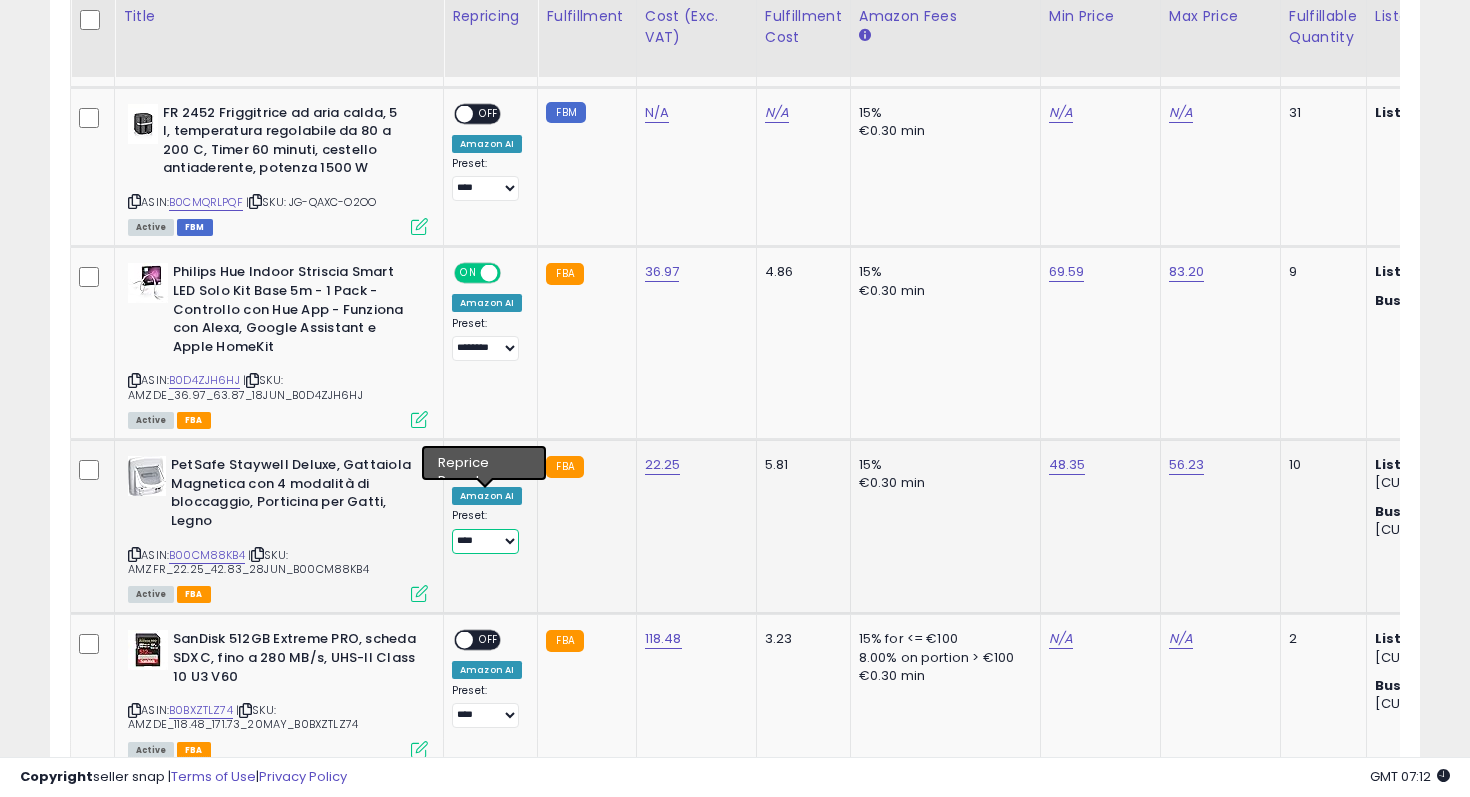 select on "********" 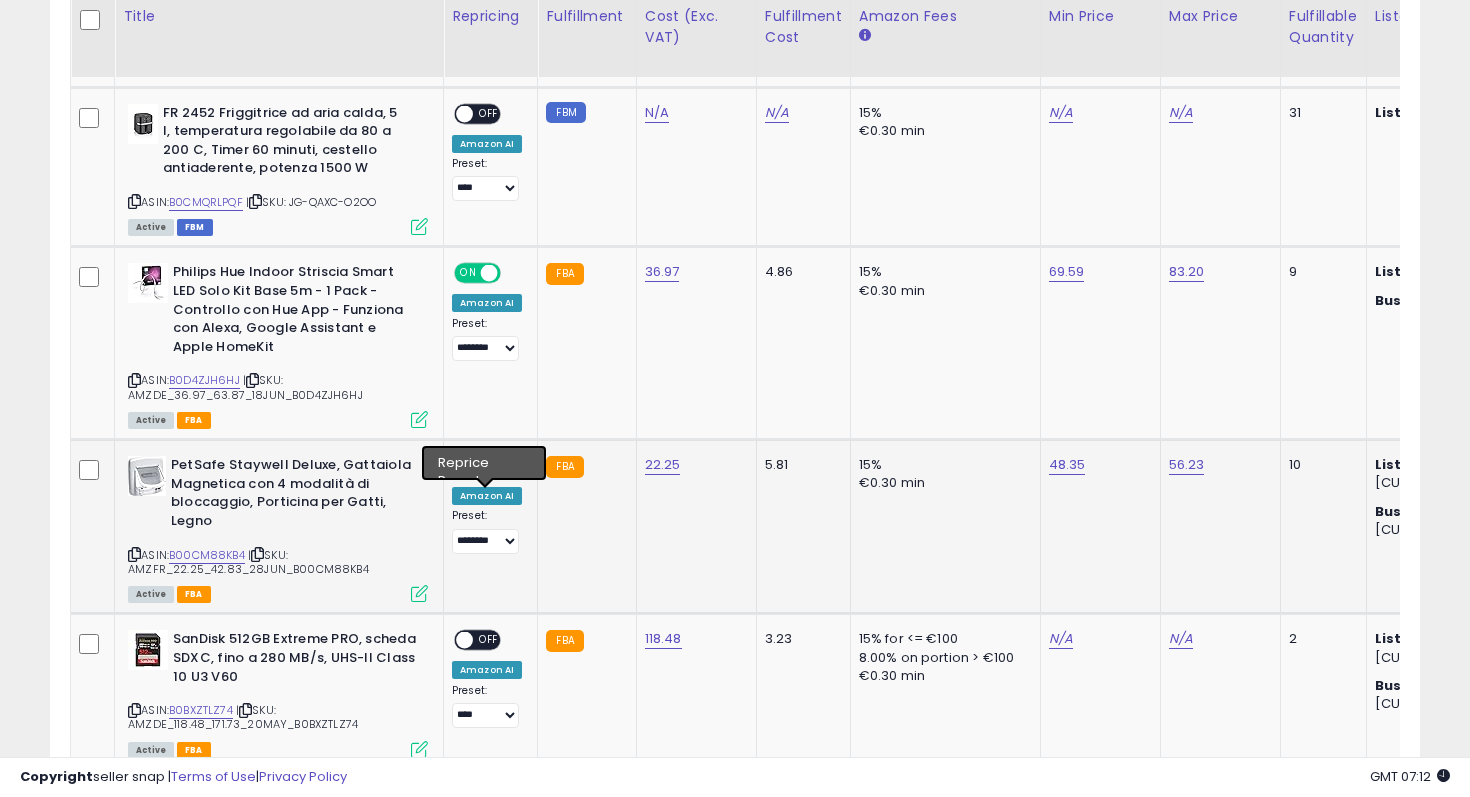 click on "OFF" at bounding box center [489, 466] 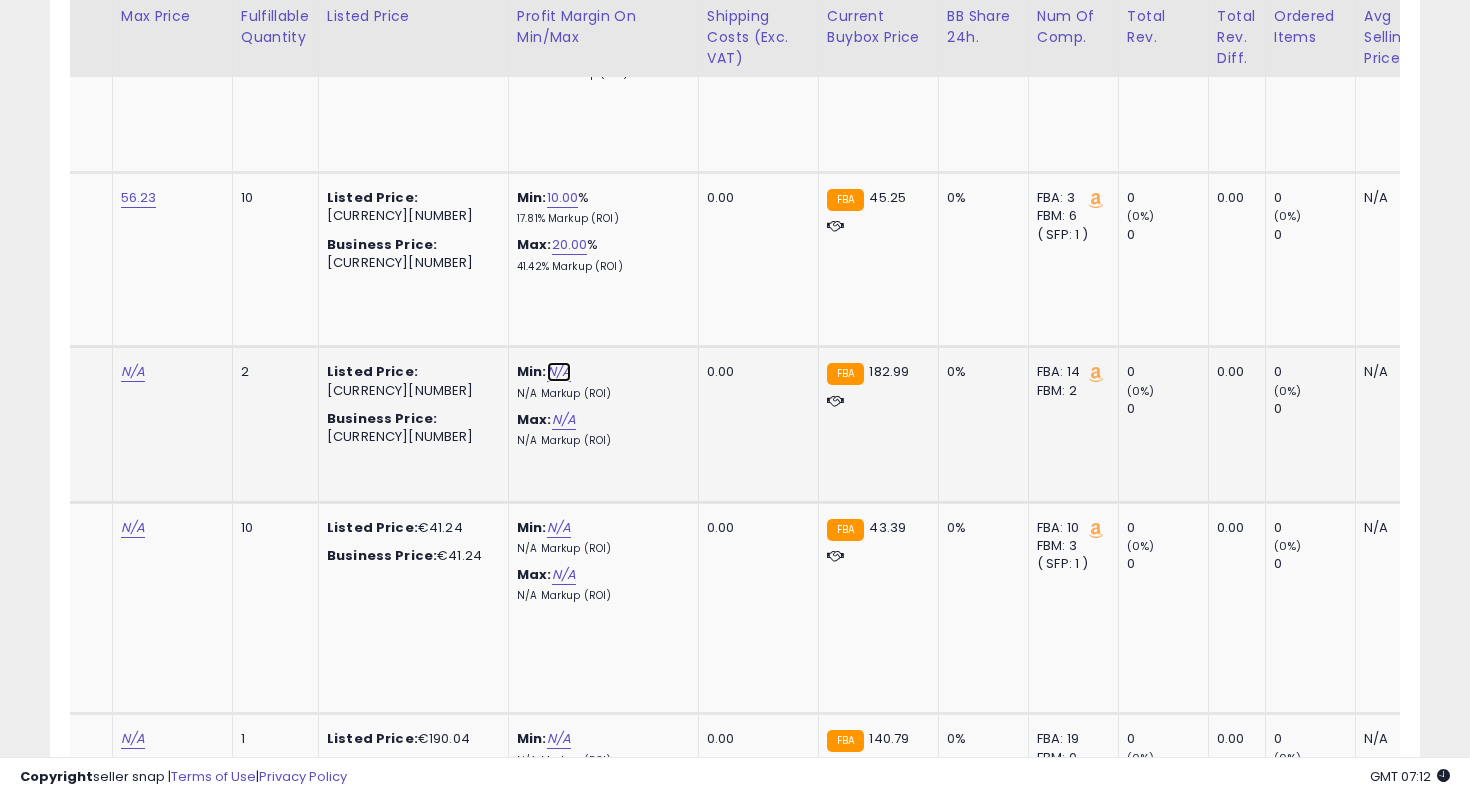 click on "N/A" at bounding box center [559, 372] 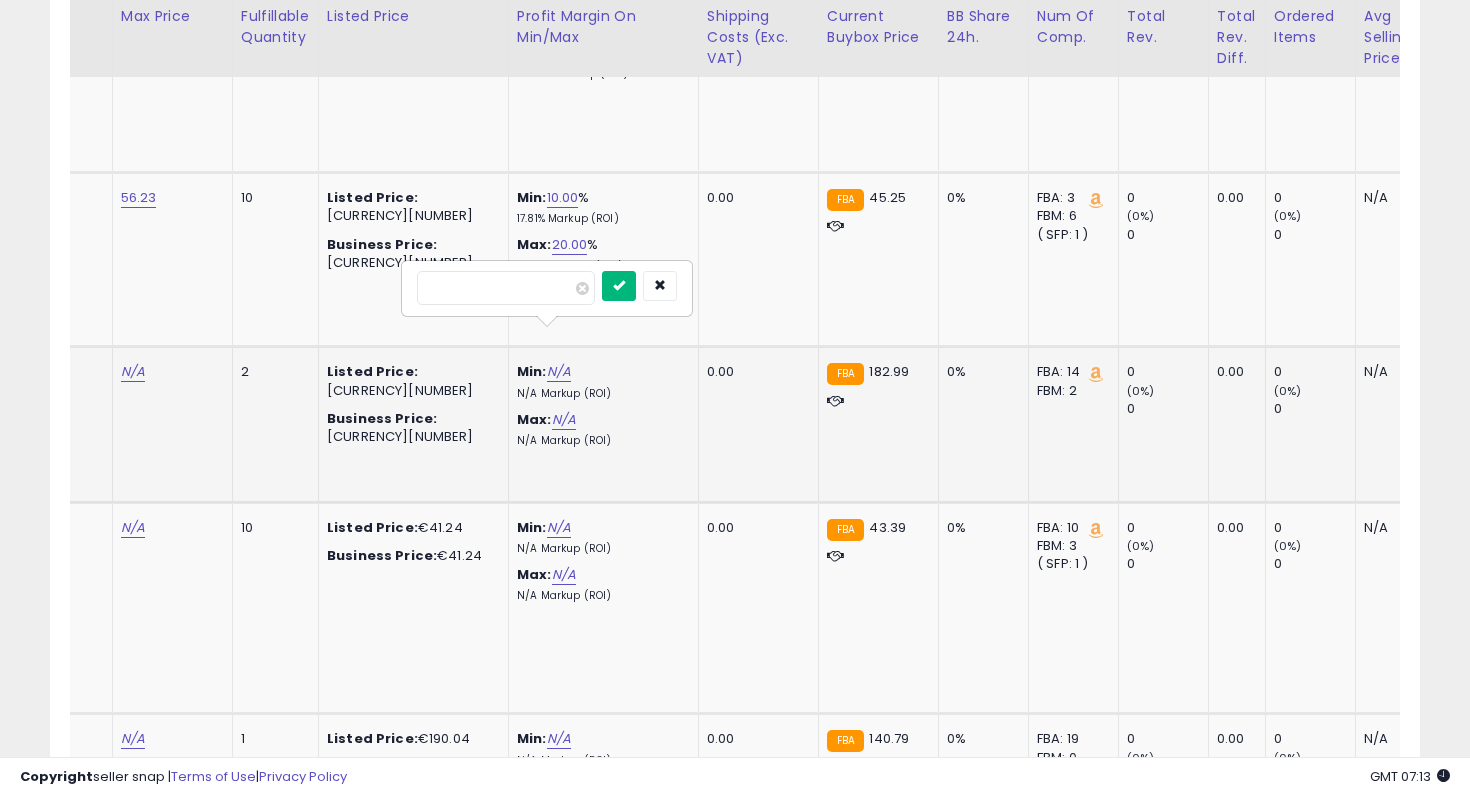 type on "**" 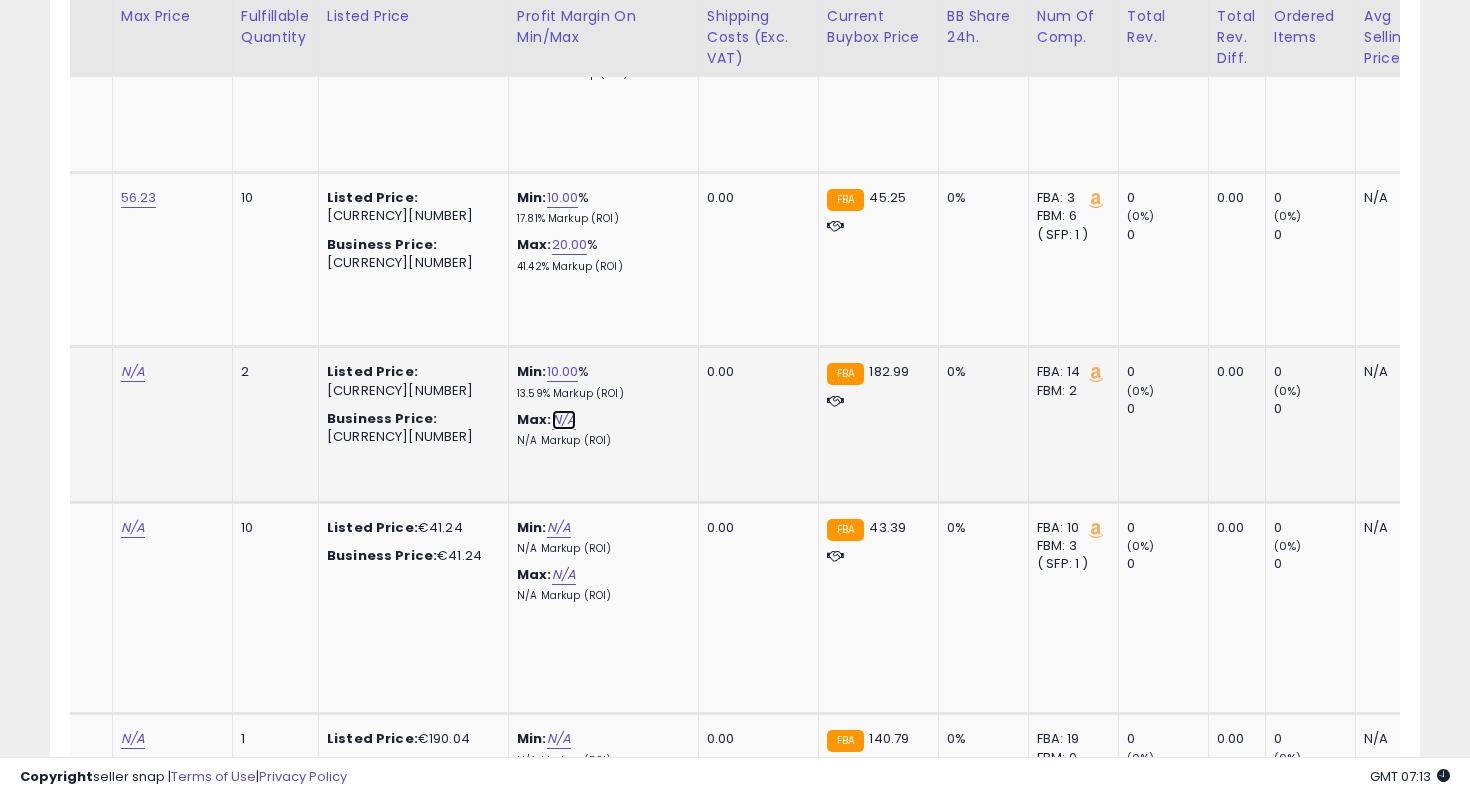 click on "N/A" at bounding box center (564, 420) 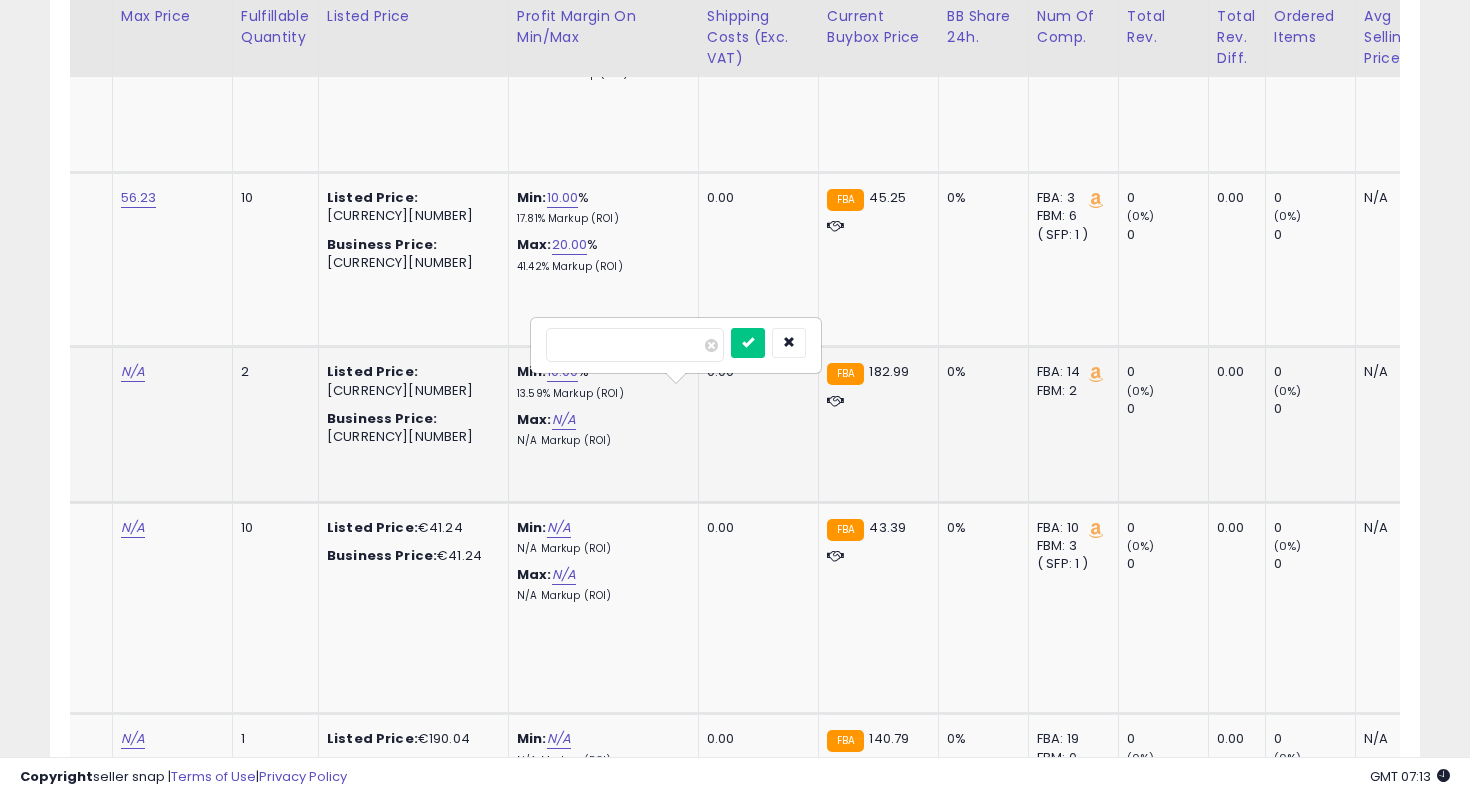 type on "*" 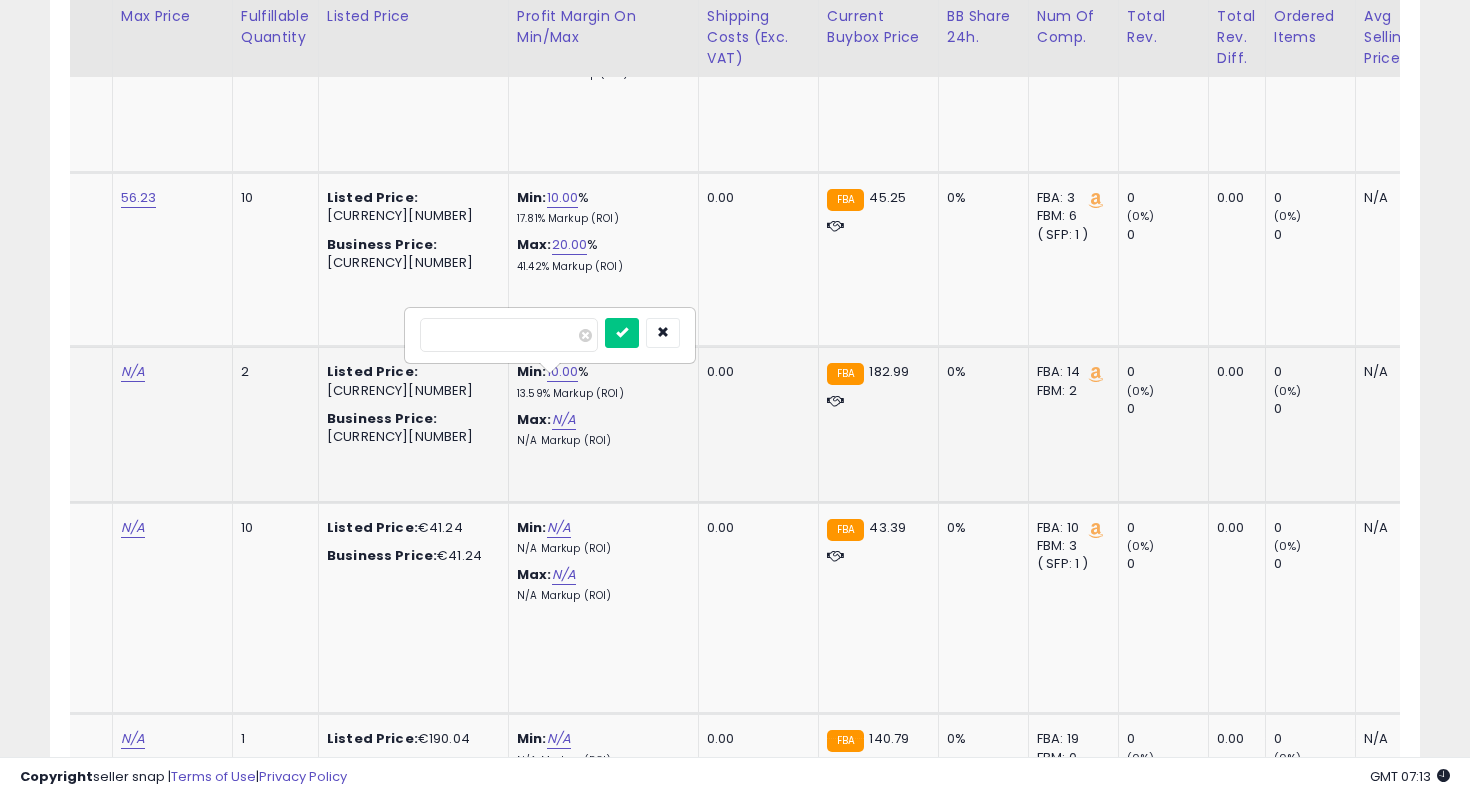 type on "**" 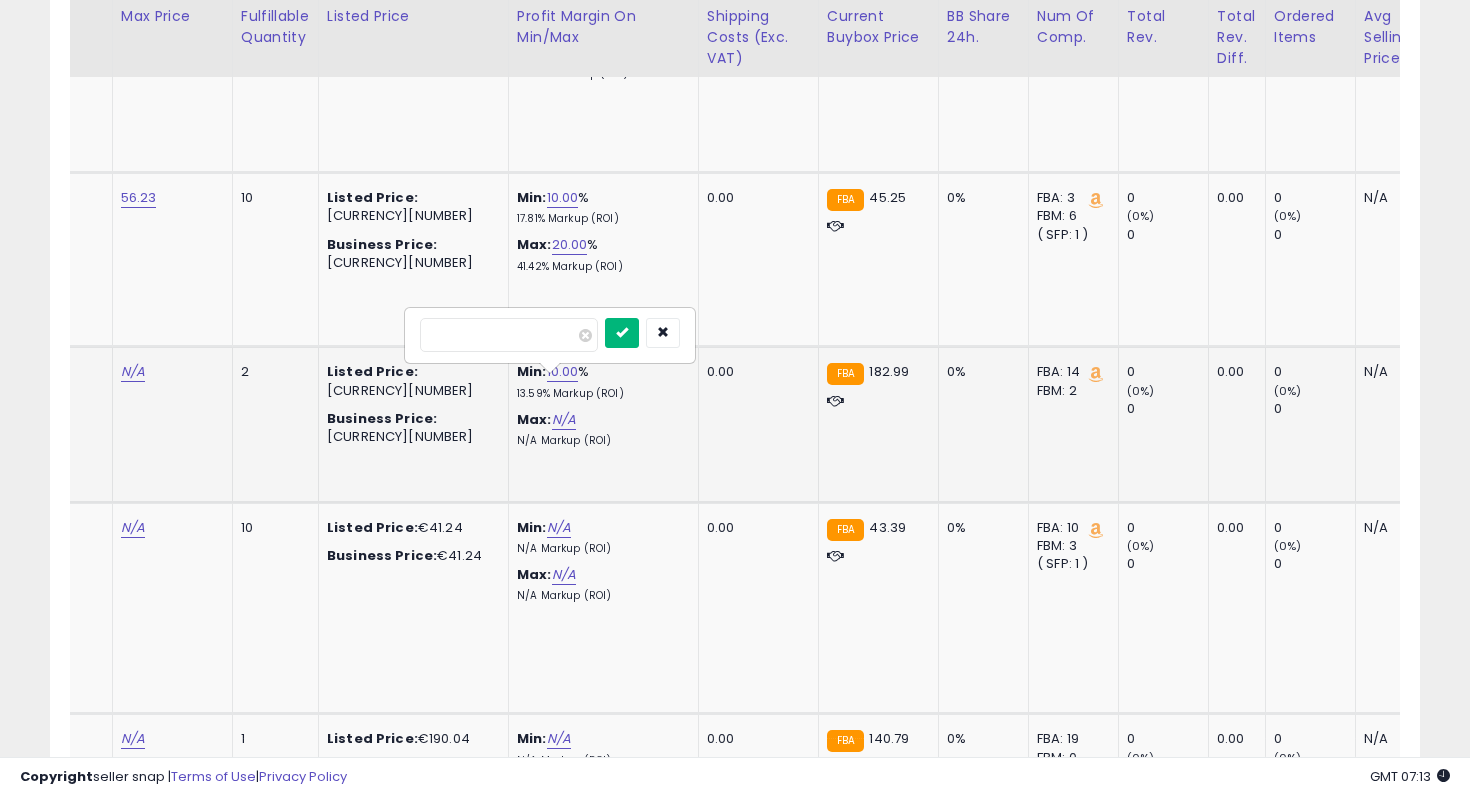 click at bounding box center (622, 333) 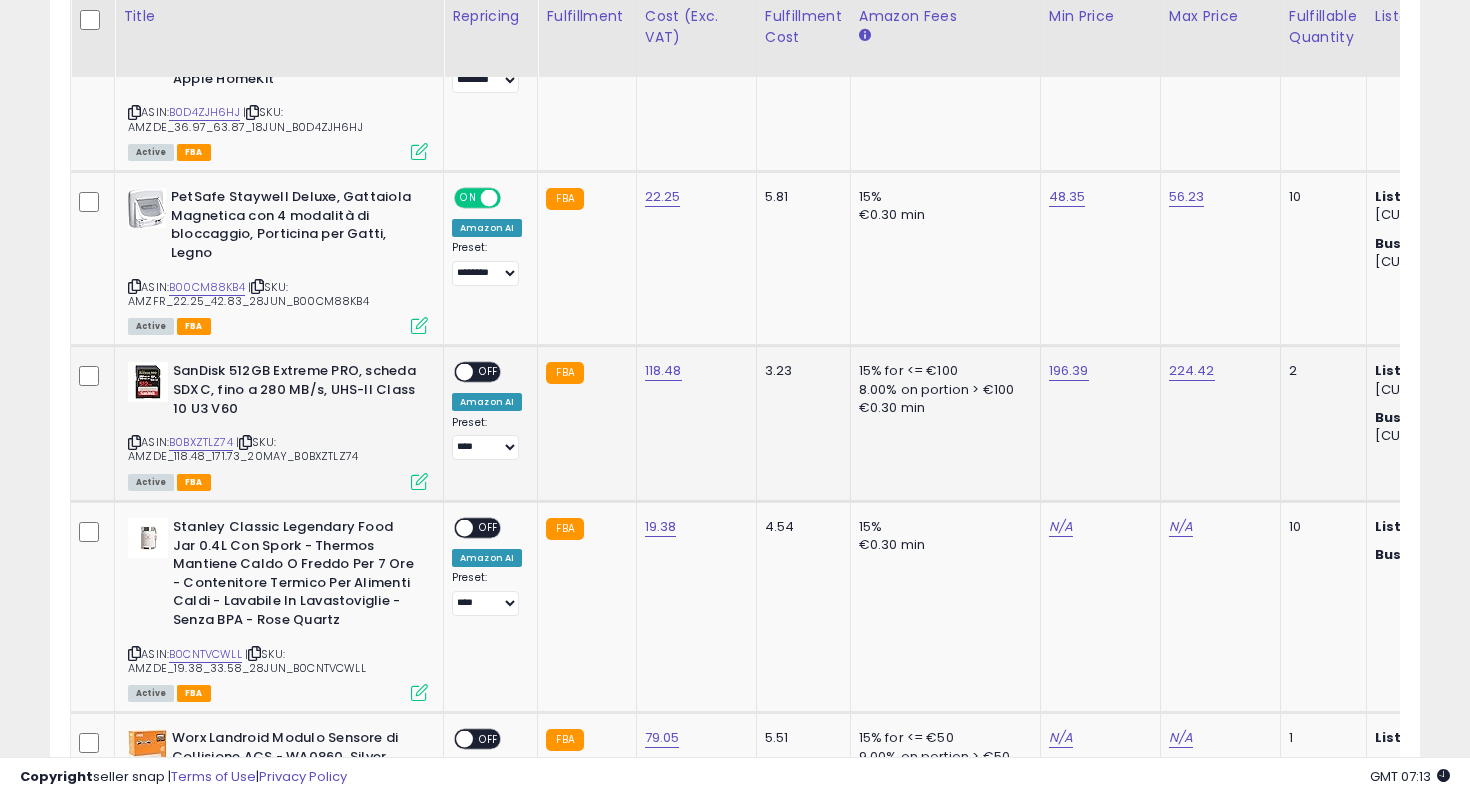 click on "**********" 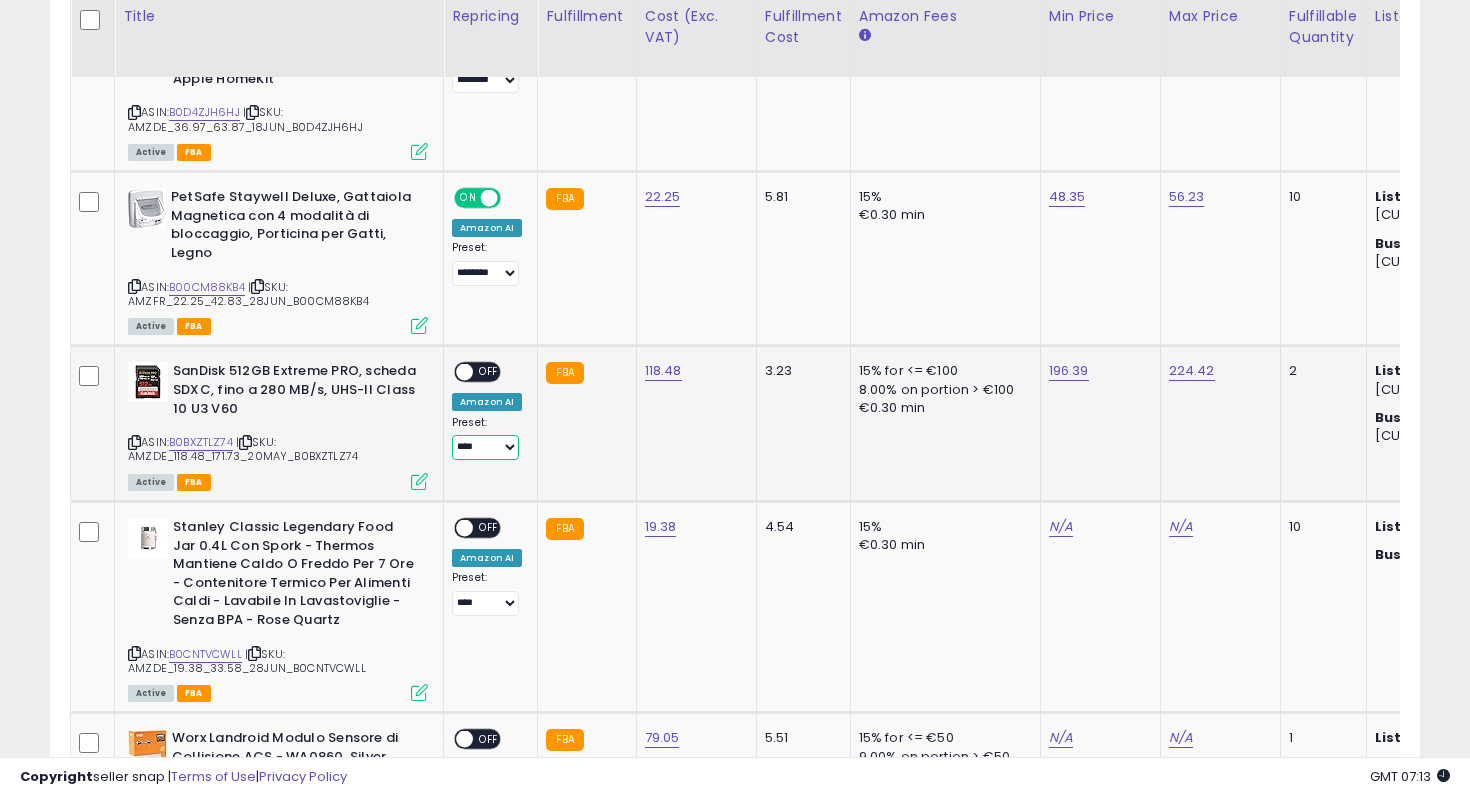 click on "**********" at bounding box center [485, 447] 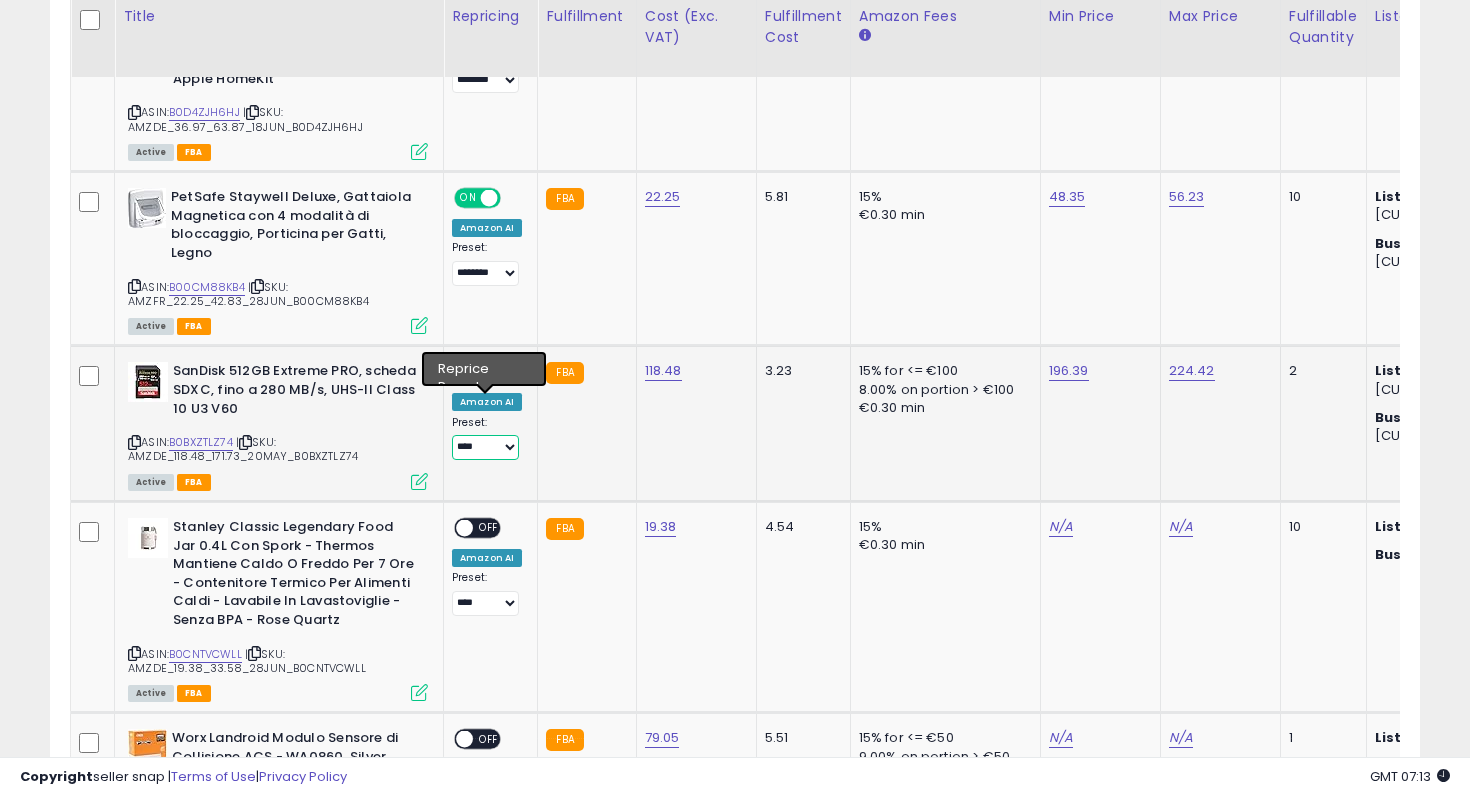 select on "********" 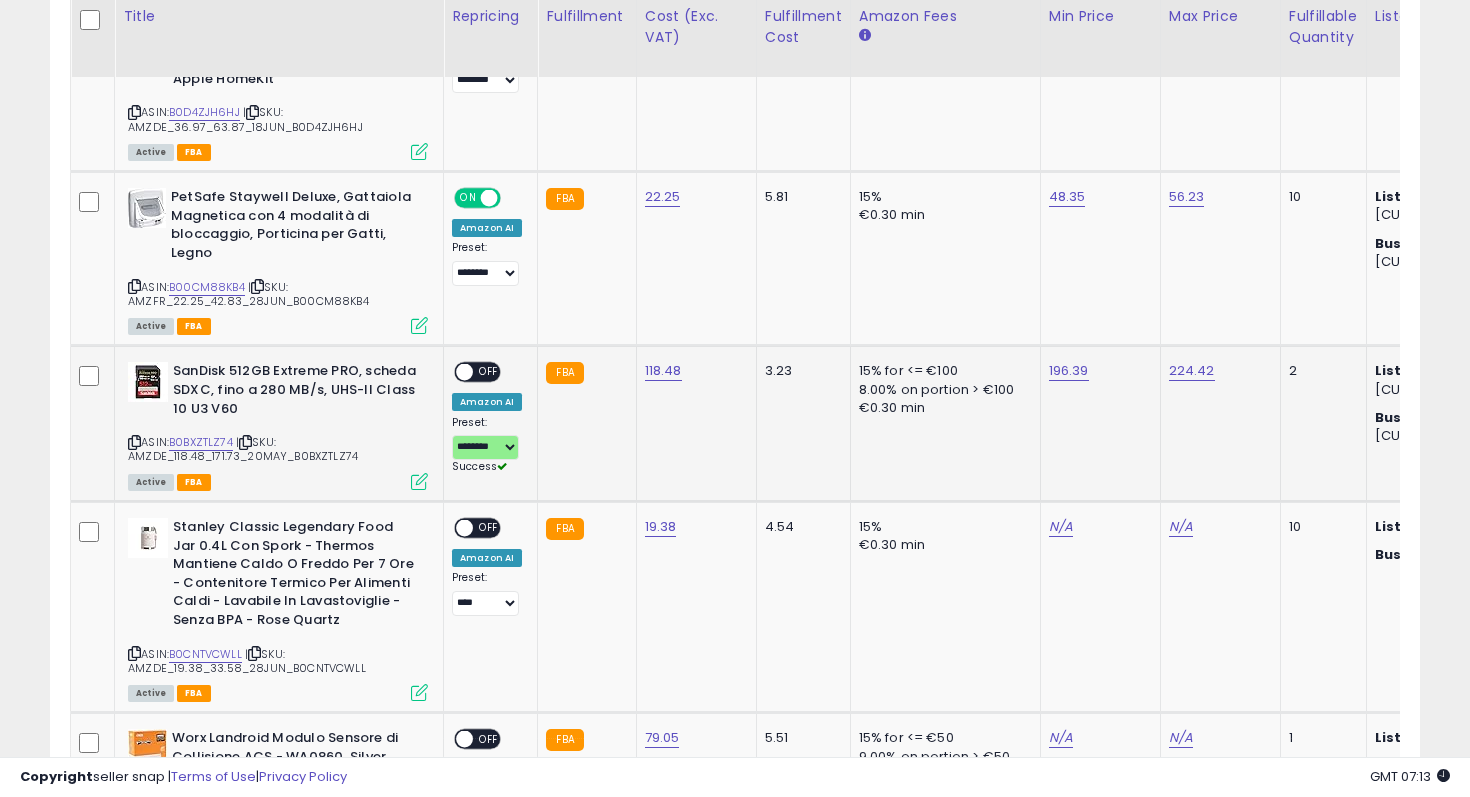 click on "OFF" at bounding box center [489, 372] 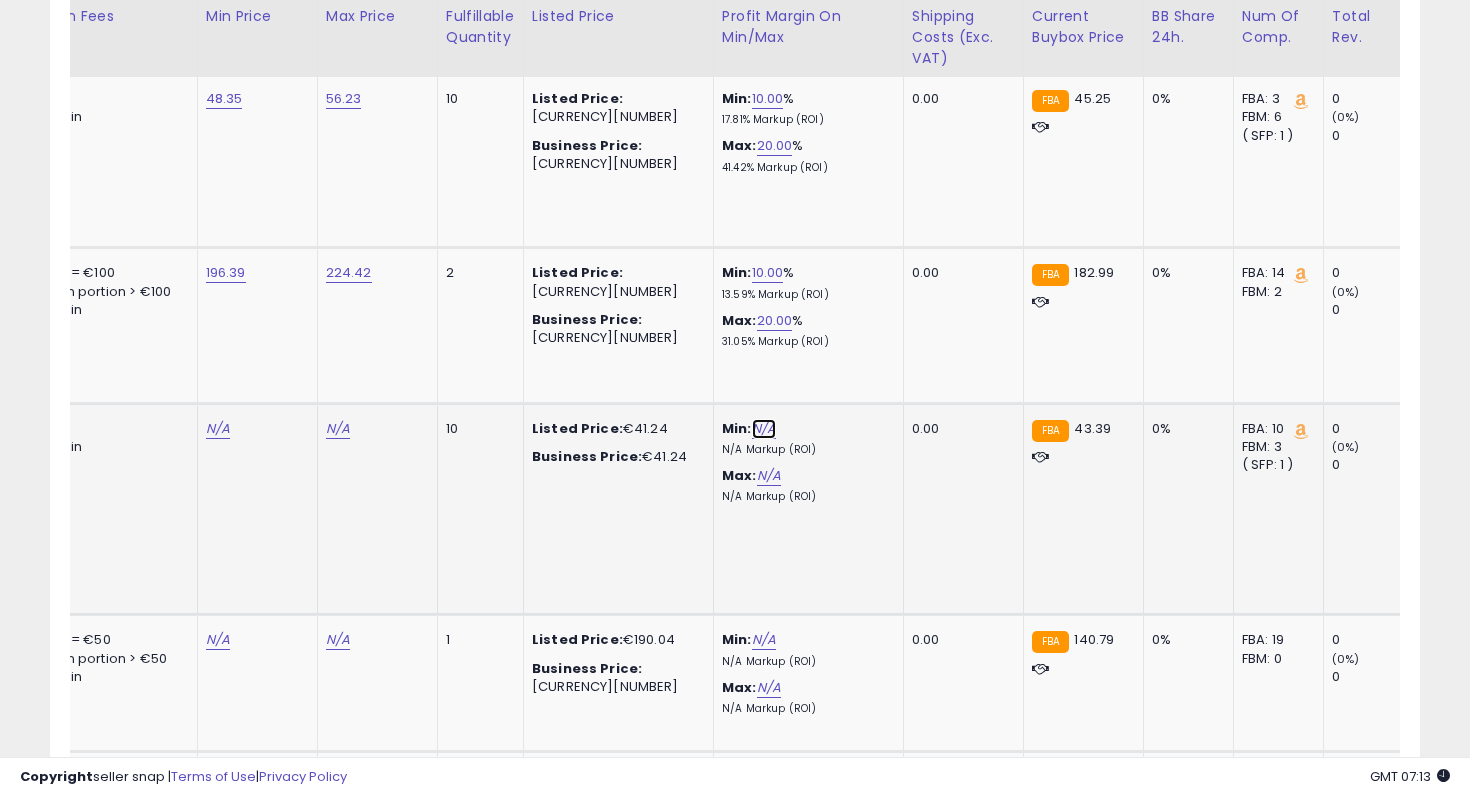 click on "N/A" at bounding box center (764, 429) 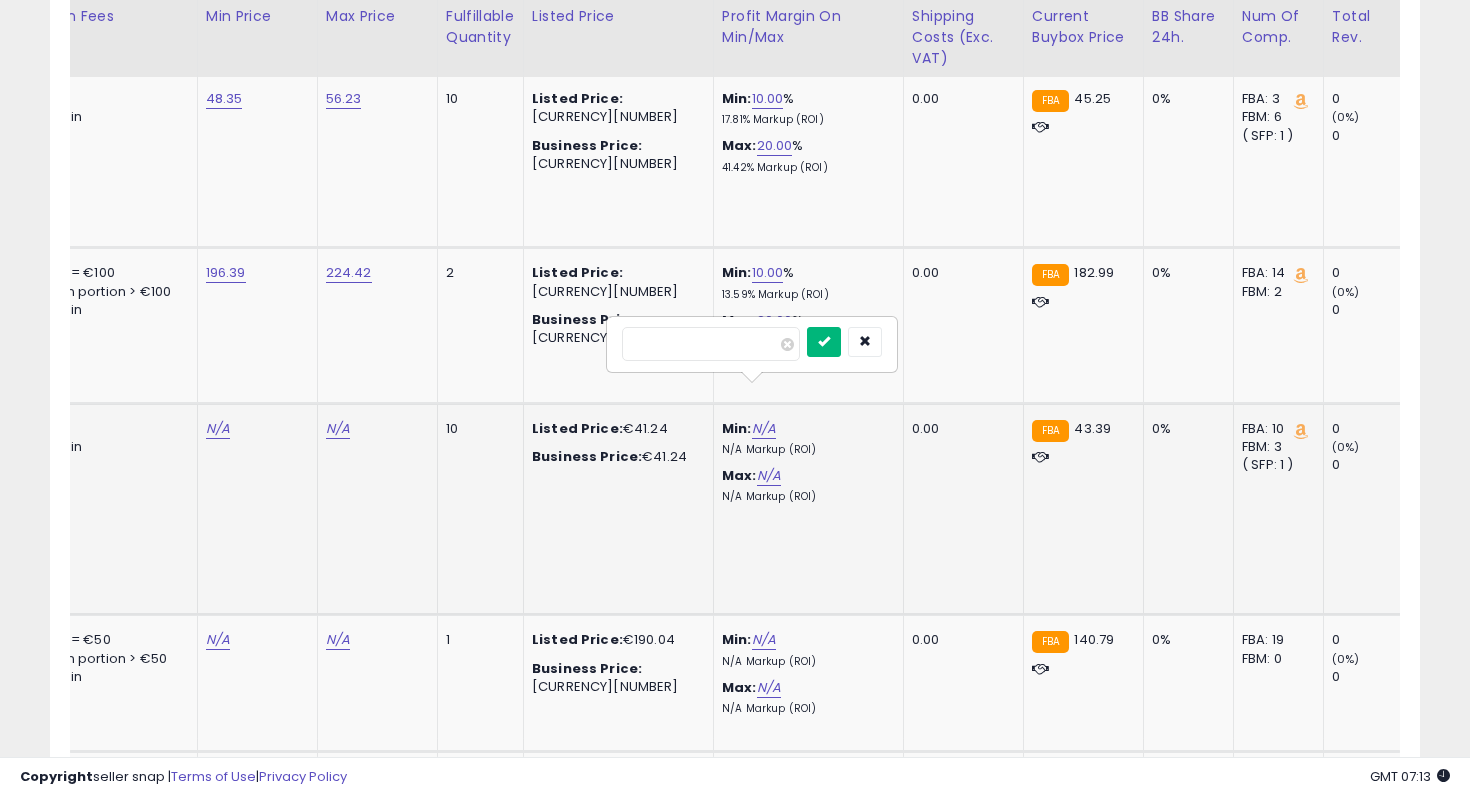 type on "**" 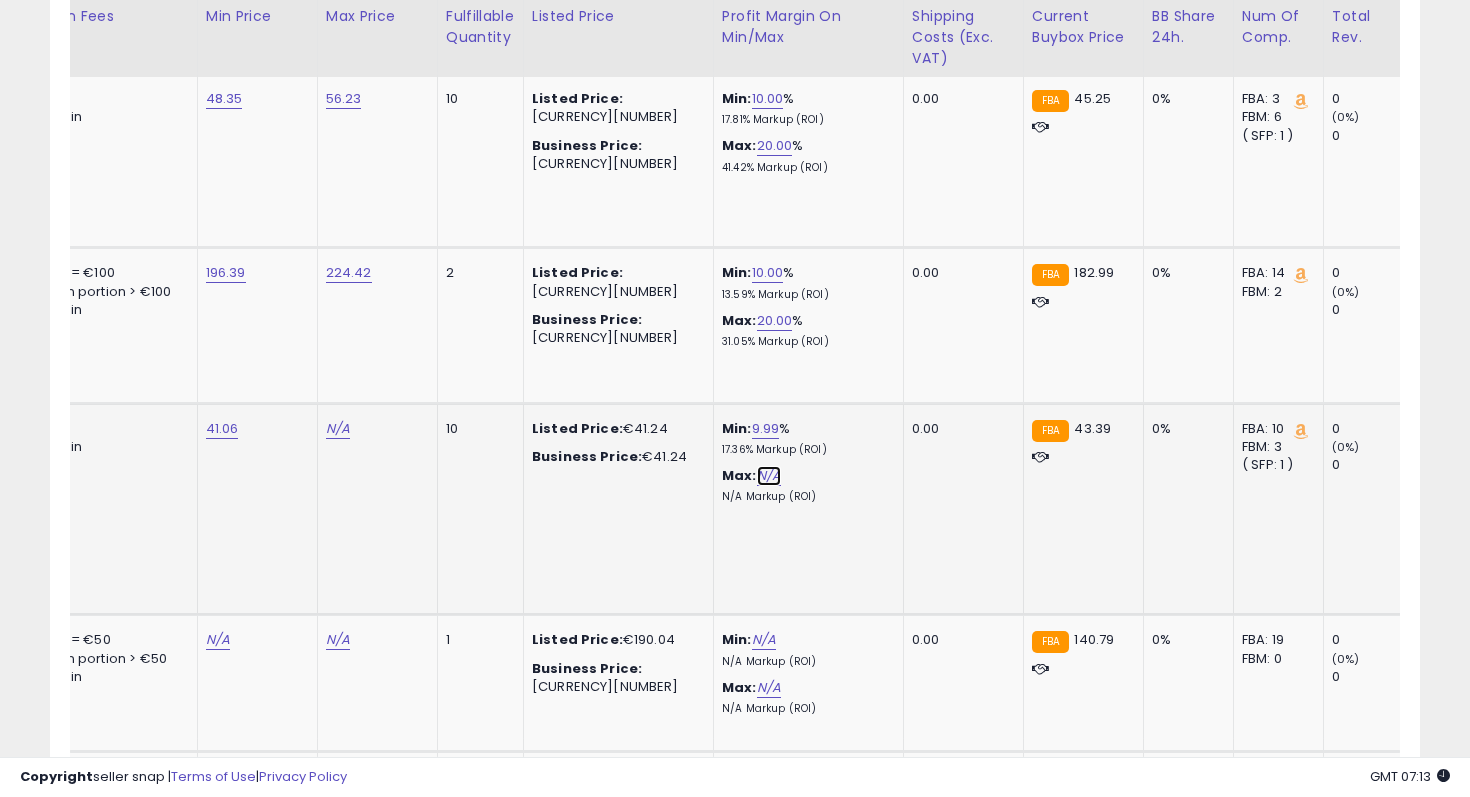 click on "N/A" at bounding box center (769, 476) 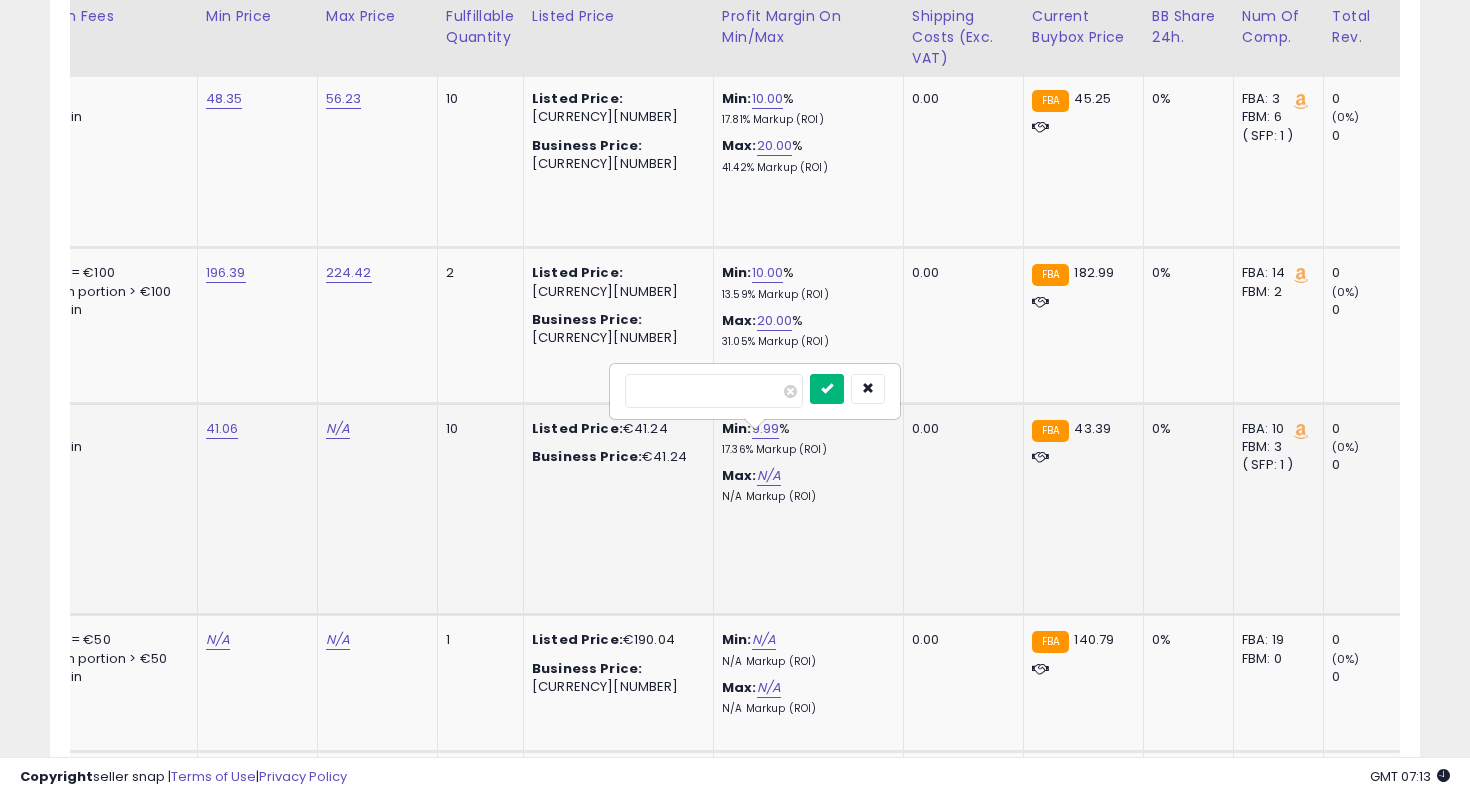 type on "**" 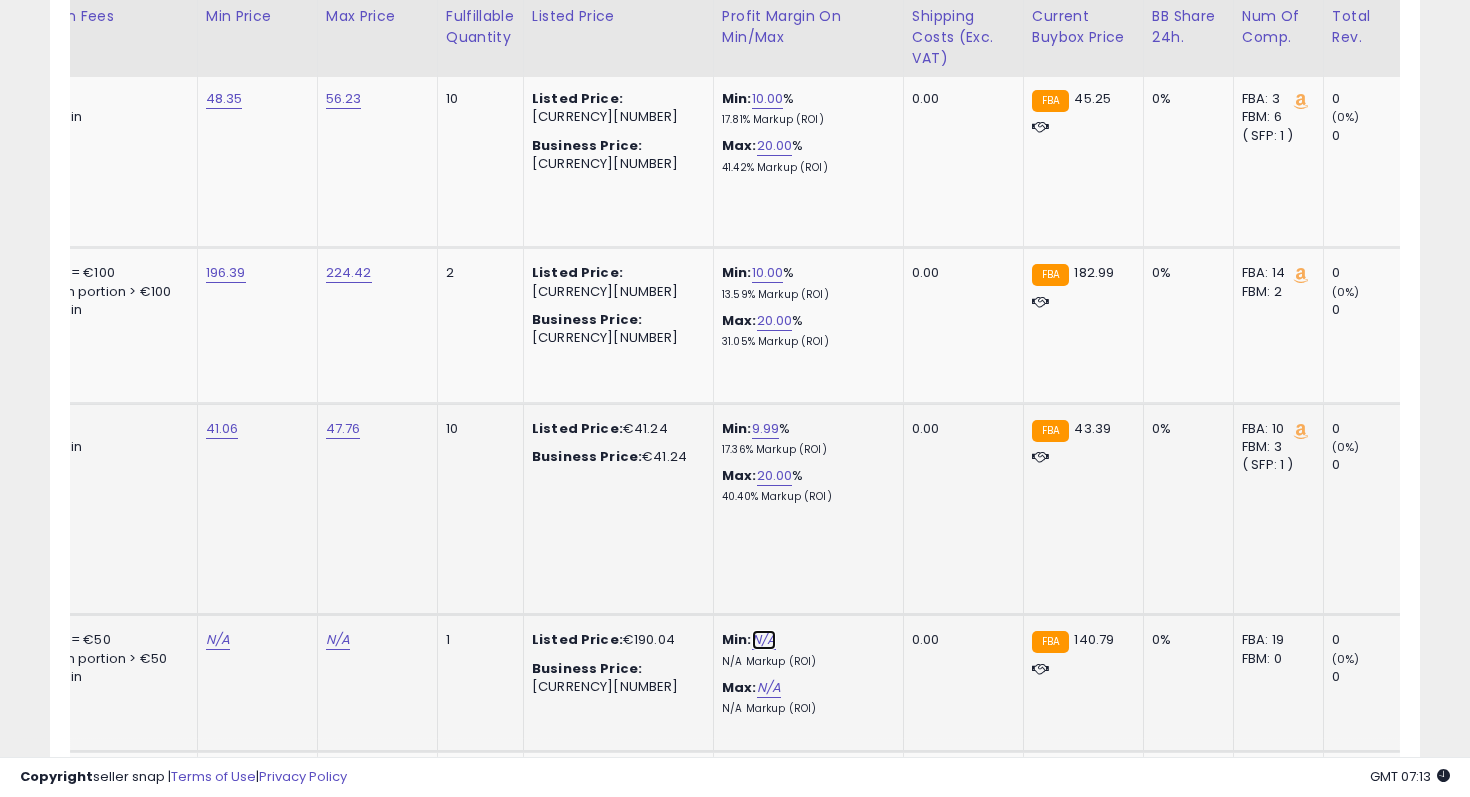 click on "N/A" at bounding box center [764, 640] 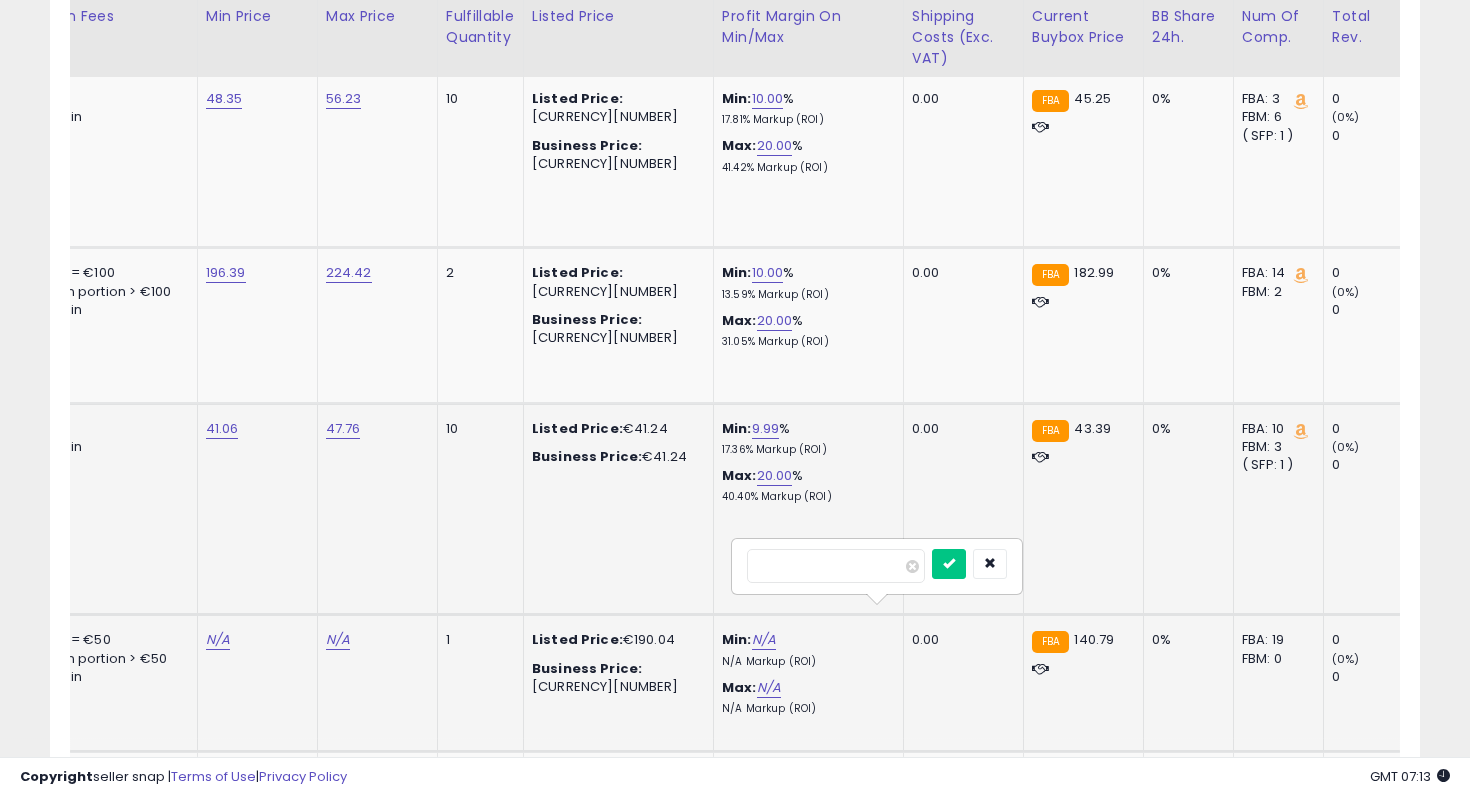 type on "*" 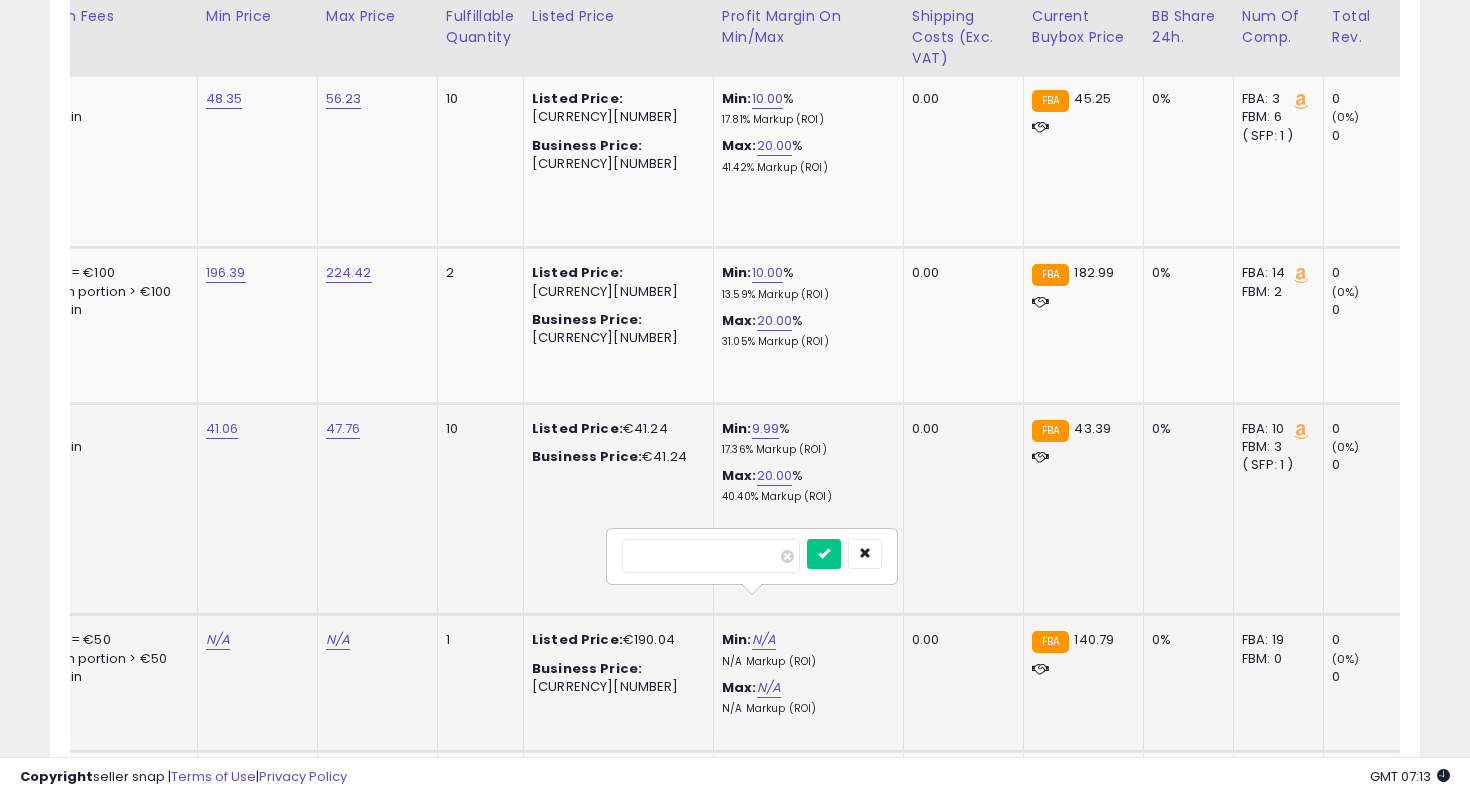 type on "**" 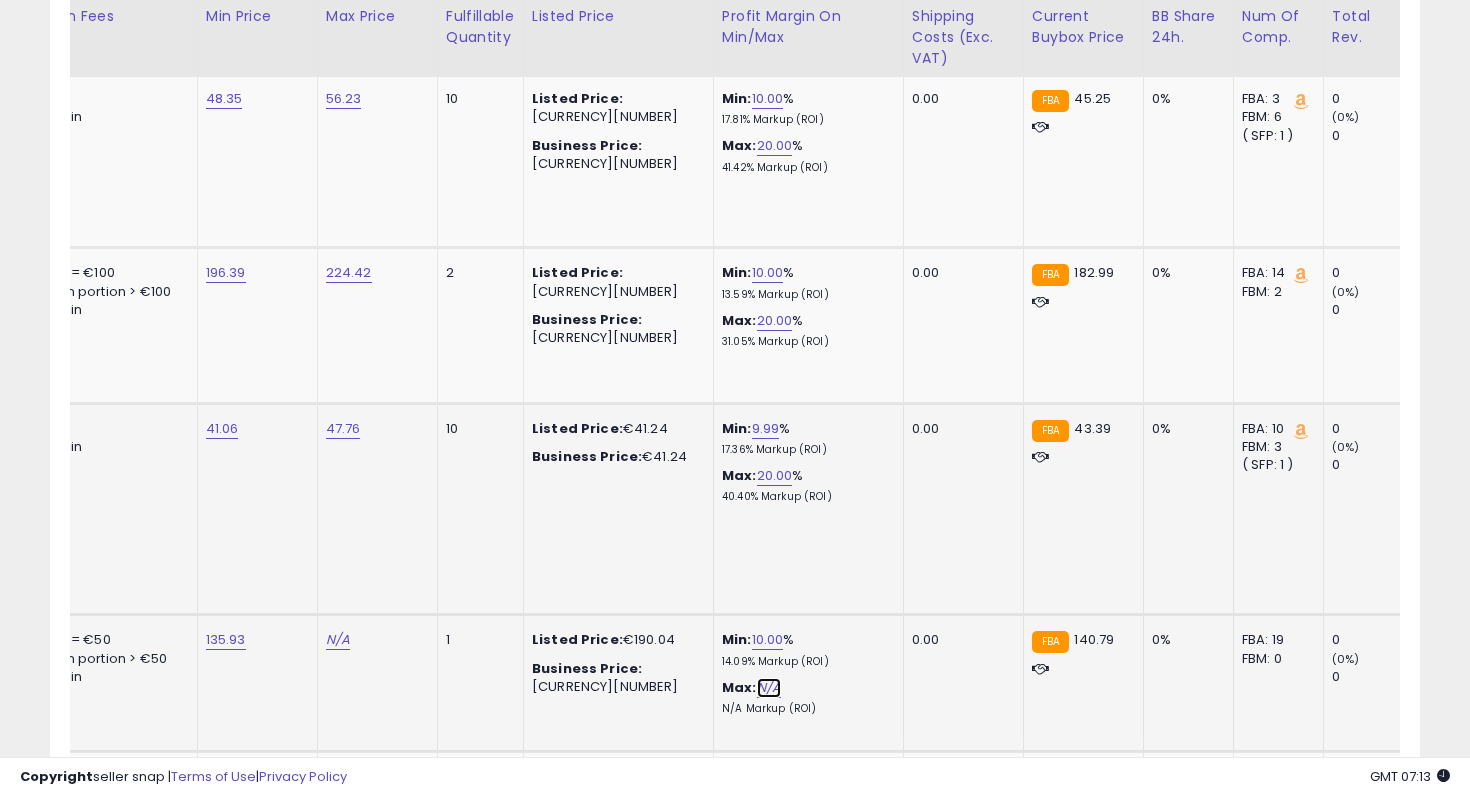 click on "N/A" at bounding box center (769, 688) 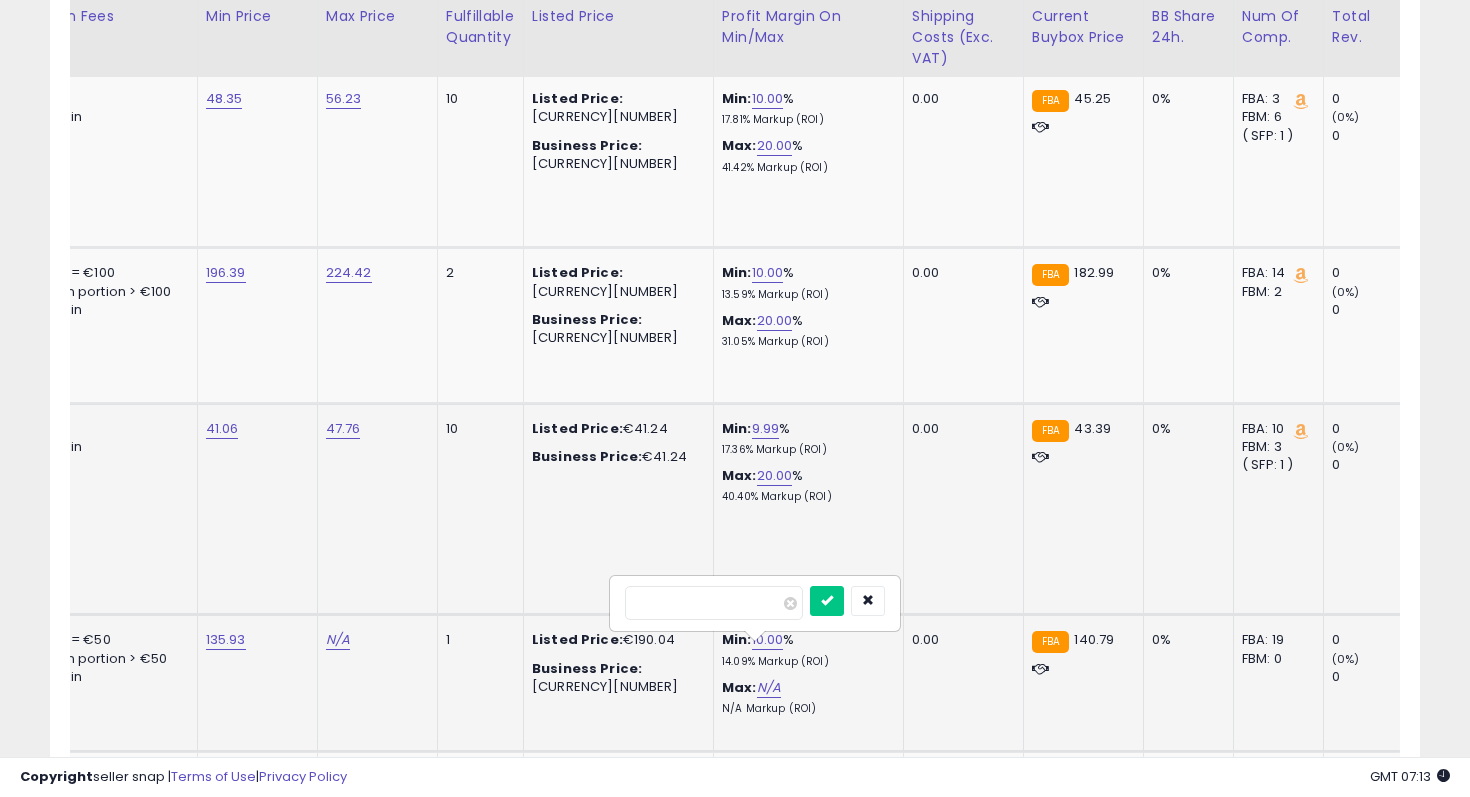 type on "**" 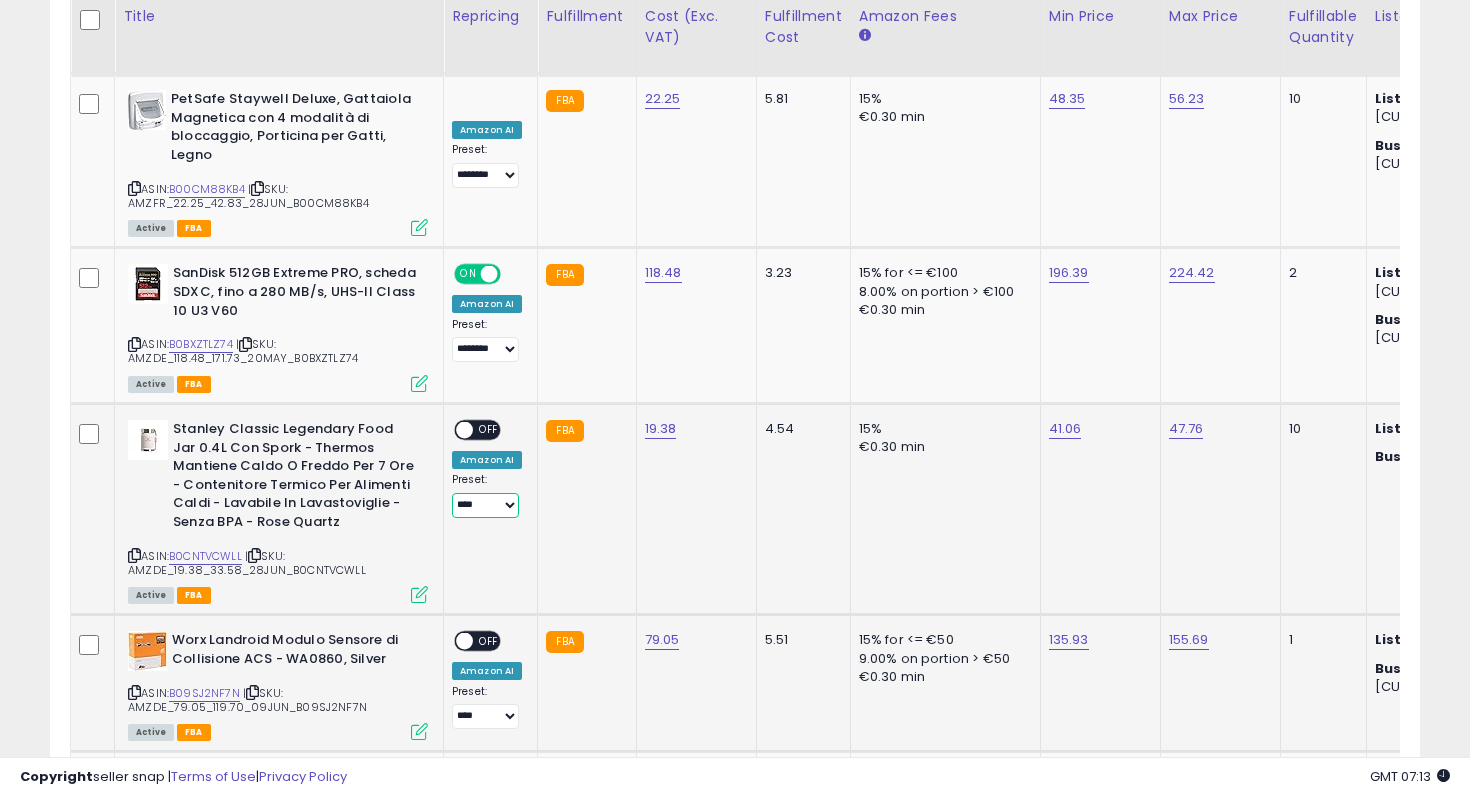click on "**********" at bounding box center [485, 505] 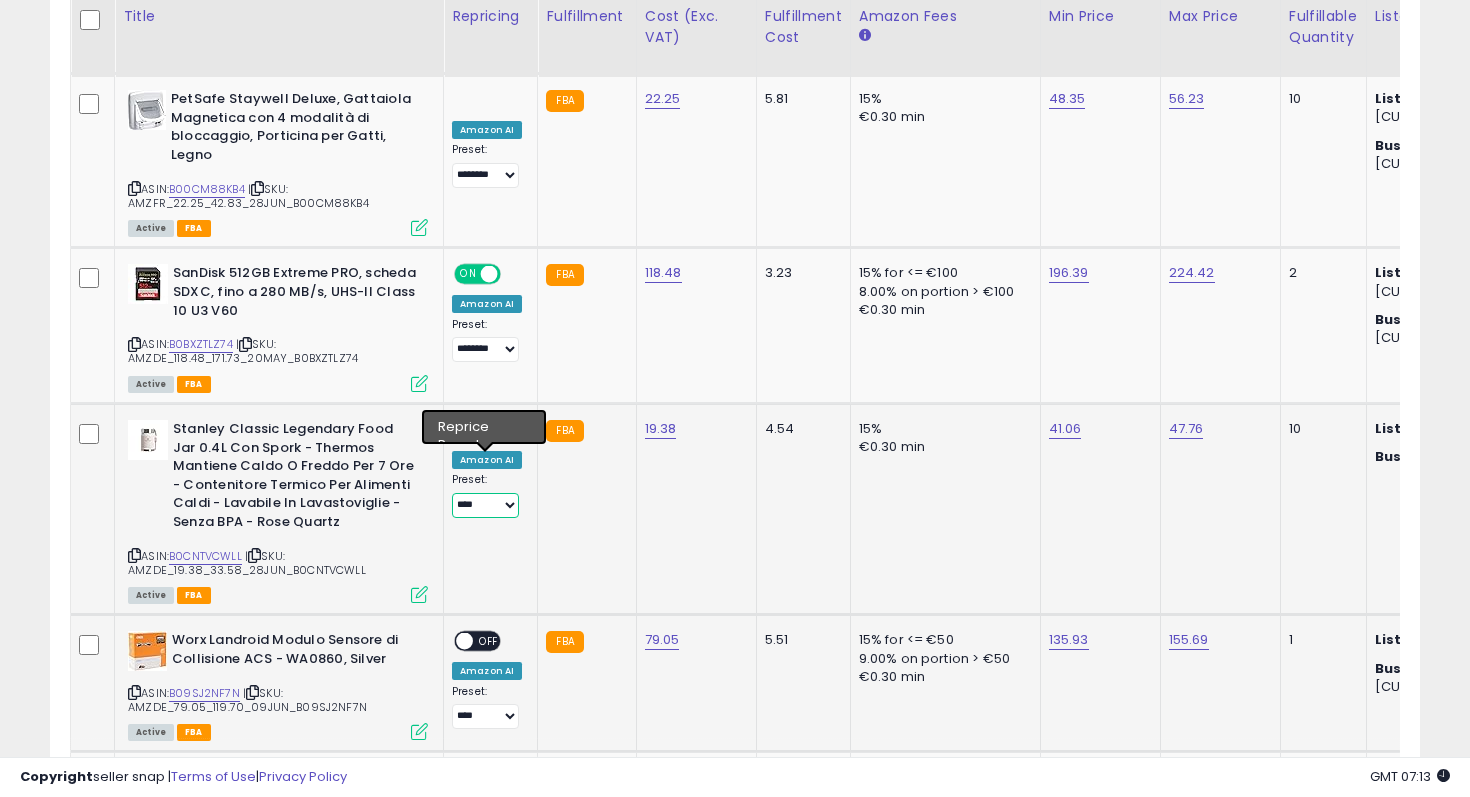 select on "********" 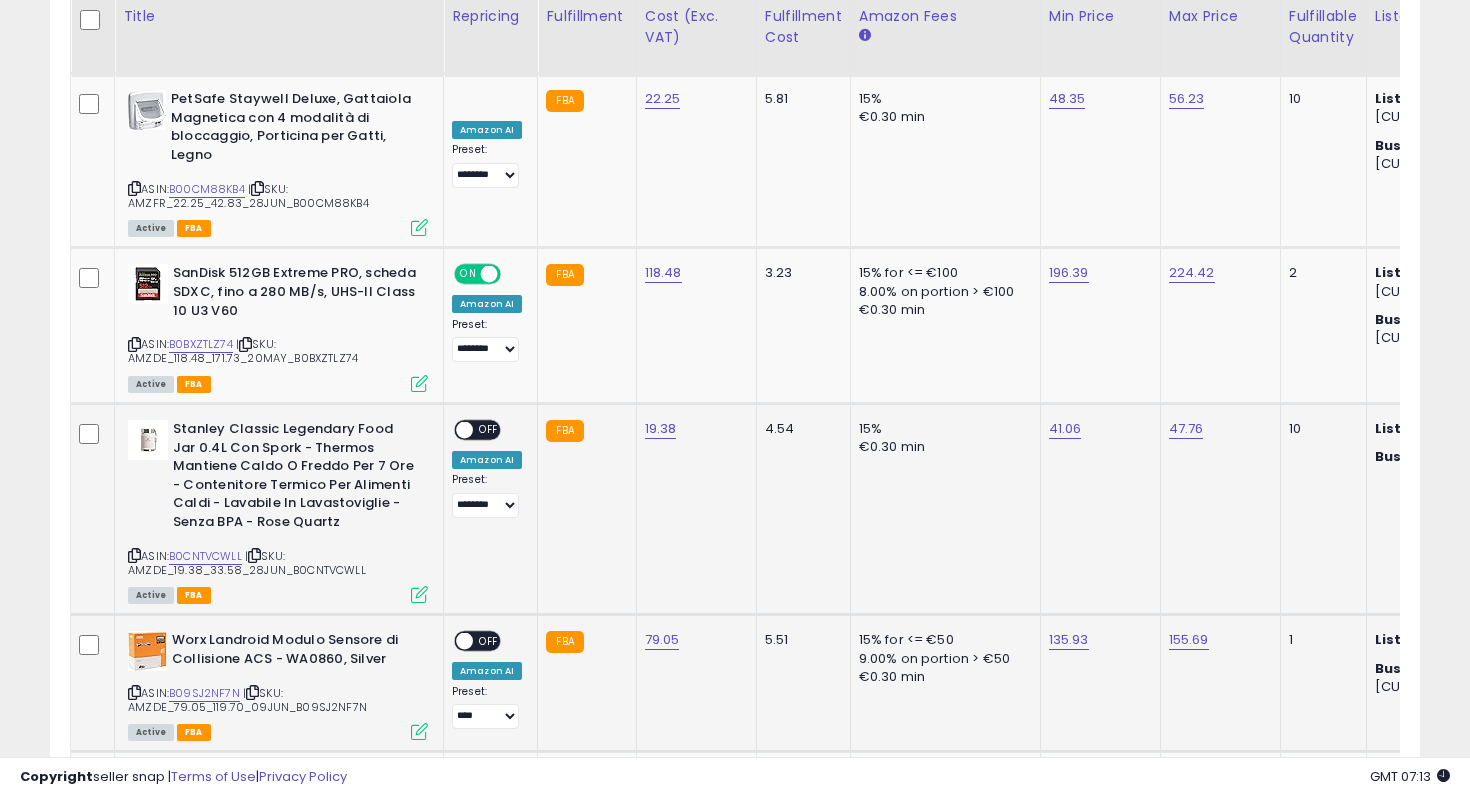 click on "OFF" at bounding box center [489, 430] 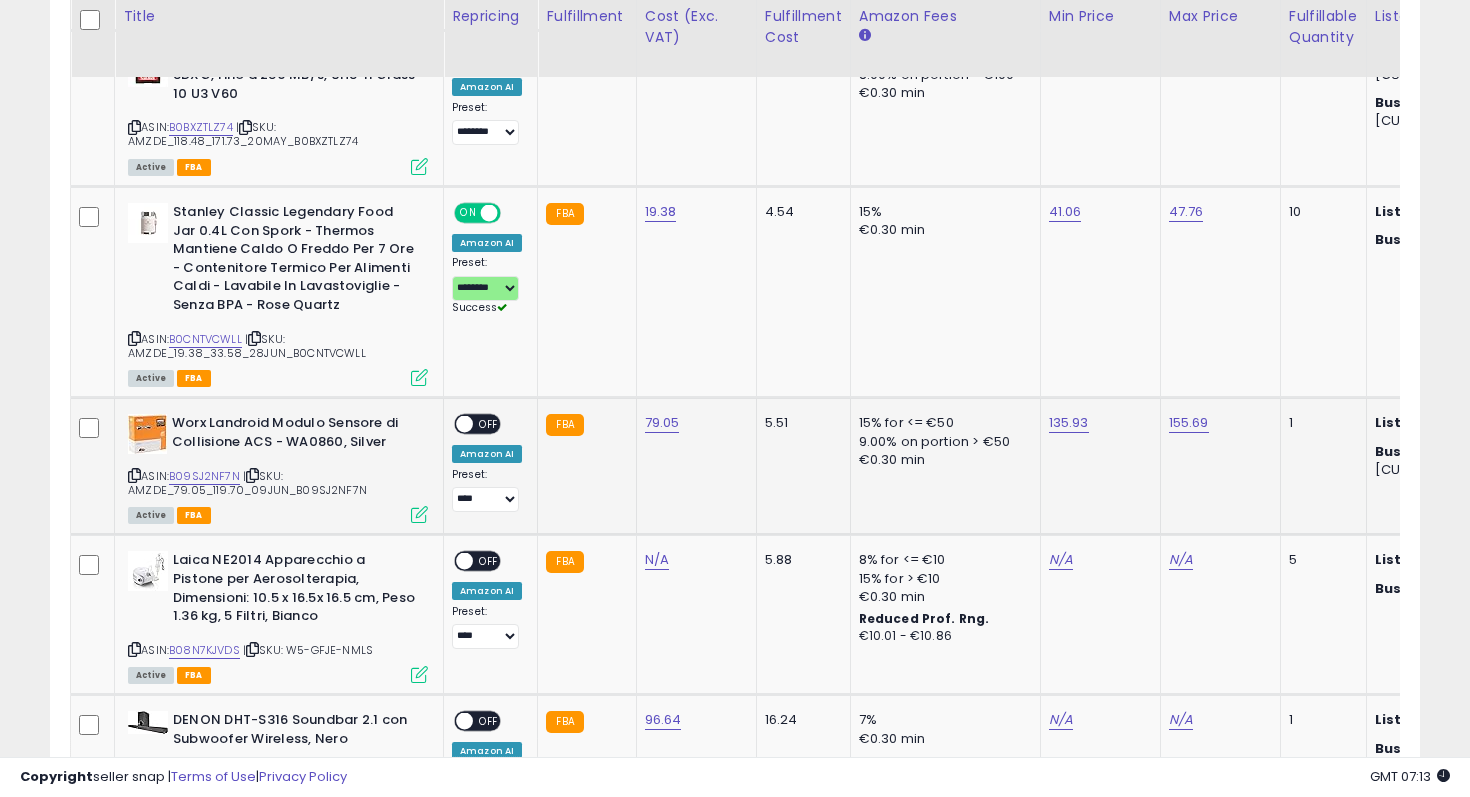 click on "**********" 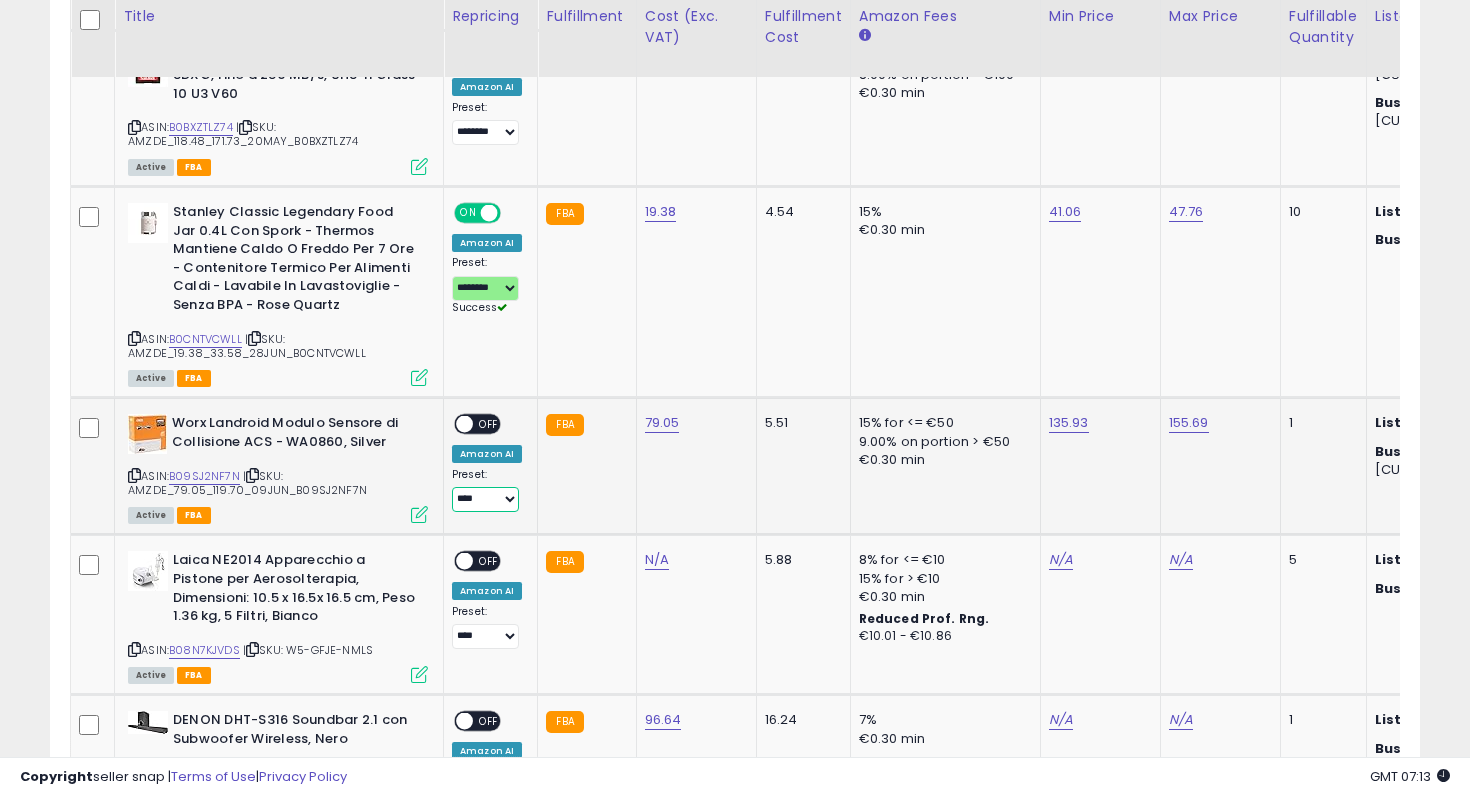click on "**********" at bounding box center (485, 499) 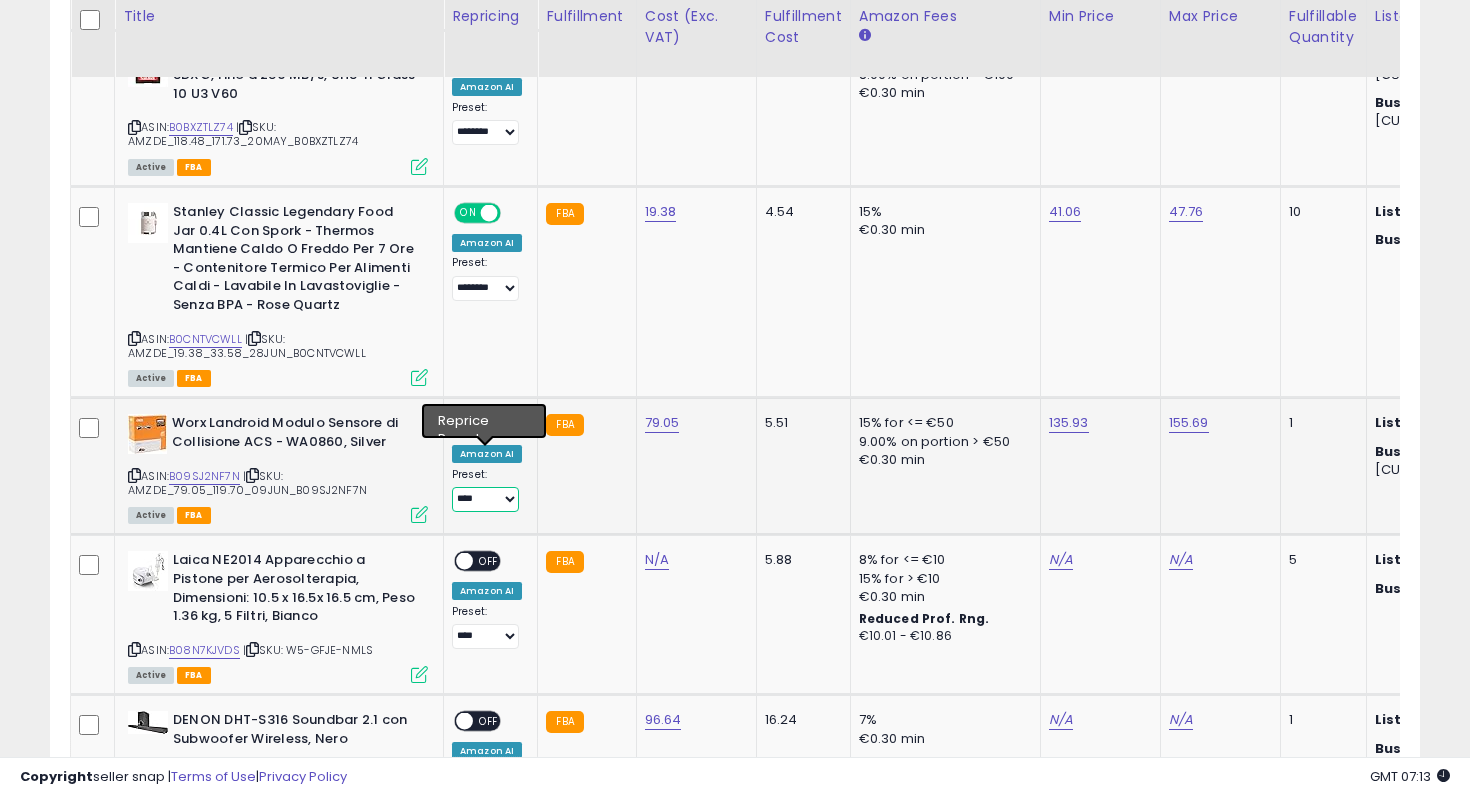 select on "********" 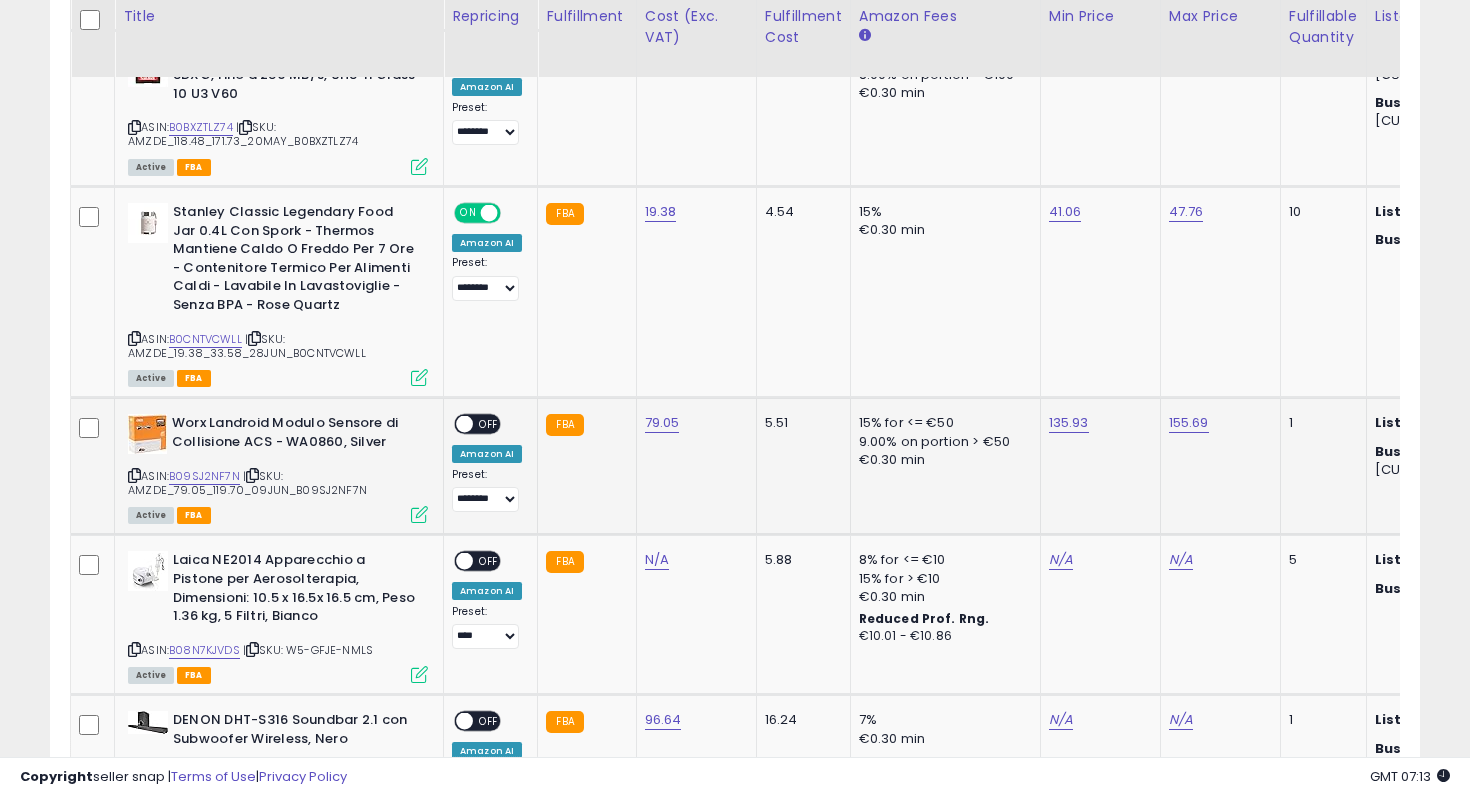 click on "OFF" at bounding box center (489, 424) 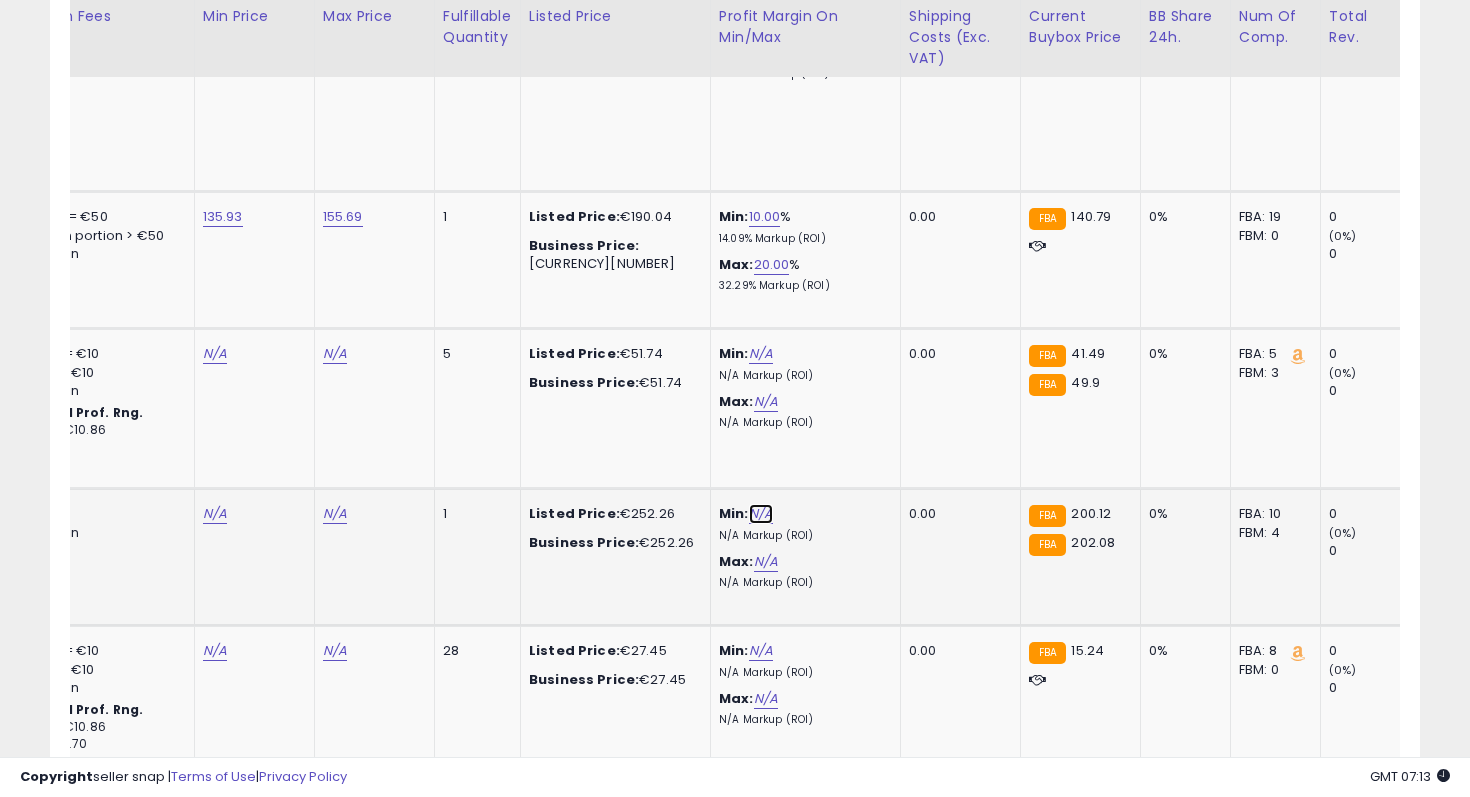 click on "N/A" at bounding box center [761, 514] 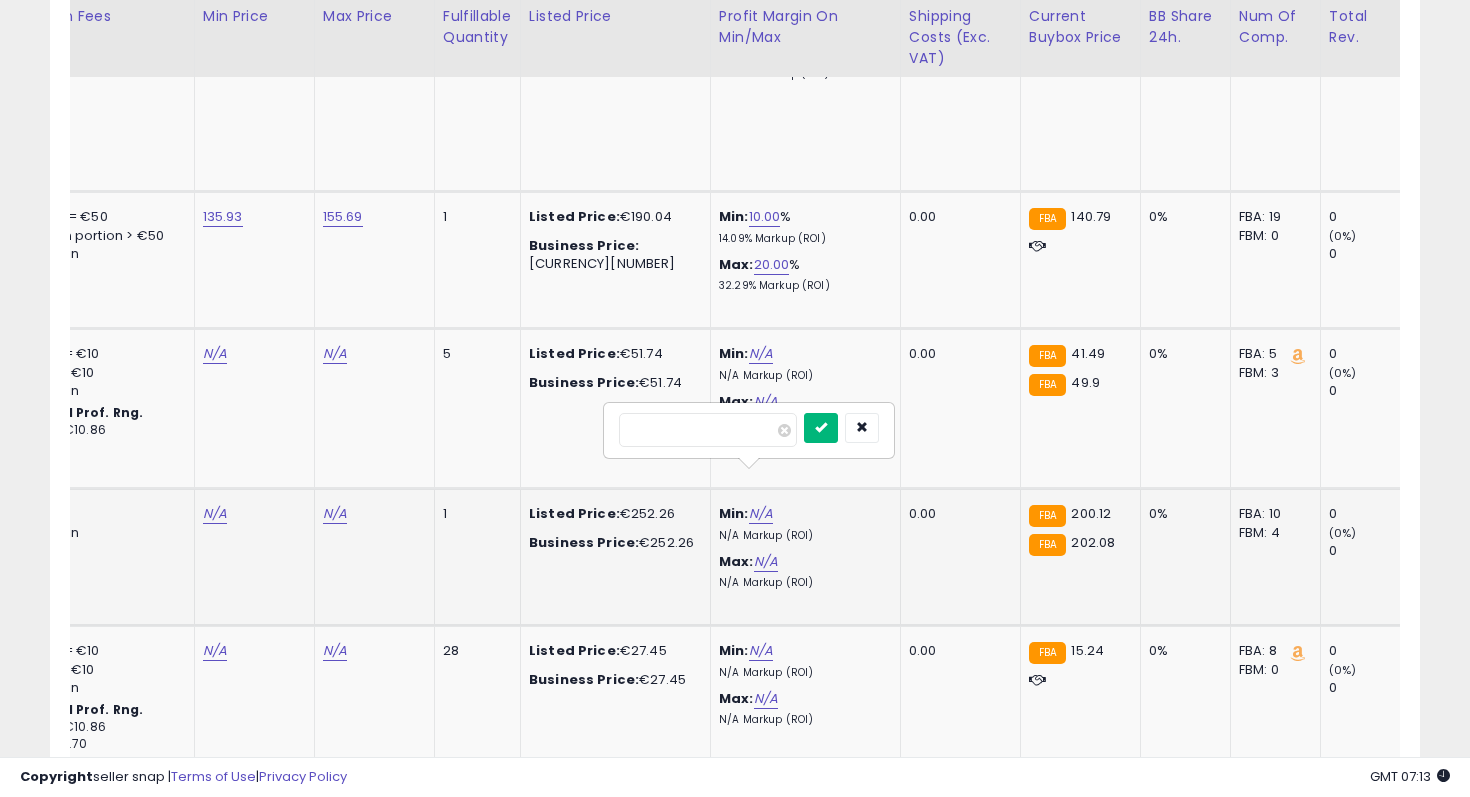 type on "**" 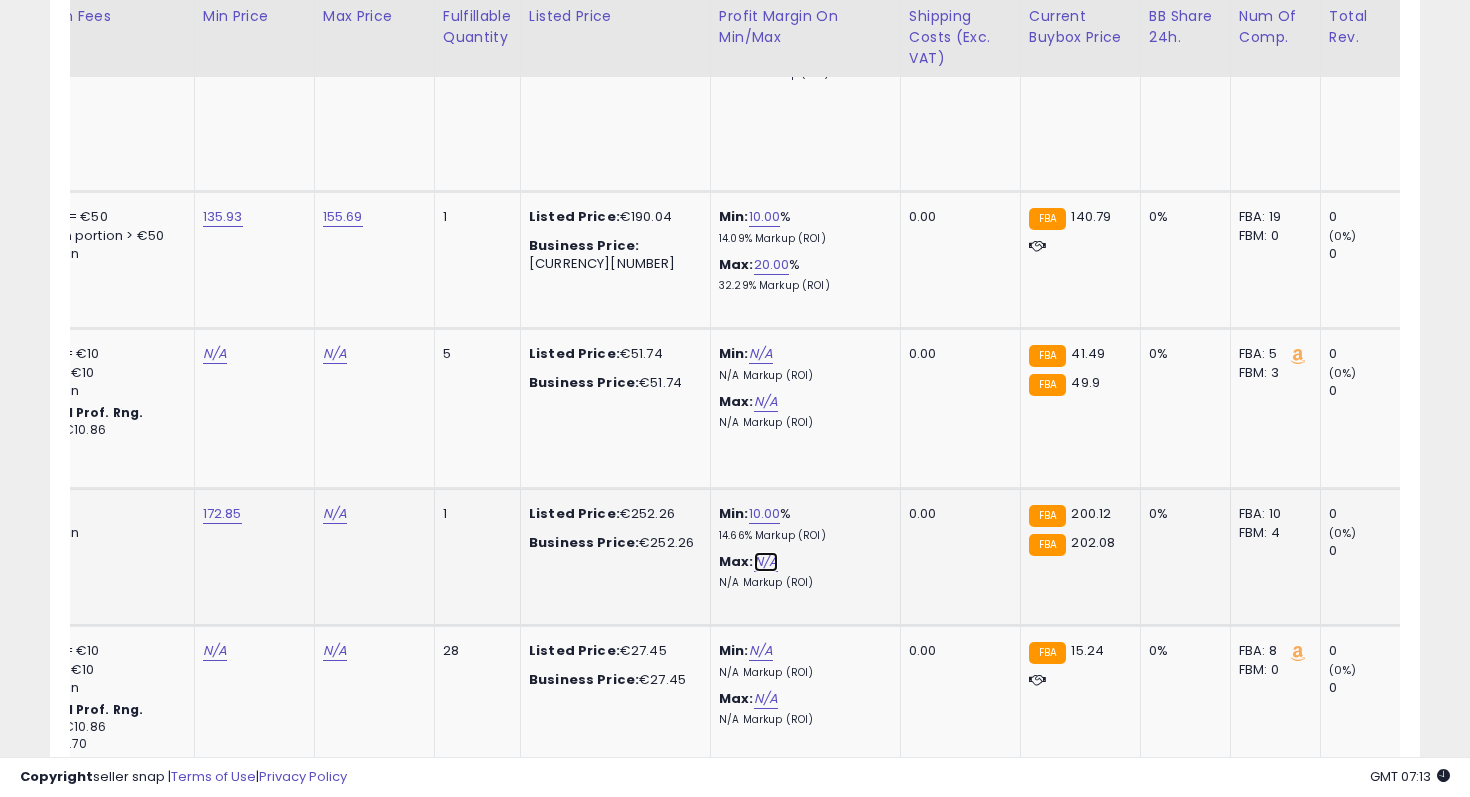 click on "N/A" at bounding box center [766, 562] 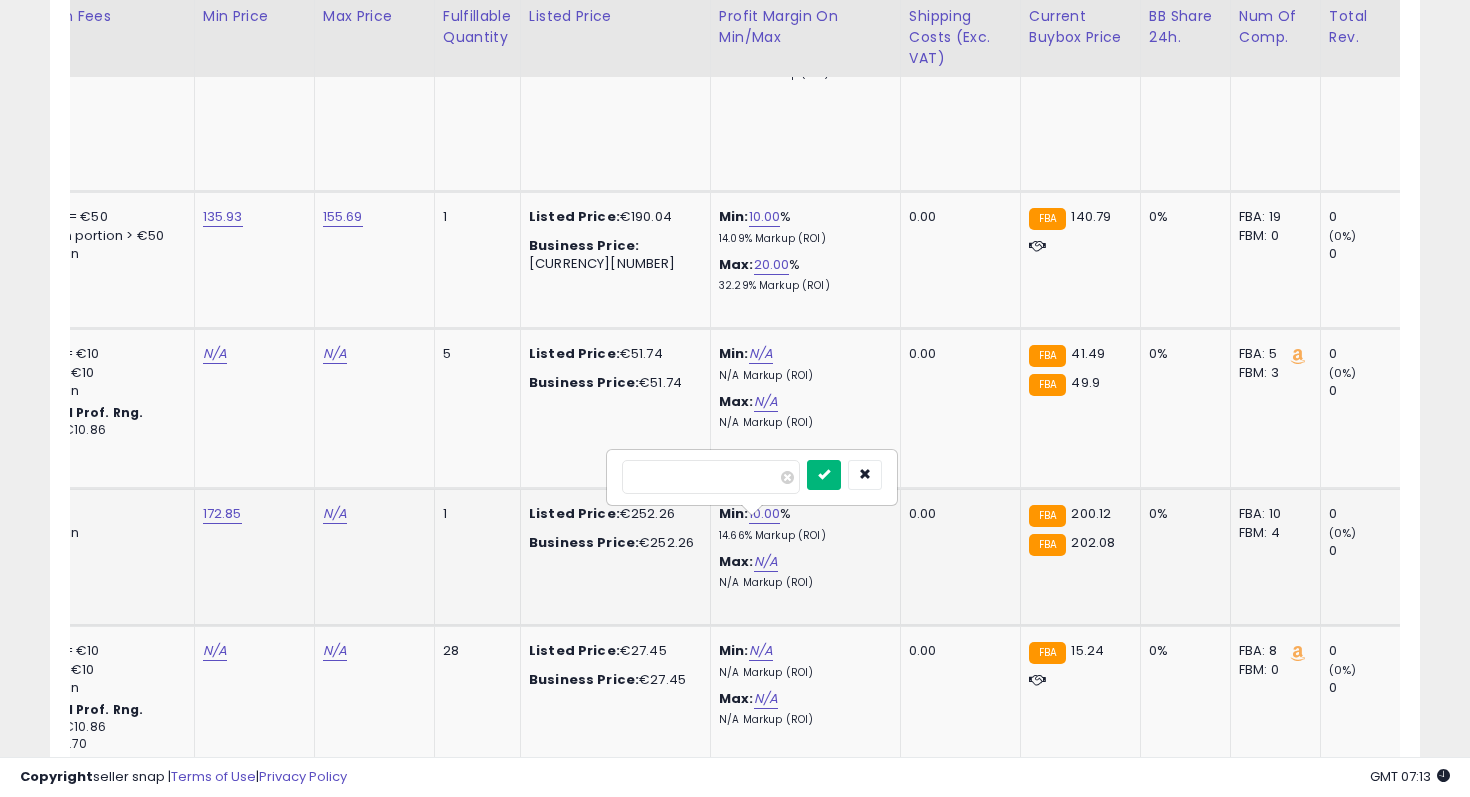 type on "**" 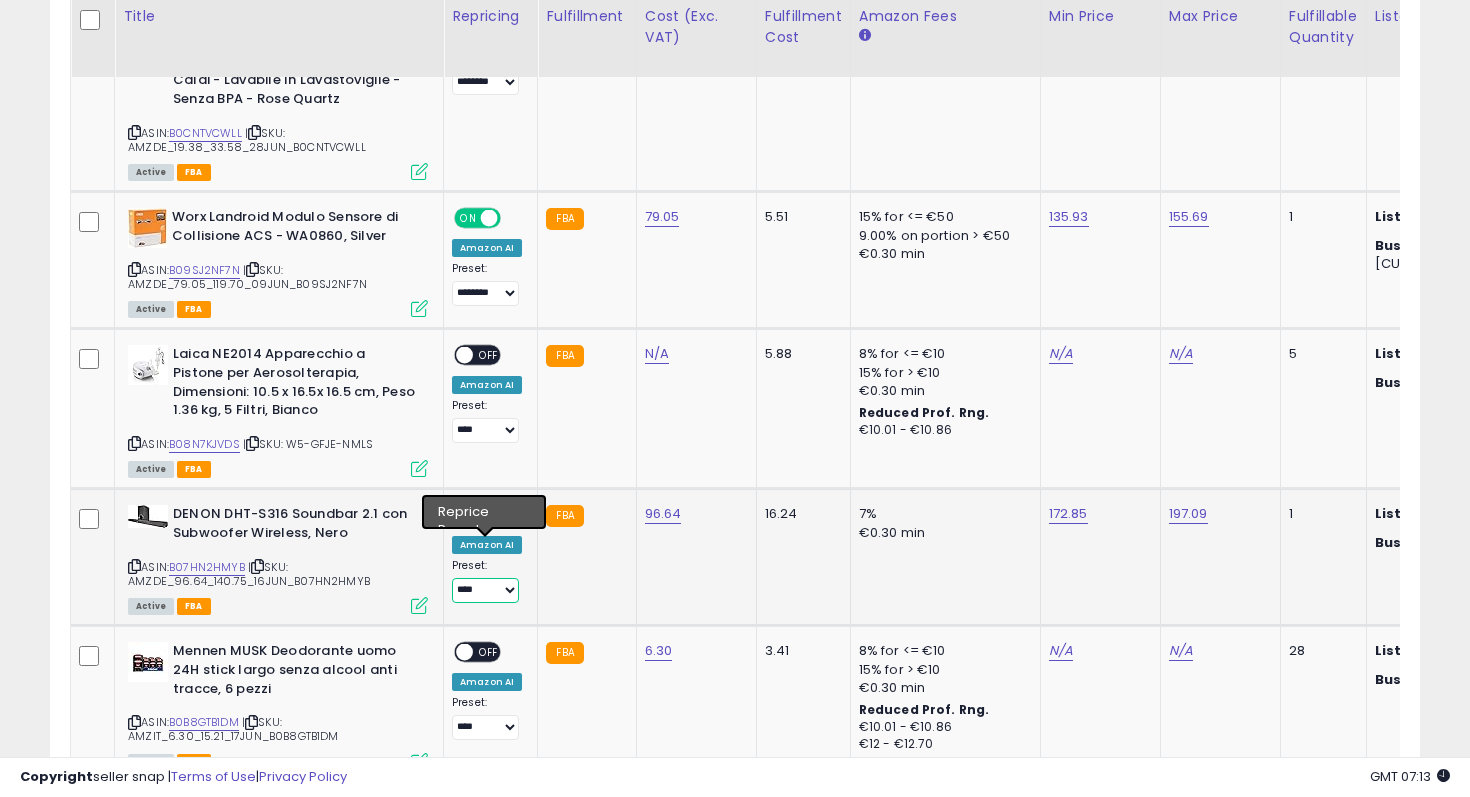 click on "**********" at bounding box center [485, 590] 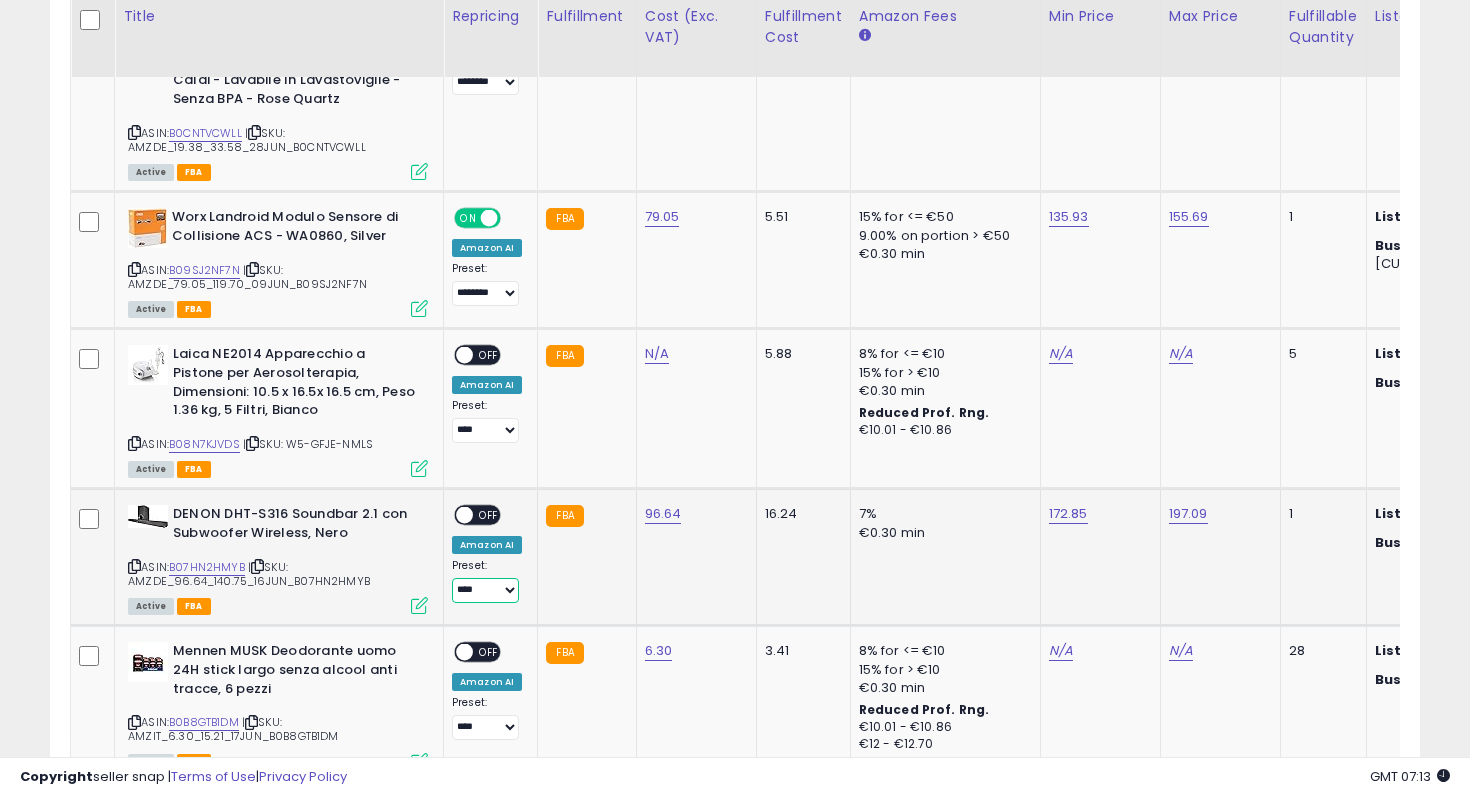 select on "********" 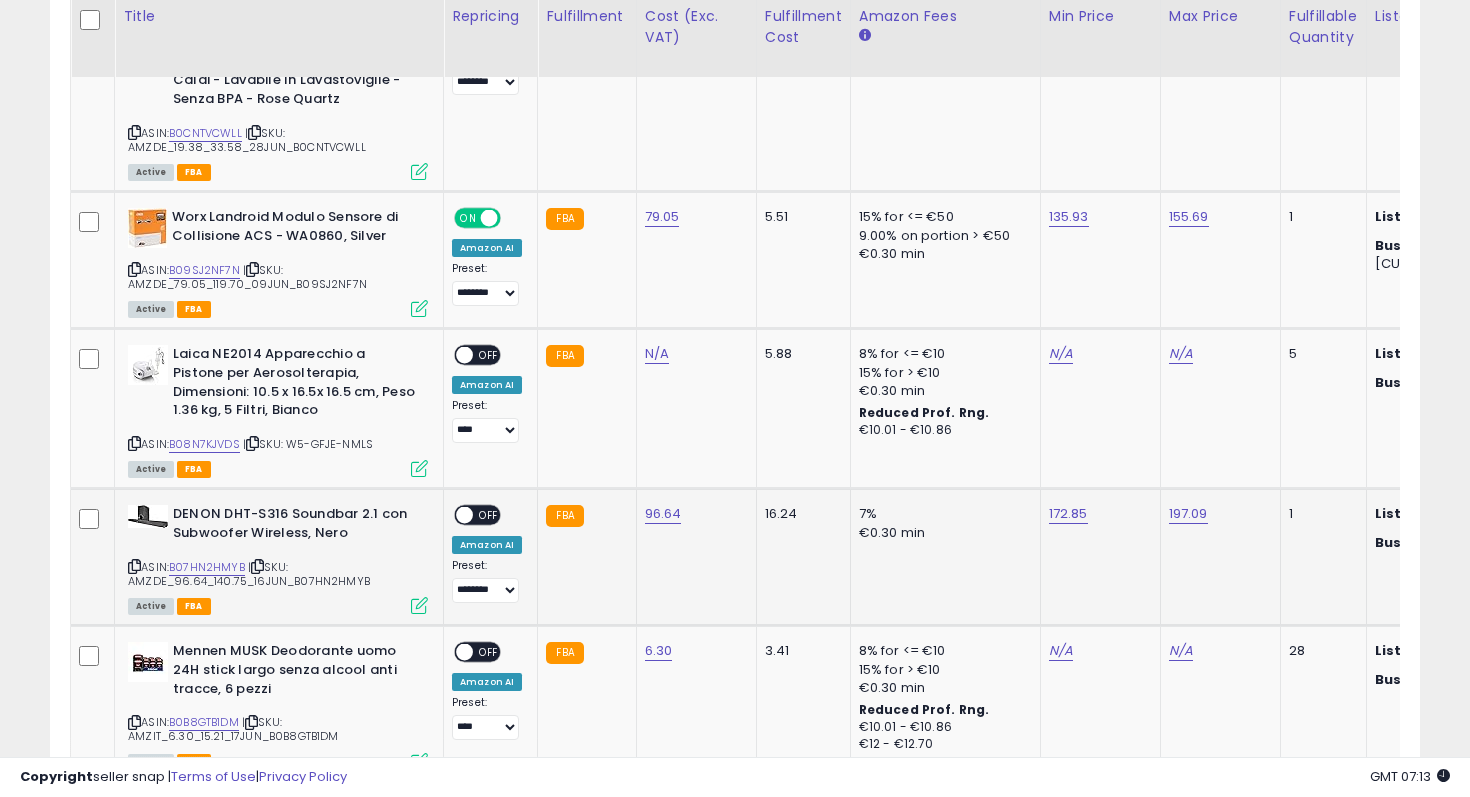 click on "ON   OFF" at bounding box center [477, 515] 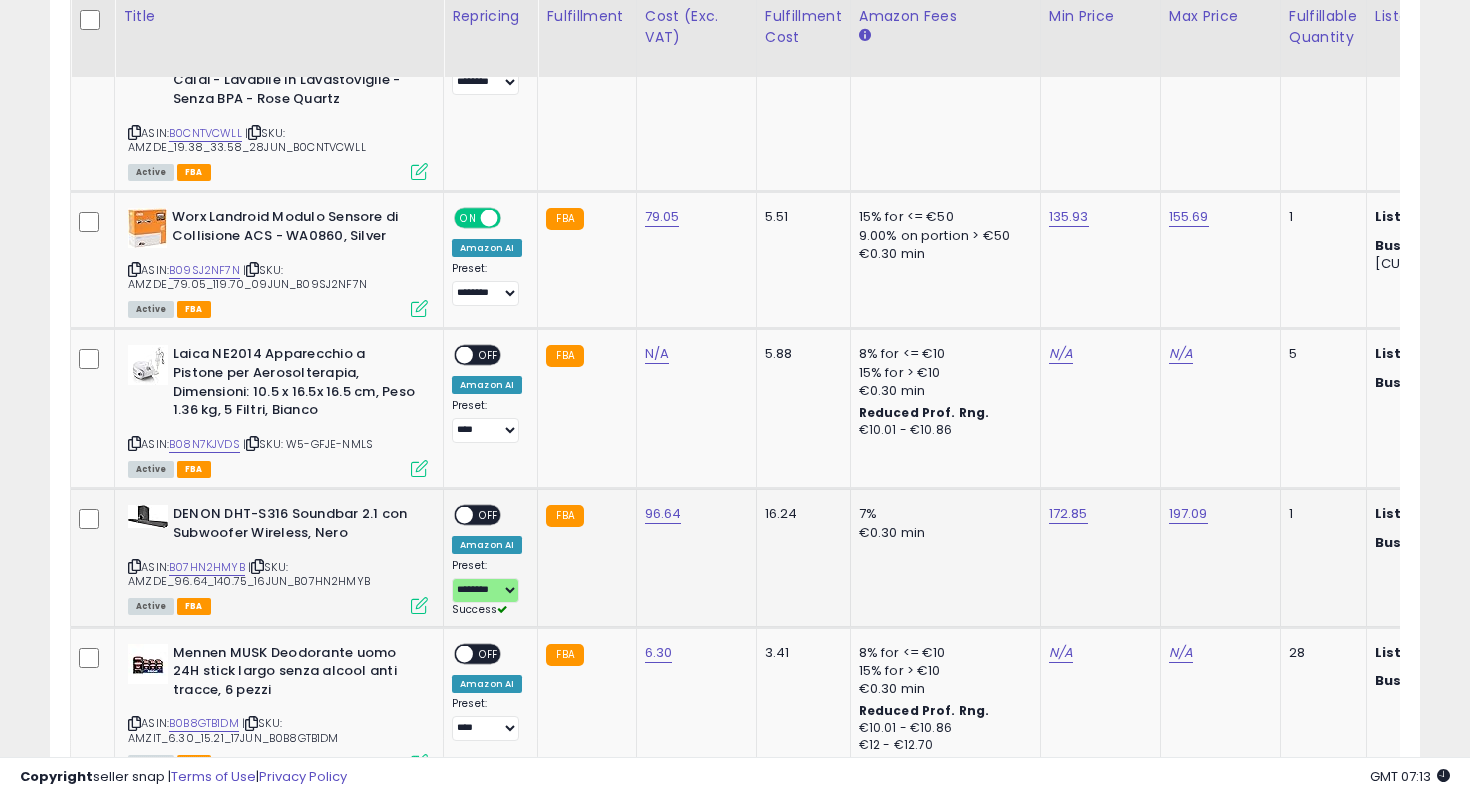 click on "OFF" at bounding box center [489, 515] 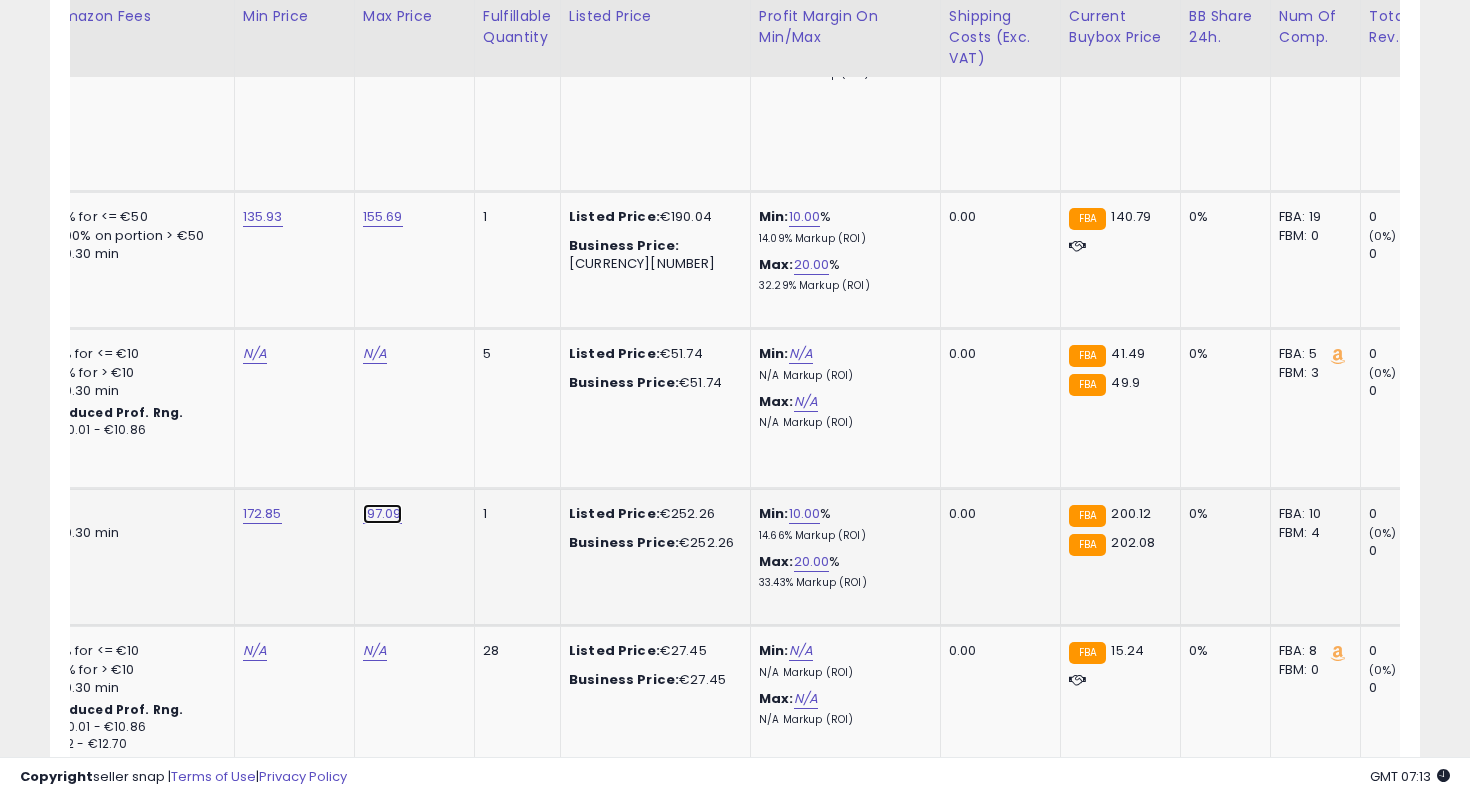 click on "197.09" at bounding box center (375, -1924) 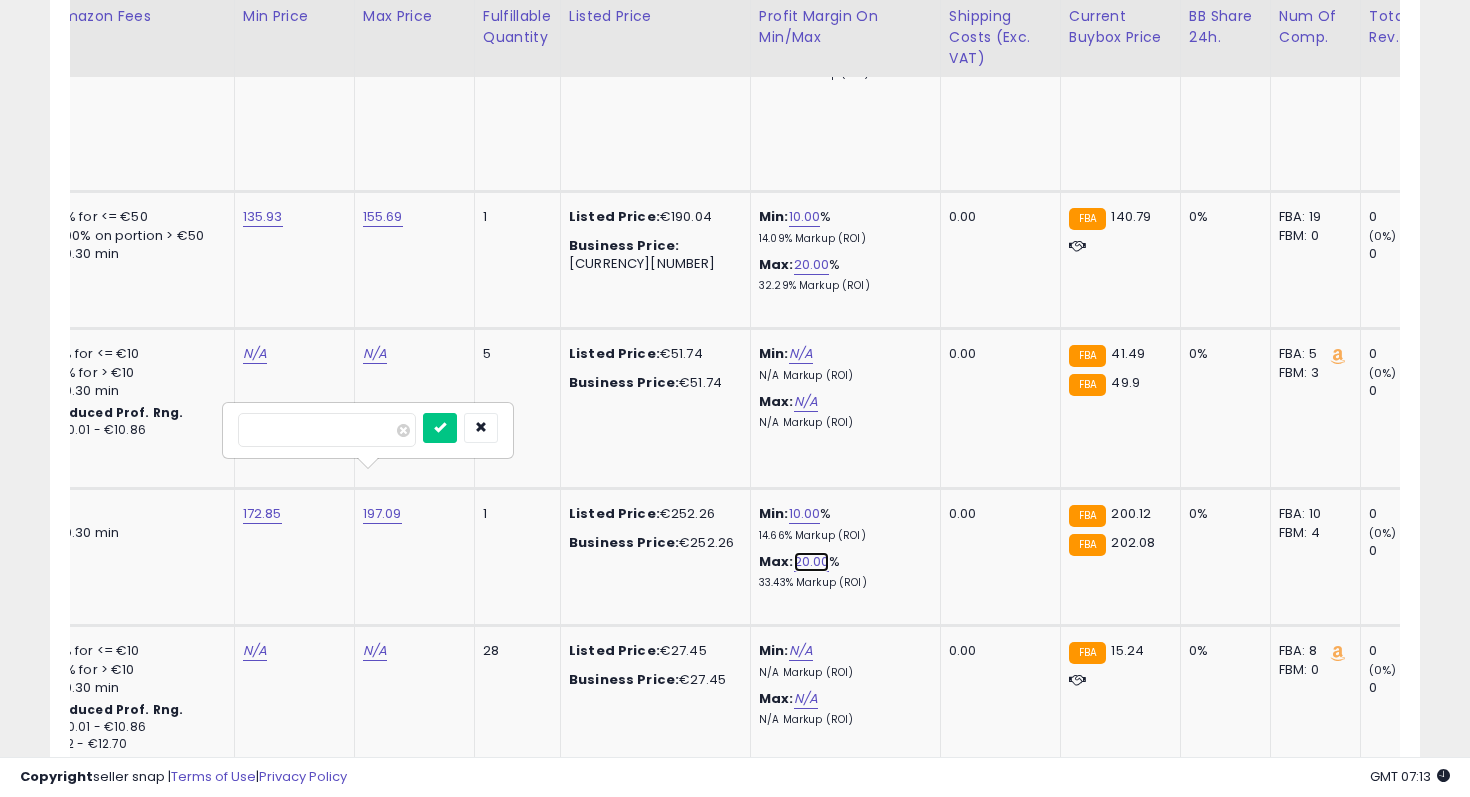 click on "20.00" at bounding box center (812, 562) 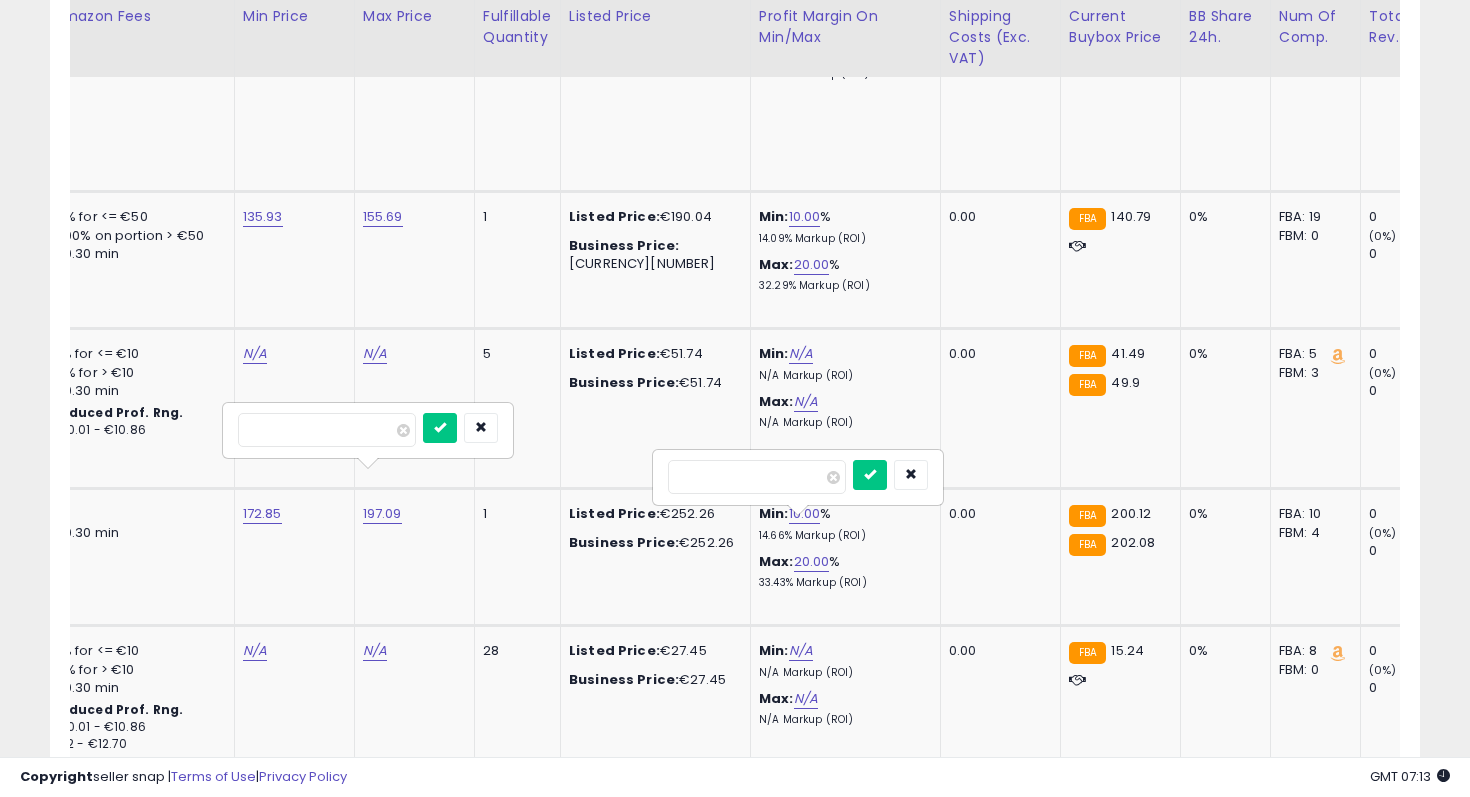 click on "*****" at bounding box center [757, 477] 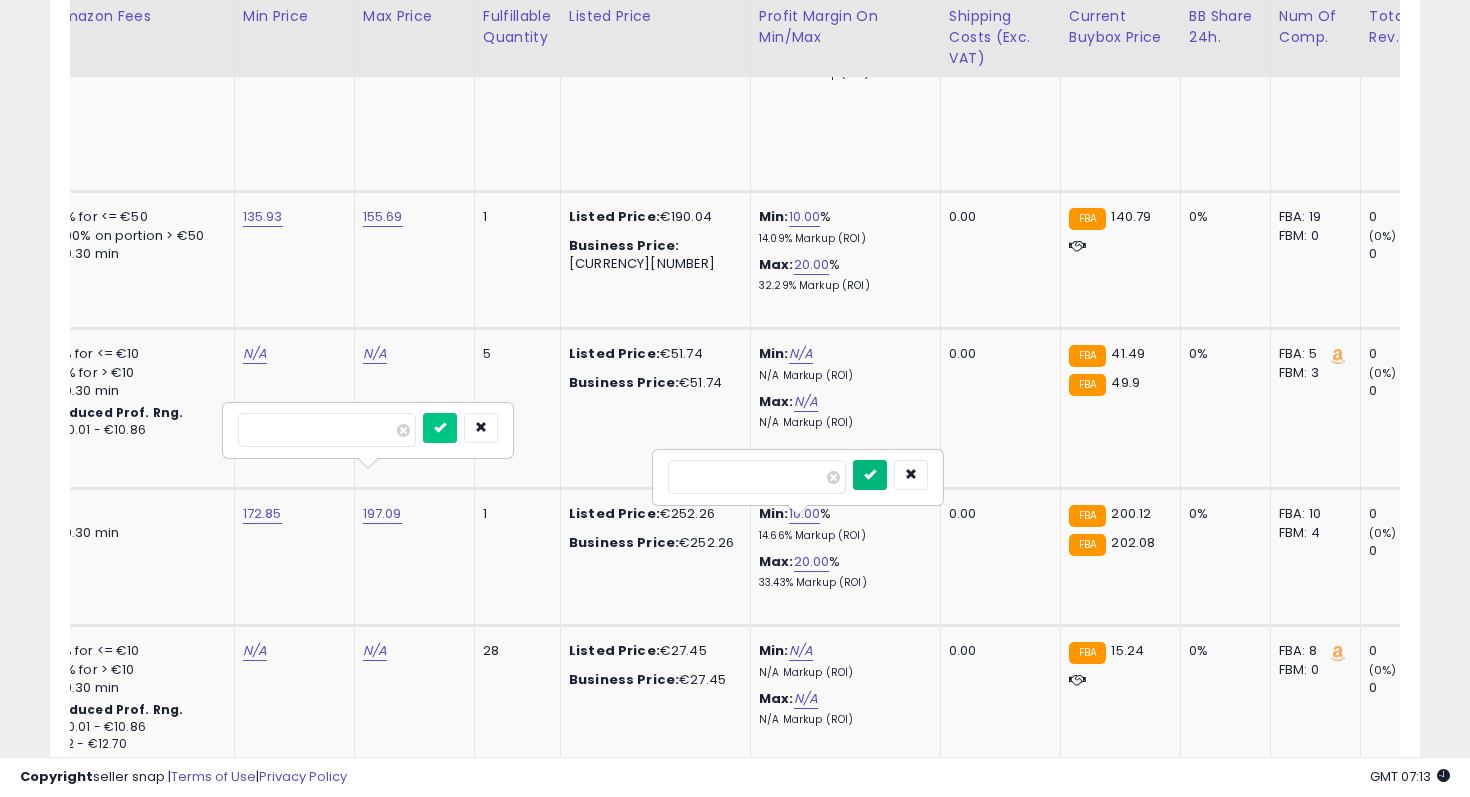 type on "**" 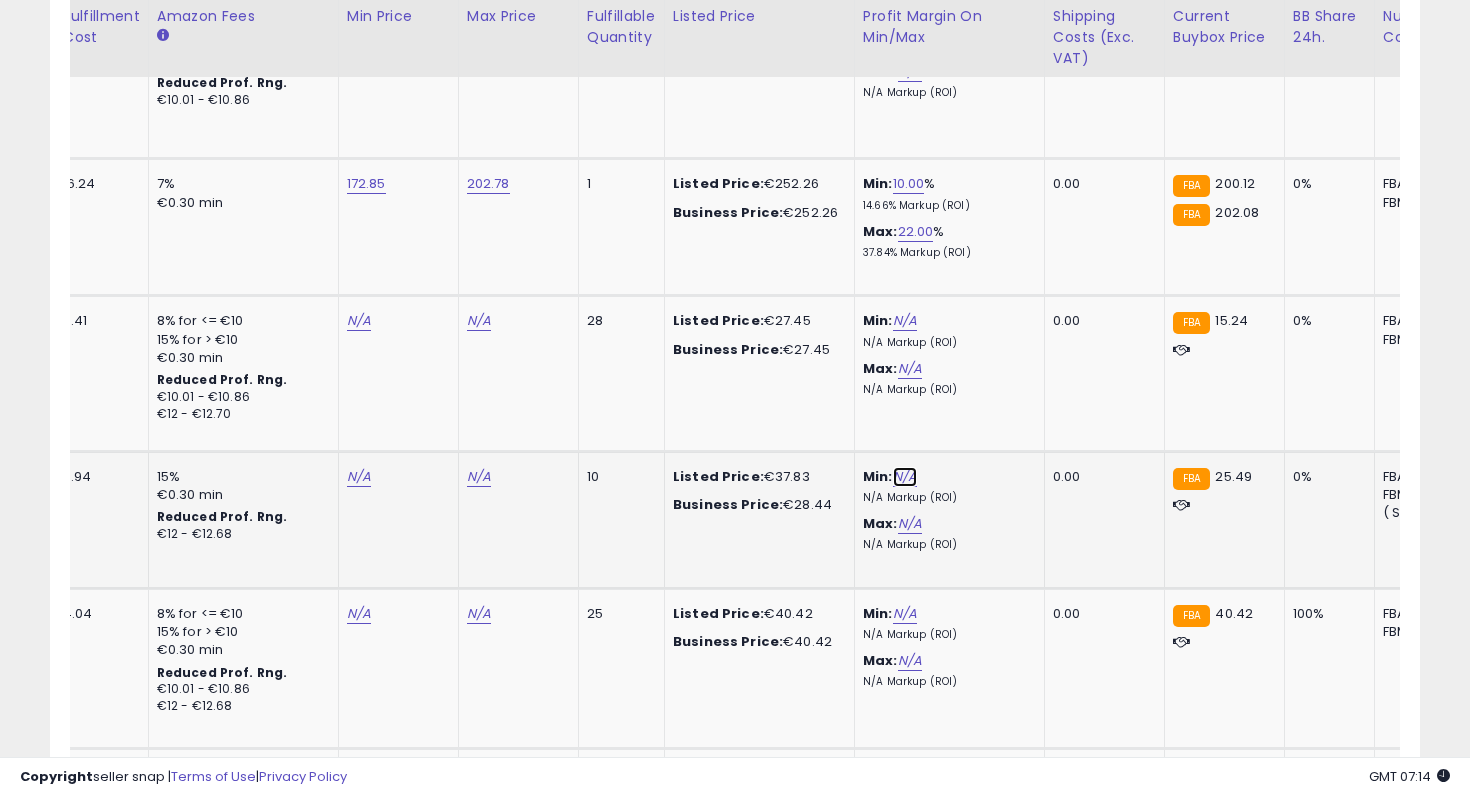click on "N/A" at bounding box center (905, 477) 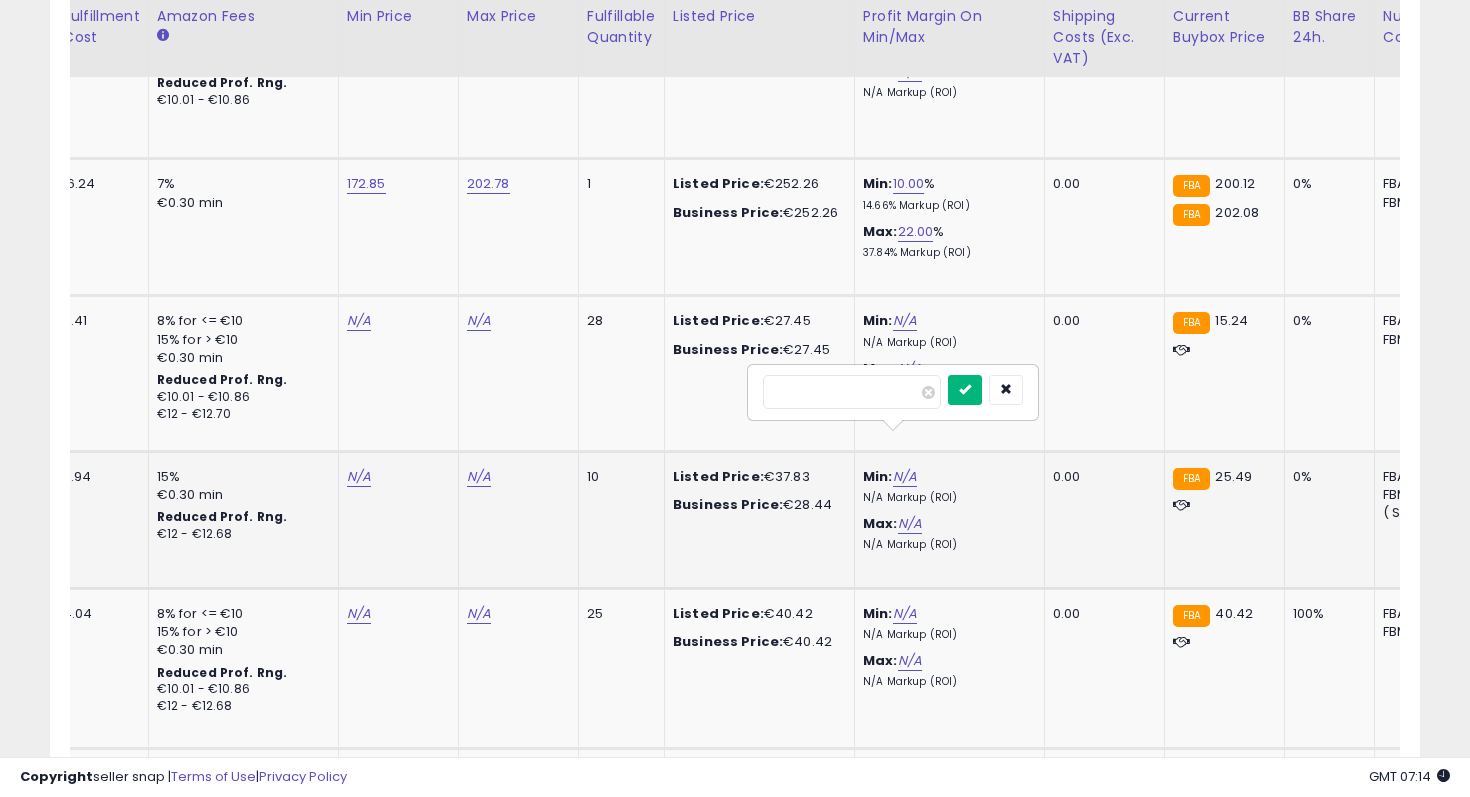 type on "**" 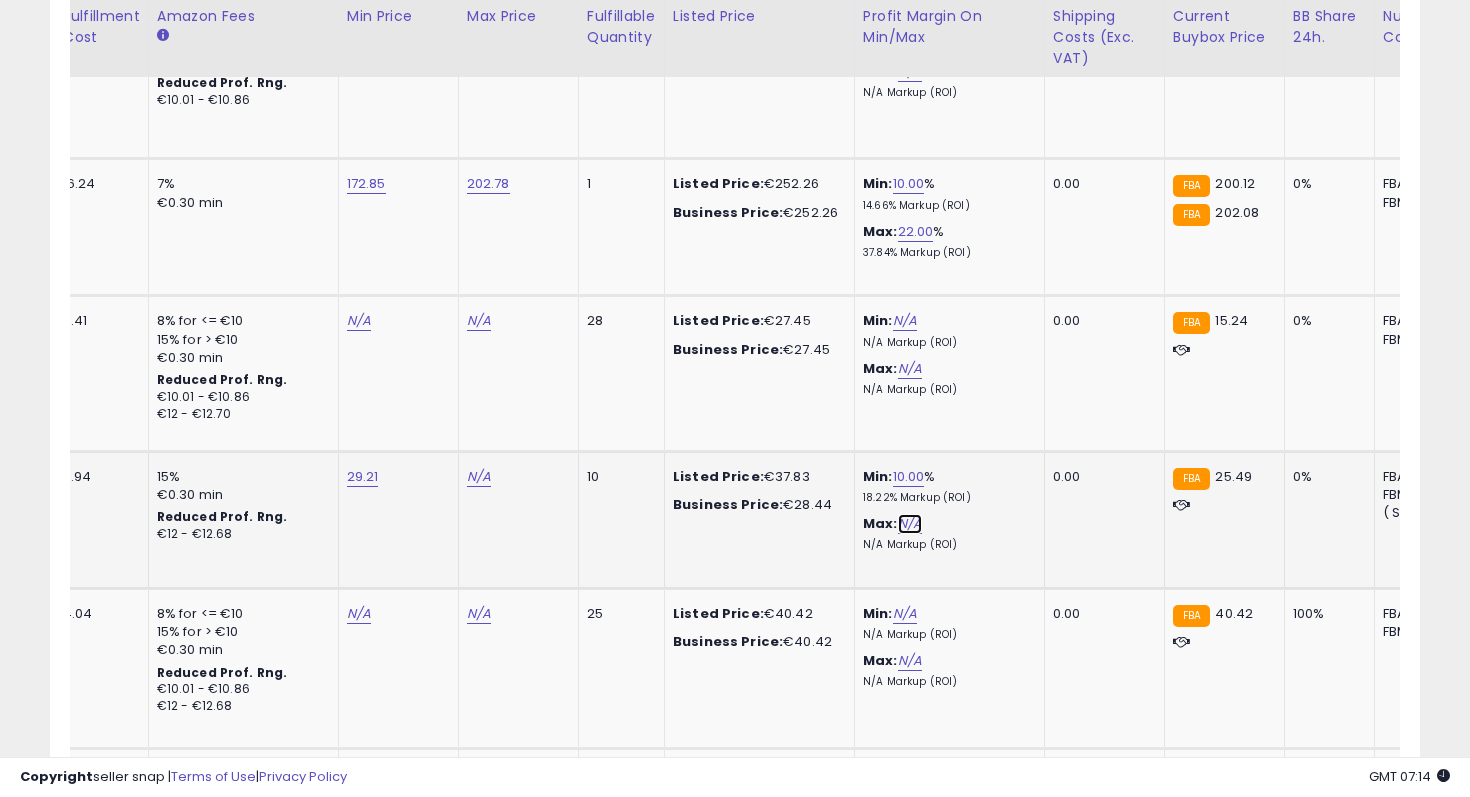 click on "N/A" at bounding box center (910, 524) 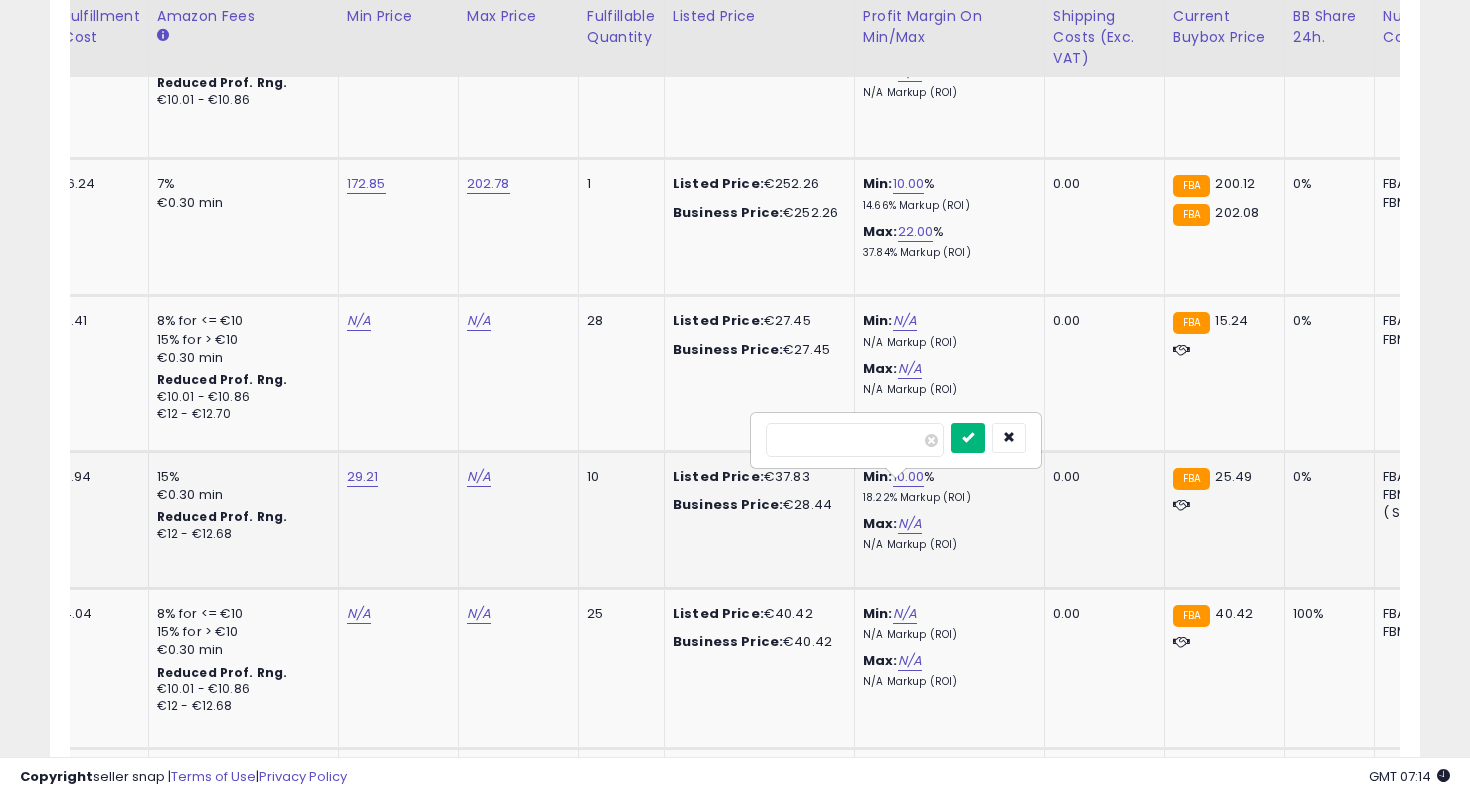type on "**" 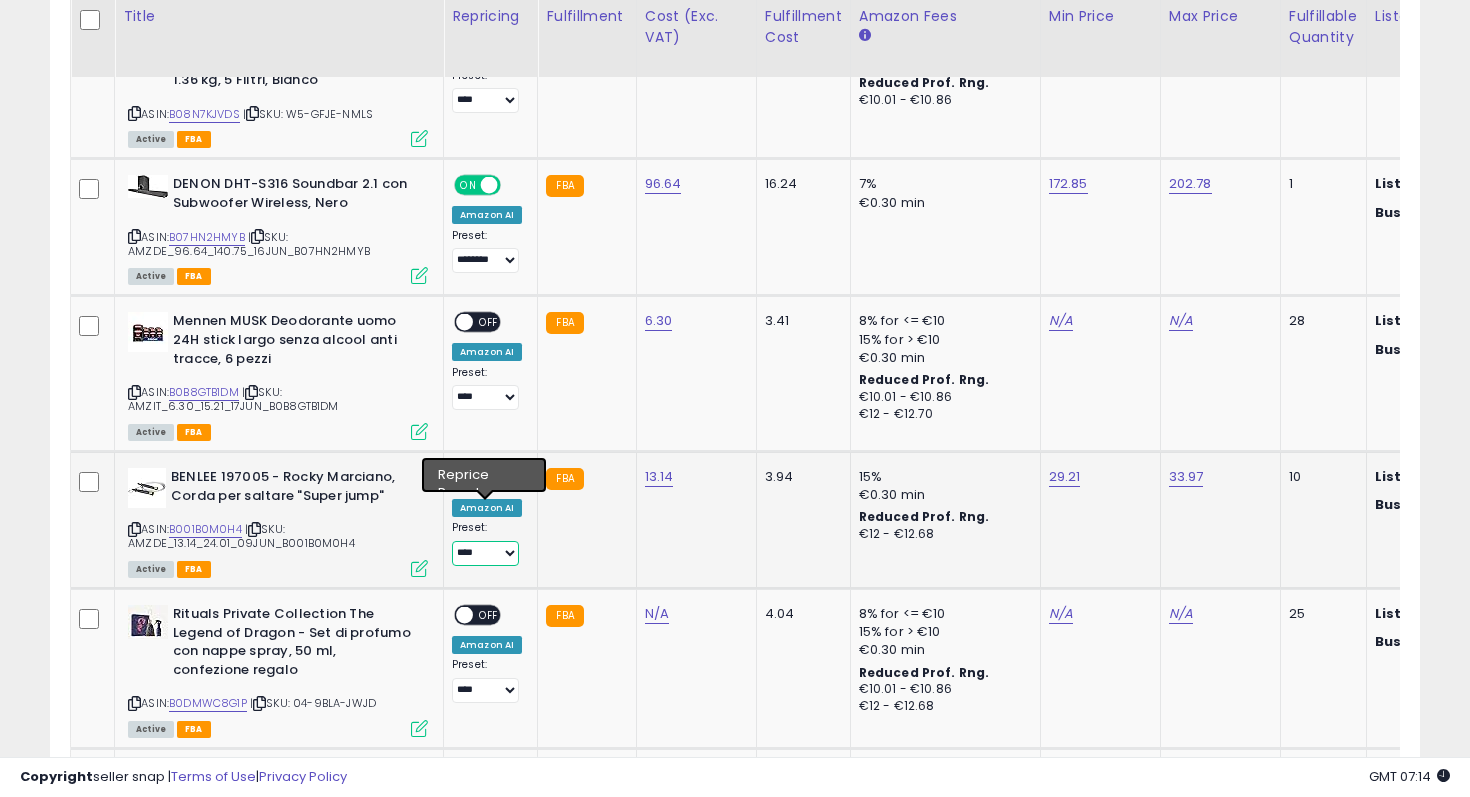 click on "**********" at bounding box center [485, 553] 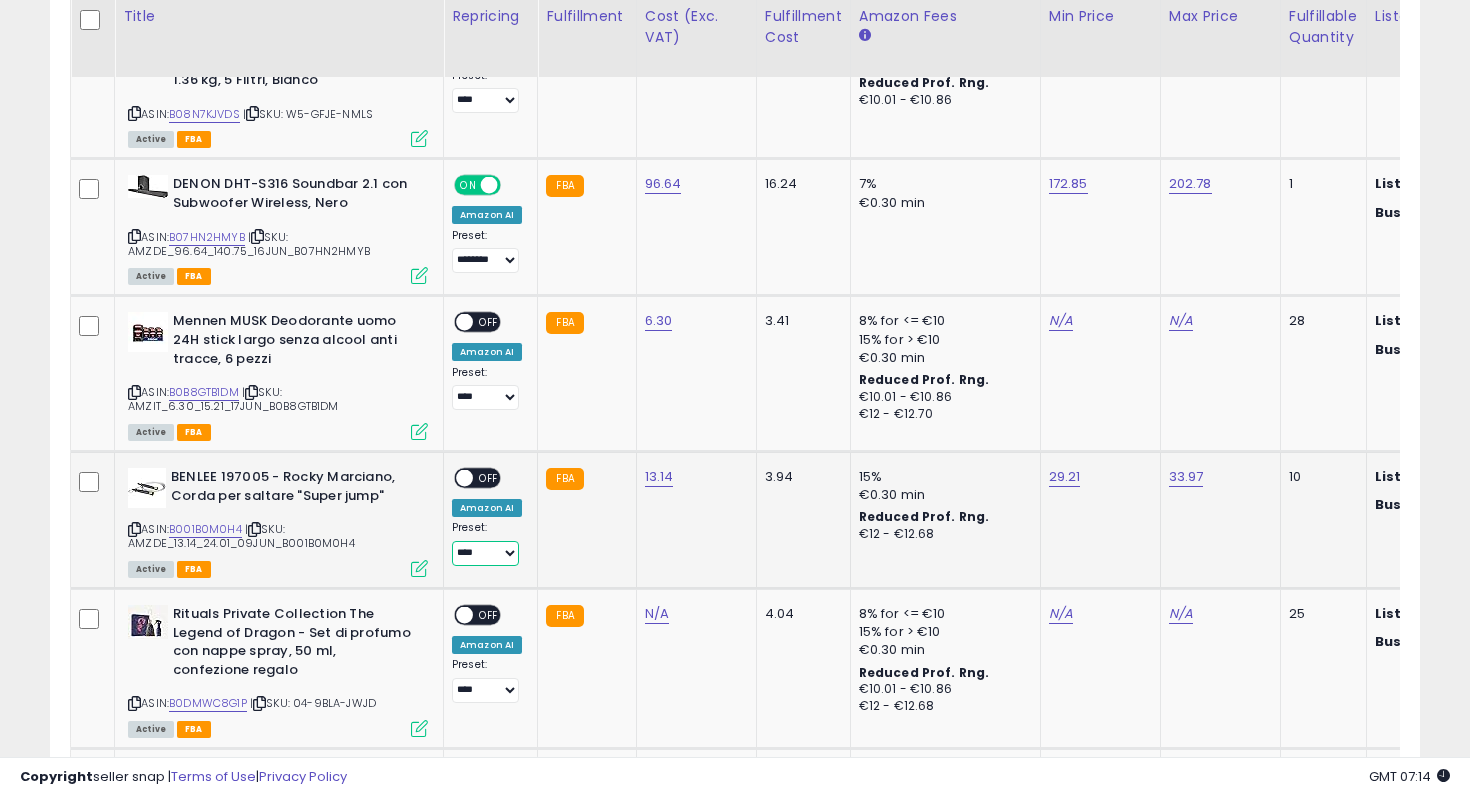 select on "********" 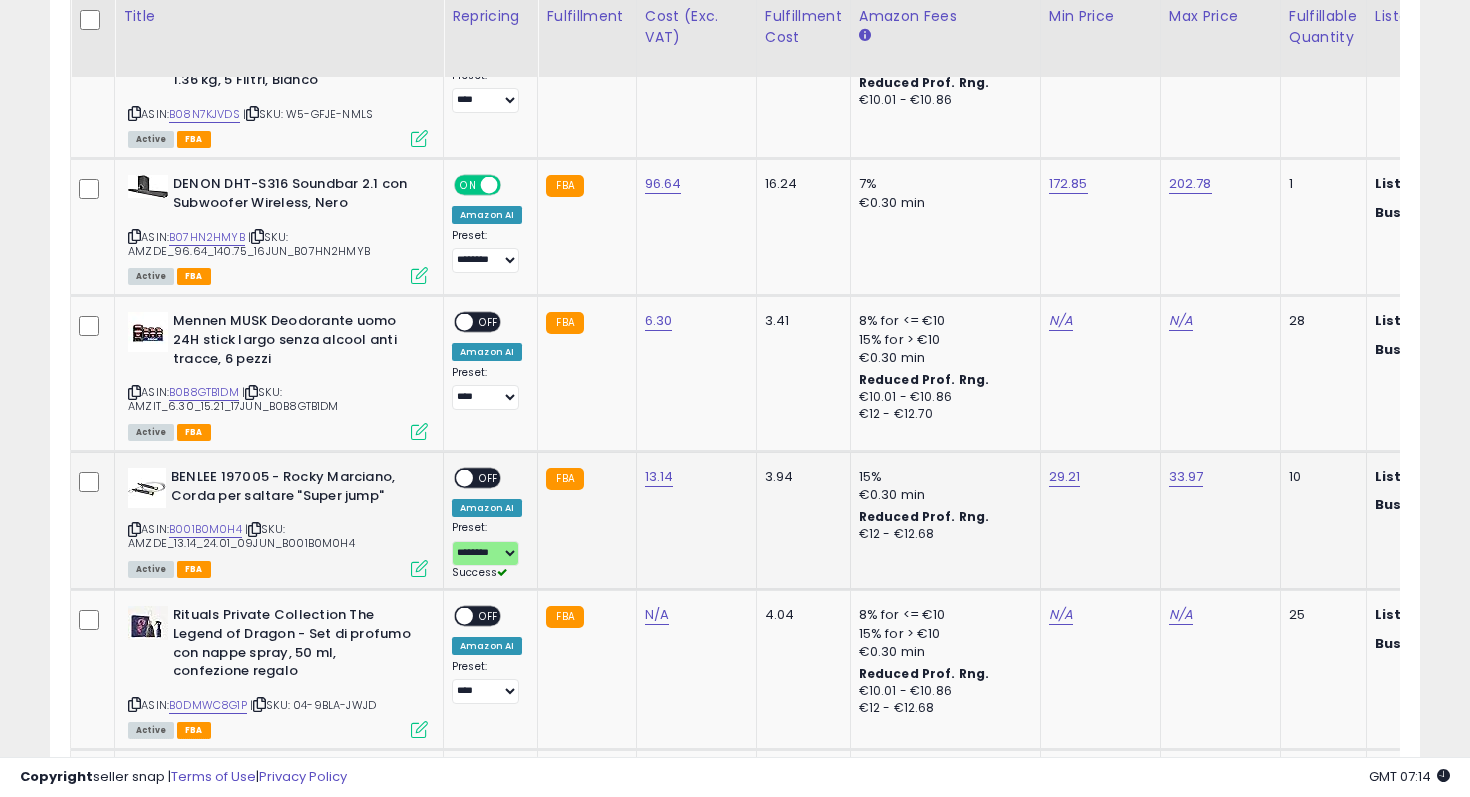 click on "OFF" at bounding box center [489, 478] 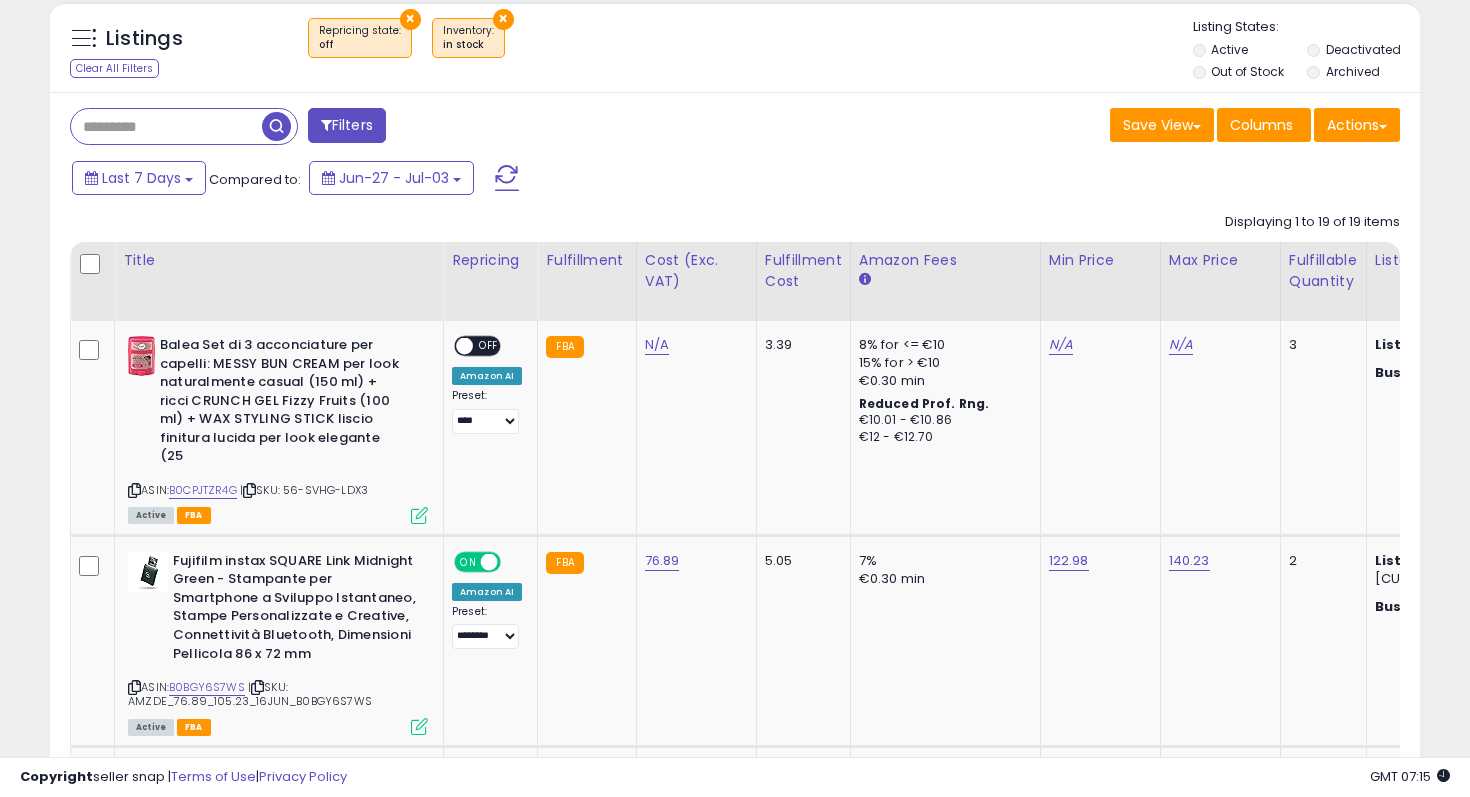 scroll, scrollTop: 0, scrollLeft: 0, axis: both 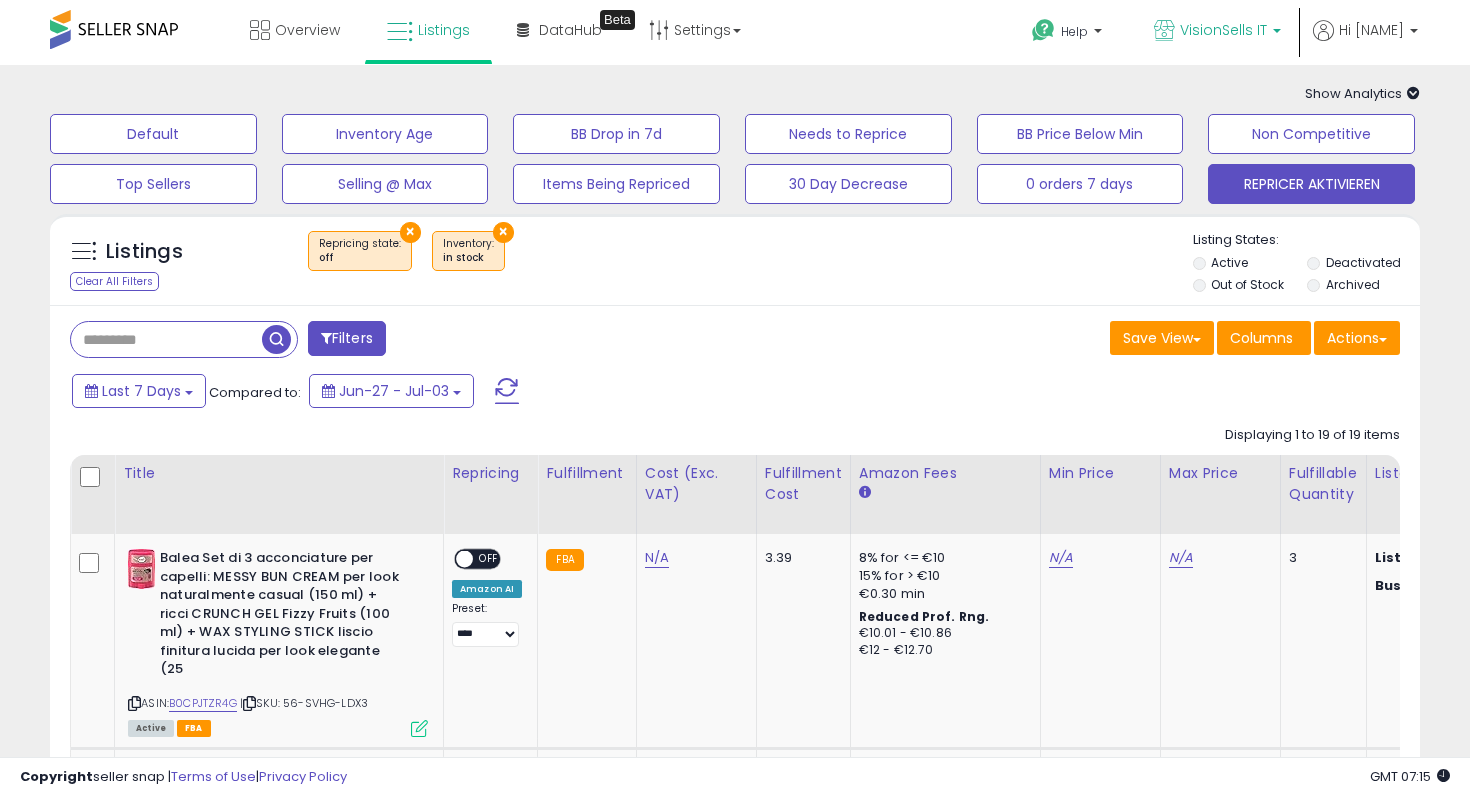click on "VisionSells IT" at bounding box center (1223, 30) 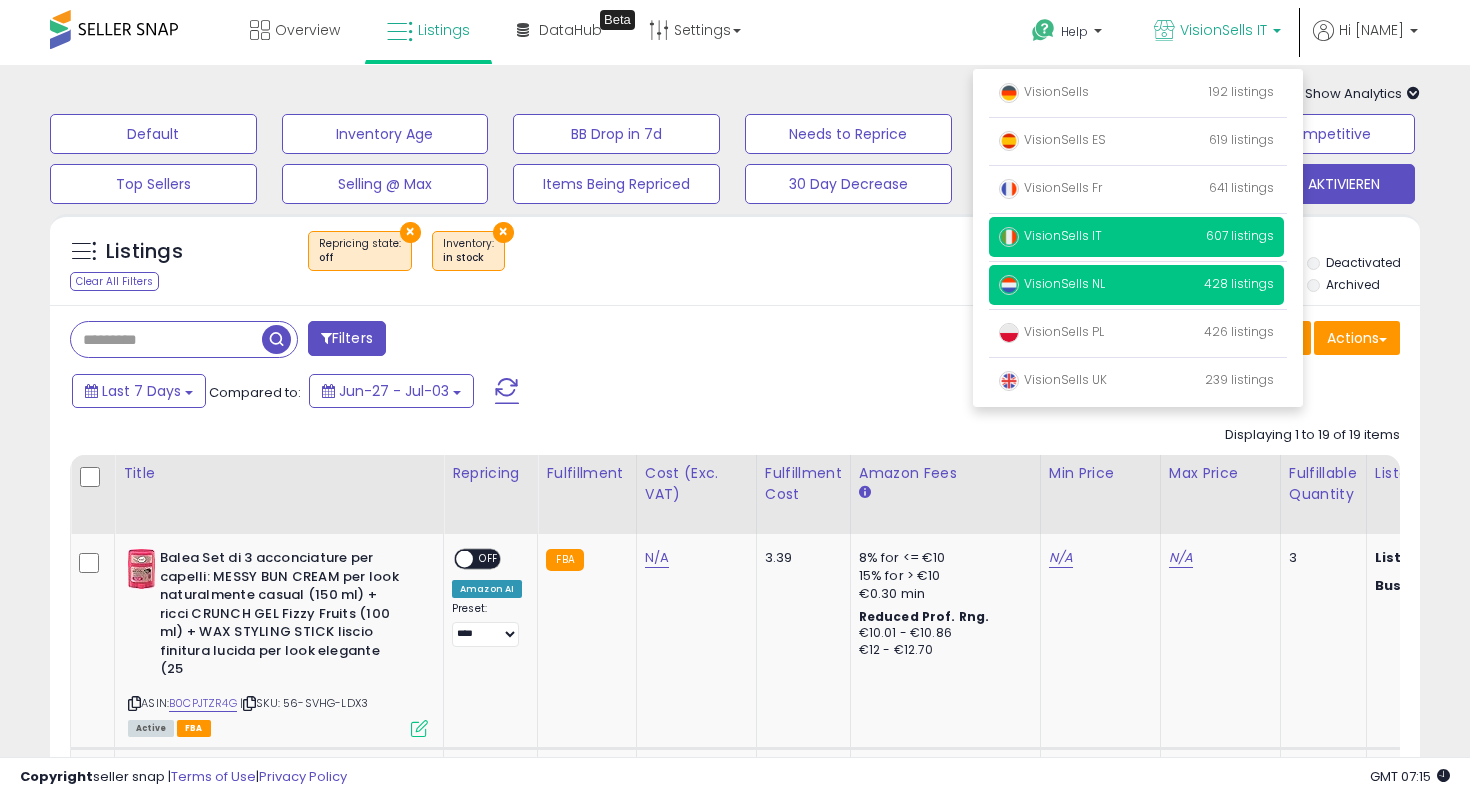 click on "VisionSells NL
428
listings" at bounding box center (1136, 285) 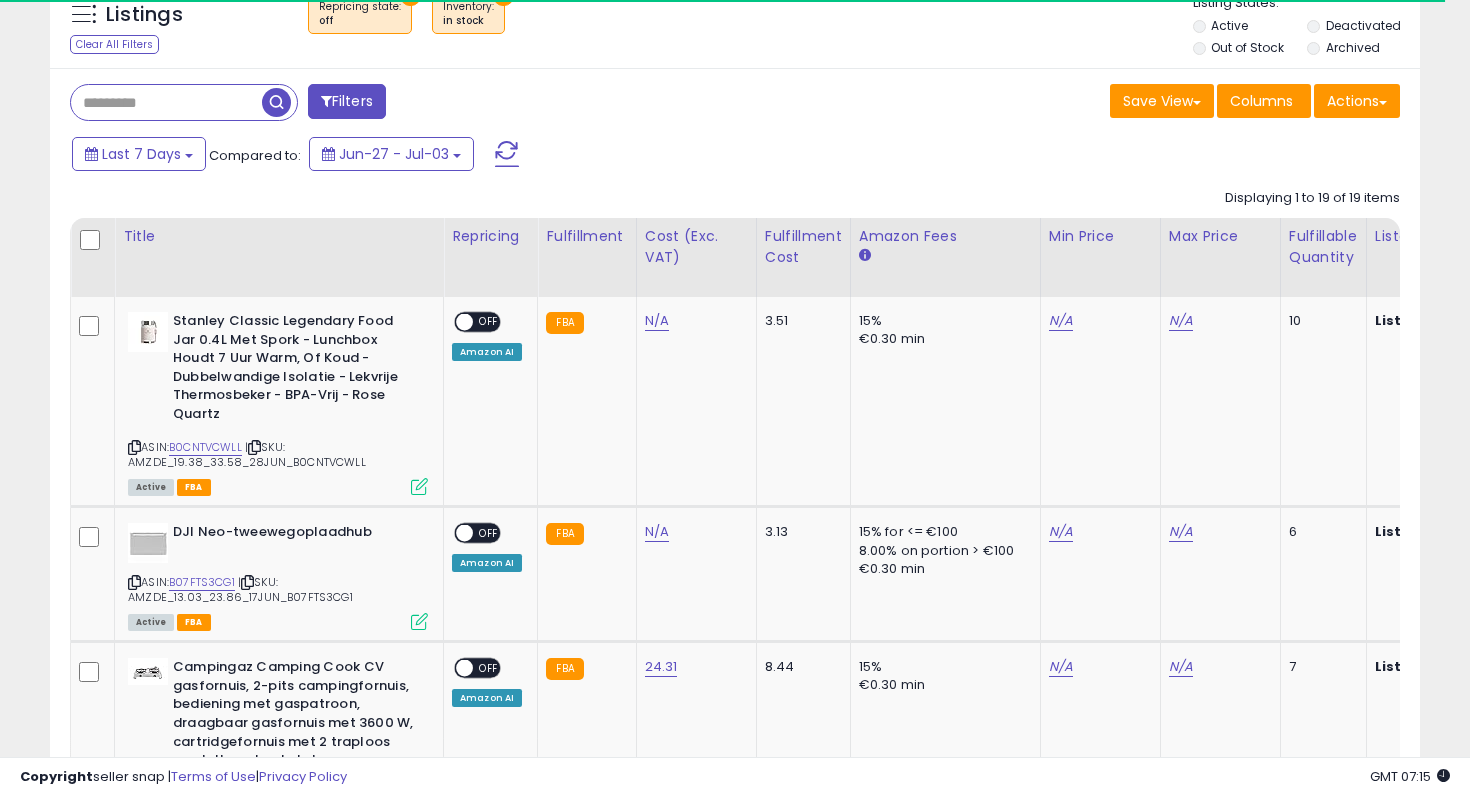 scroll, scrollTop: 266, scrollLeft: 0, axis: vertical 